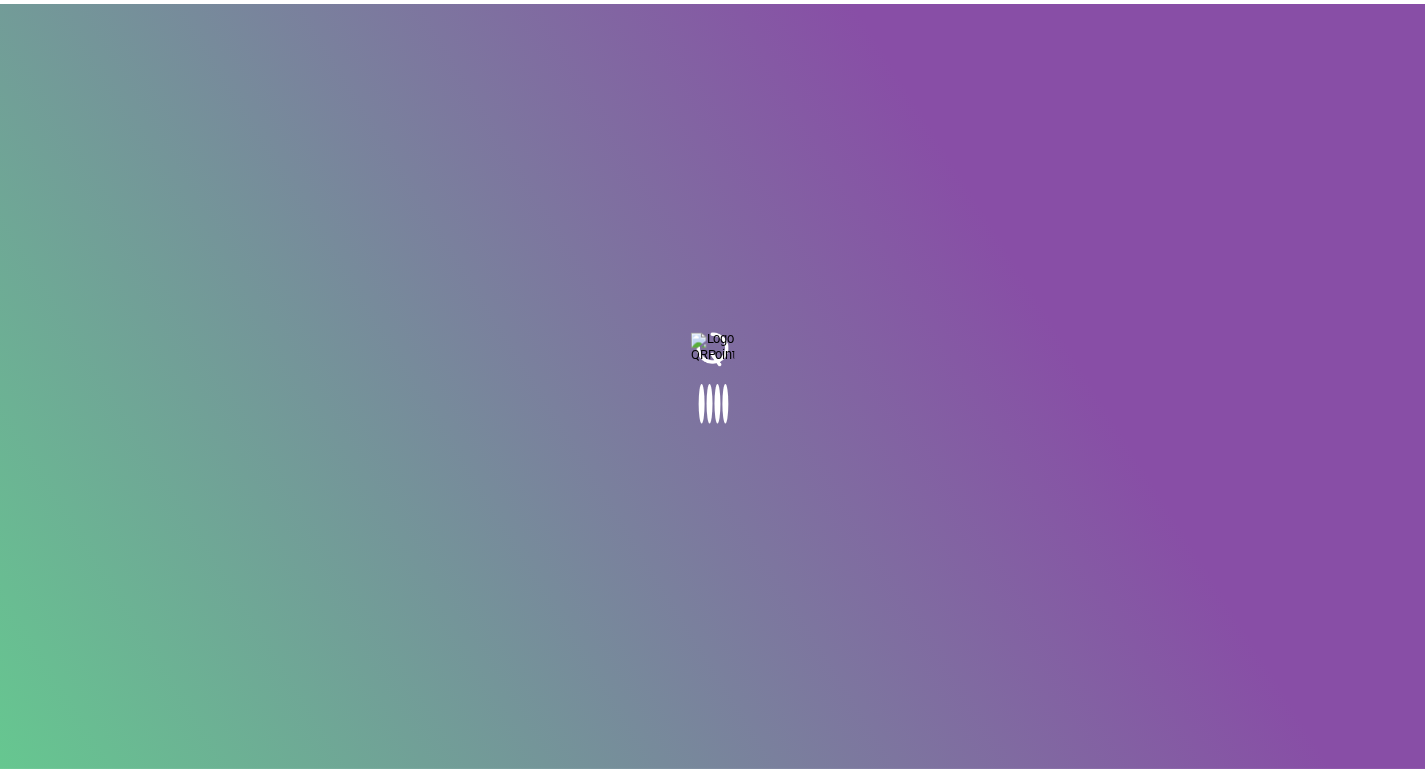 scroll, scrollTop: 0, scrollLeft: 0, axis: both 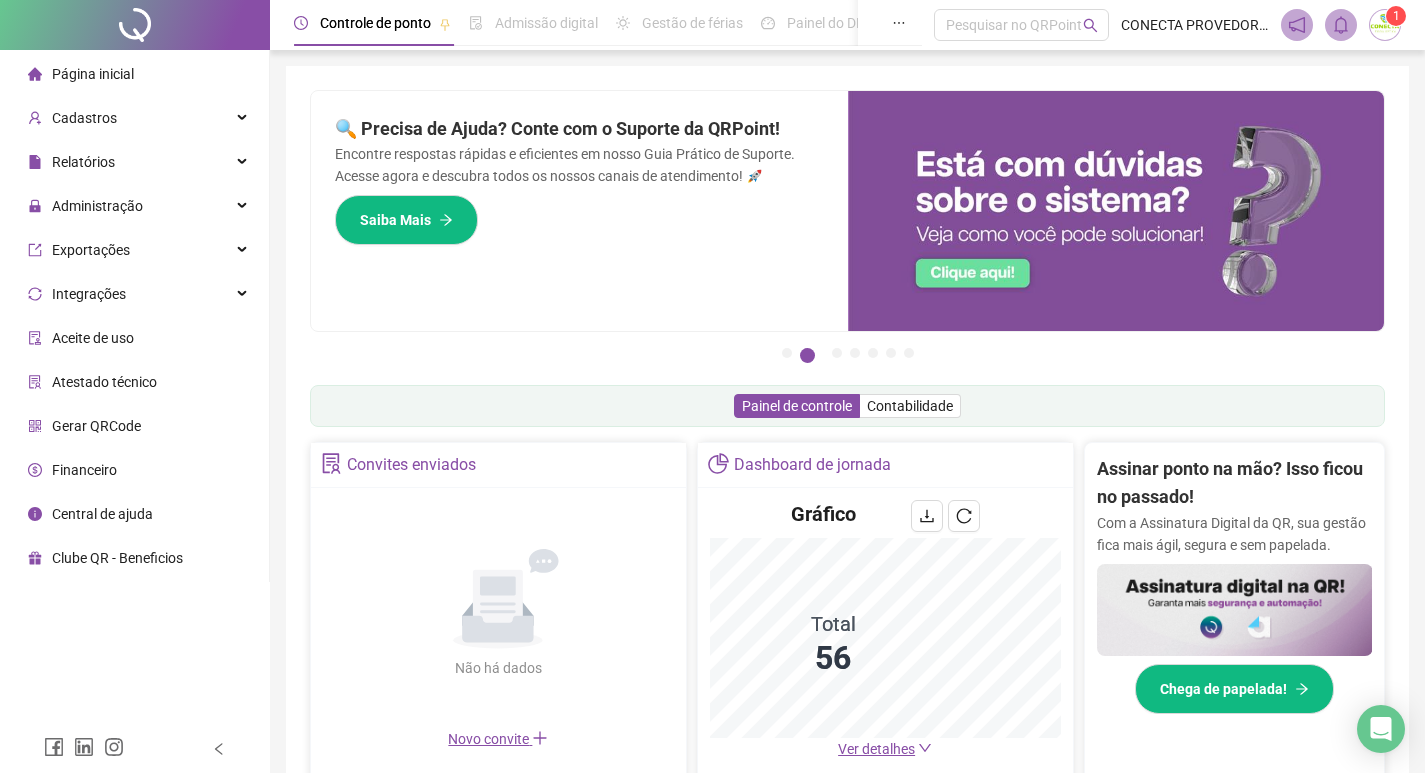 click on "Aceite de uso" at bounding box center [93, 338] 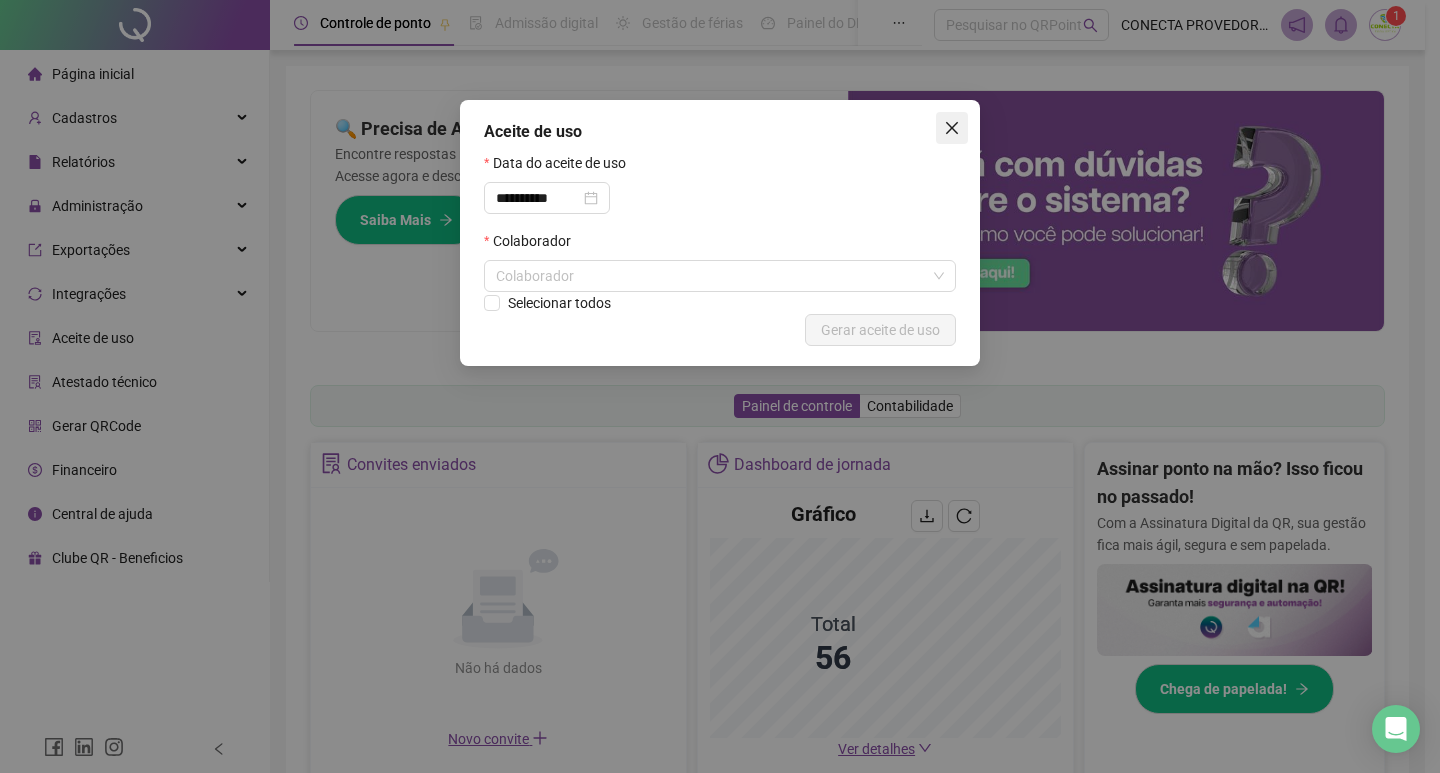 click 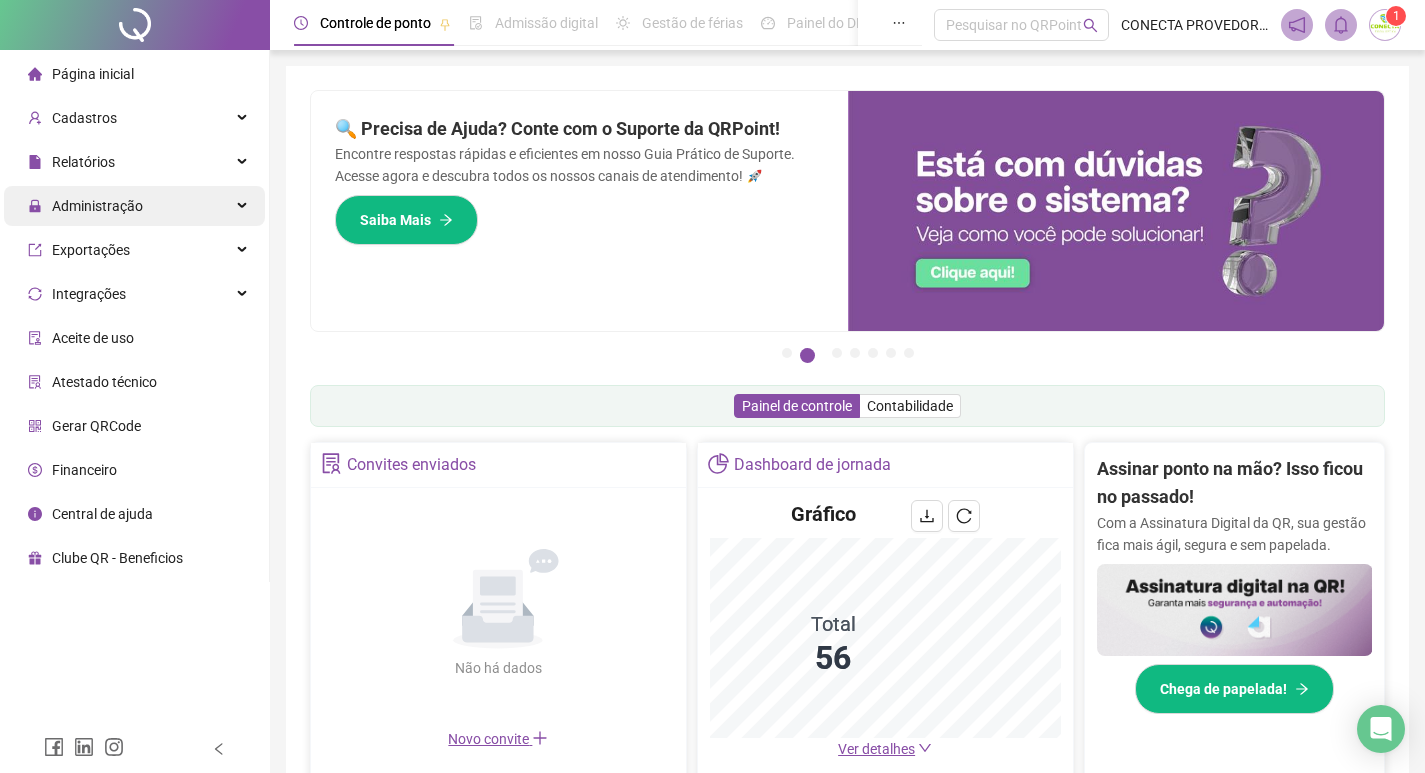 click on "Administração" at bounding box center [97, 206] 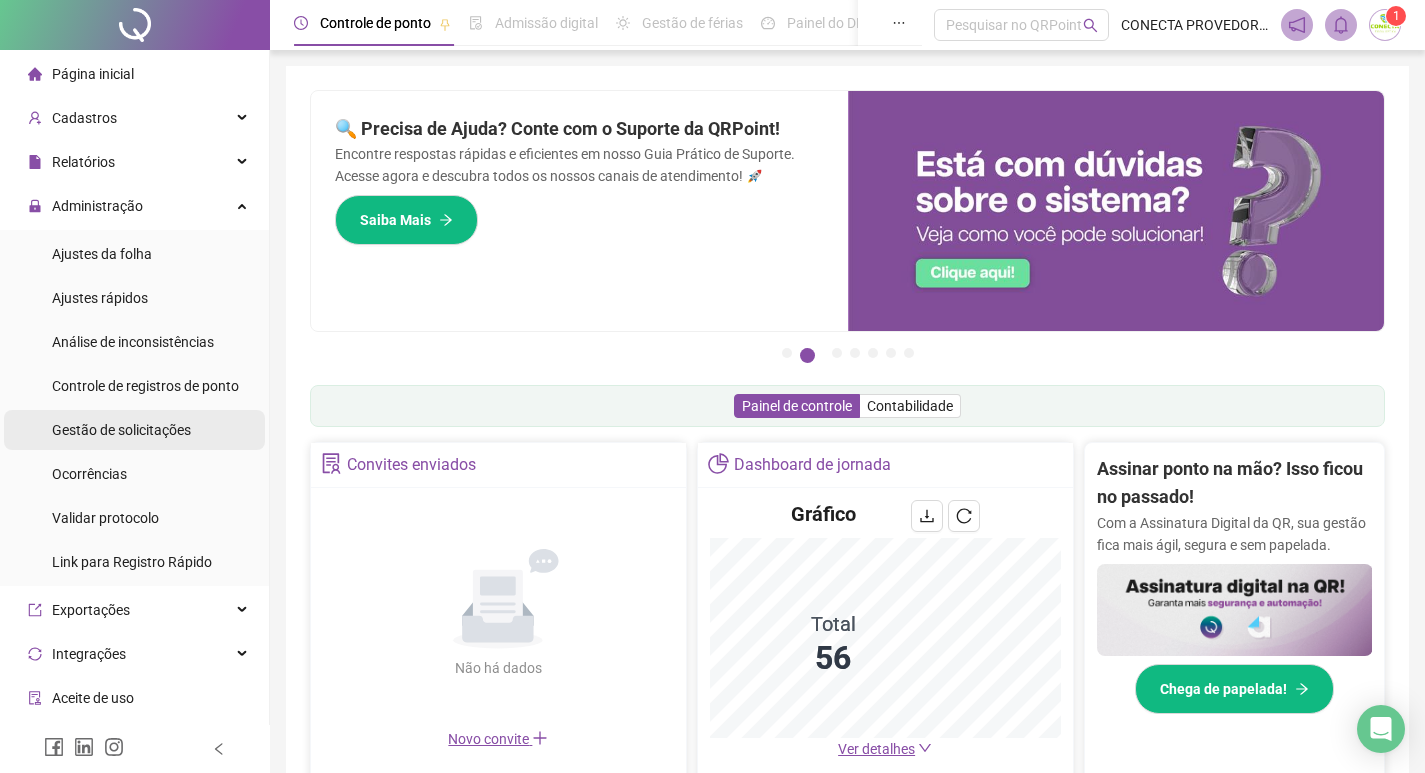 click on "Gestão de solicitações" at bounding box center (121, 430) 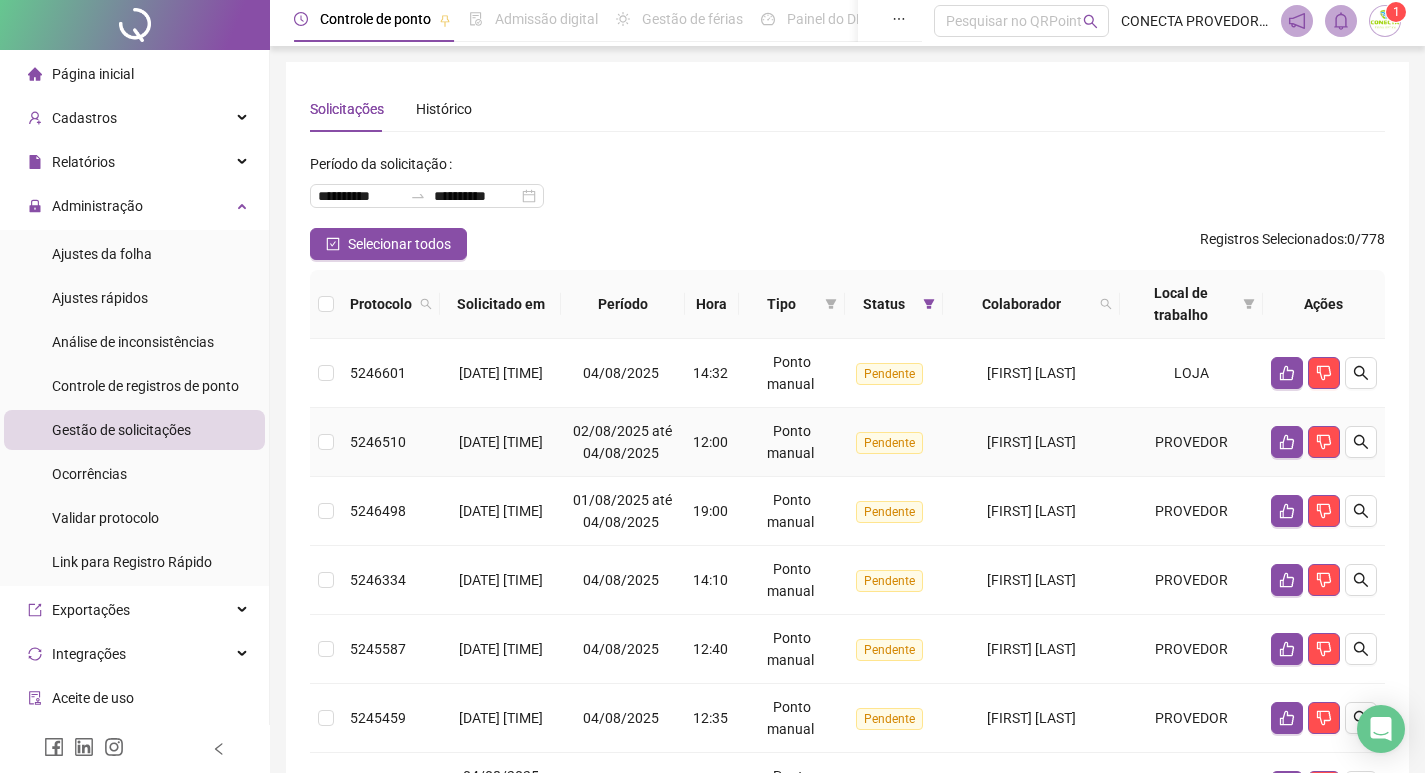 scroll, scrollTop: 0, scrollLeft: 0, axis: both 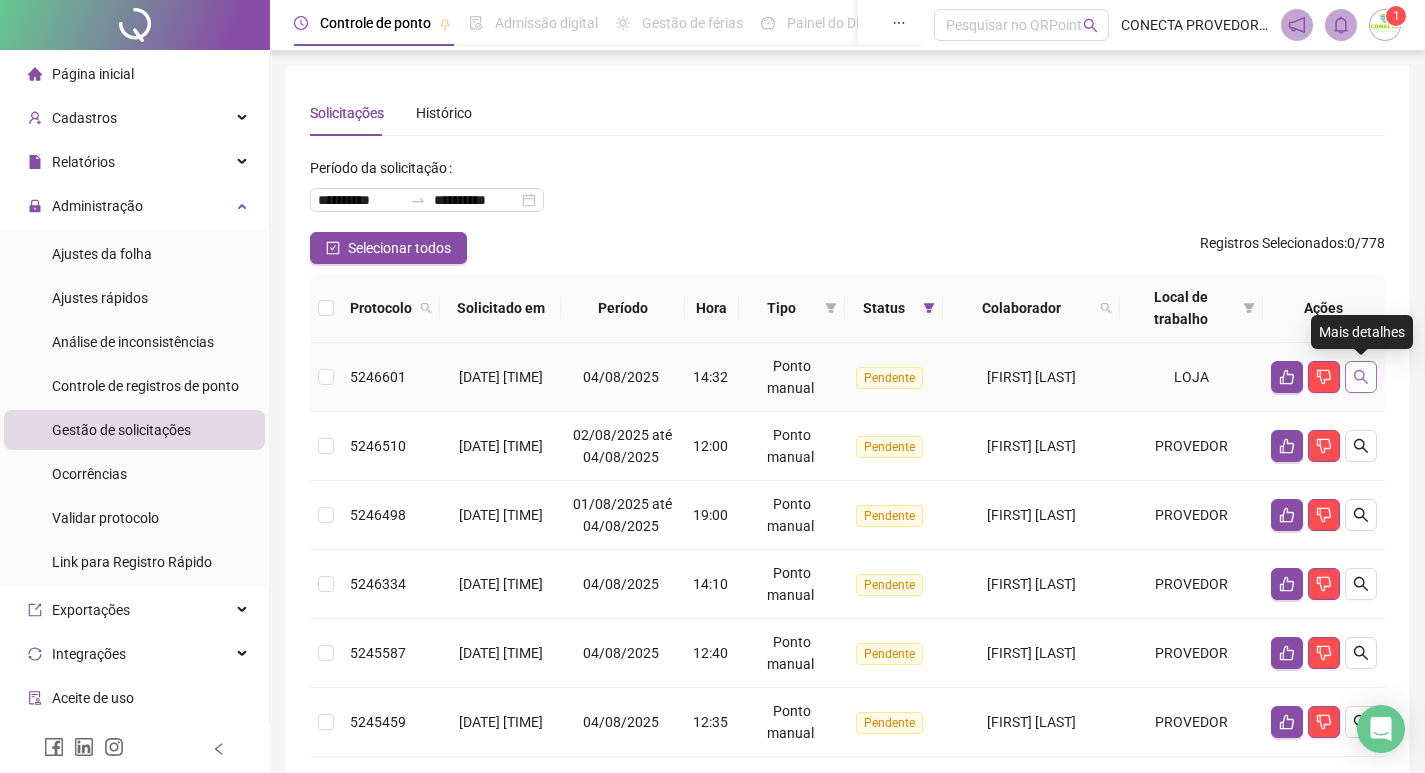 click 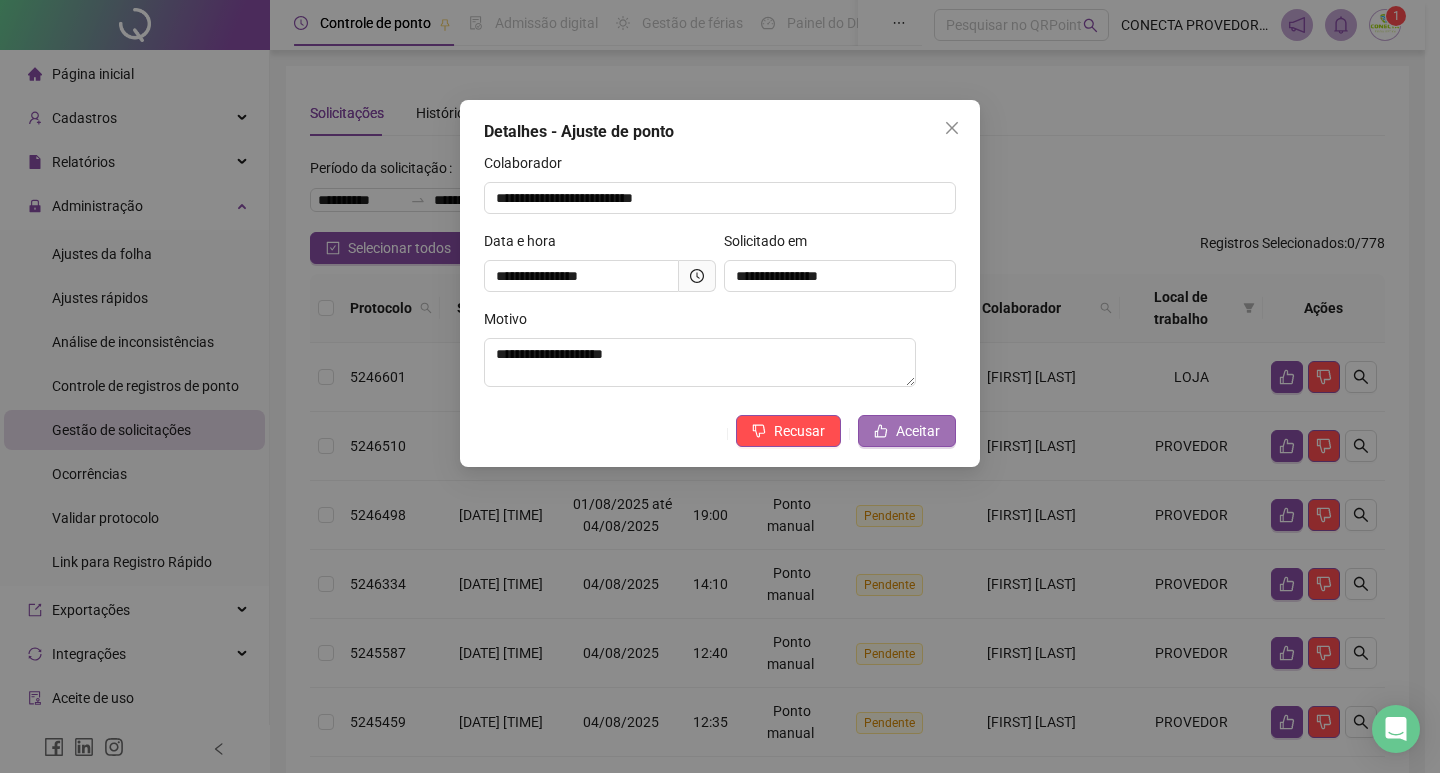 click on "Aceitar" at bounding box center (907, 431) 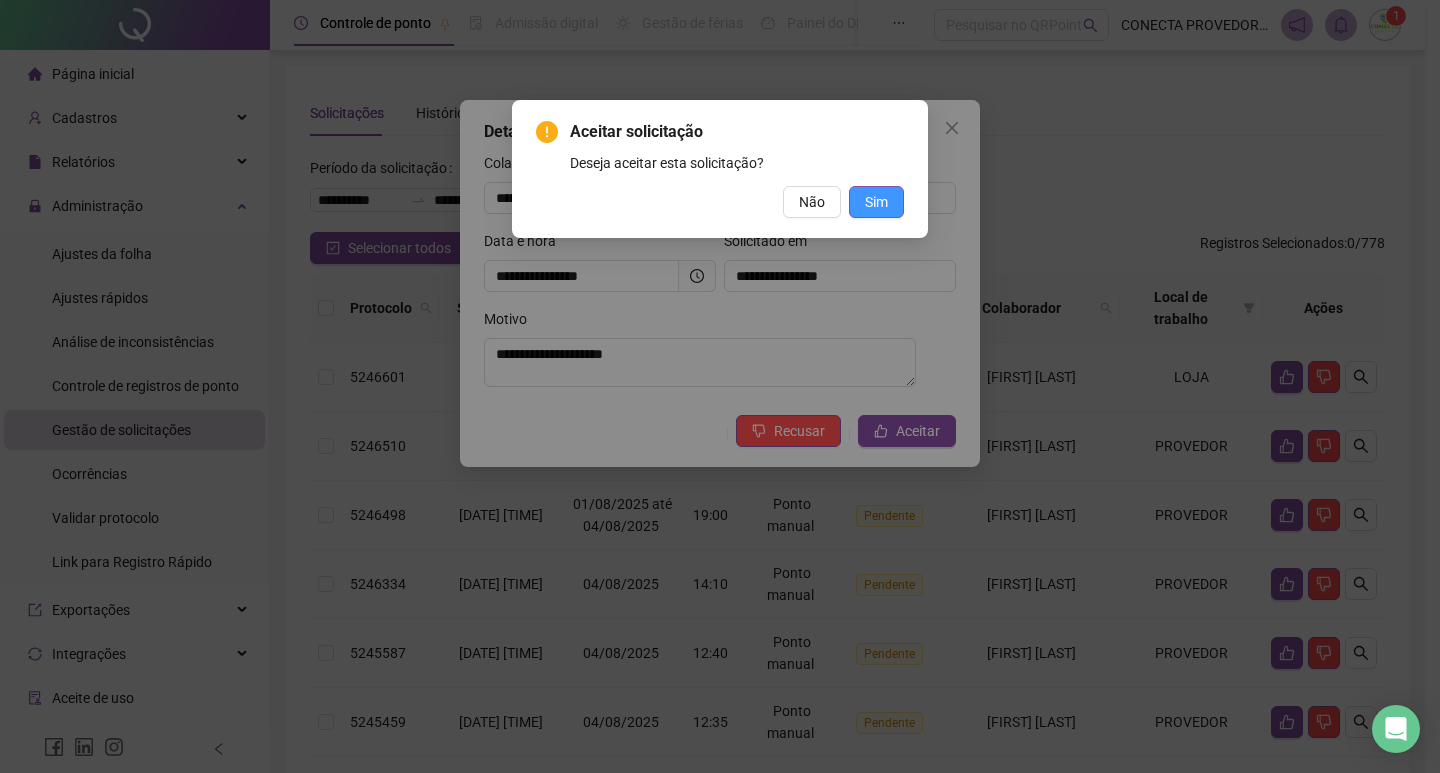 click on "Sim" at bounding box center (876, 202) 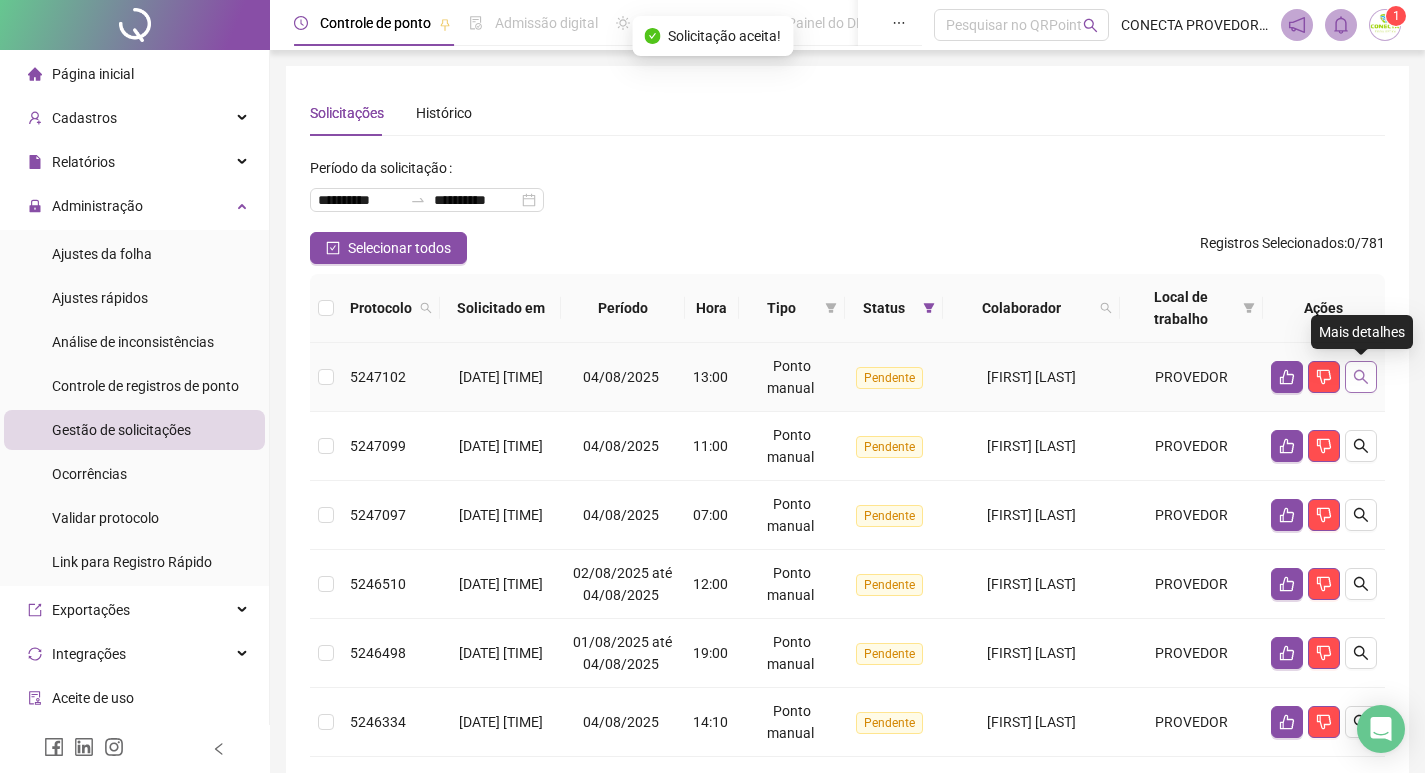 click 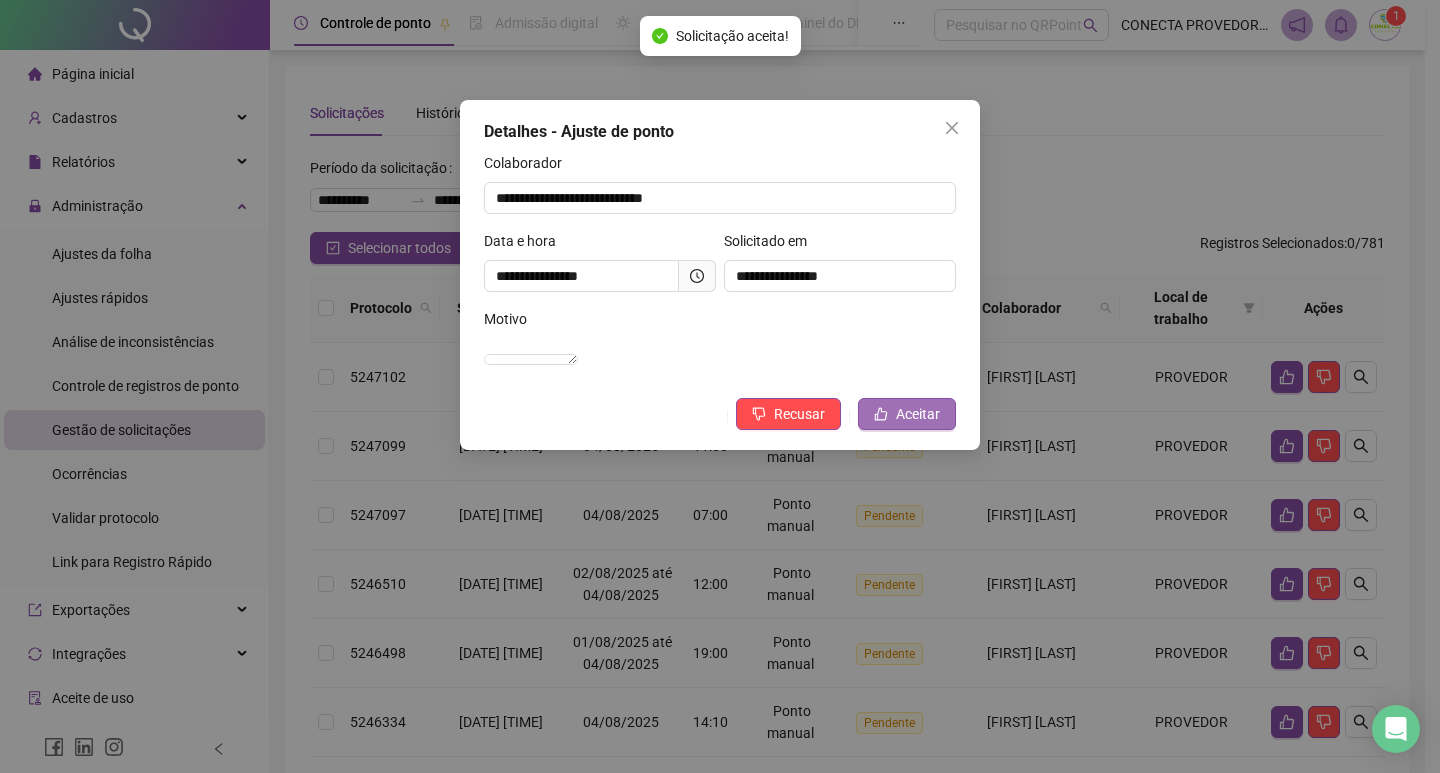 click on "Aceitar" at bounding box center [918, 414] 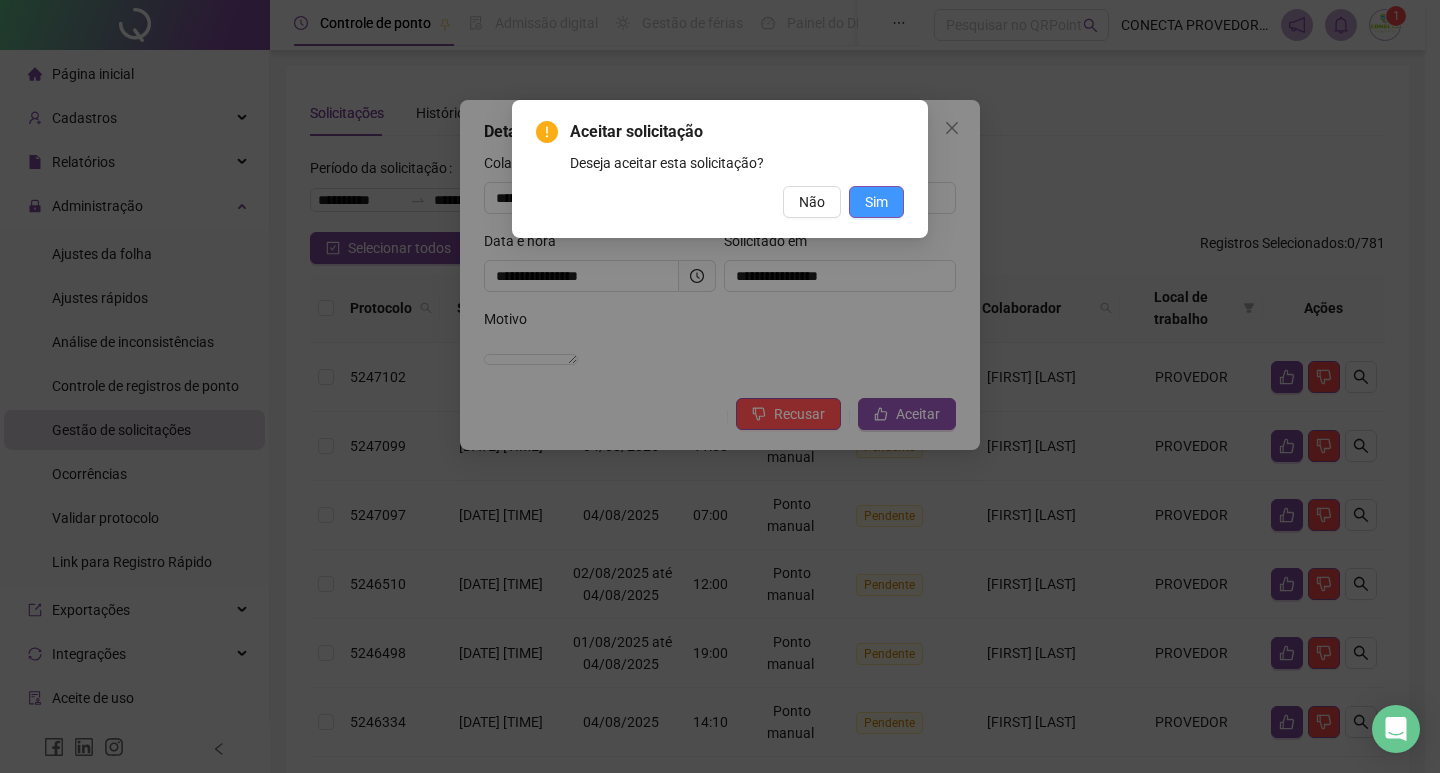 click on "Sim" at bounding box center (876, 202) 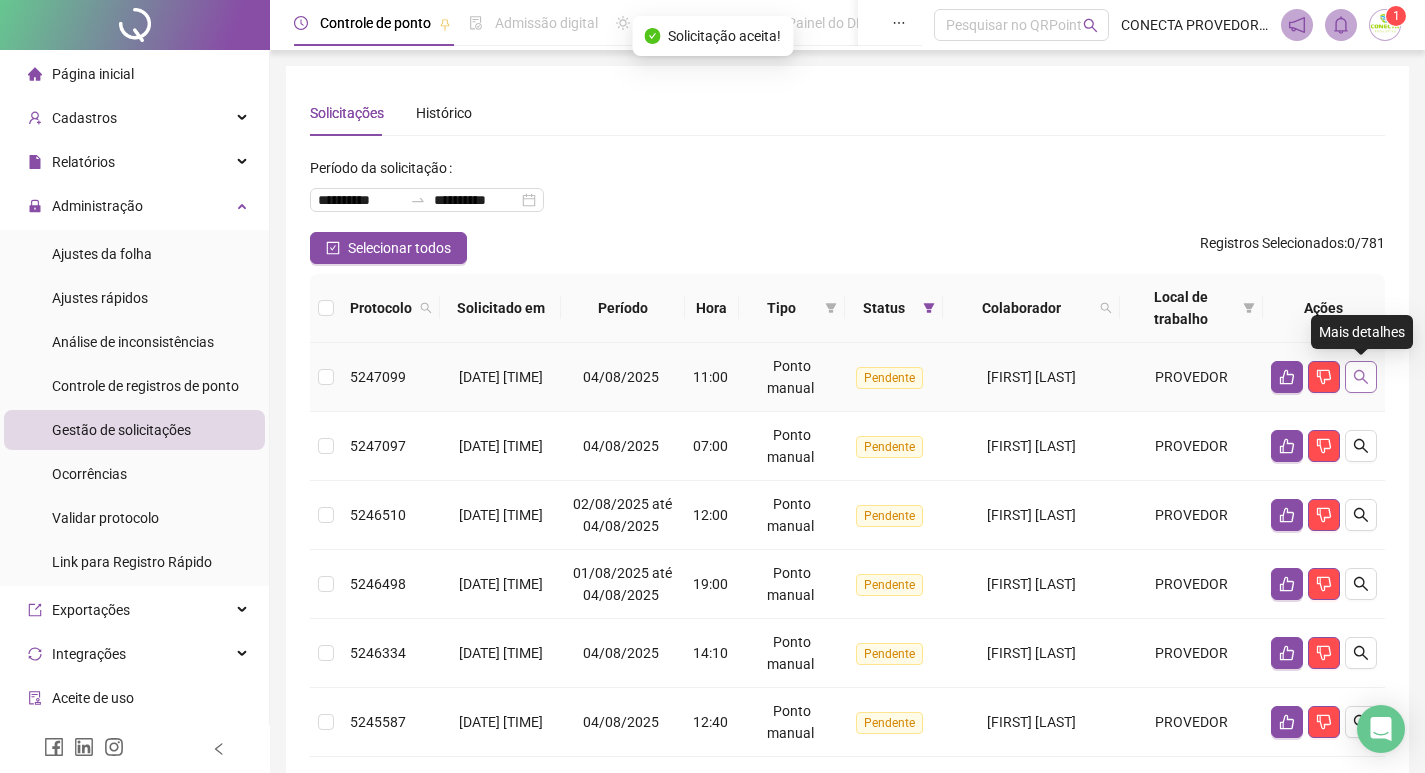click 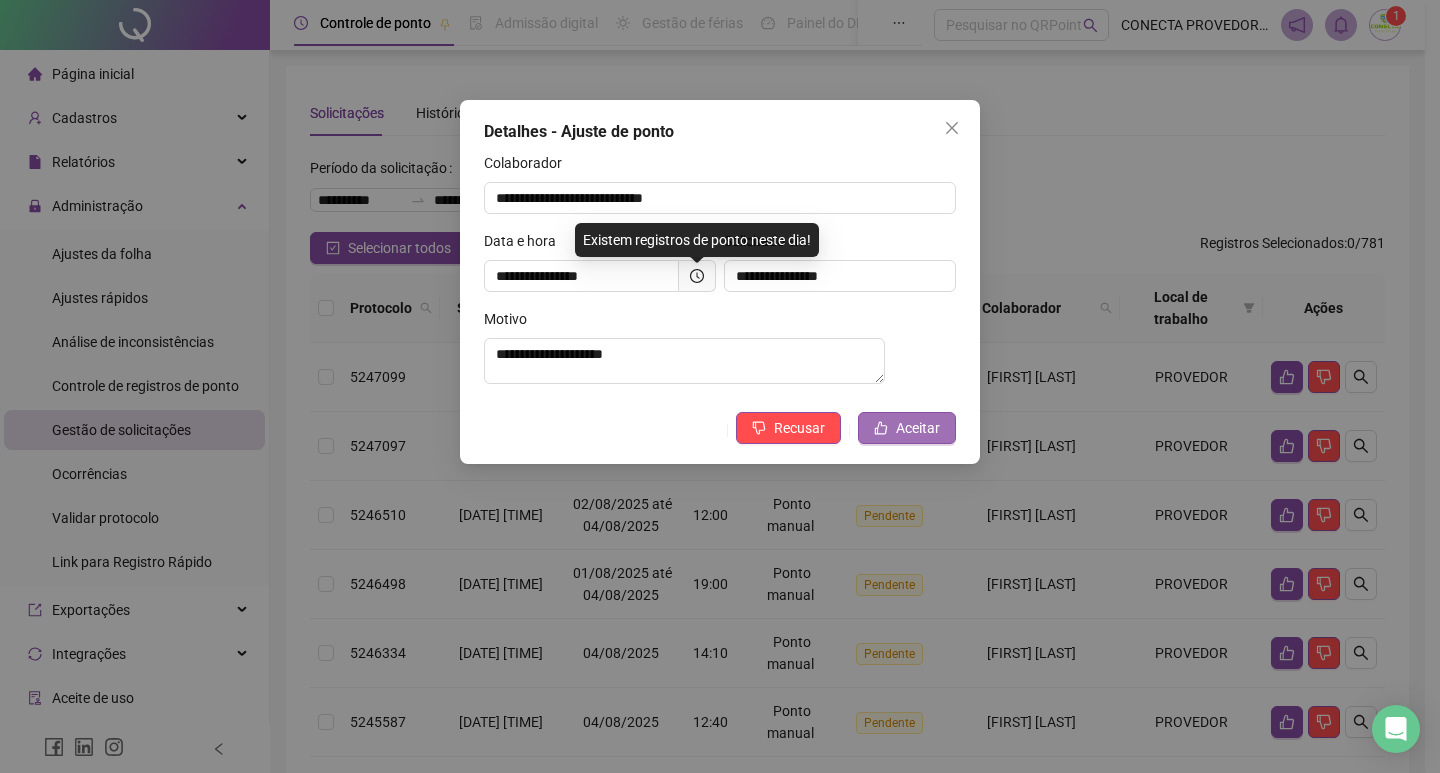 click on "Aceitar" at bounding box center [907, 428] 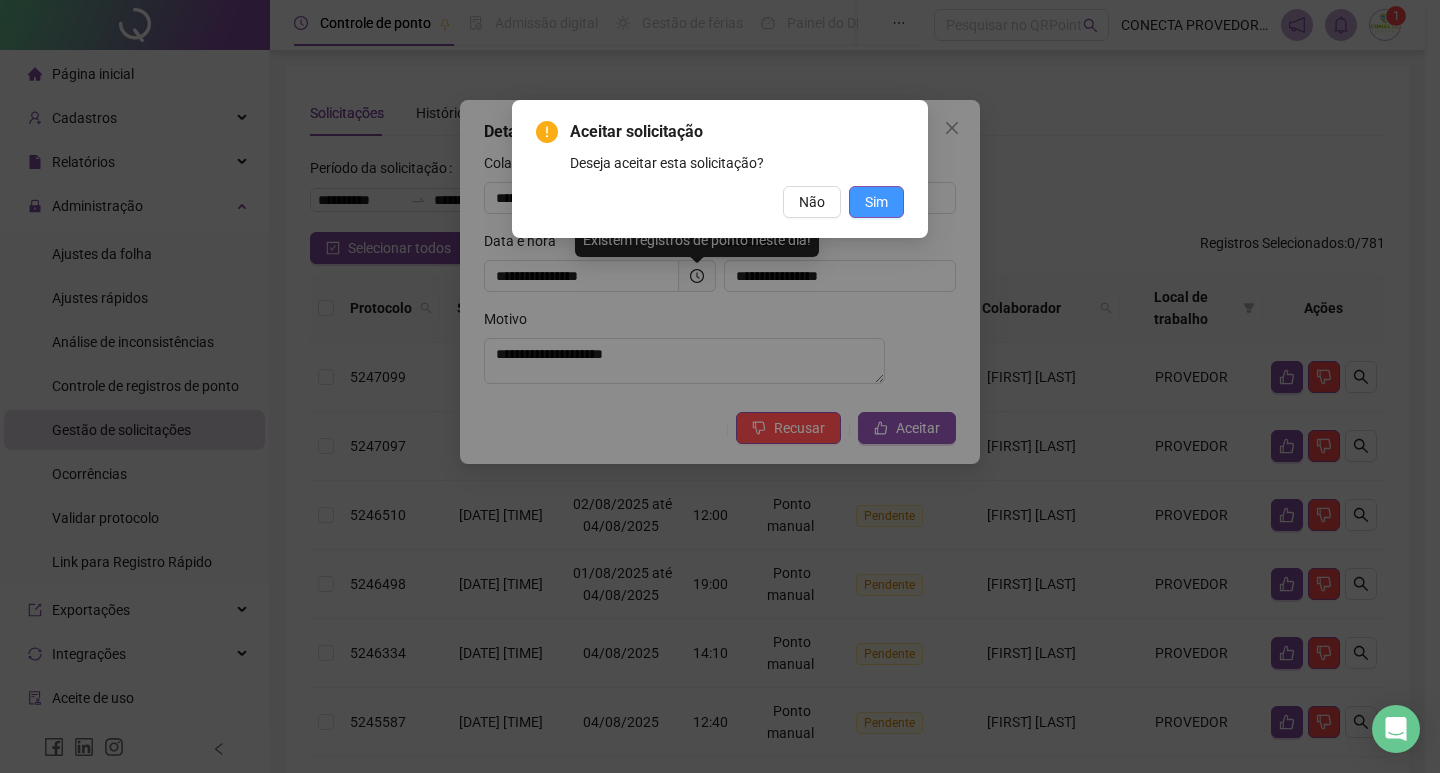 click on "Sim" at bounding box center (876, 202) 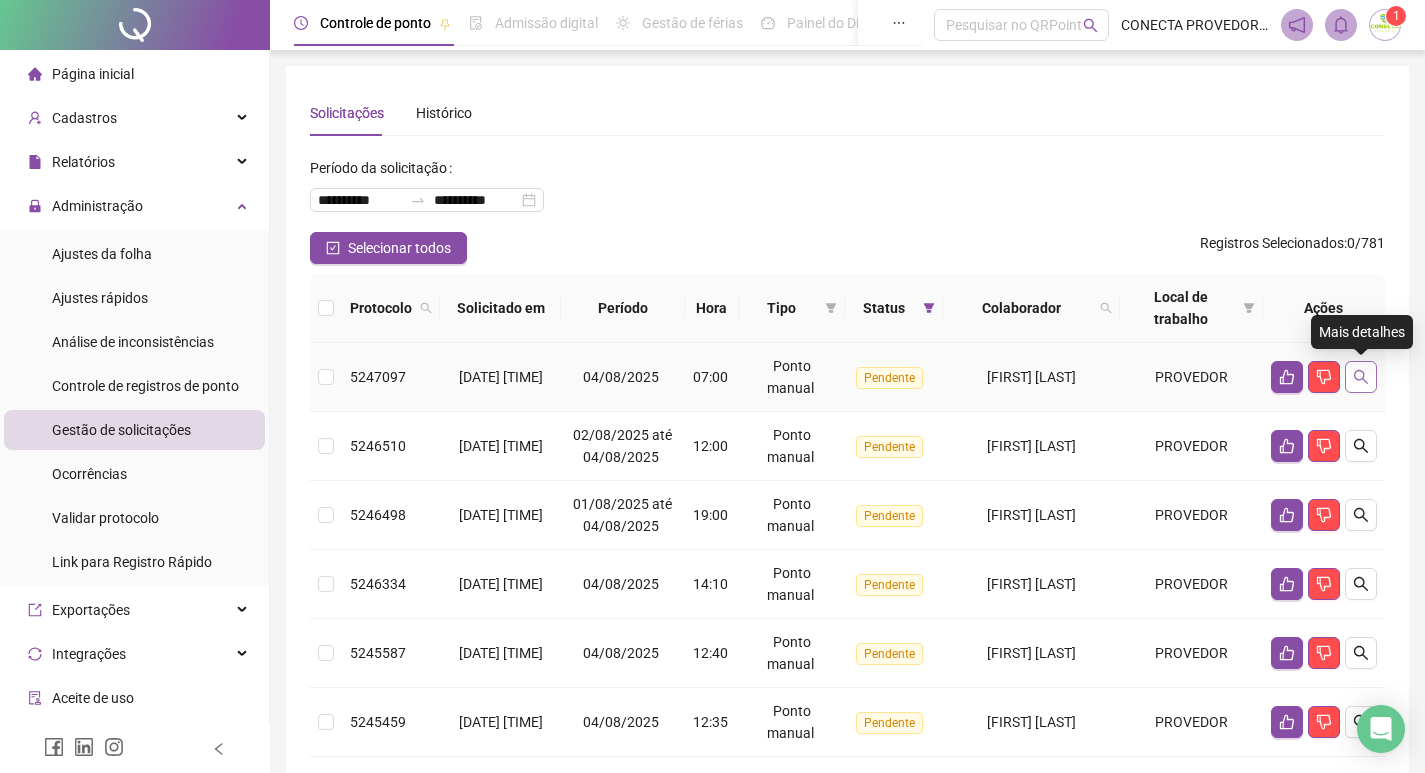 click at bounding box center [1361, 377] 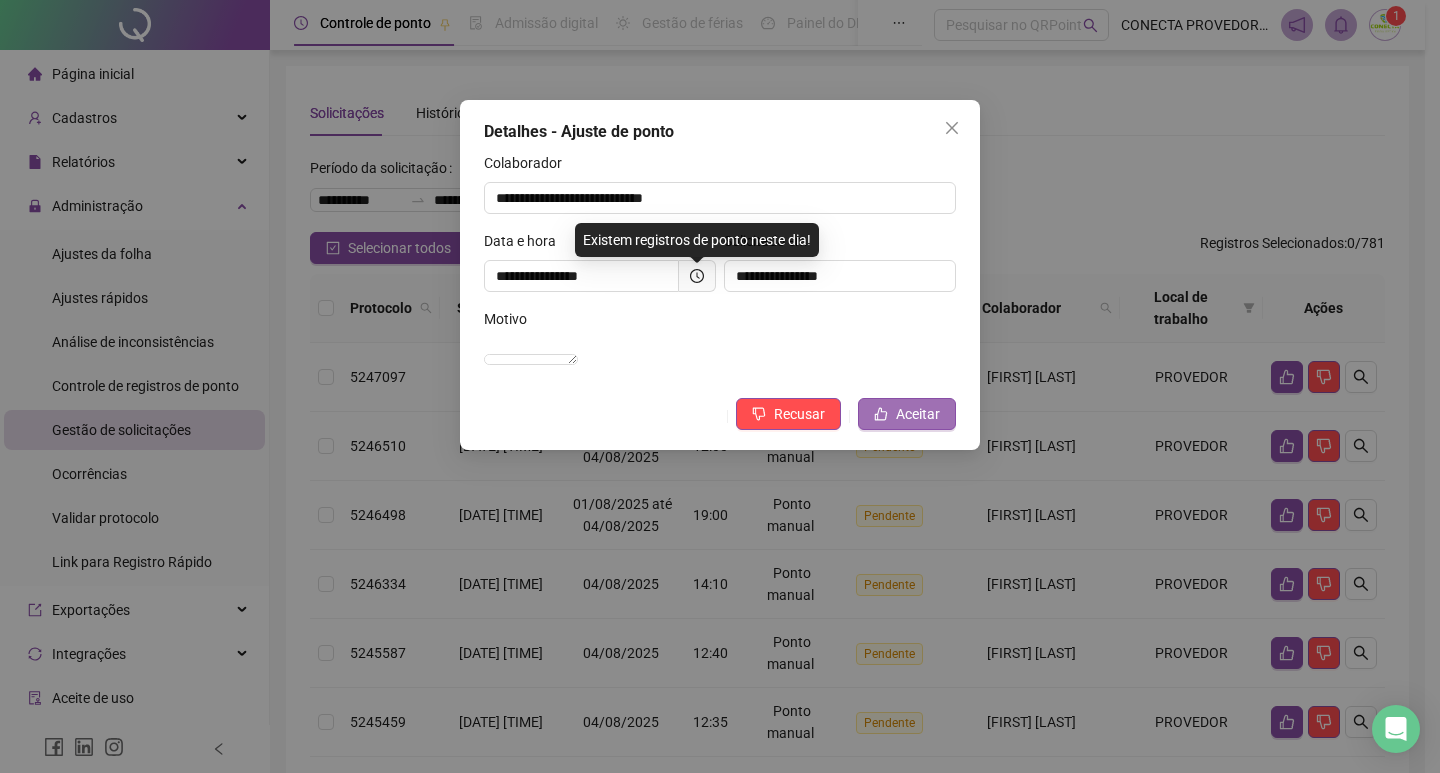 click on "Aceitar" at bounding box center (918, 414) 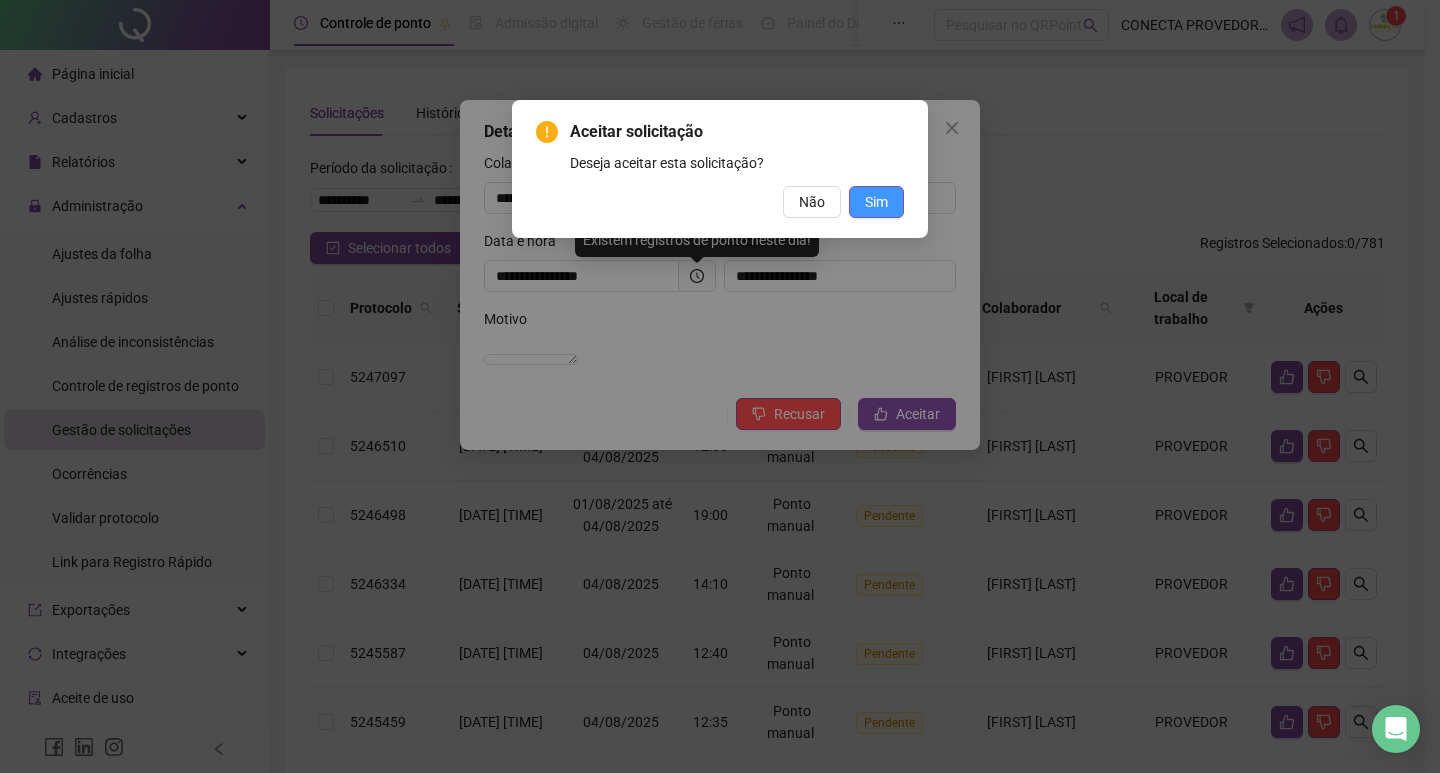 click on "Sim" at bounding box center [876, 202] 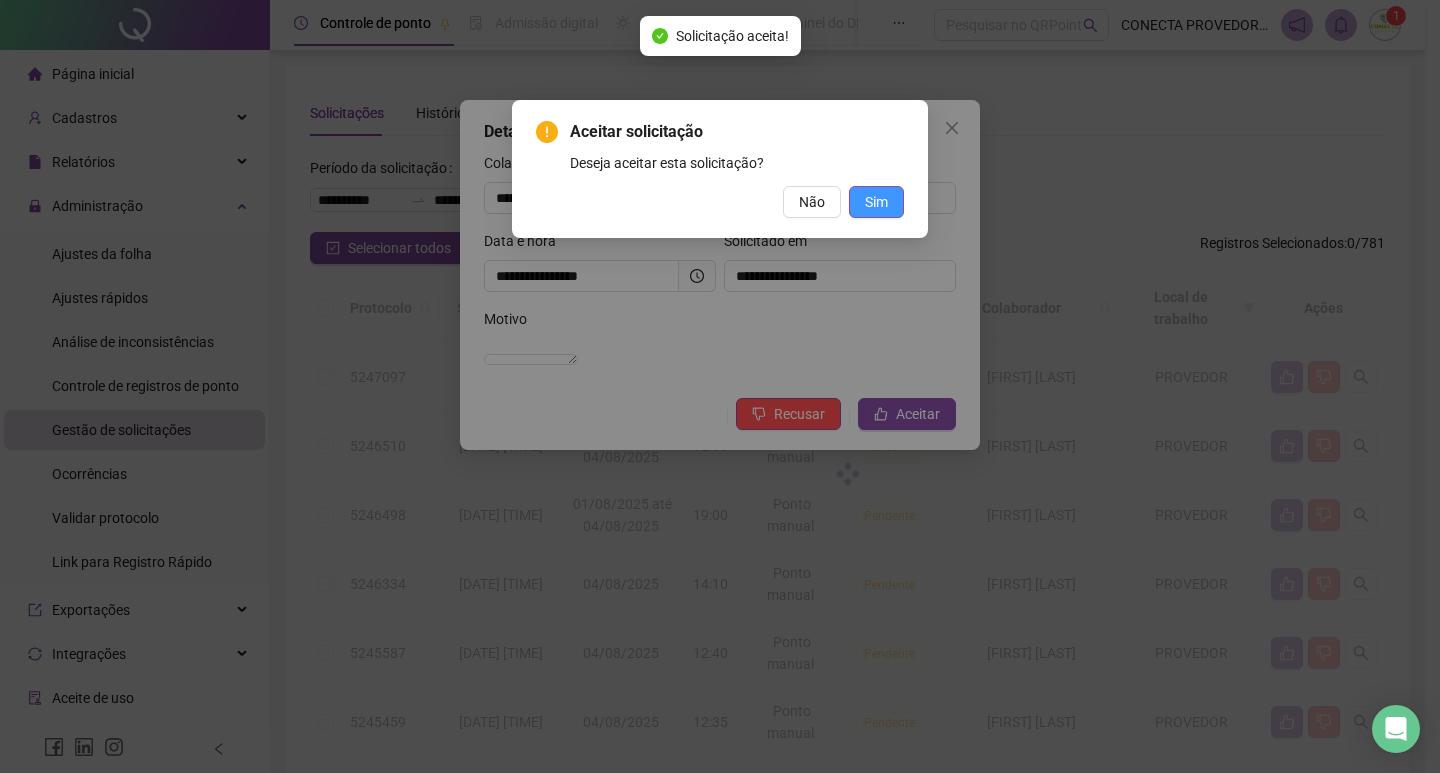 click on "Aceitar solicitação Deseja aceitar esta solicitação? Não Sim" at bounding box center [720, 386] 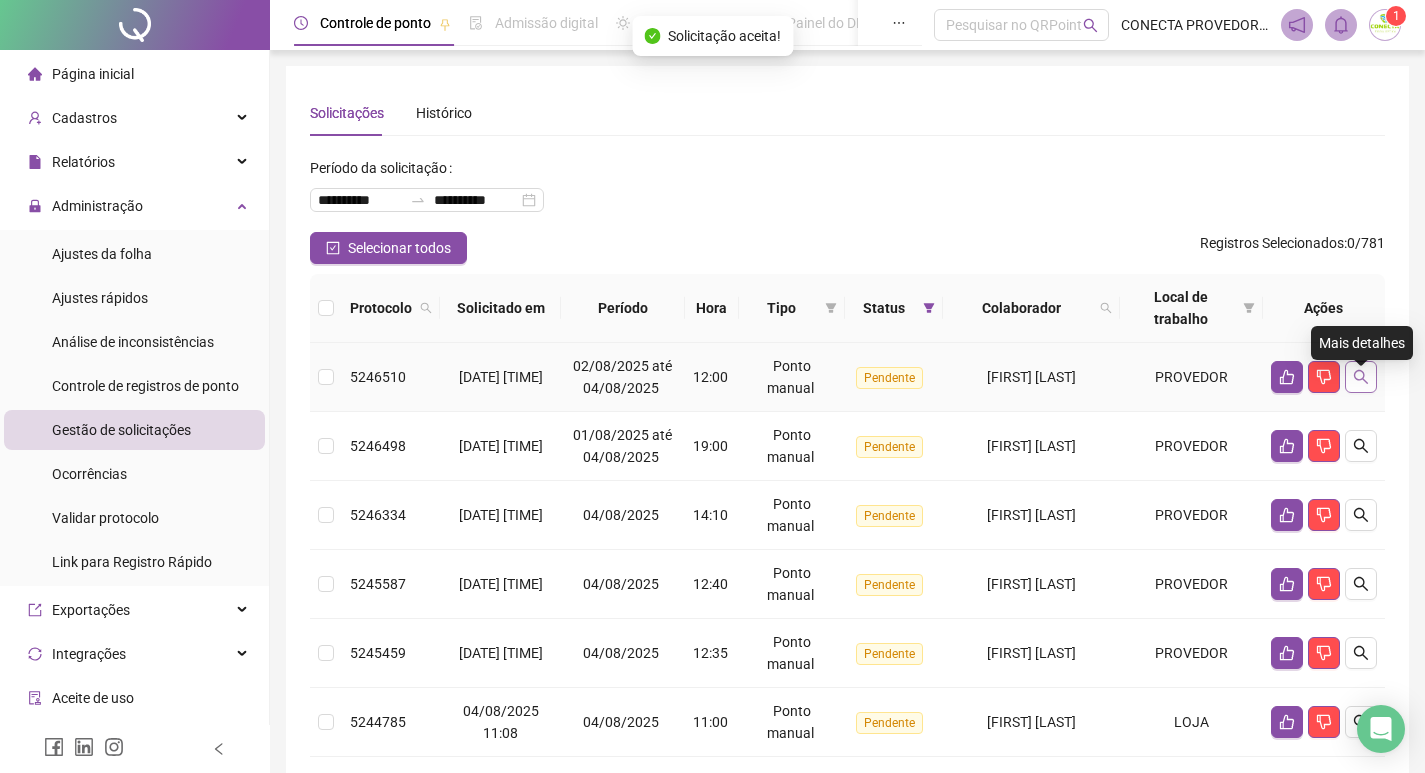 click 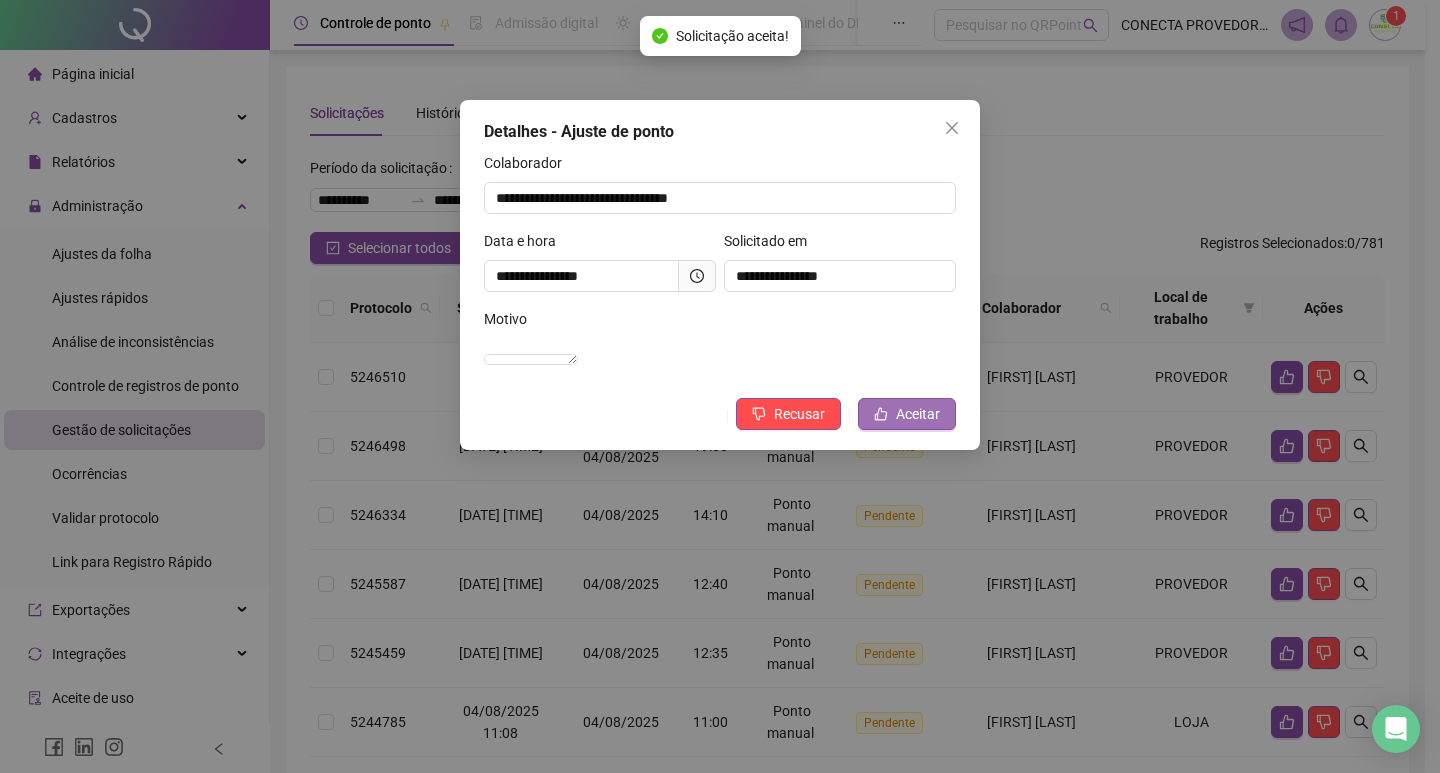 click on "Aceitar" at bounding box center (918, 414) 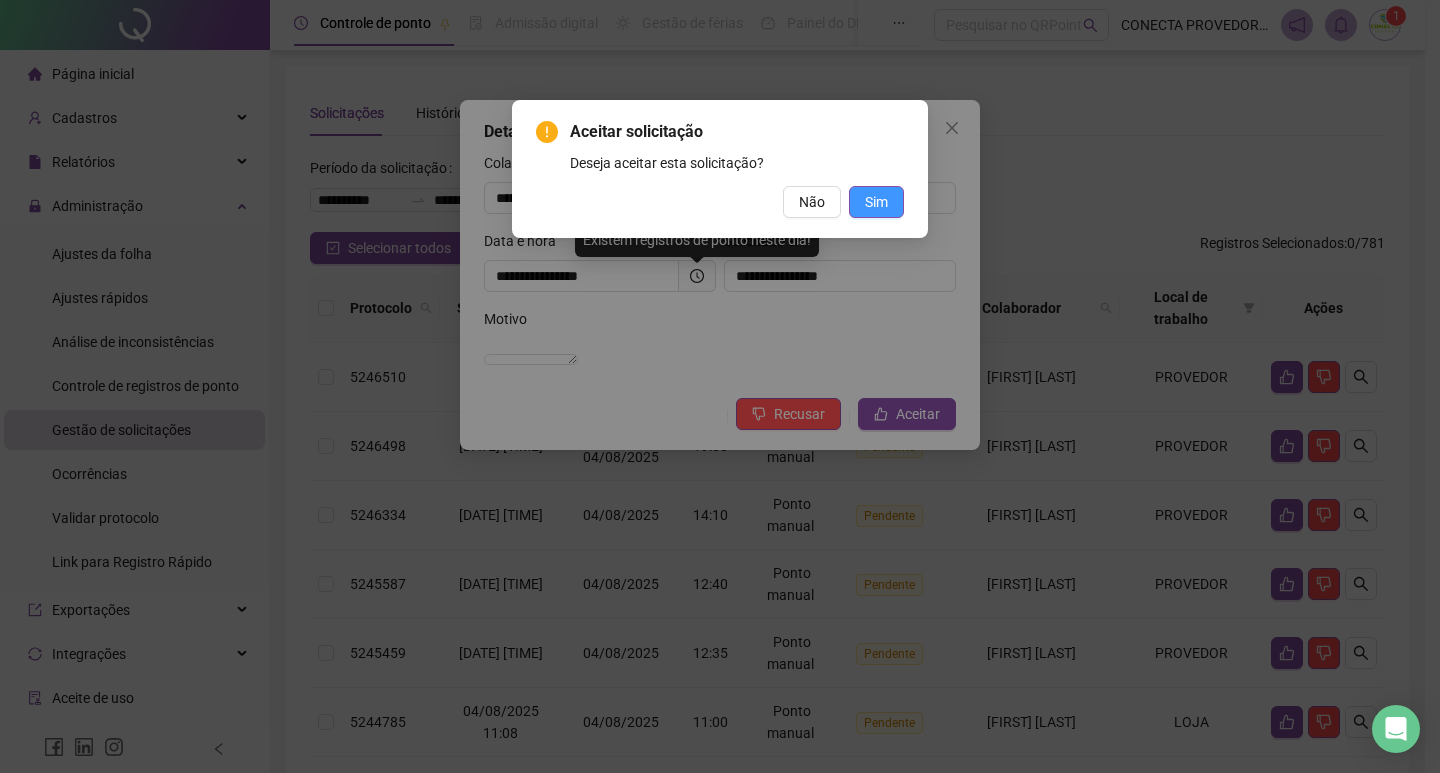 click on "Sim" at bounding box center [876, 202] 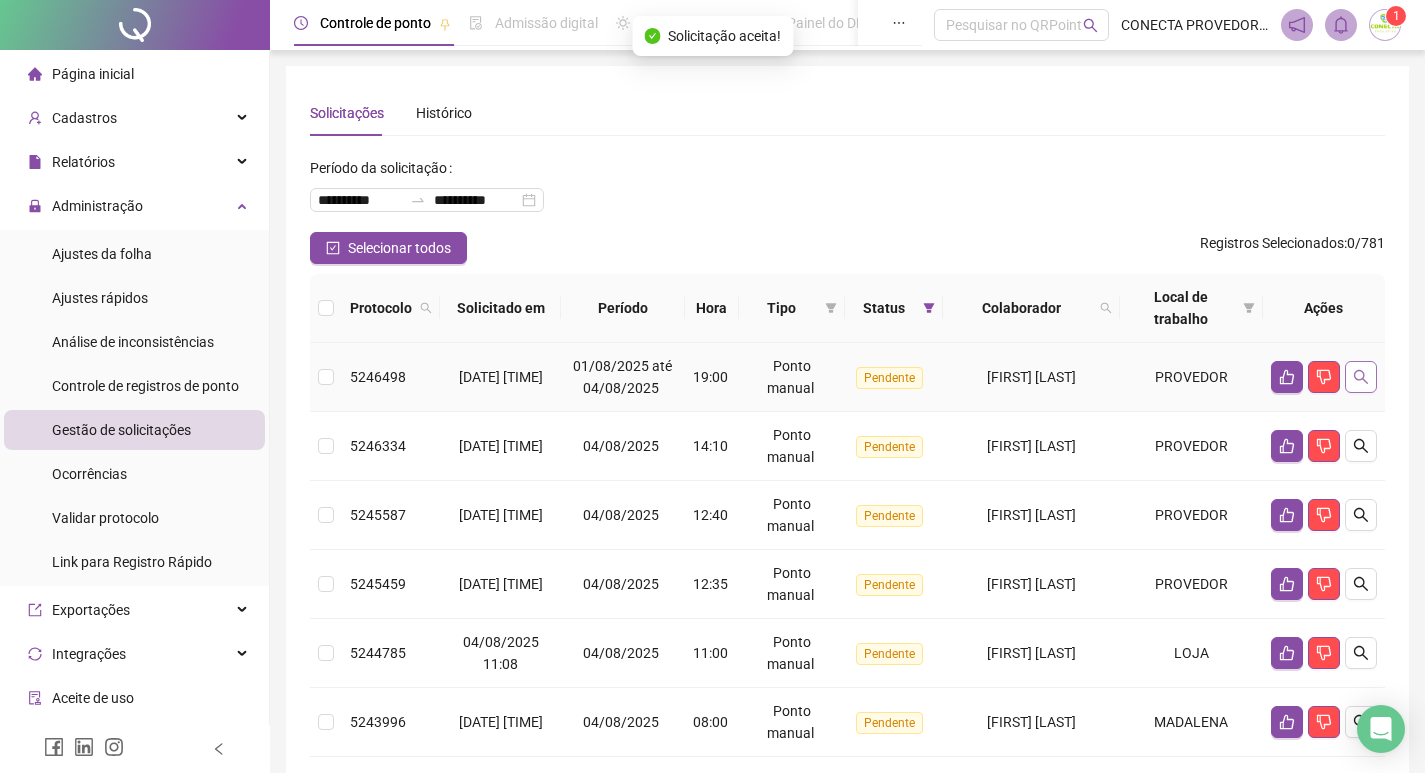 click at bounding box center (1361, 377) 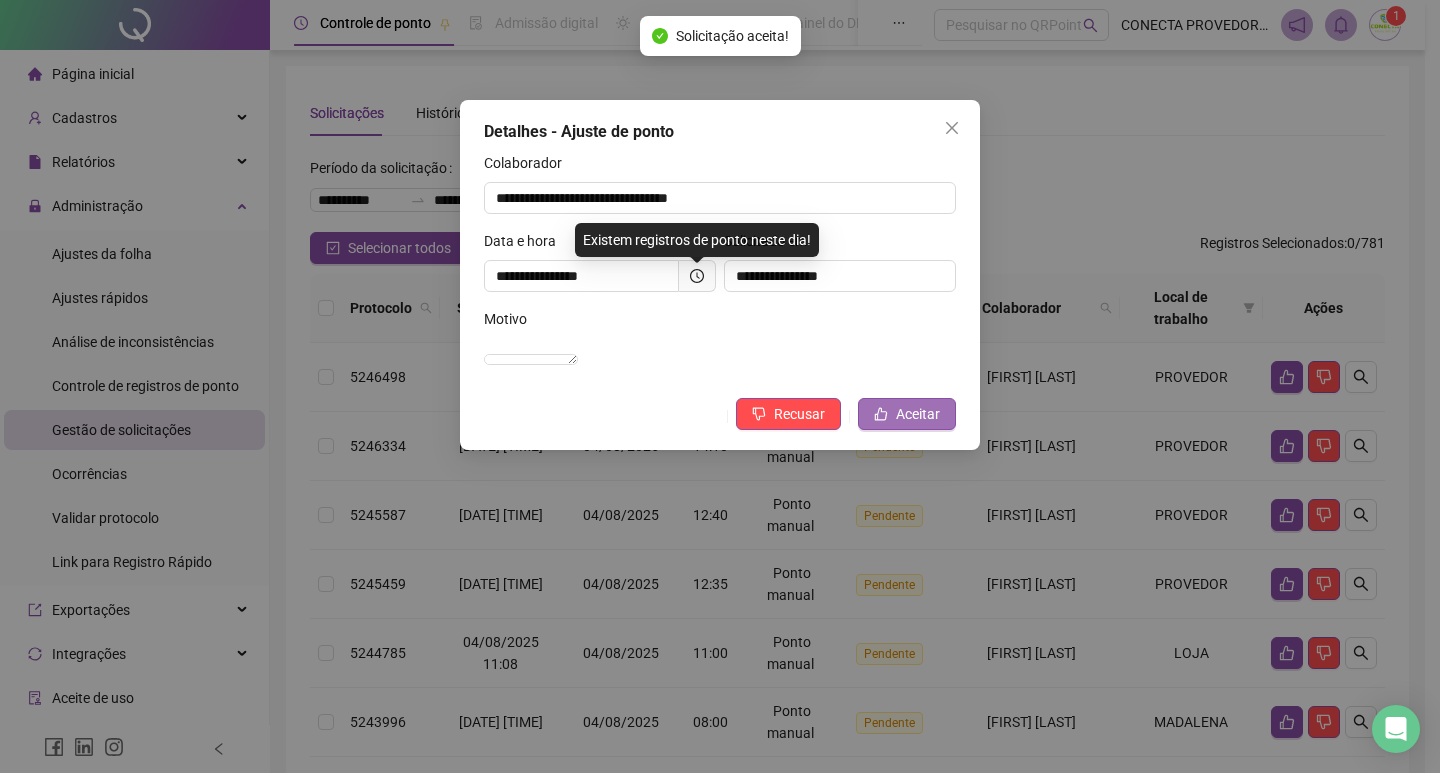 click on "Aceitar" at bounding box center [918, 414] 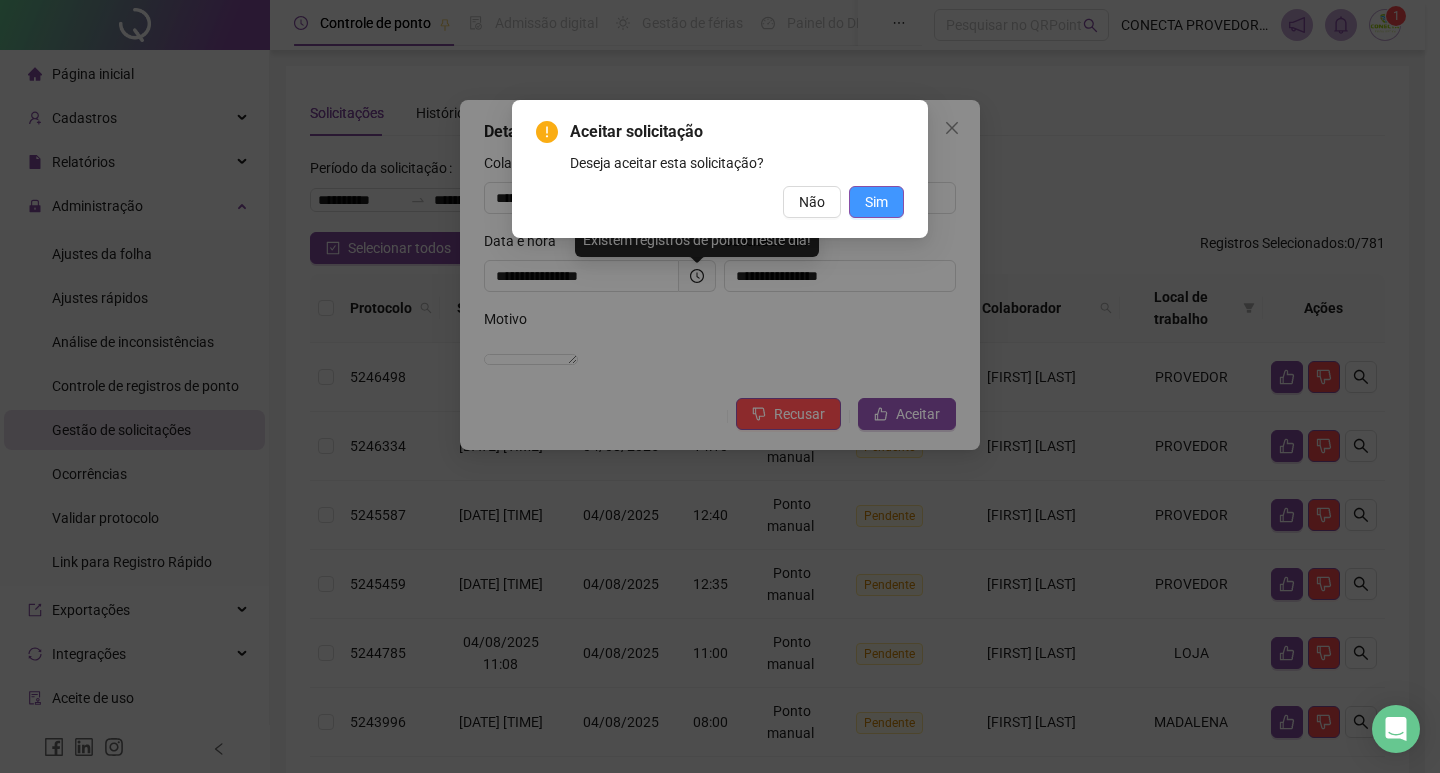 click on "Sim" at bounding box center [876, 202] 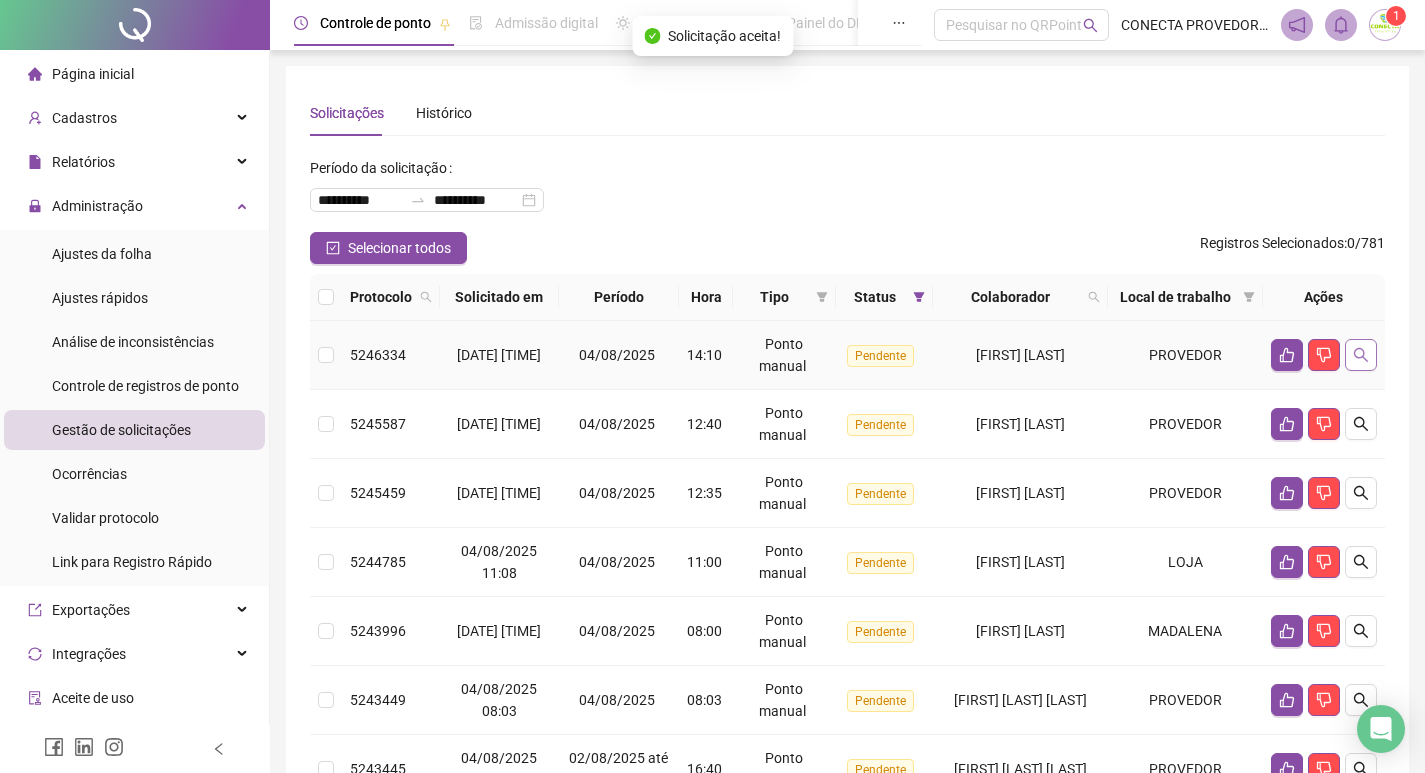 click at bounding box center [1361, 355] 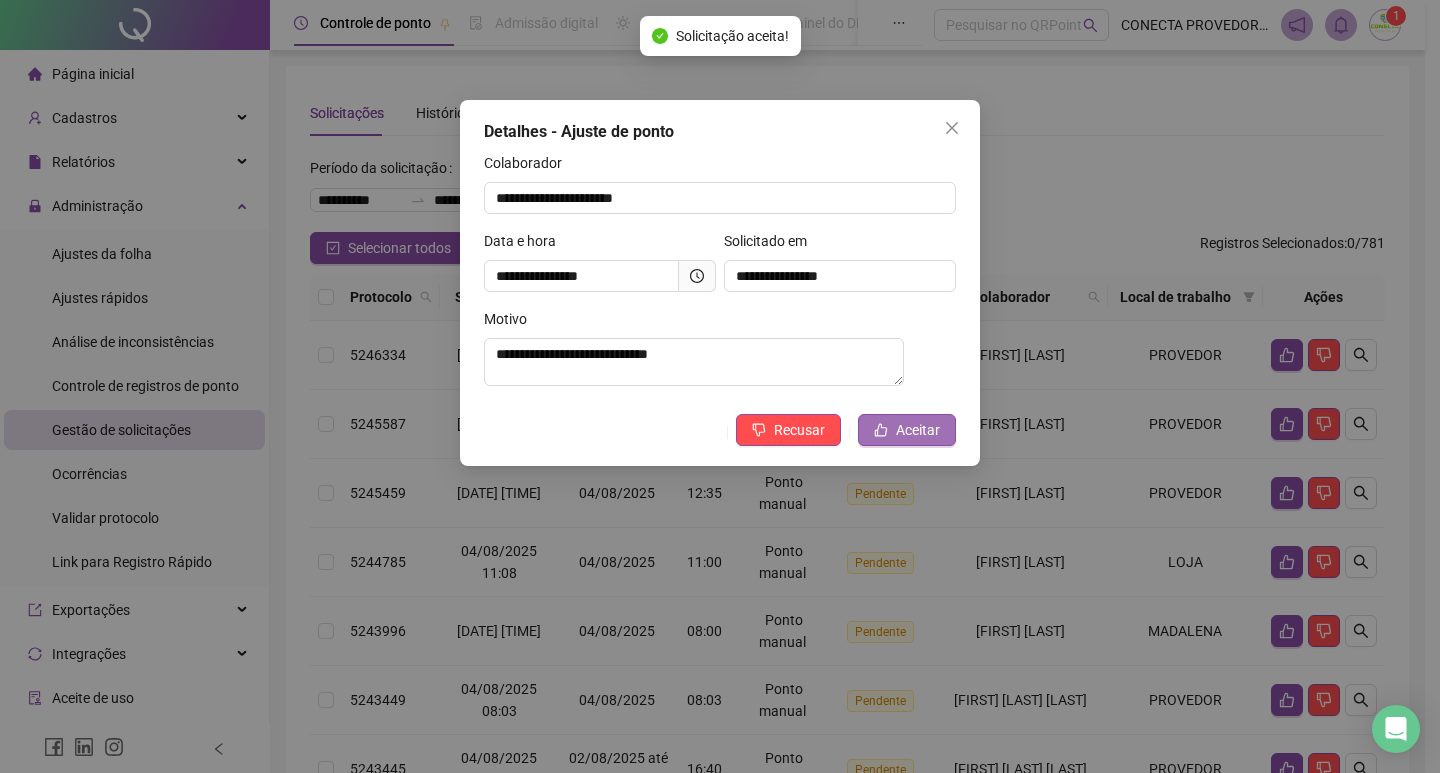 click on "Aceitar" at bounding box center (918, 430) 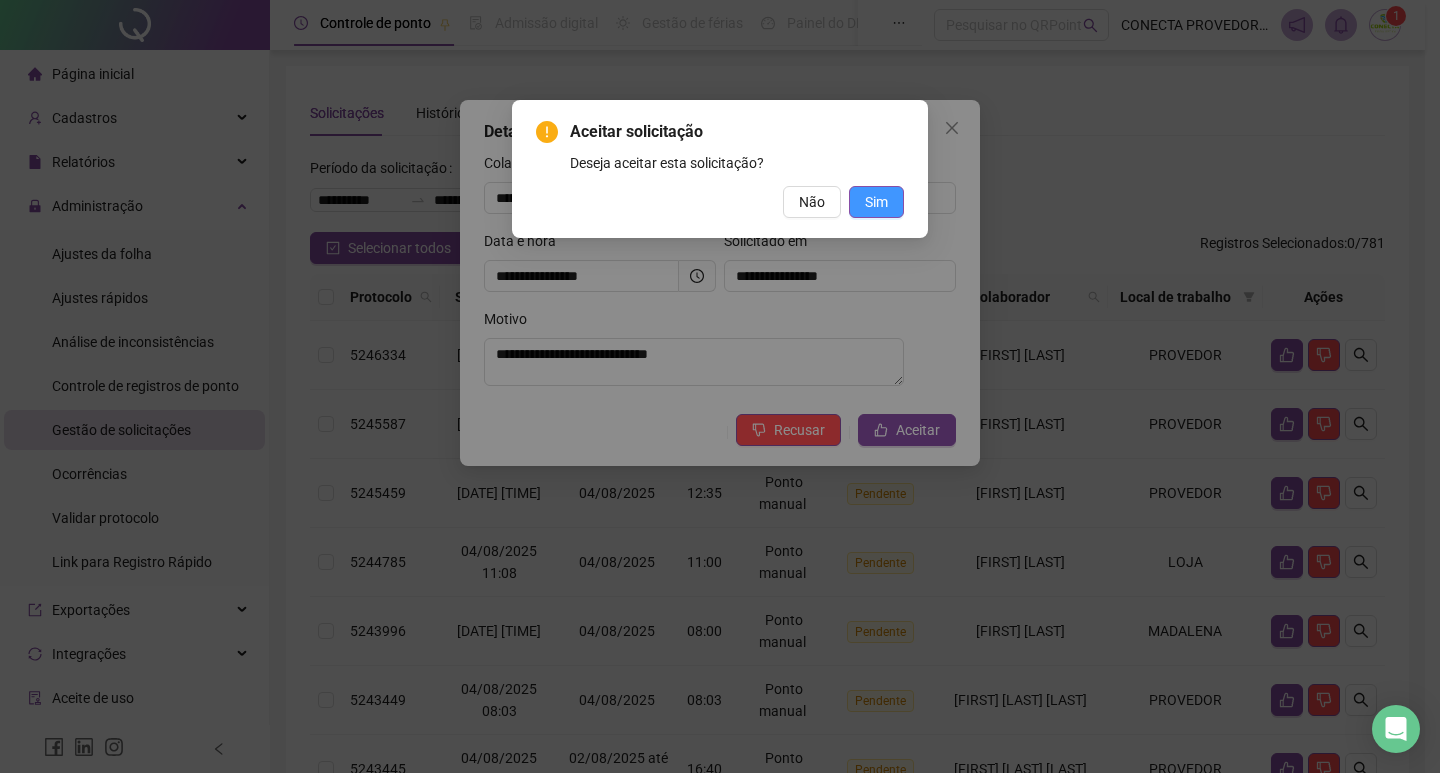 click on "Sim" at bounding box center [876, 202] 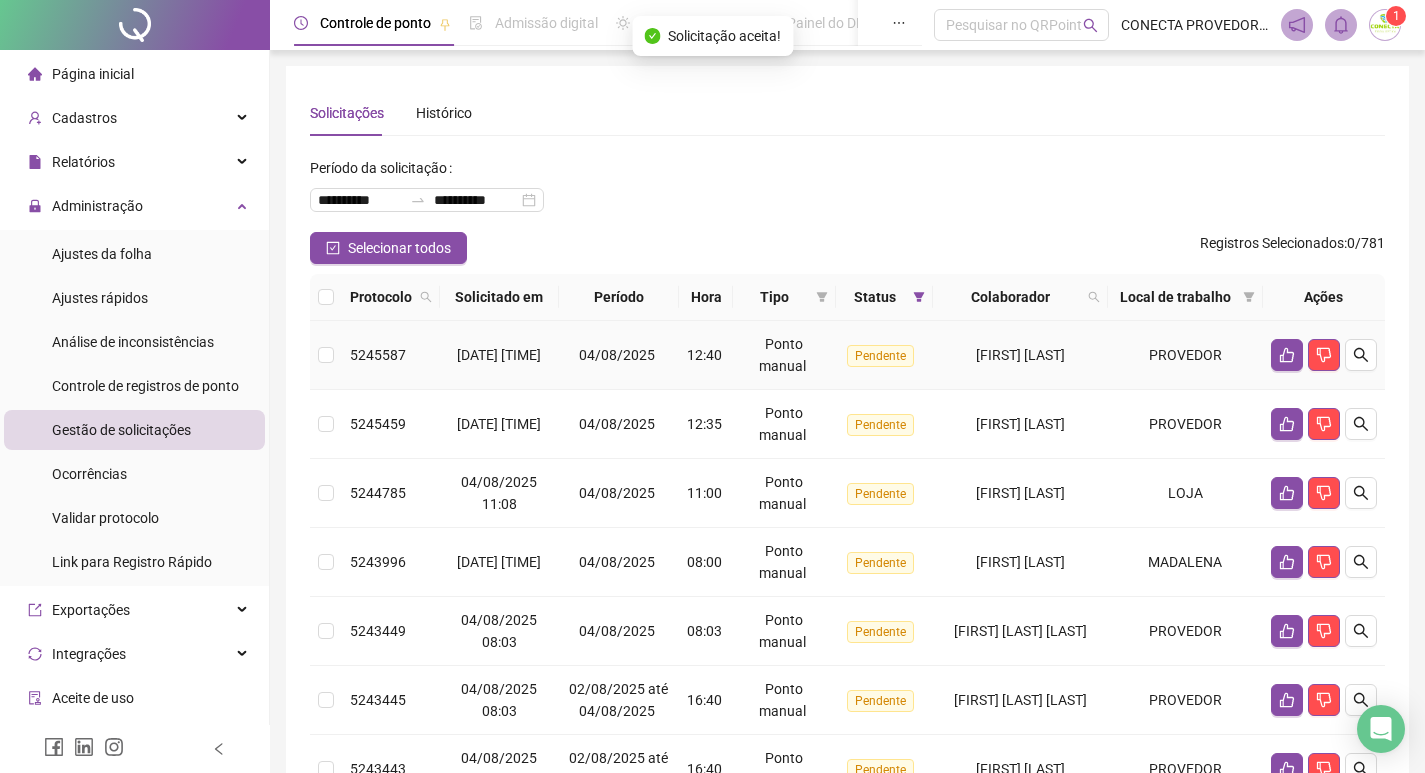 click 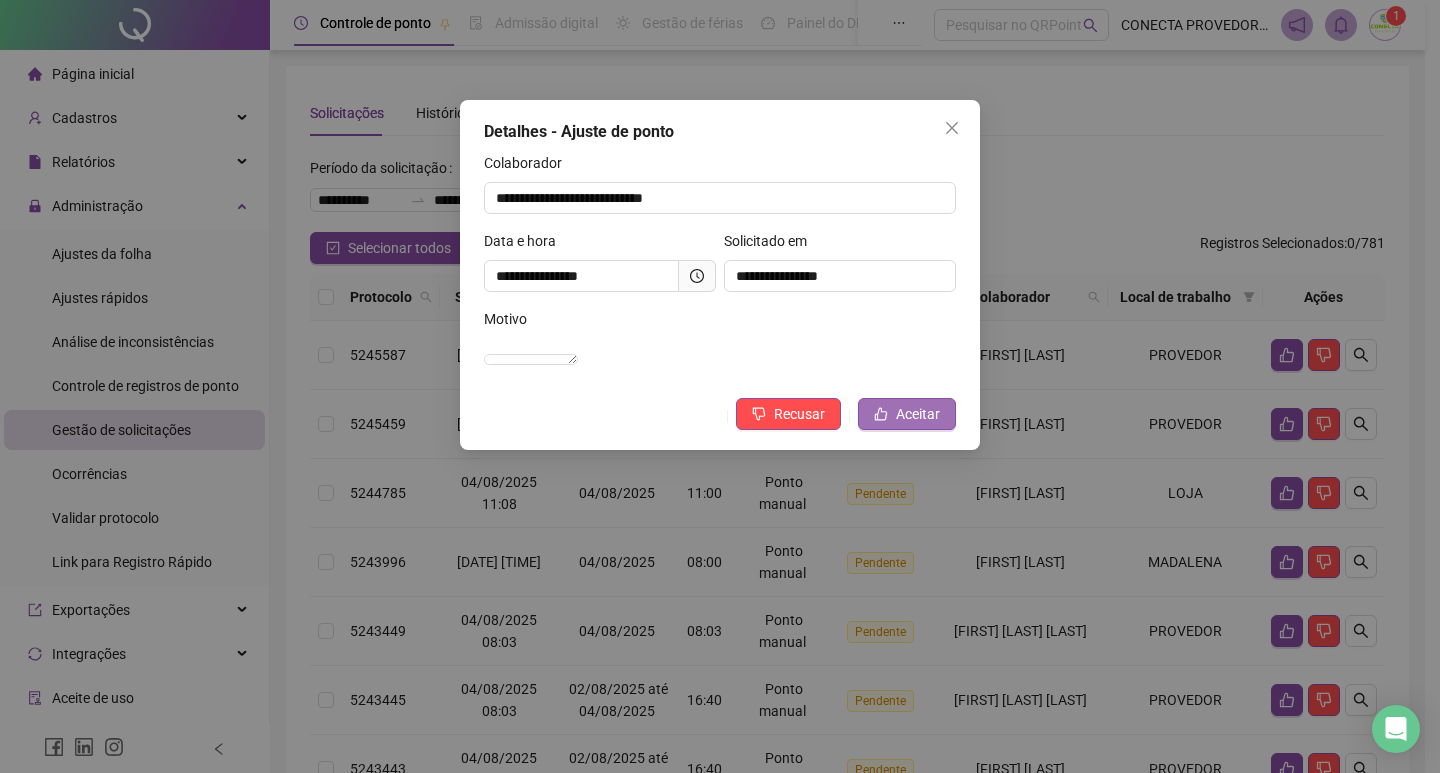 click on "Aceitar" at bounding box center [918, 414] 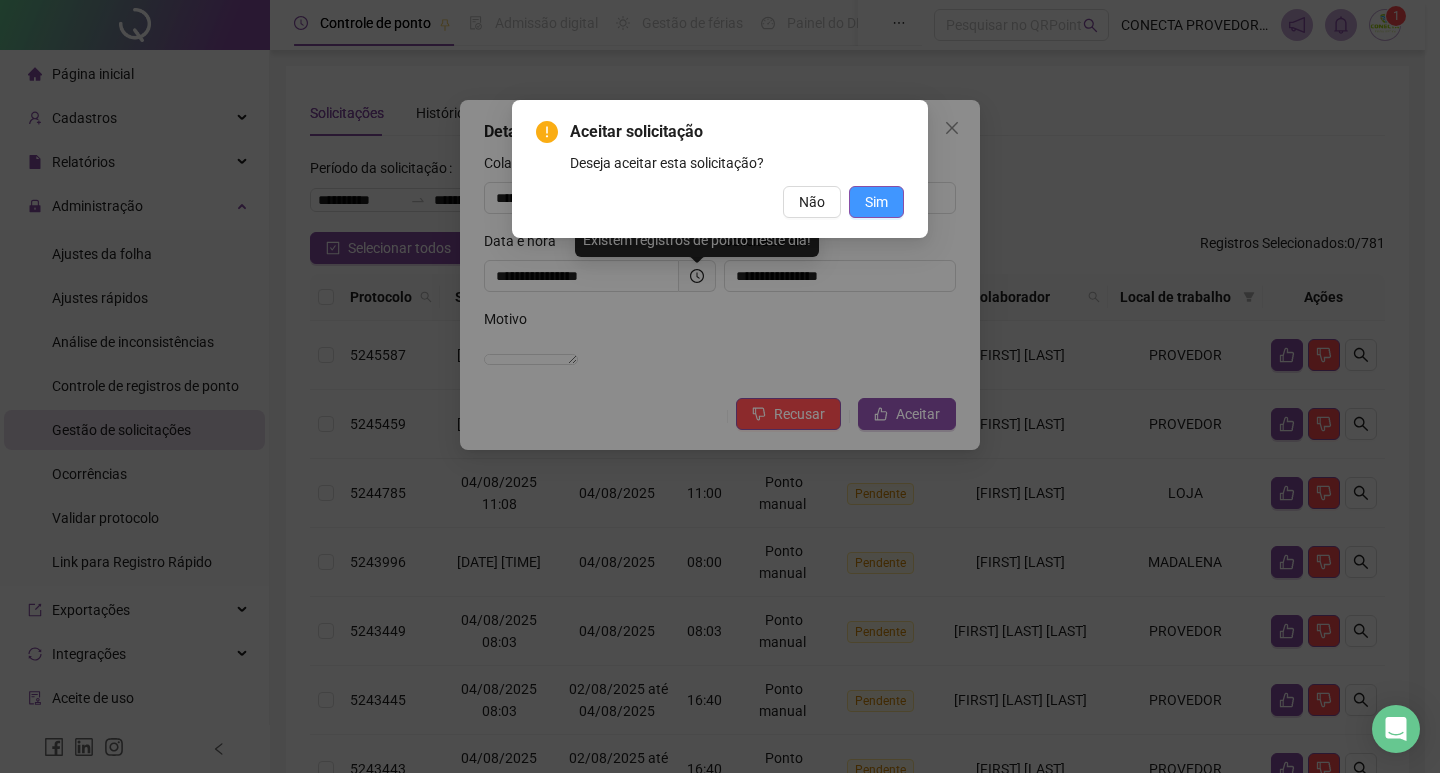 click on "Sim" at bounding box center (876, 202) 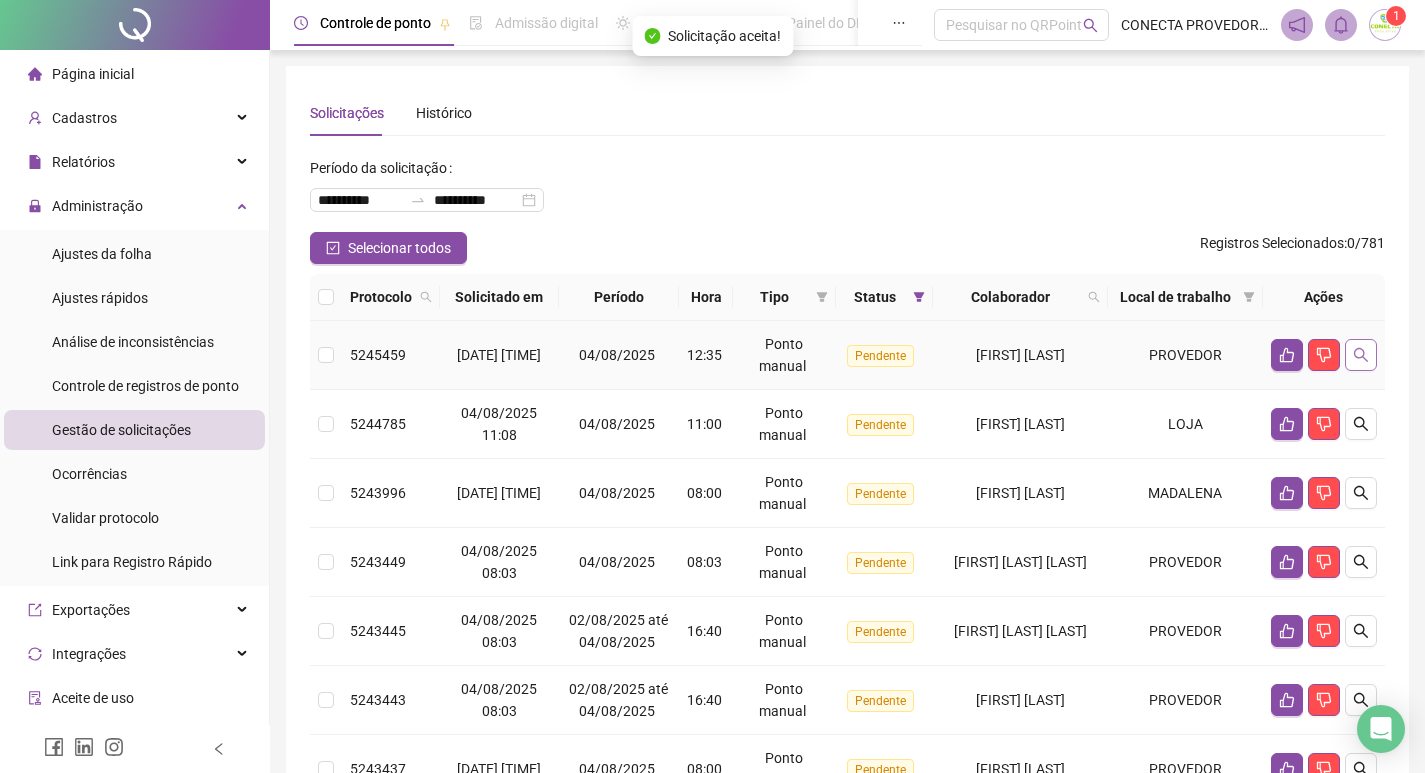 click 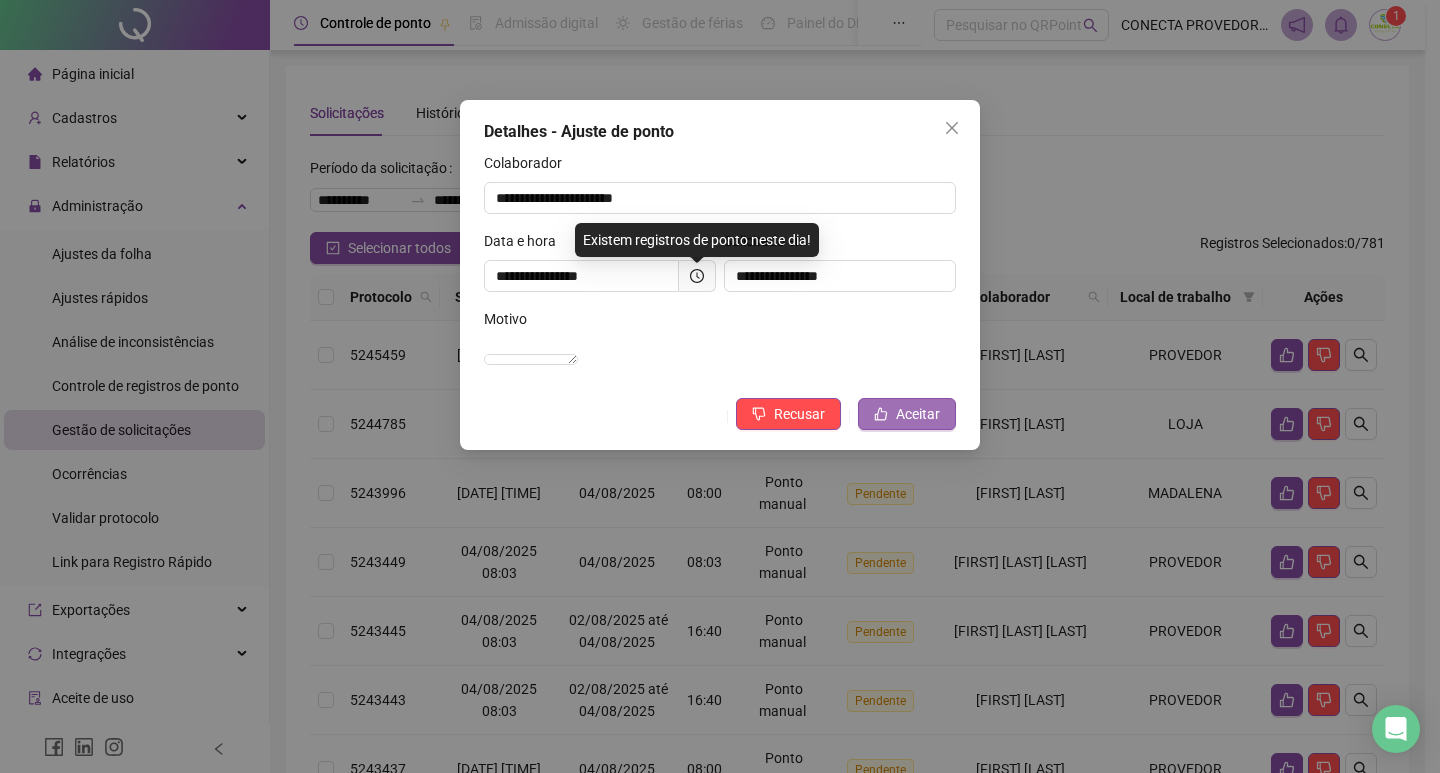 click on "Aceitar" at bounding box center [907, 414] 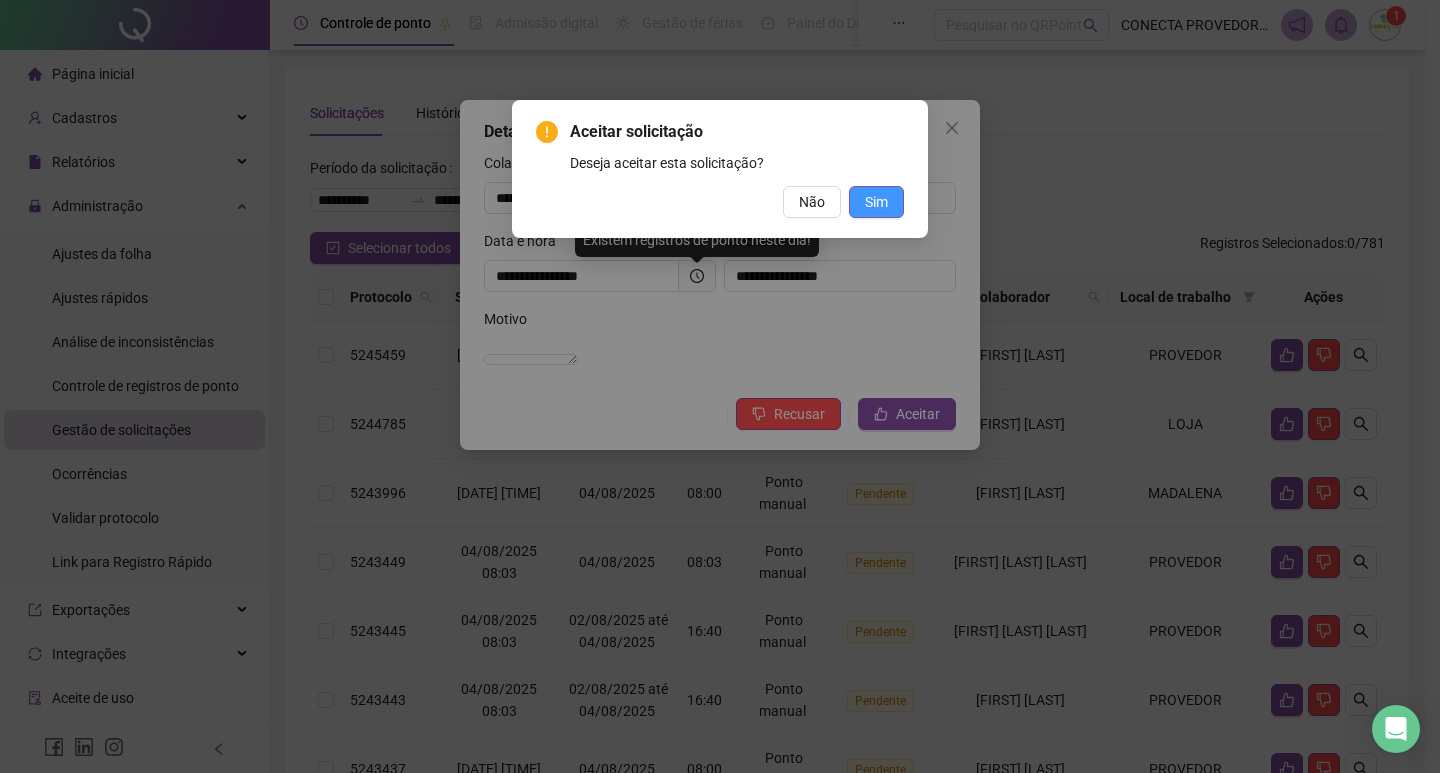 drag, startPoint x: 891, startPoint y: 173, endPoint x: 880, endPoint y: 190, distance: 20.248457 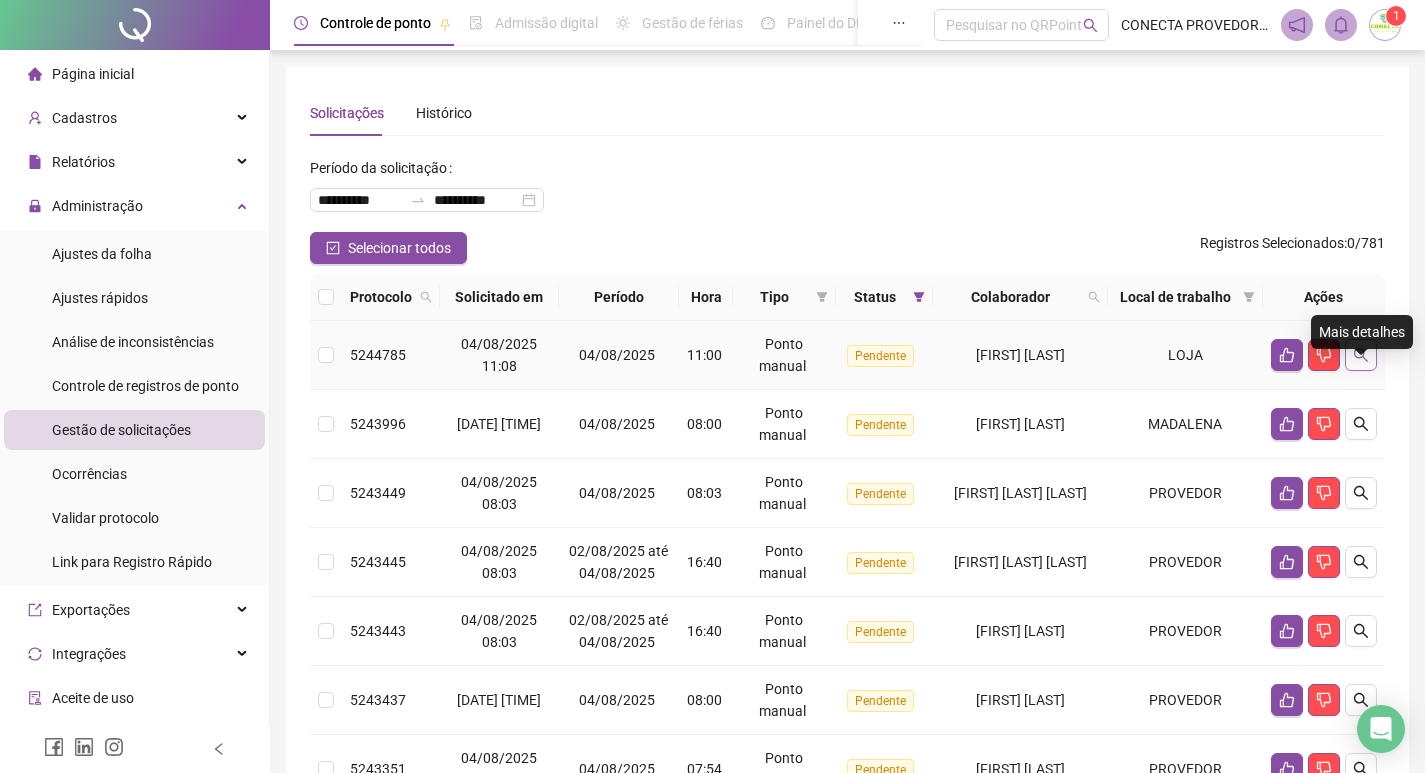 click 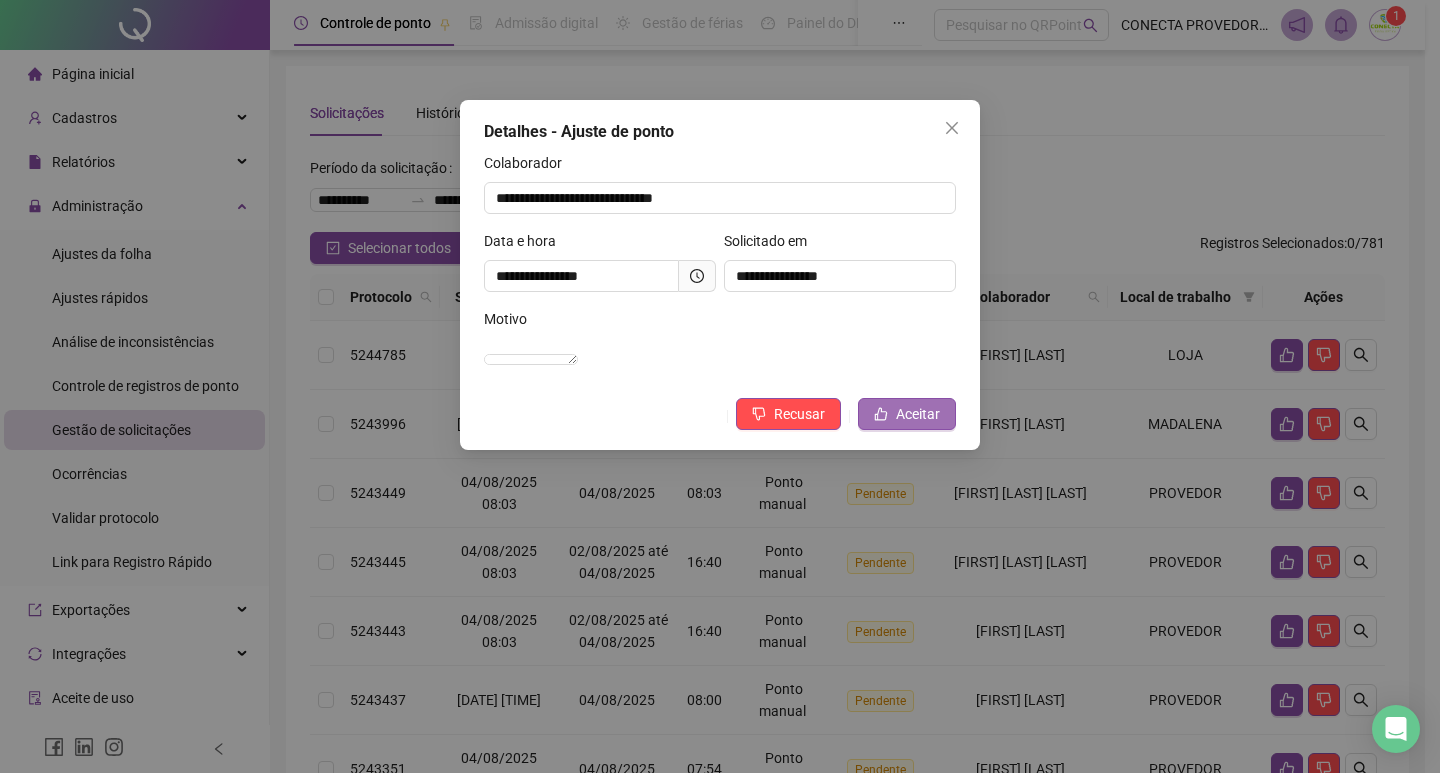 click on "Aceitar" at bounding box center (918, 414) 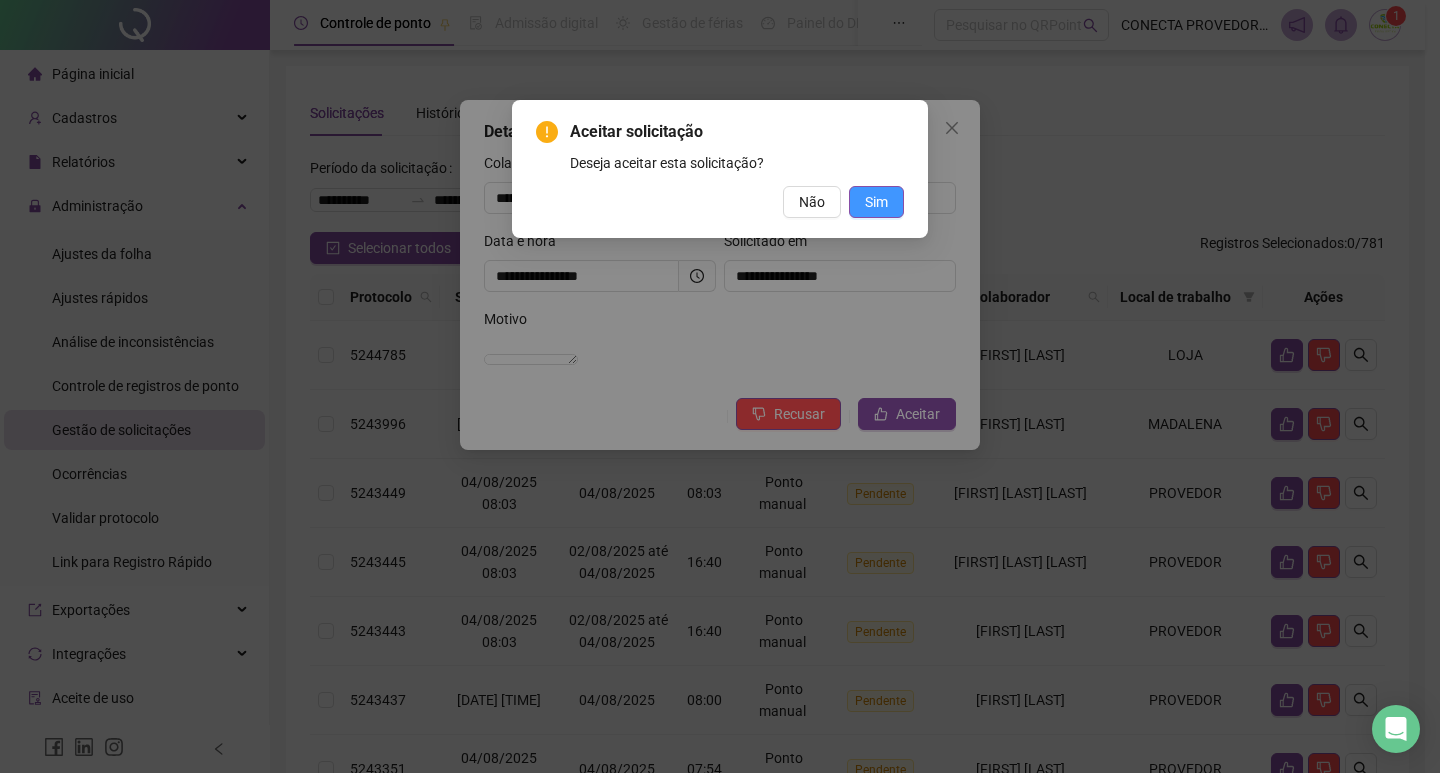 click on "Sim" at bounding box center [876, 202] 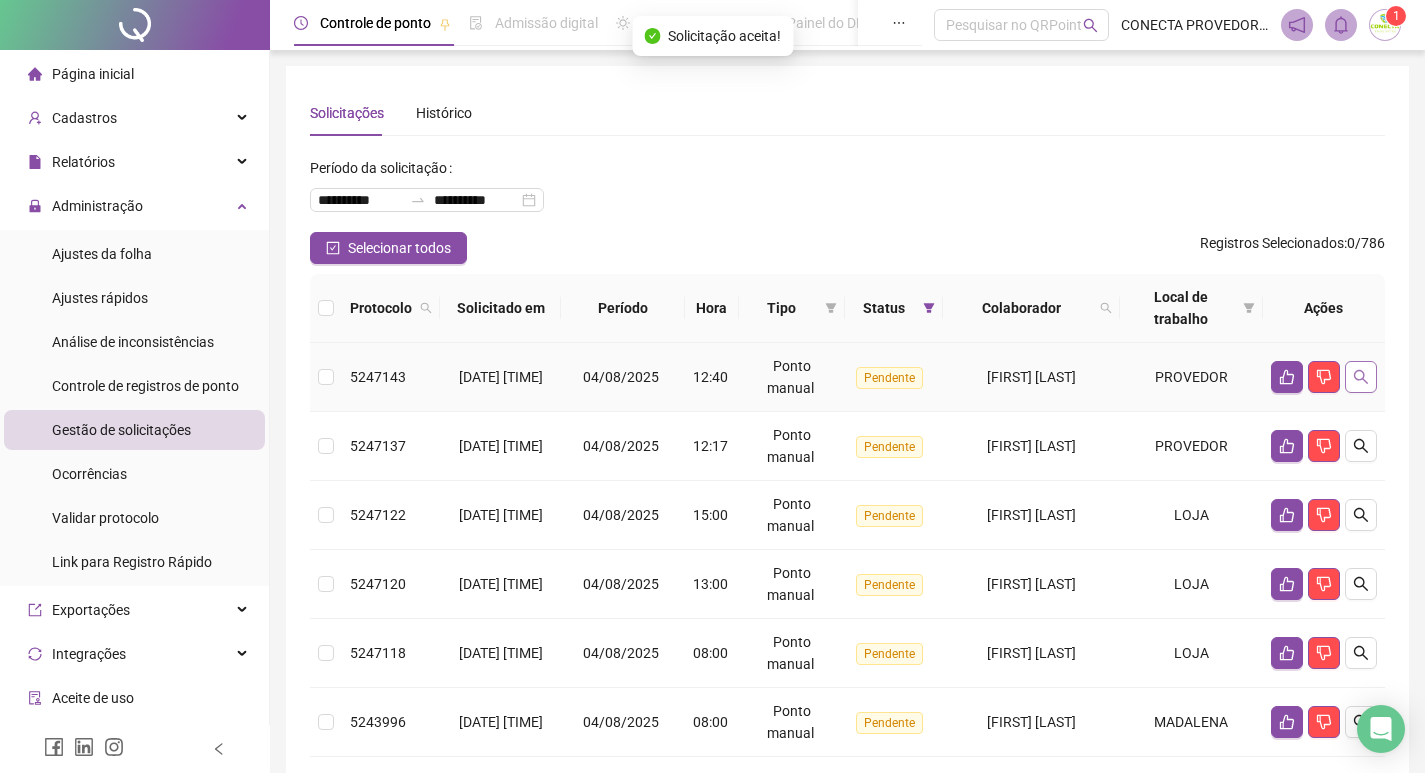 click at bounding box center (1361, 377) 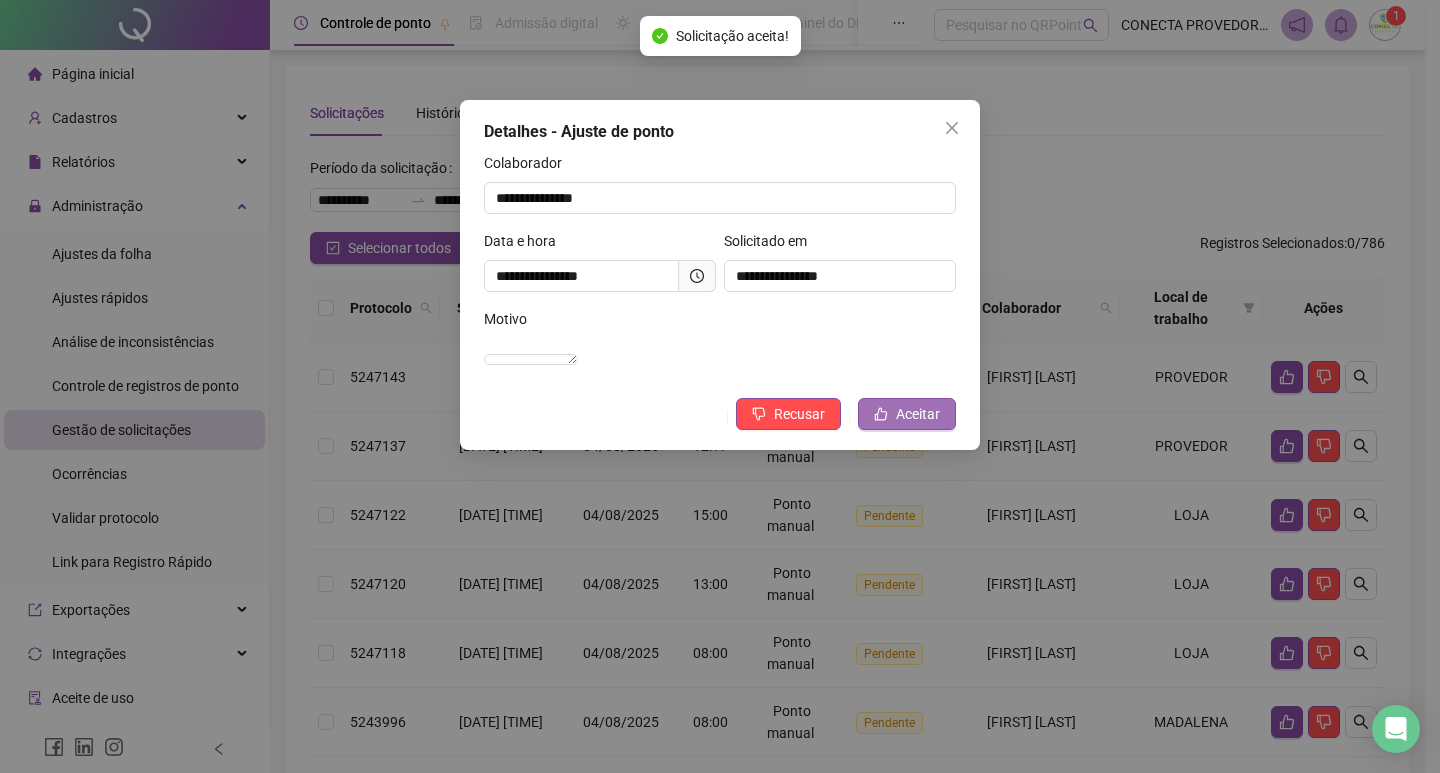 click 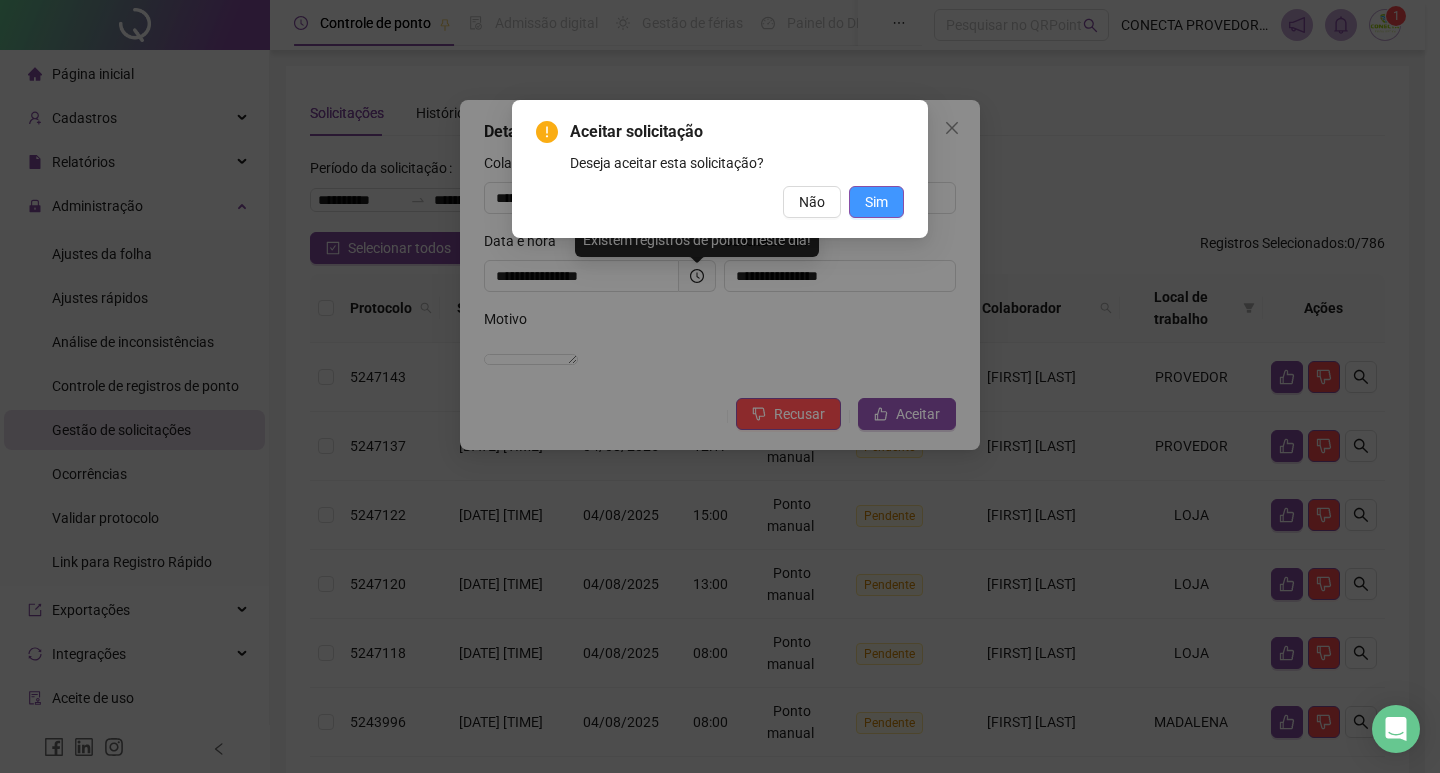 click on "Sim" at bounding box center [876, 202] 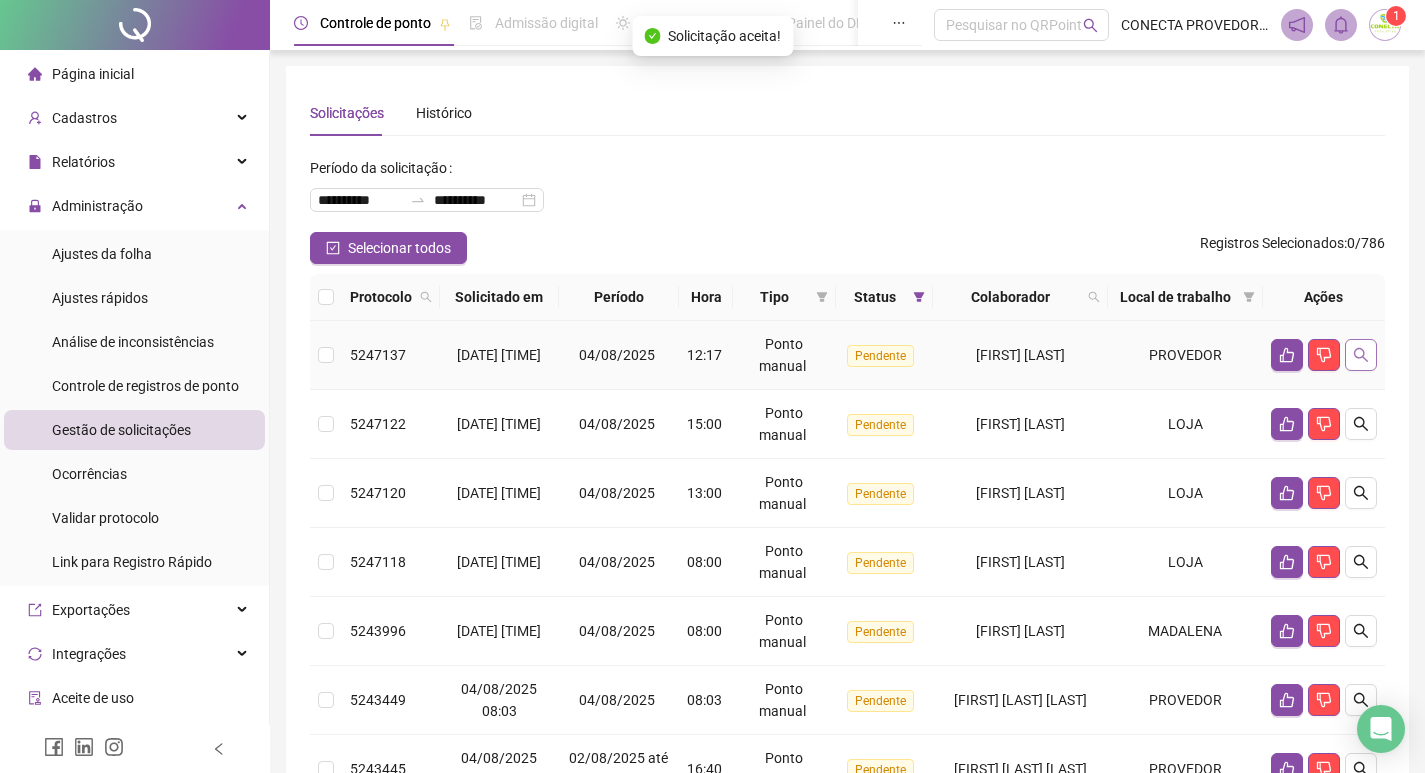click 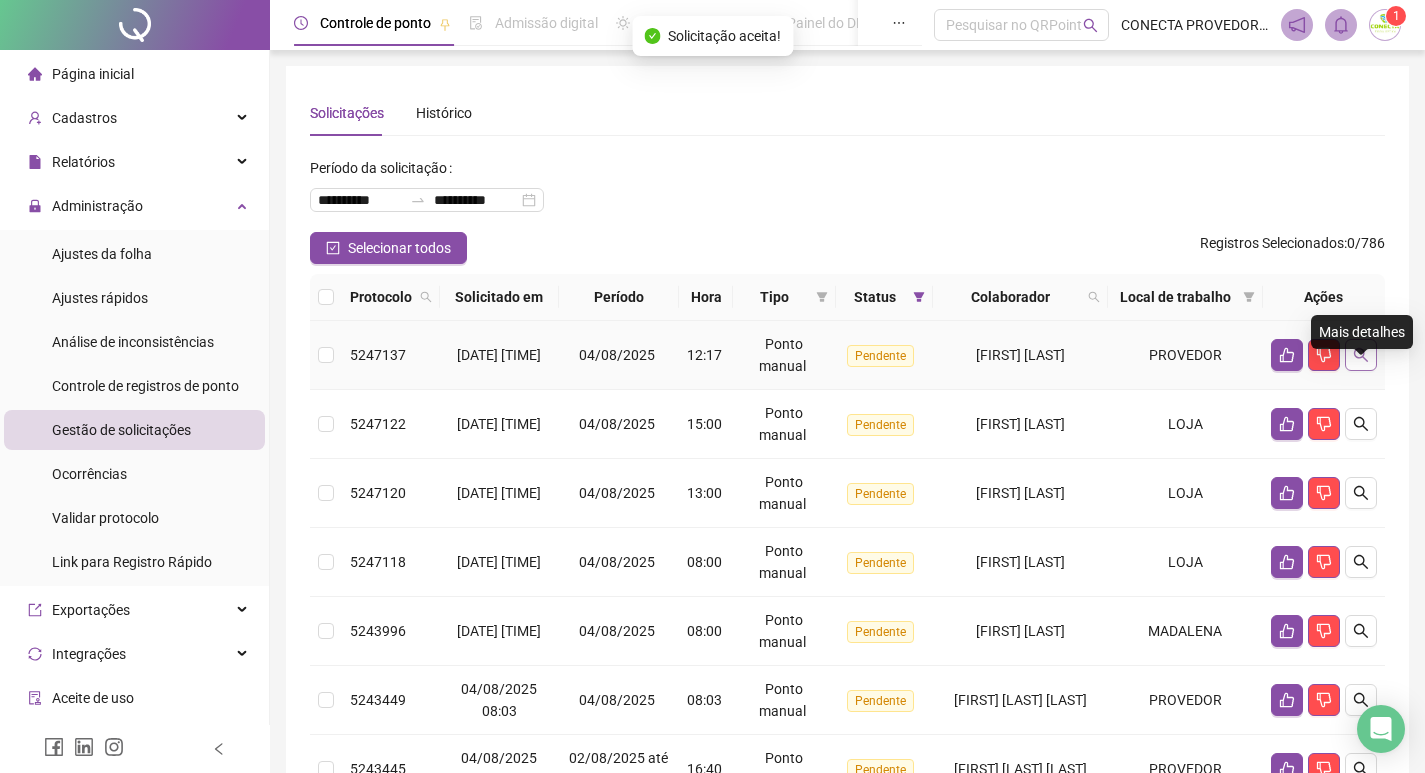 click 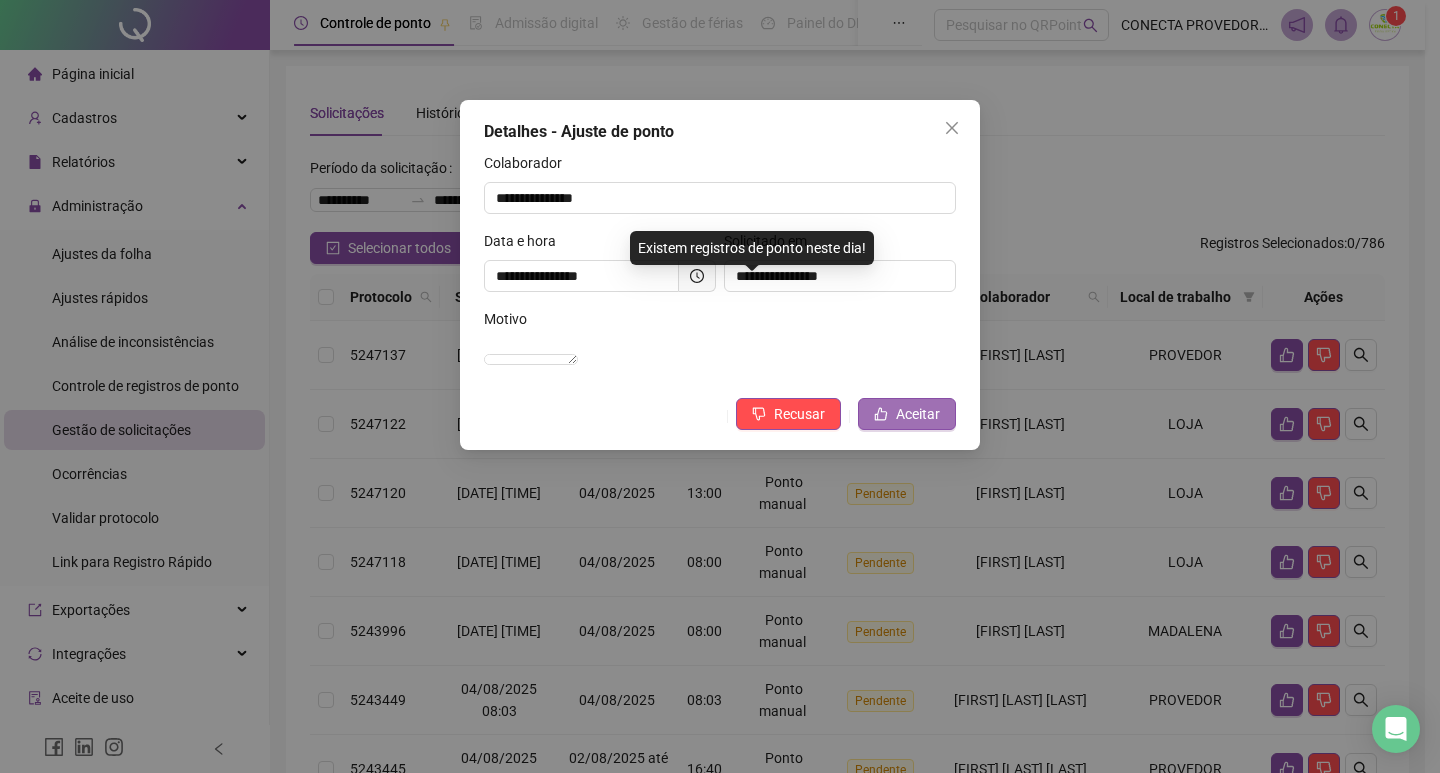 click on "Aceitar" at bounding box center (918, 414) 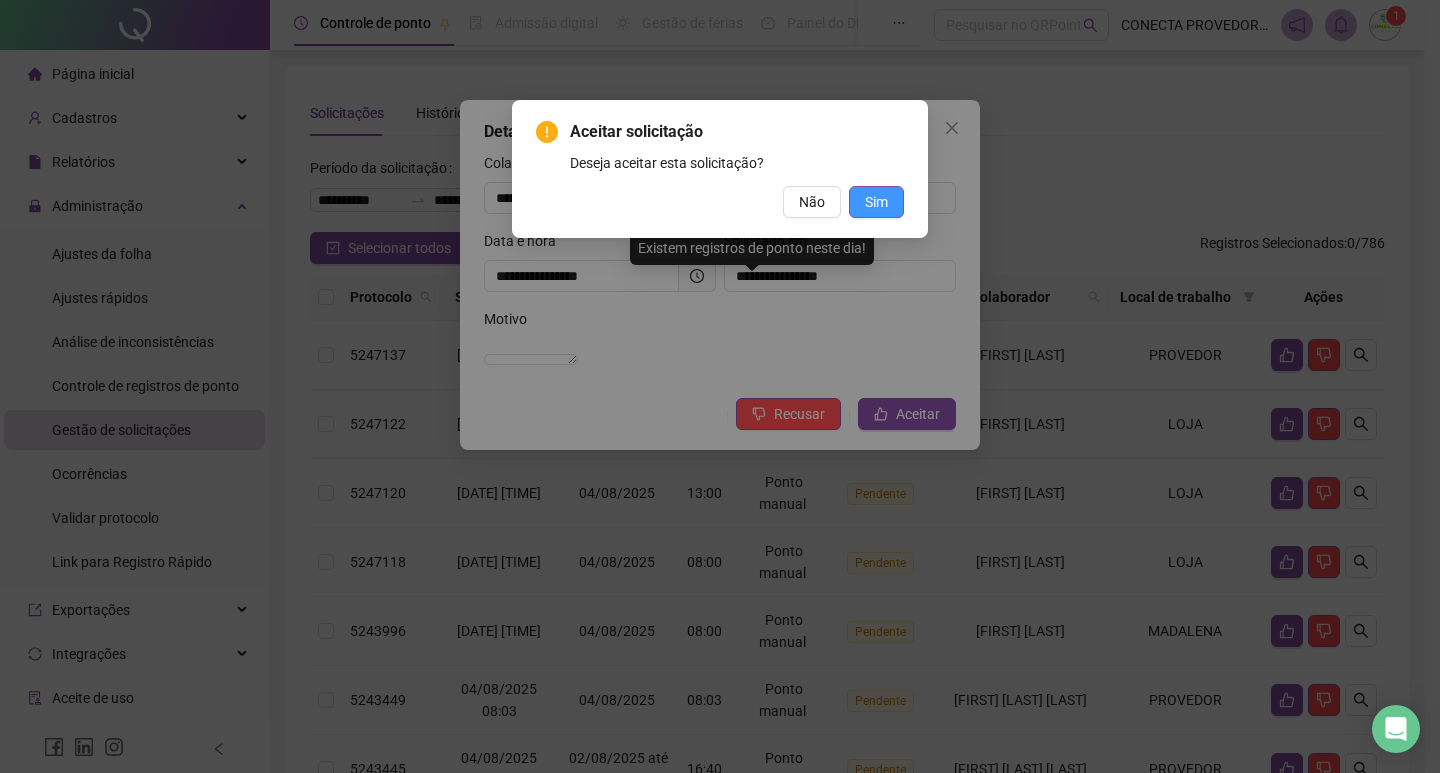 click on "Sim" at bounding box center (876, 202) 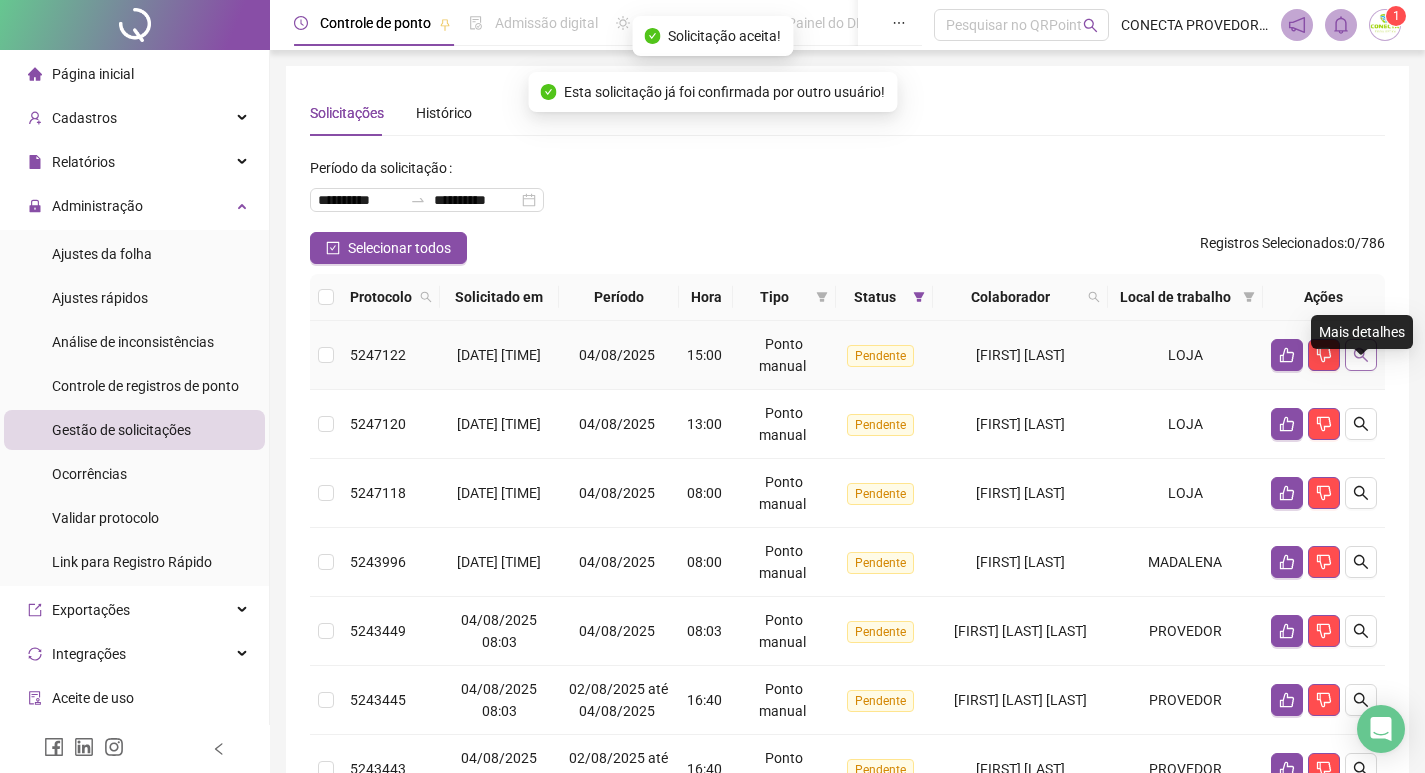 click at bounding box center (1361, 355) 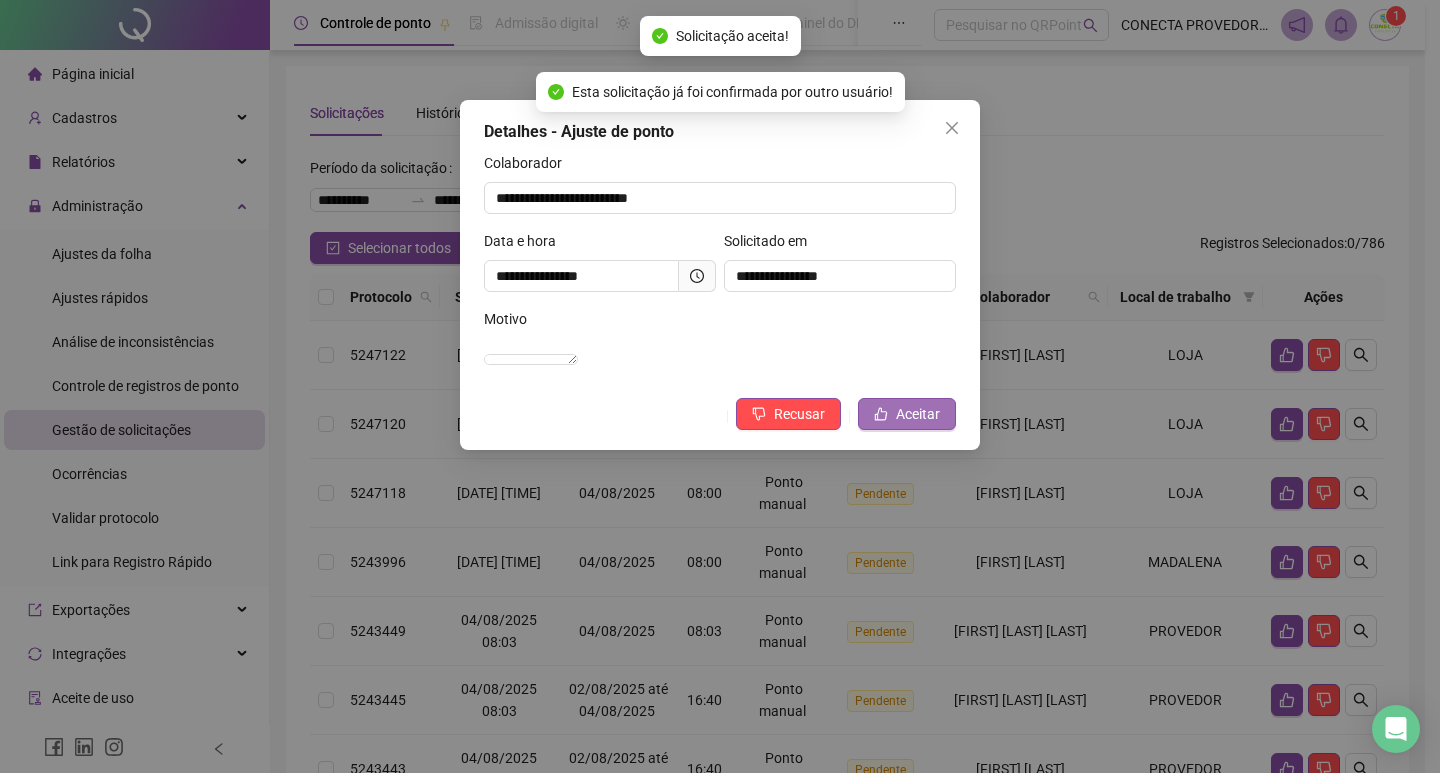 click on "Aceitar" at bounding box center (918, 414) 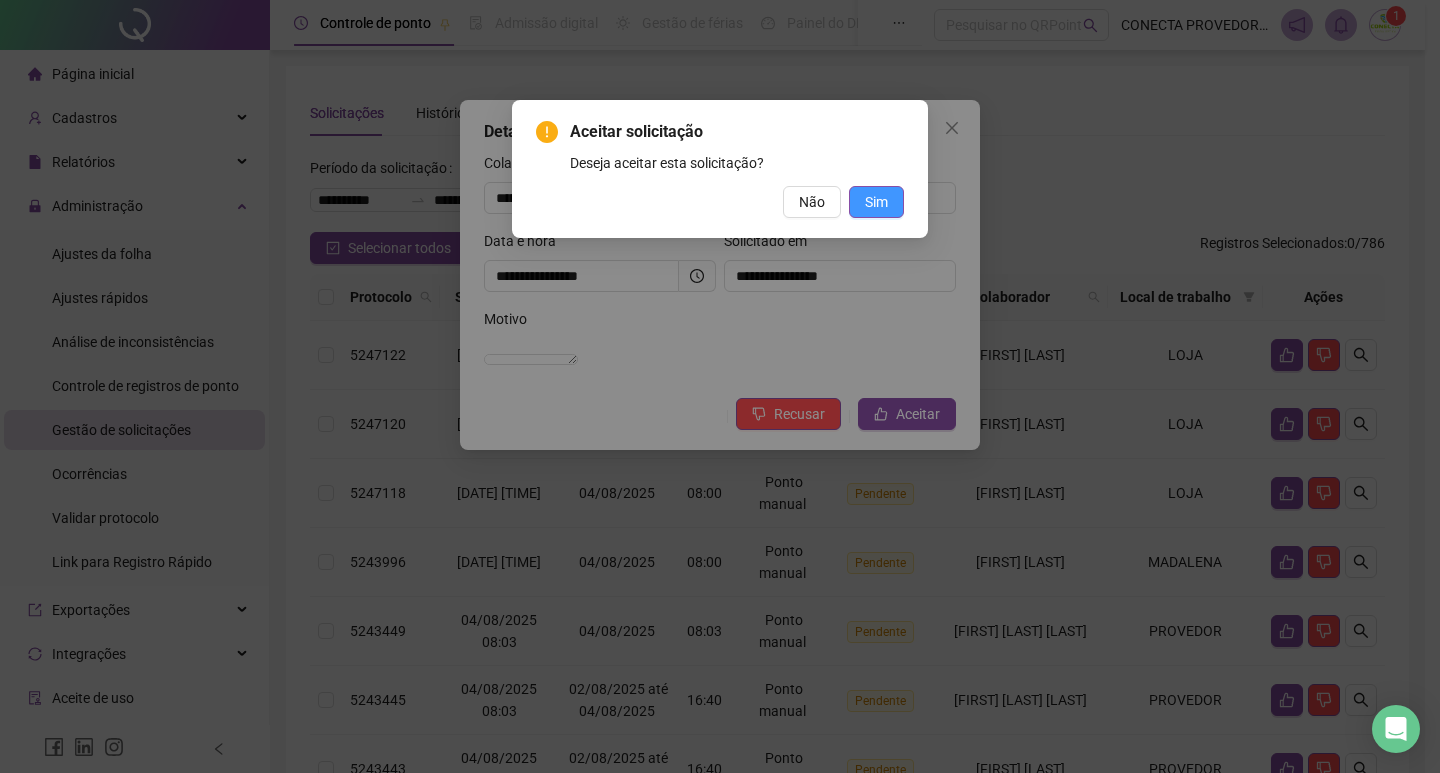 click on "Sim" at bounding box center (876, 202) 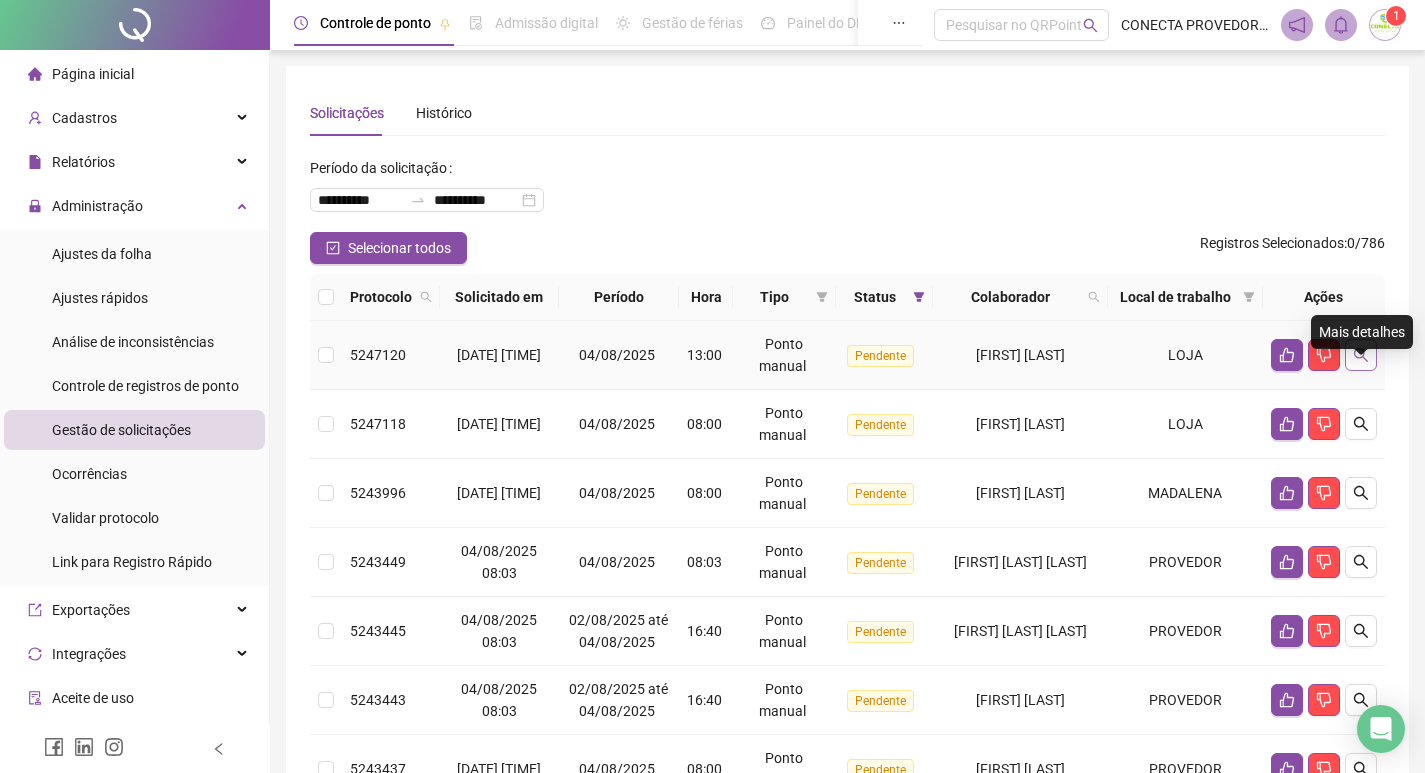 click 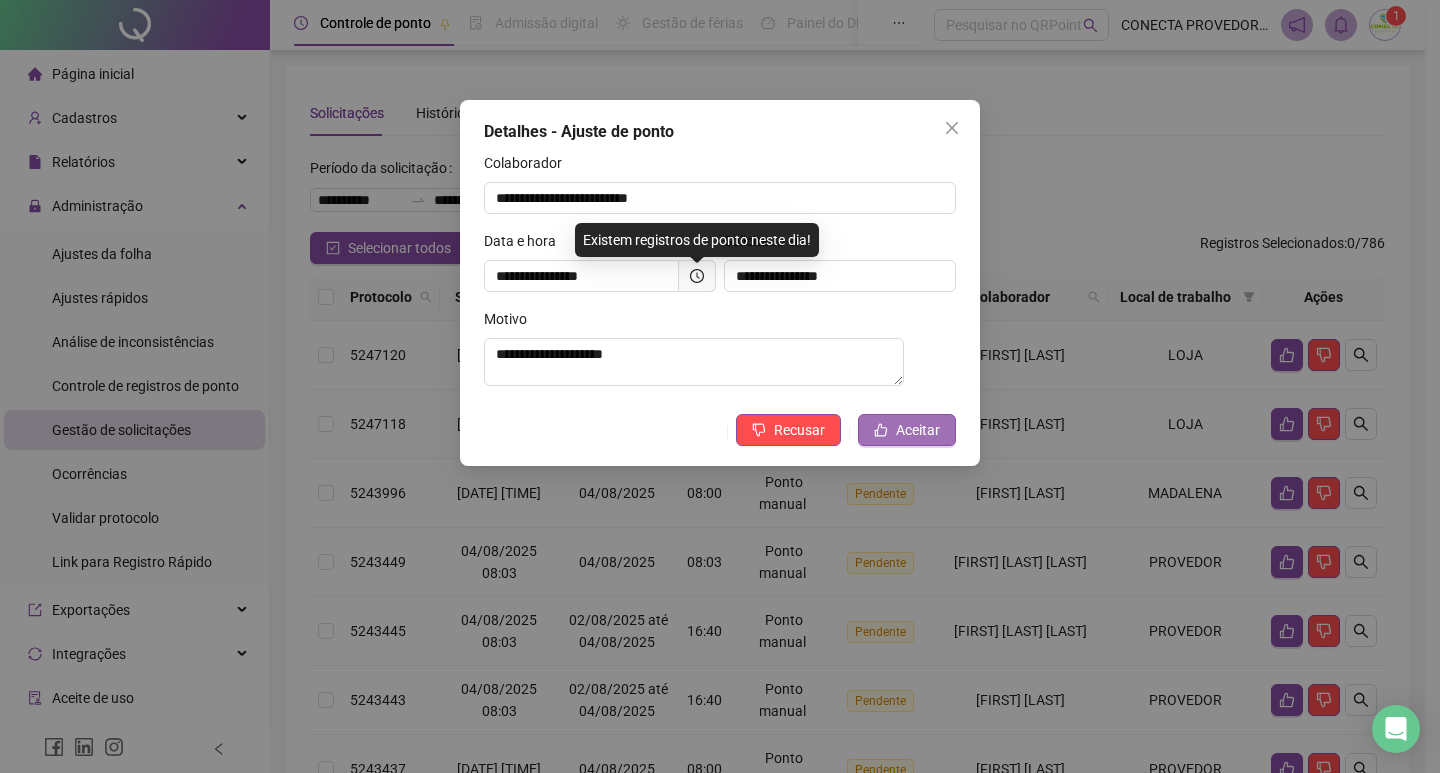 click on "Aceitar" at bounding box center (918, 430) 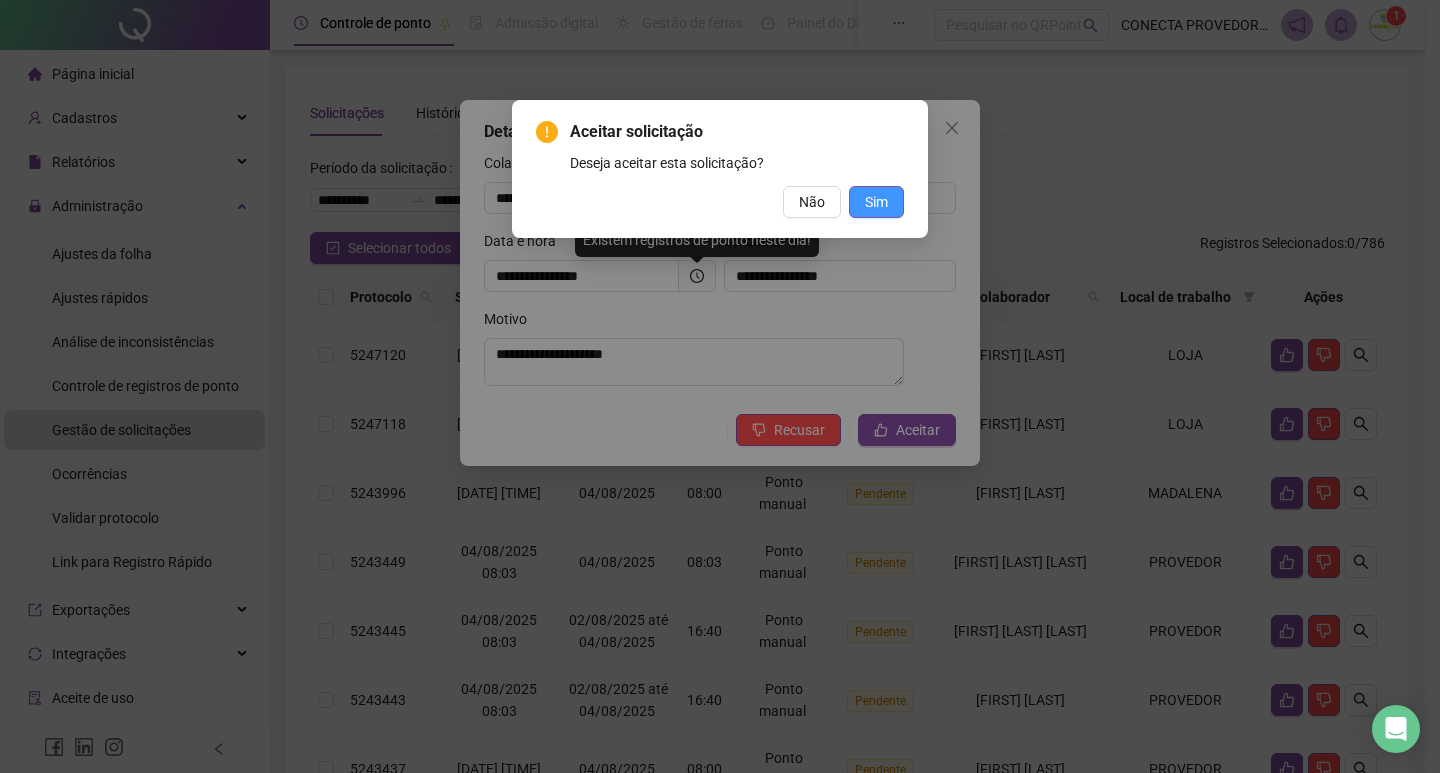 click on "Sim" at bounding box center (876, 202) 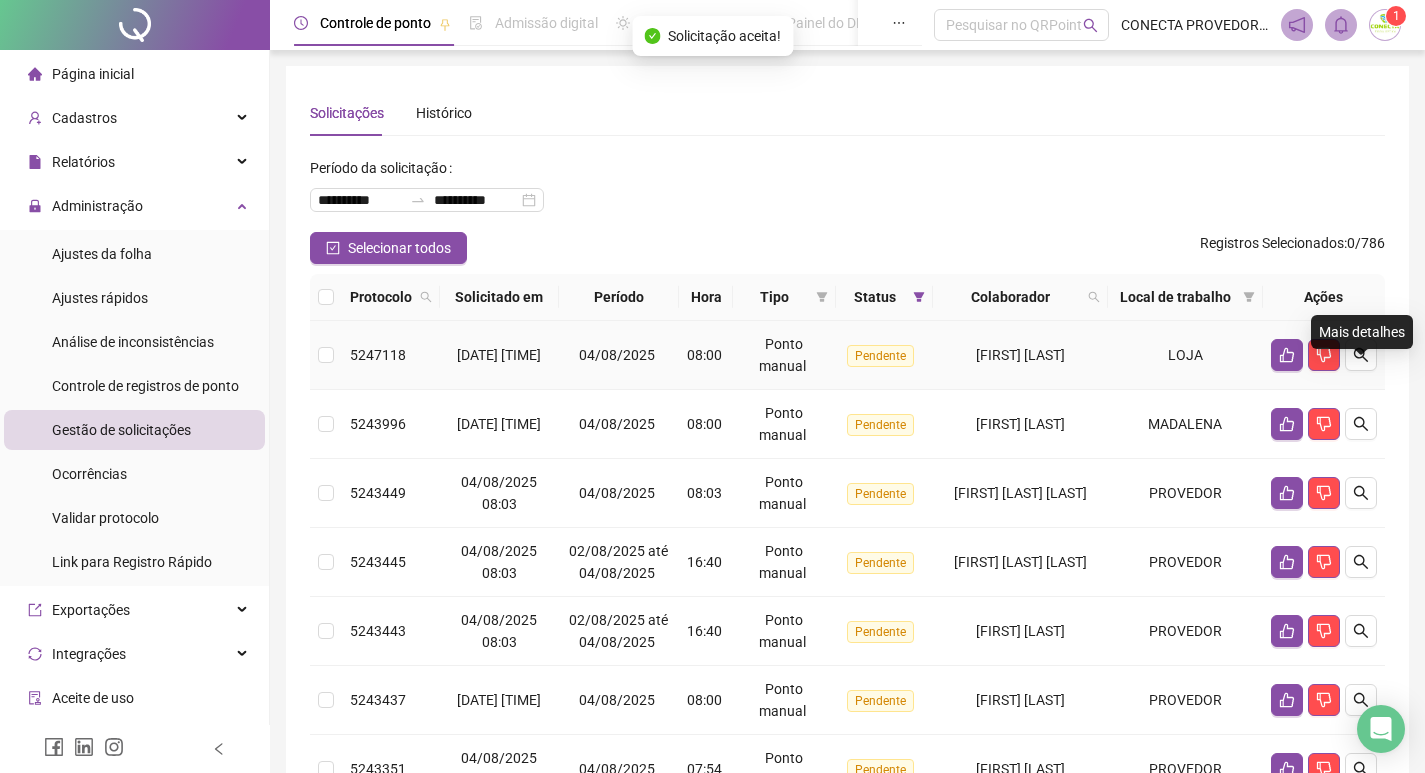 click at bounding box center (1361, 355) 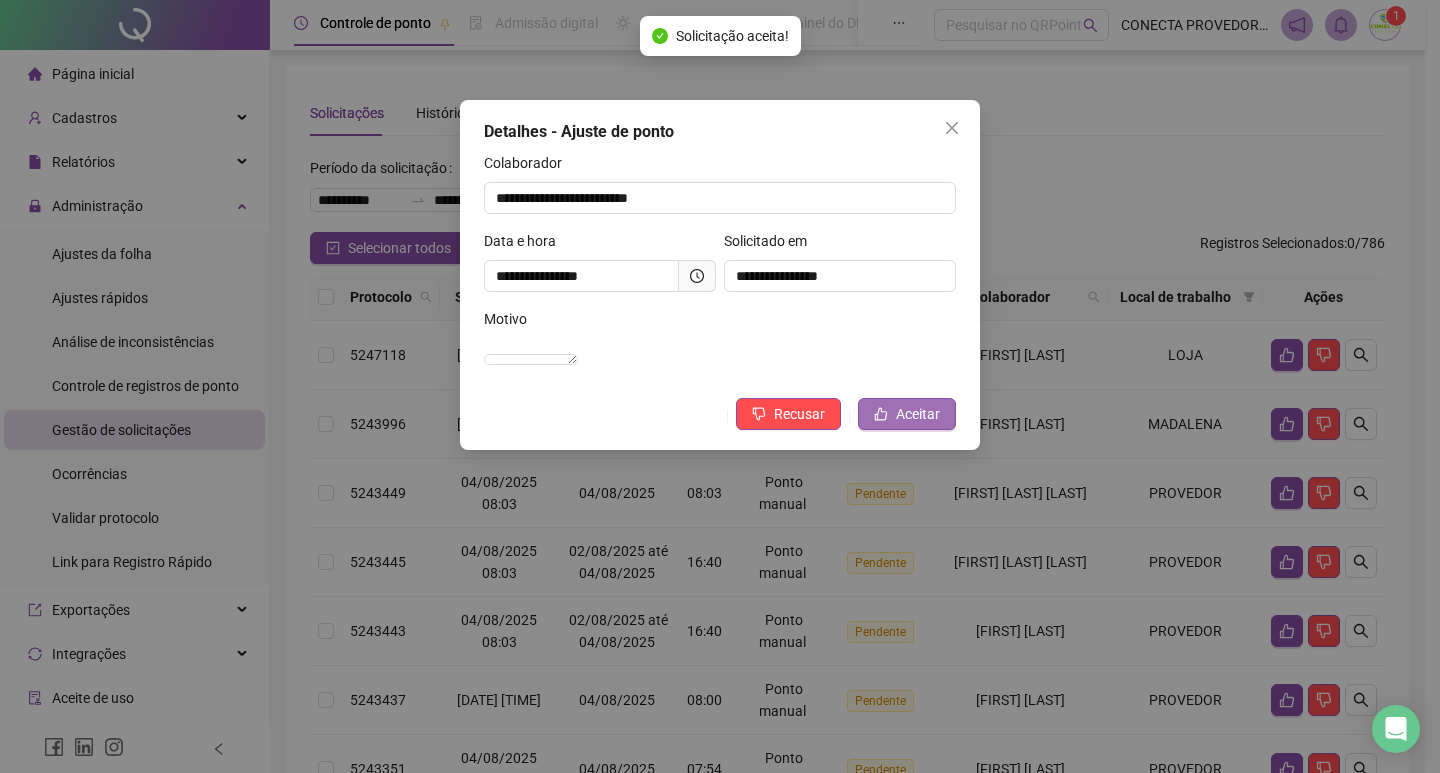 click on "Aceitar" at bounding box center (907, 414) 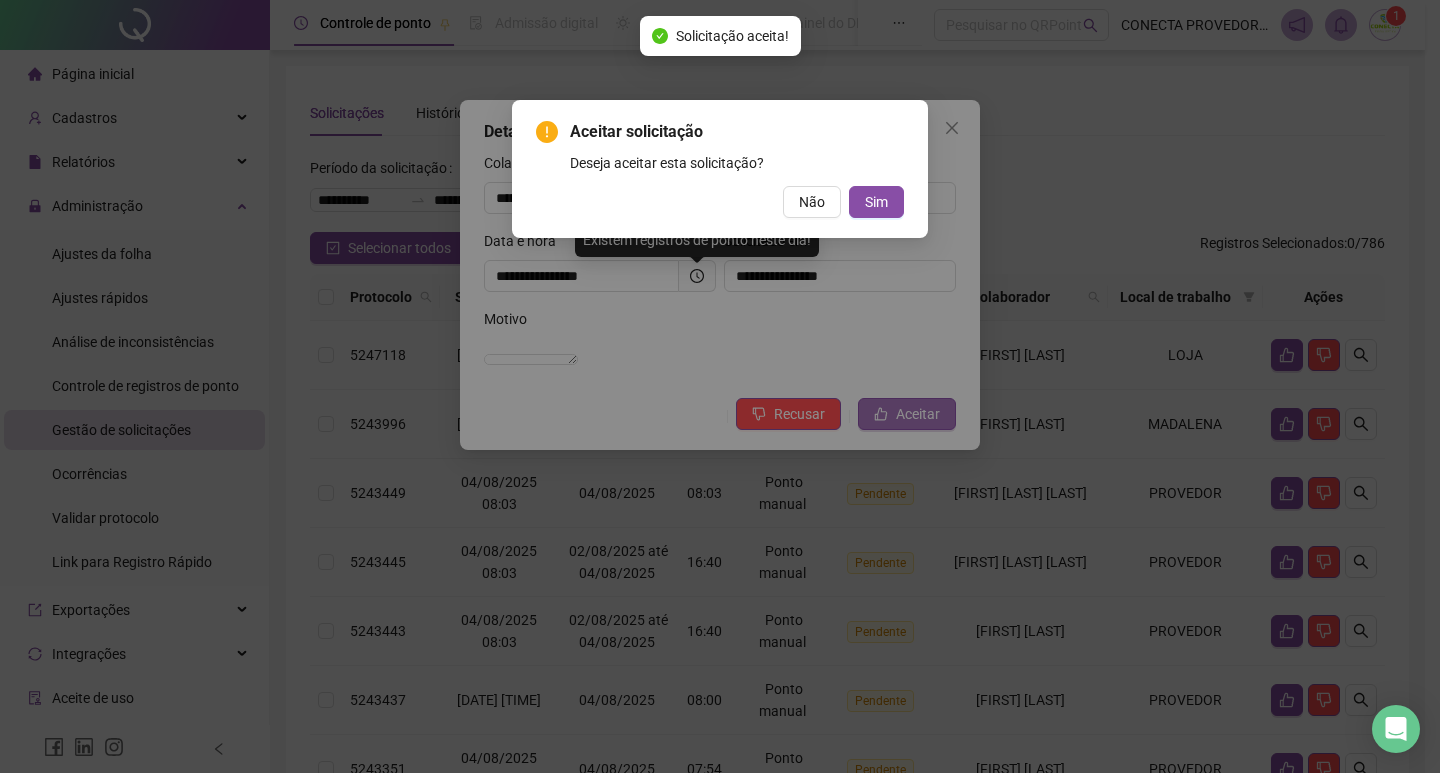 click on "Aceitar solicitação Deseja aceitar esta solicitação? Não Sim" at bounding box center [720, 386] 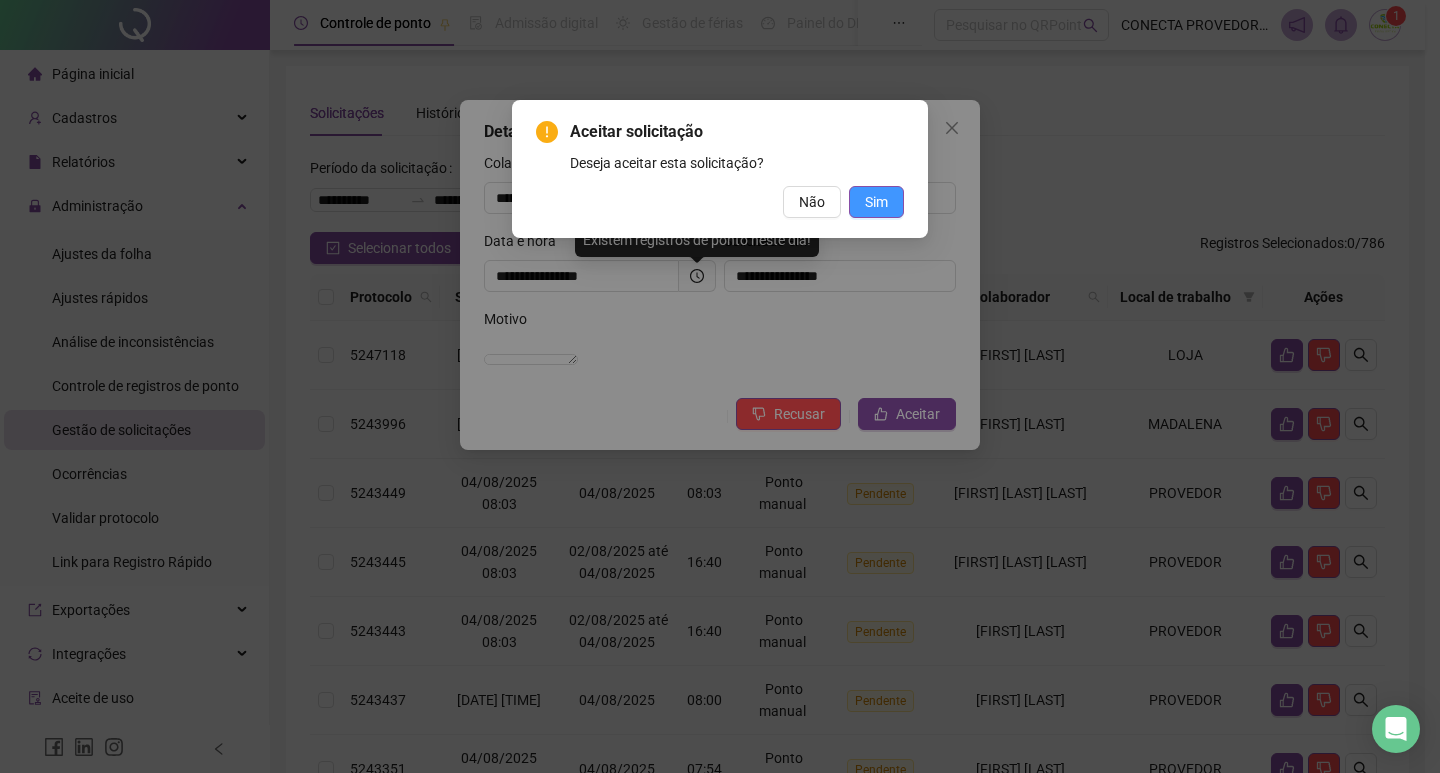 click on "Sim" at bounding box center [876, 202] 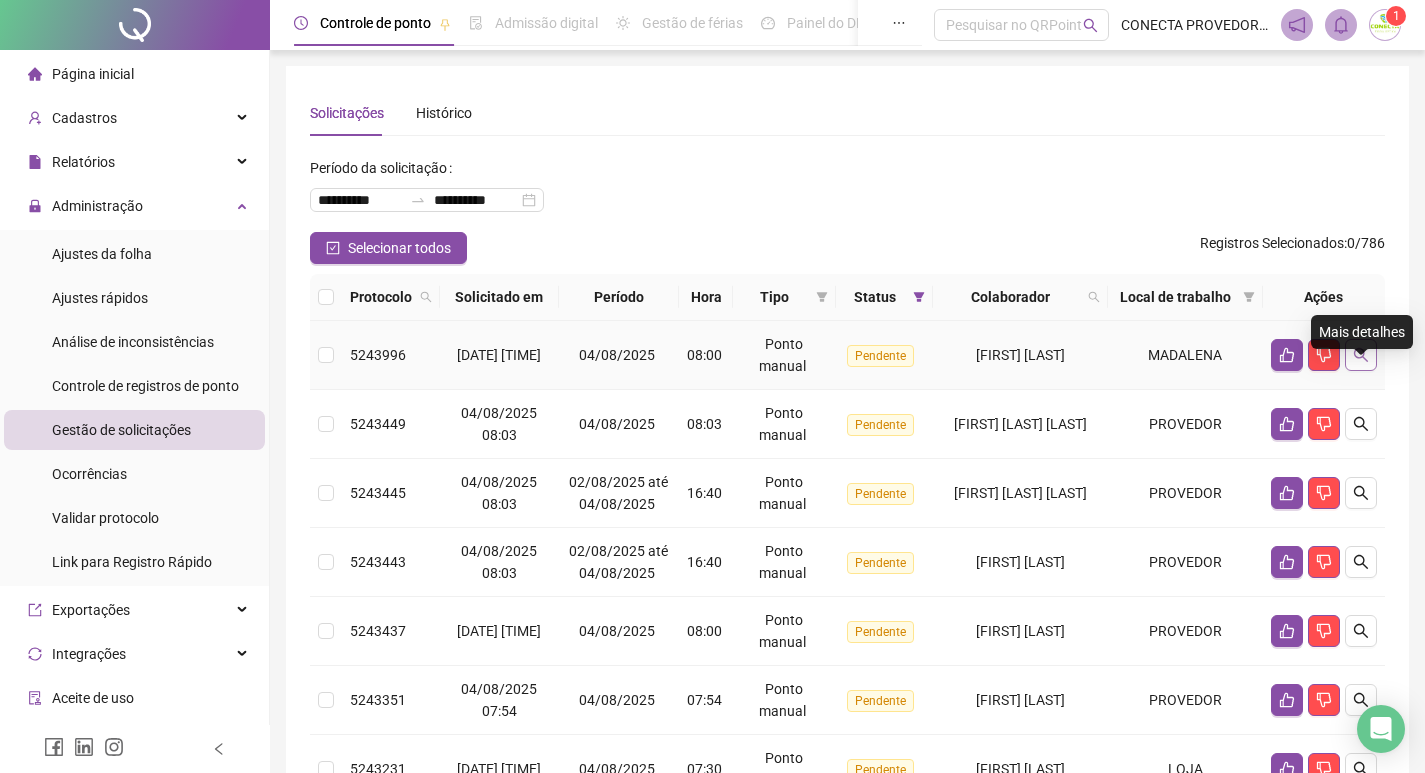 click 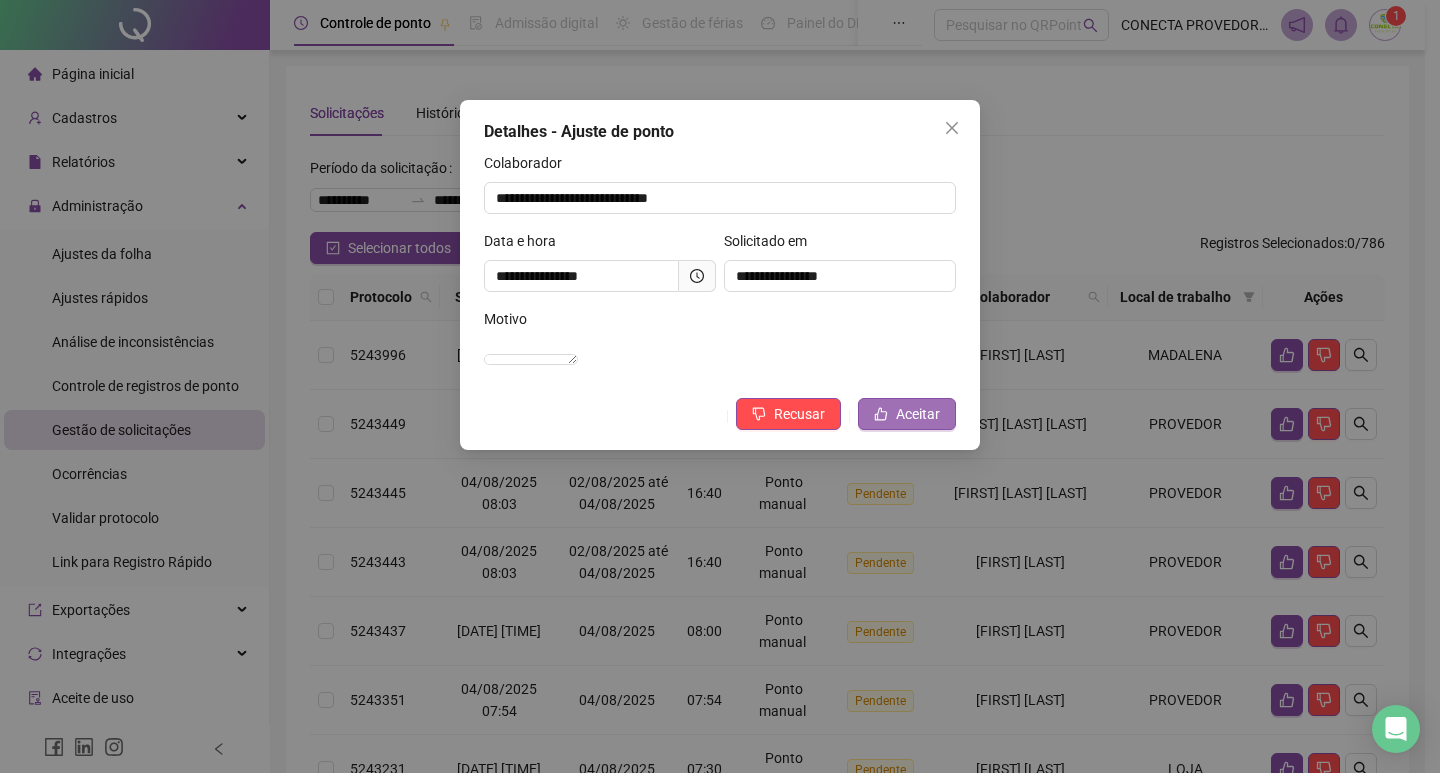 click on "Aceitar" at bounding box center (918, 414) 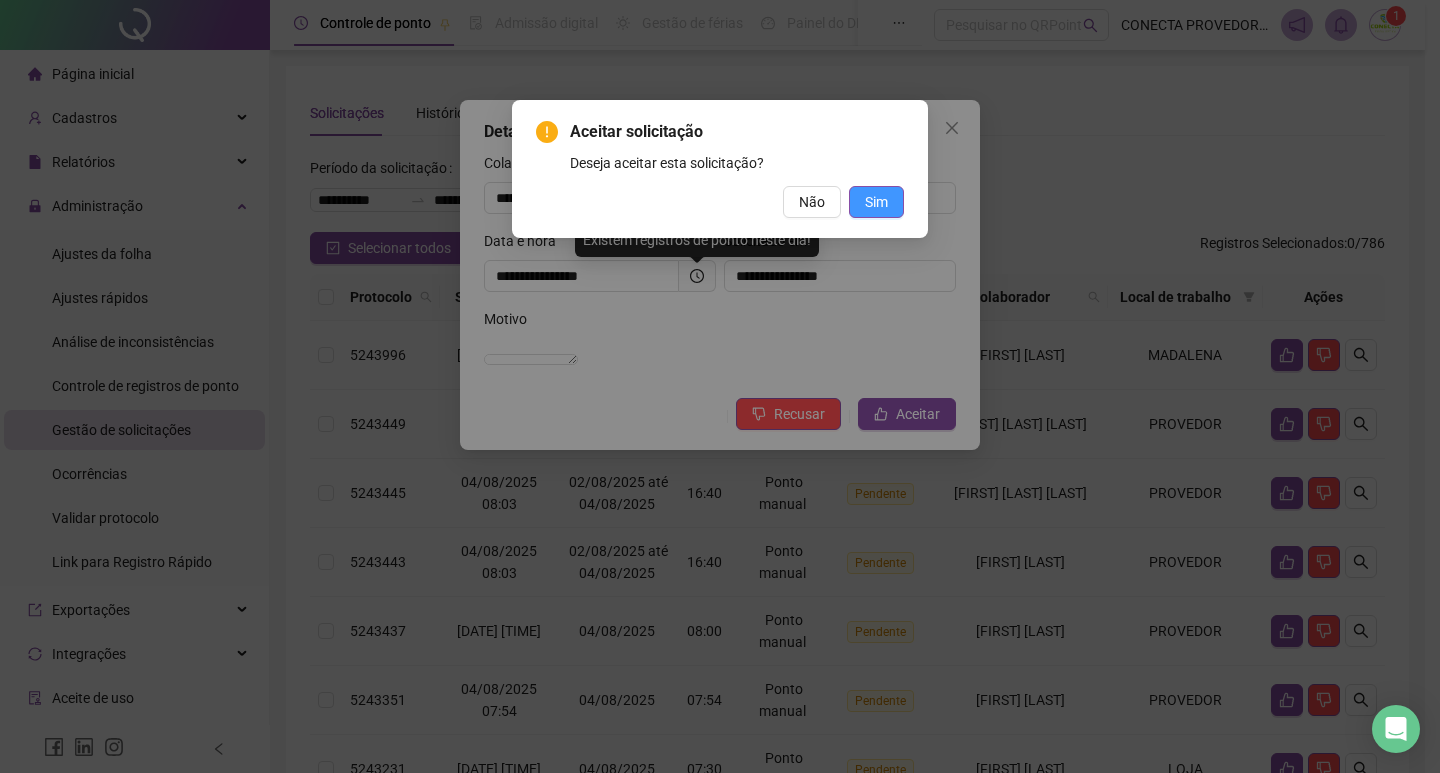 click on "Sim" at bounding box center (876, 202) 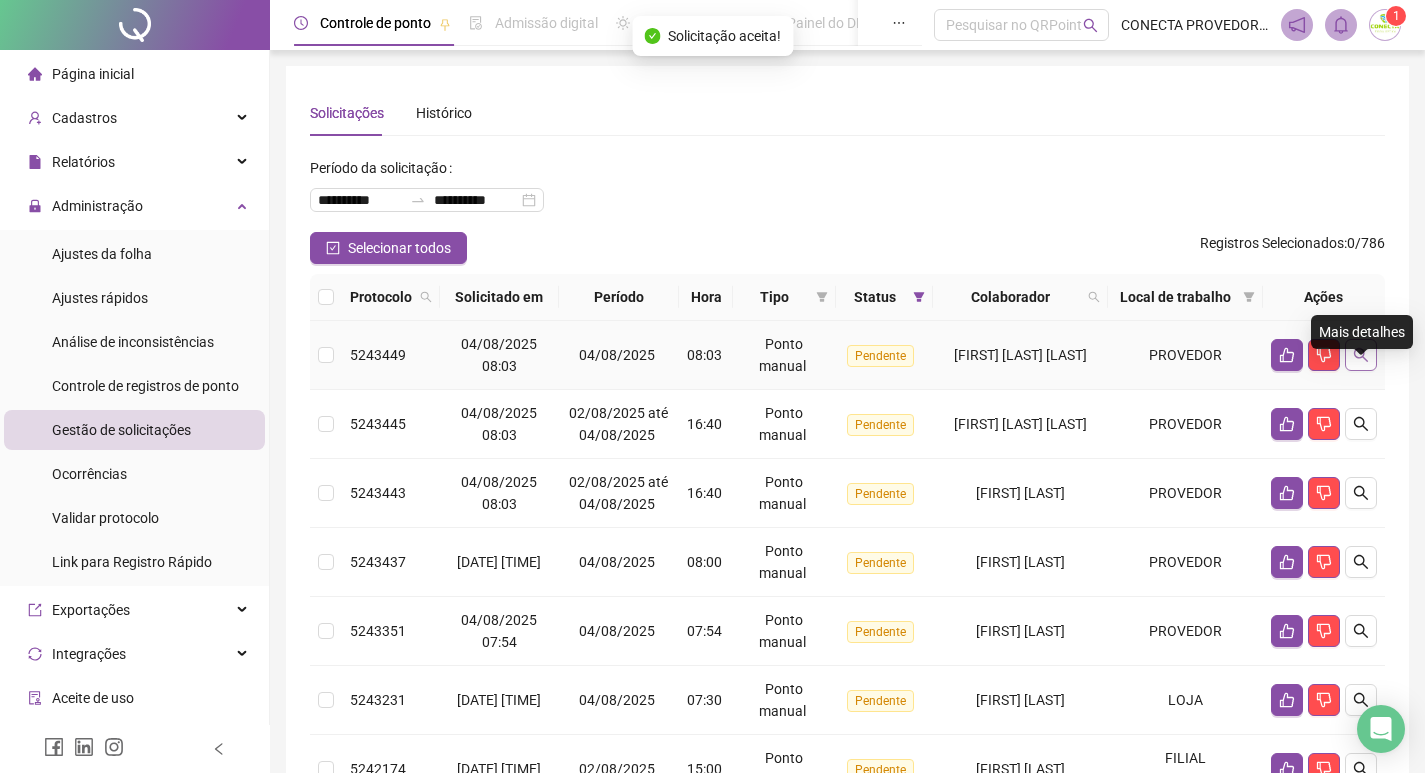 click 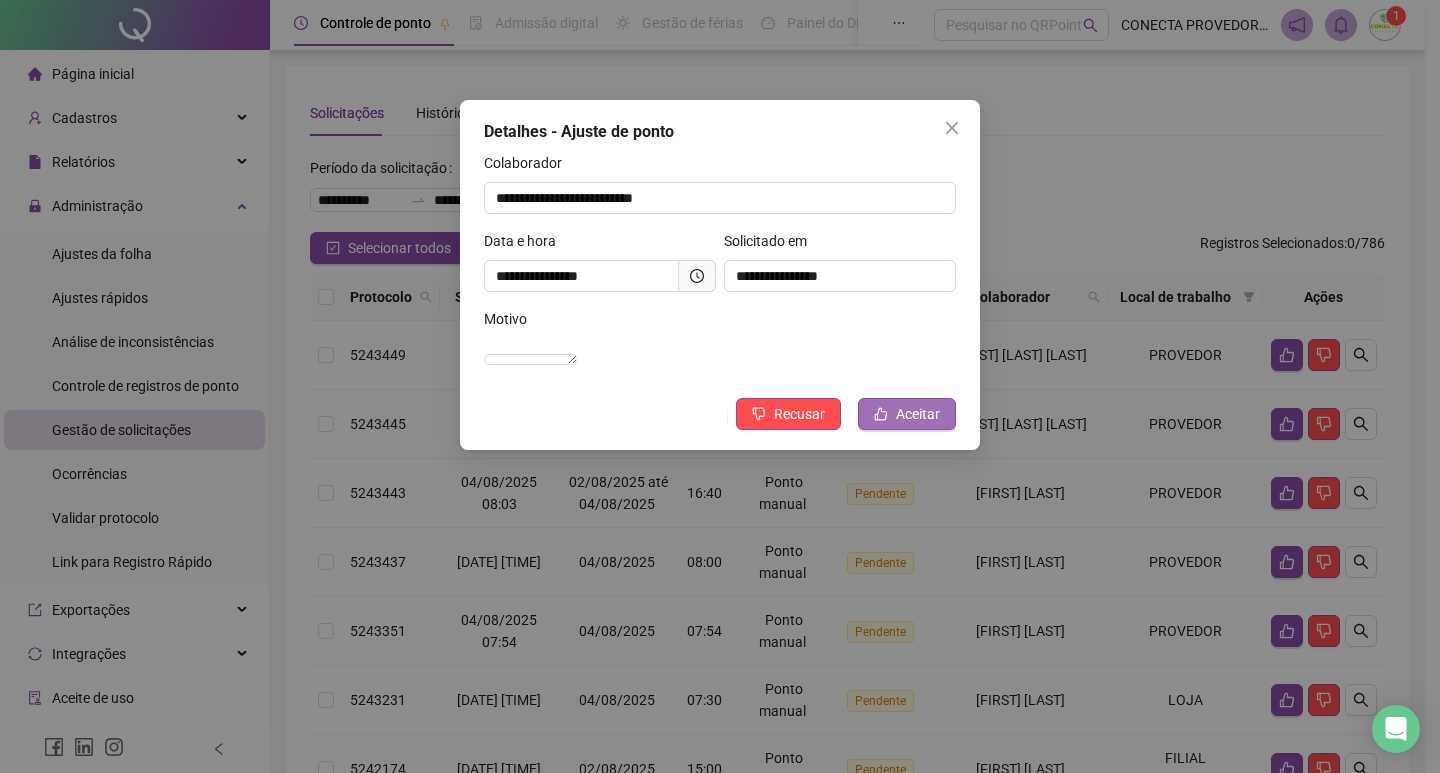 click on "Aceitar" at bounding box center [918, 414] 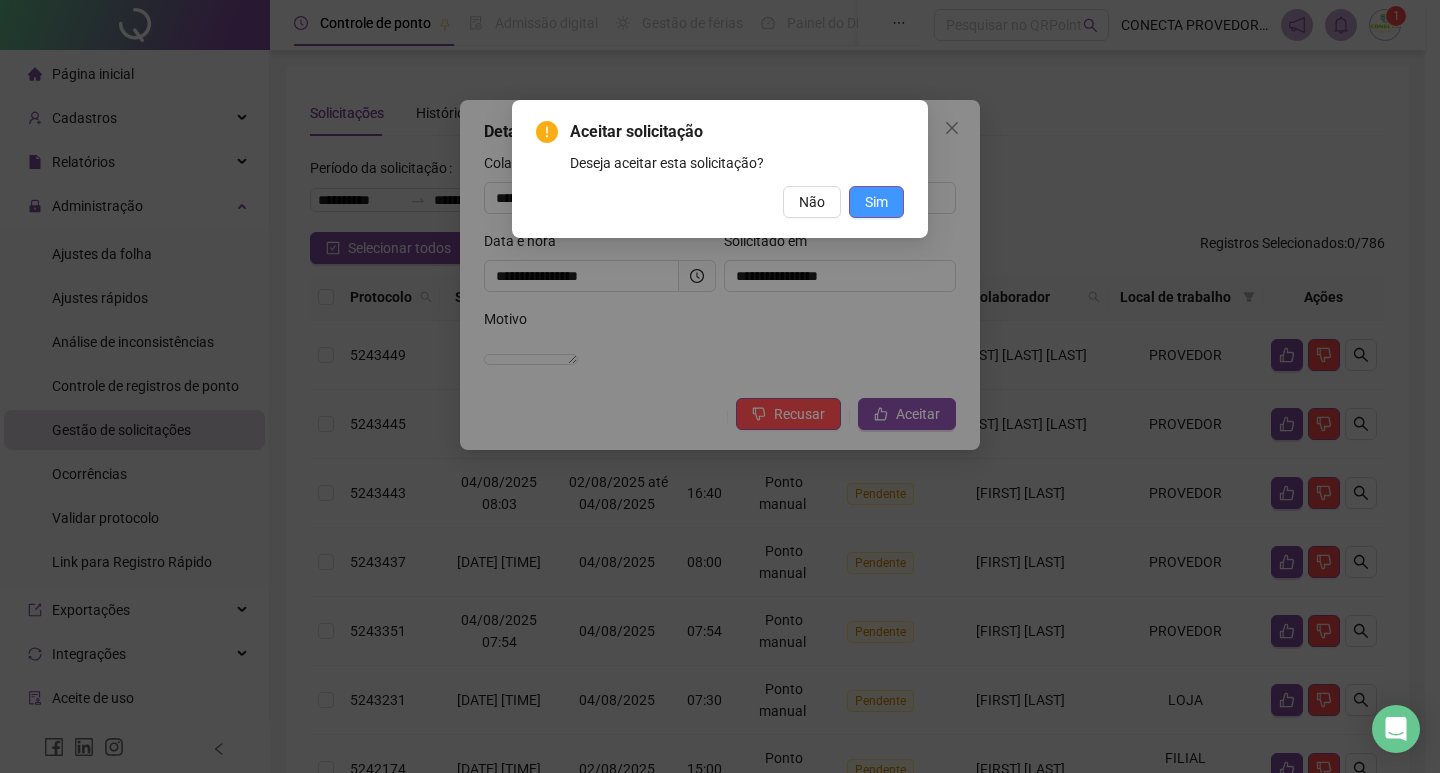 click on "Sim" at bounding box center (876, 202) 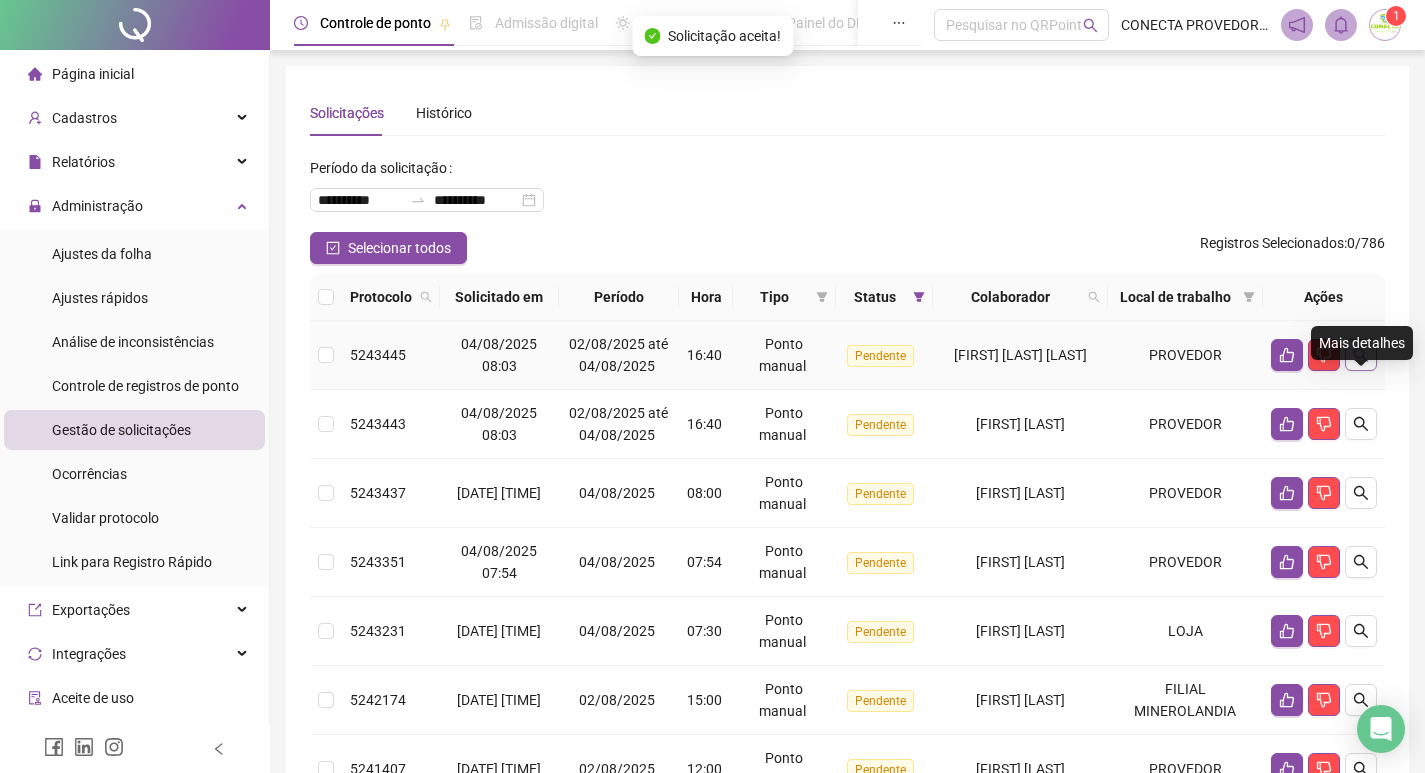 click 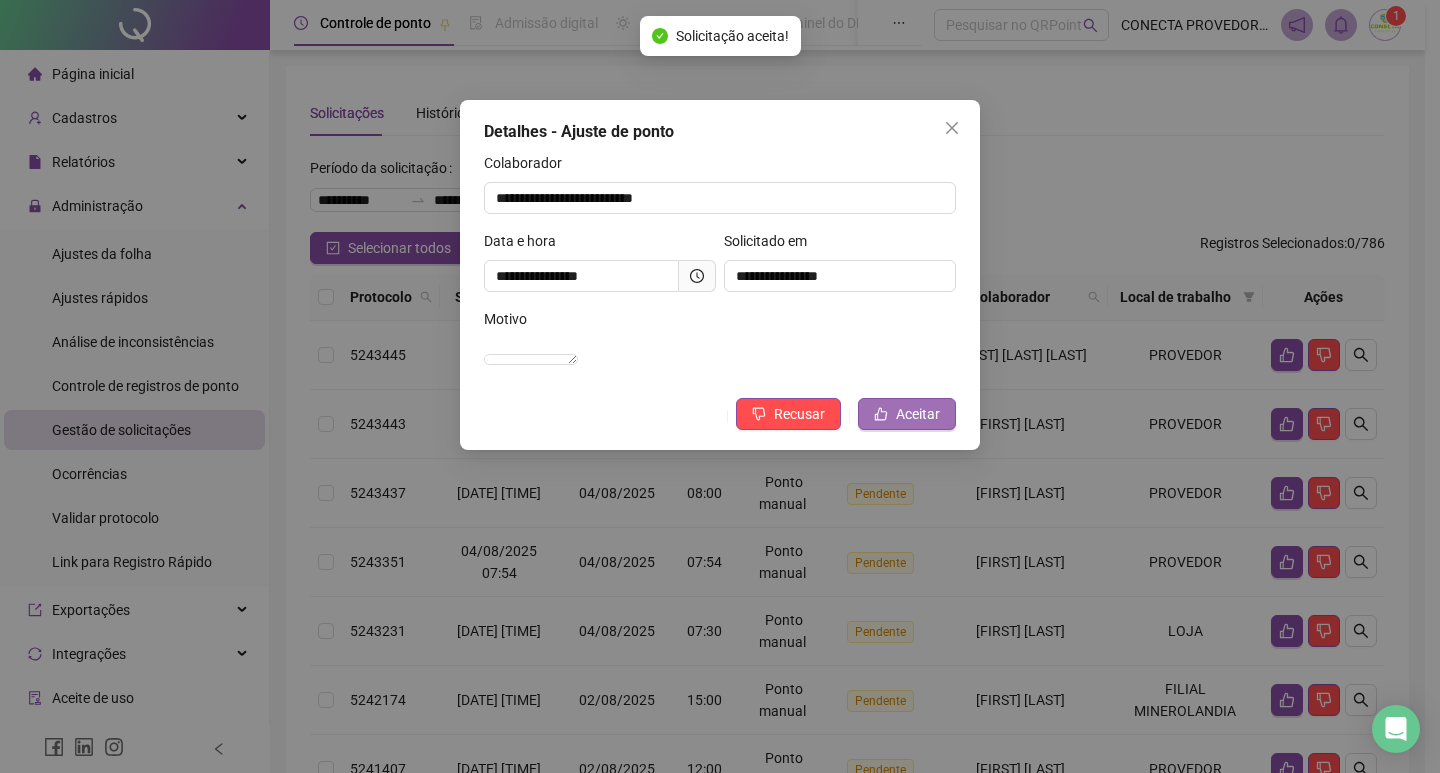 click 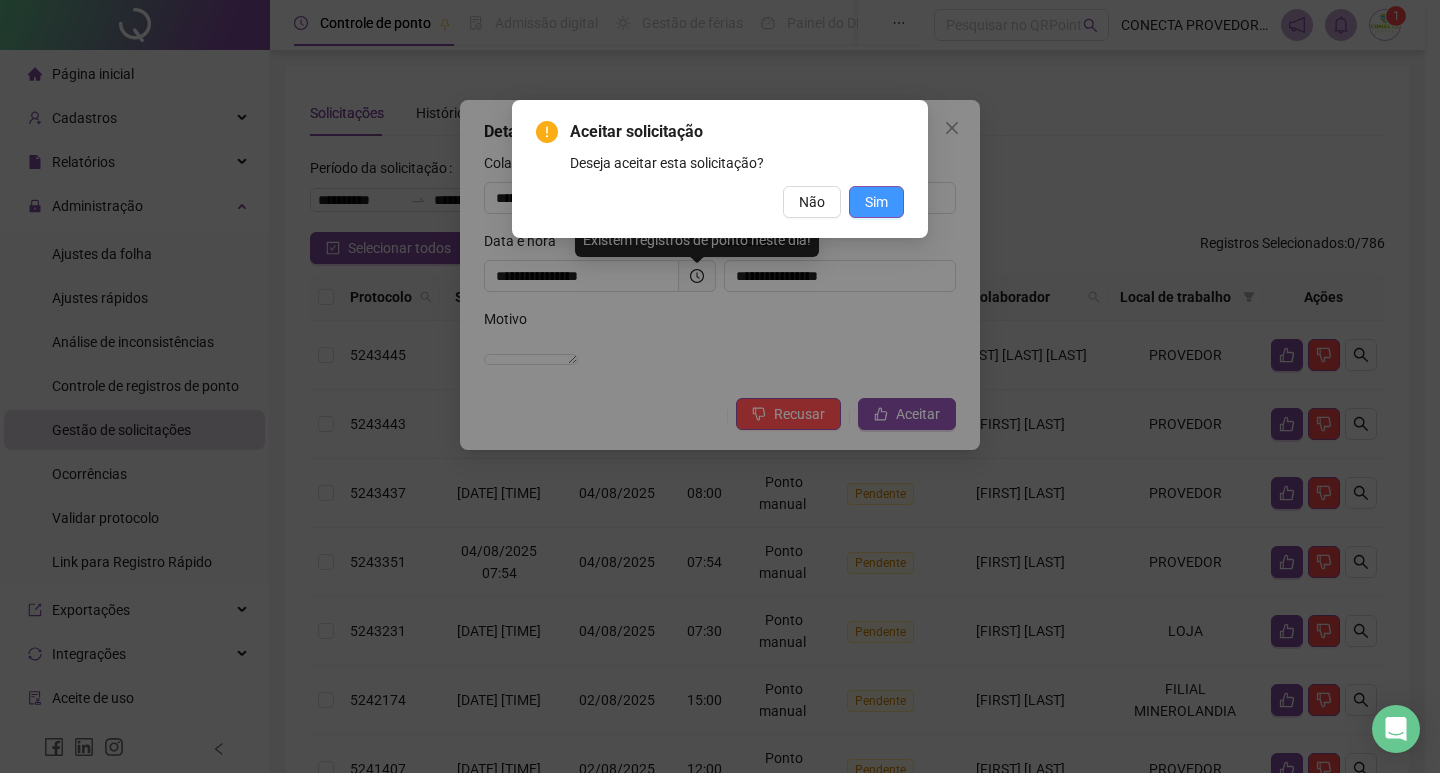 click on "Sim" at bounding box center [876, 202] 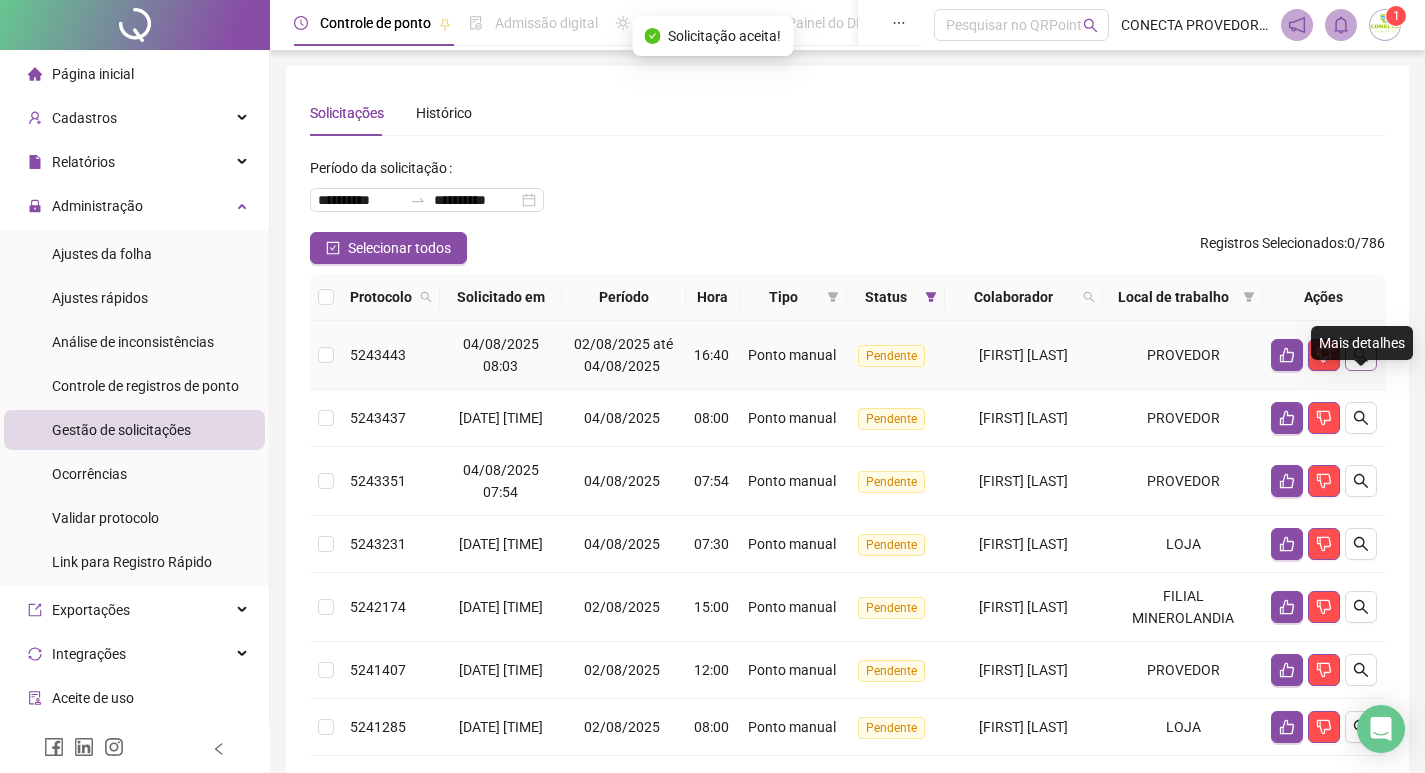 click 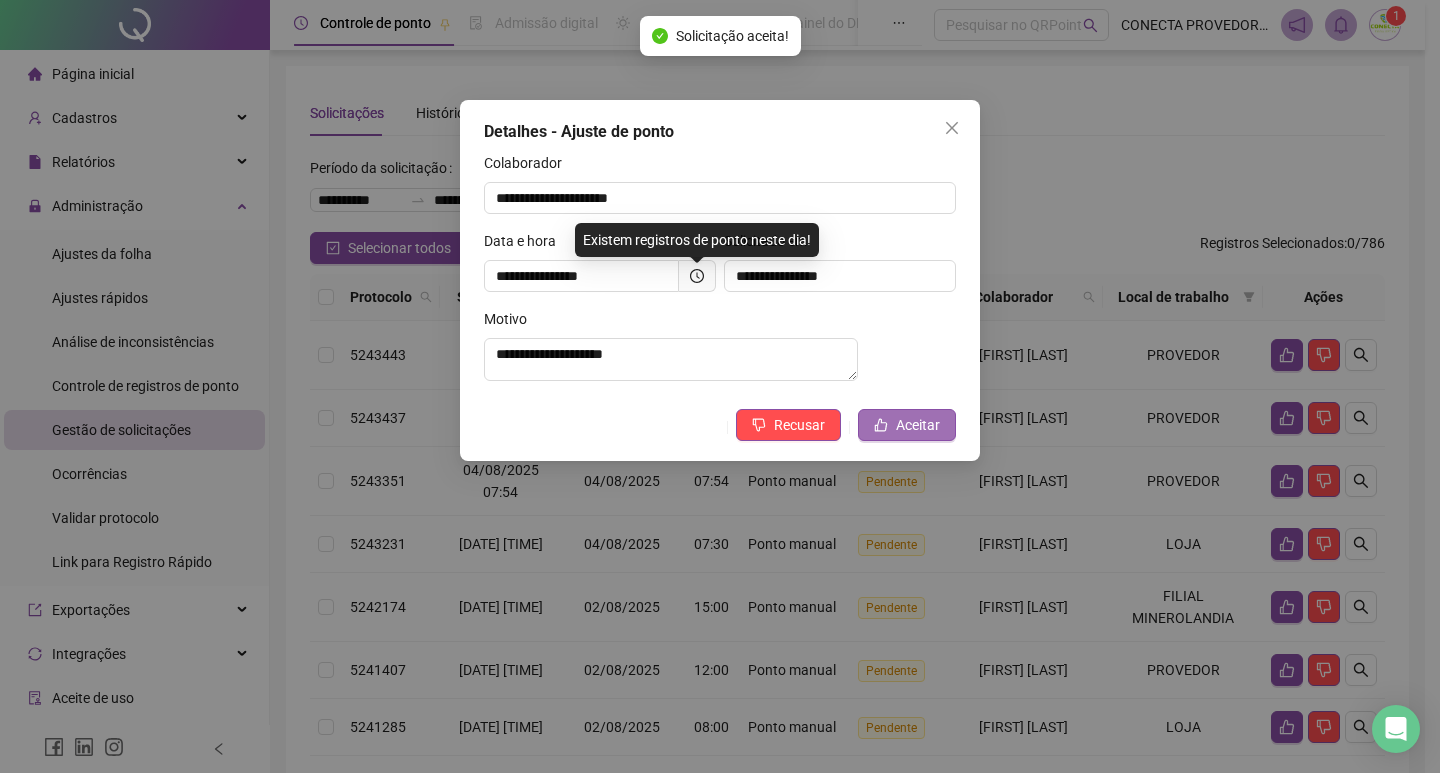 click 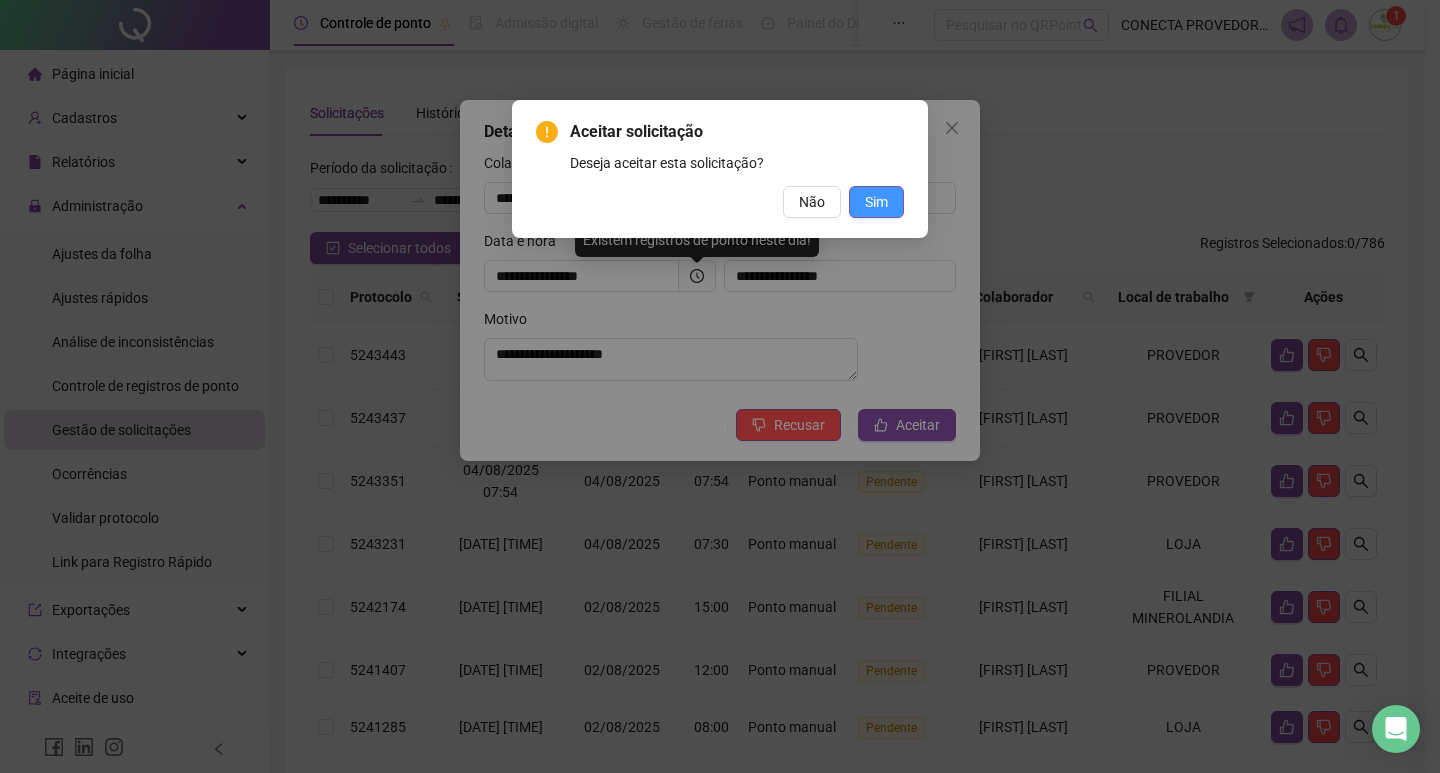click on "Sim" at bounding box center [876, 202] 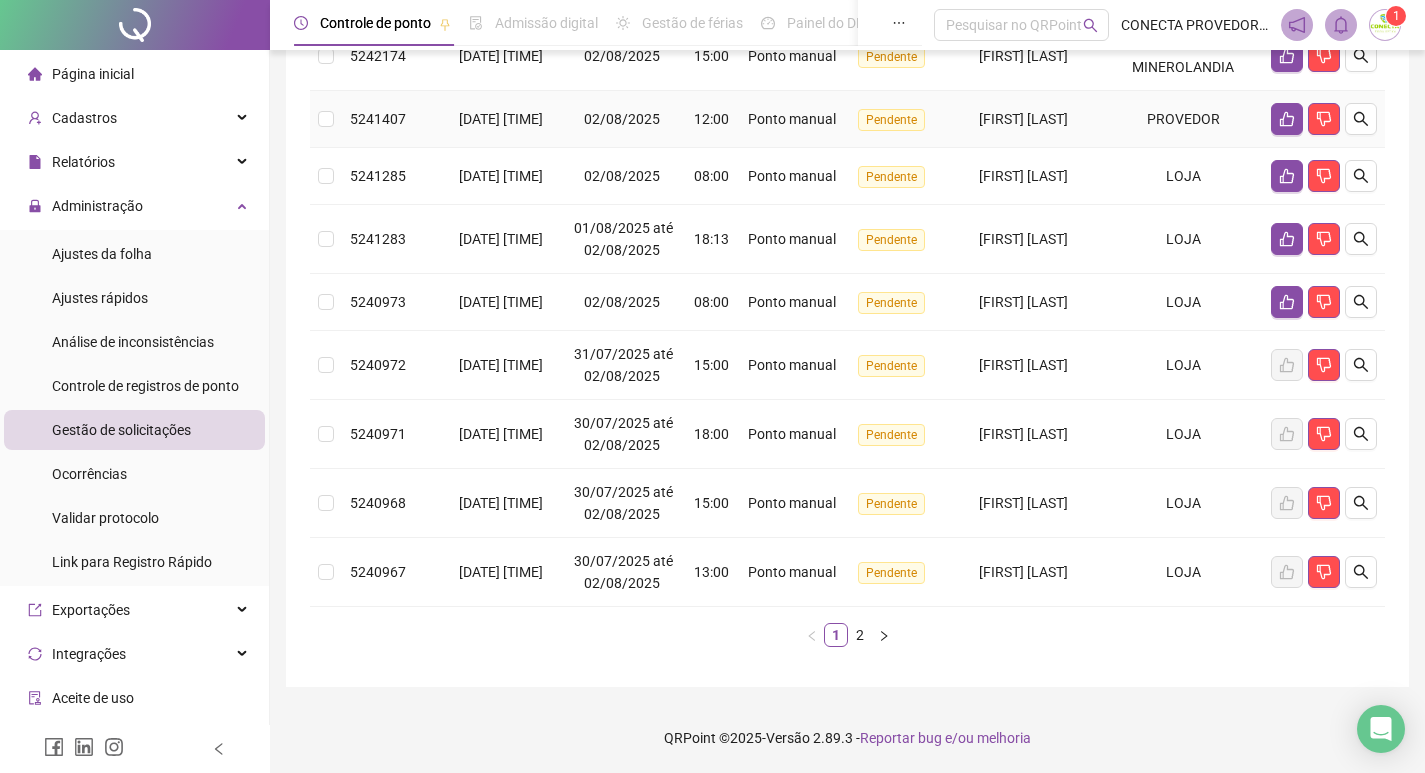 scroll, scrollTop: 674, scrollLeft: 0, axis: vertical 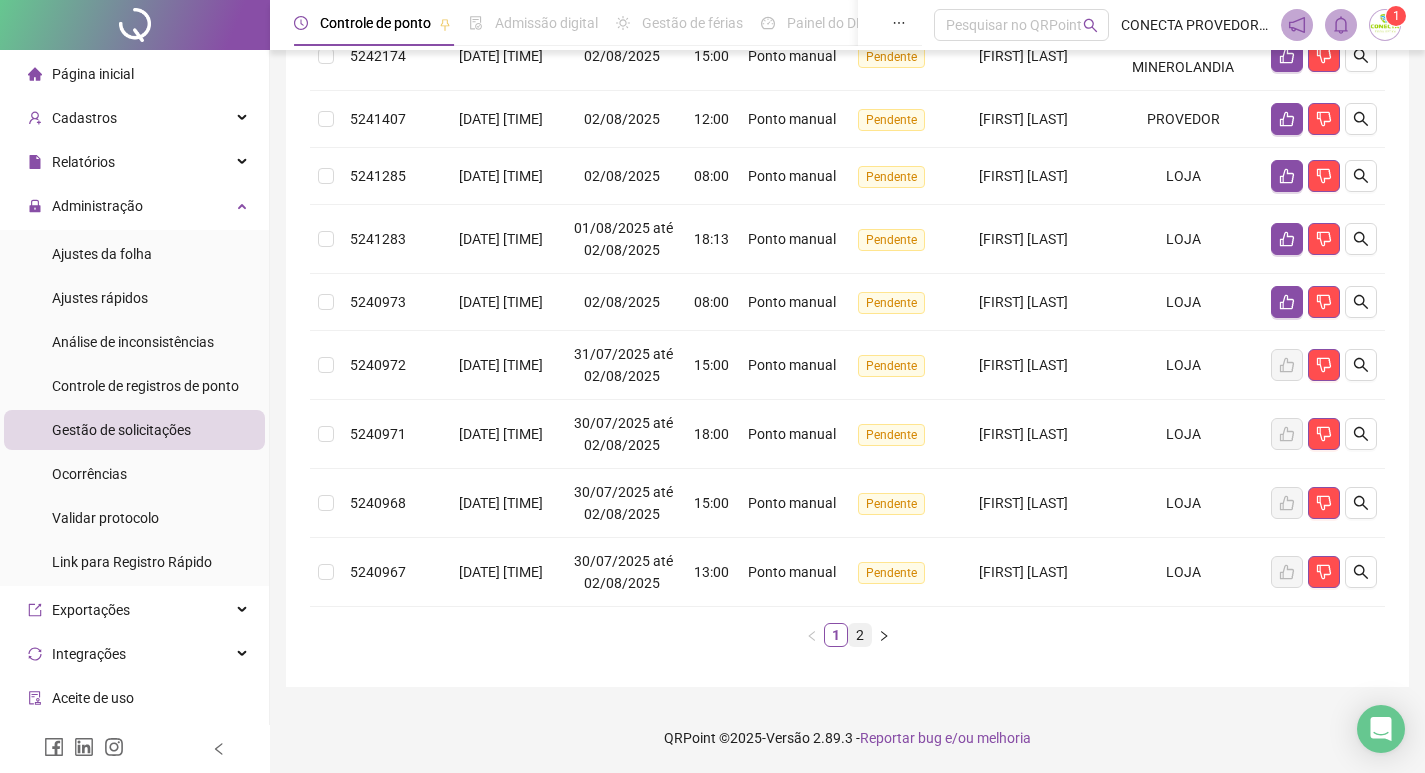 click on "2" at bounding box center [860, 635] 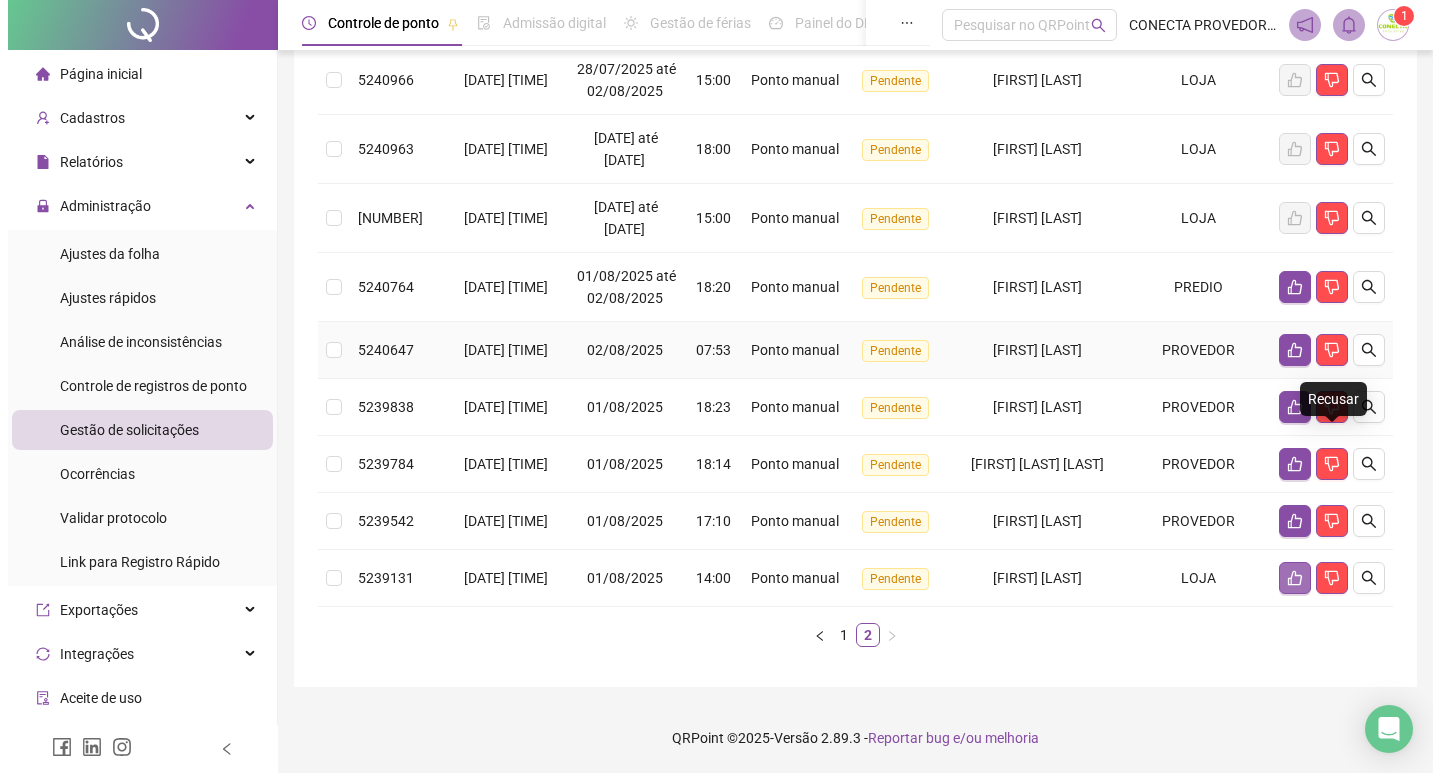 scroll, scrollTop: 445, scrollLeft: 0, axis: vertical 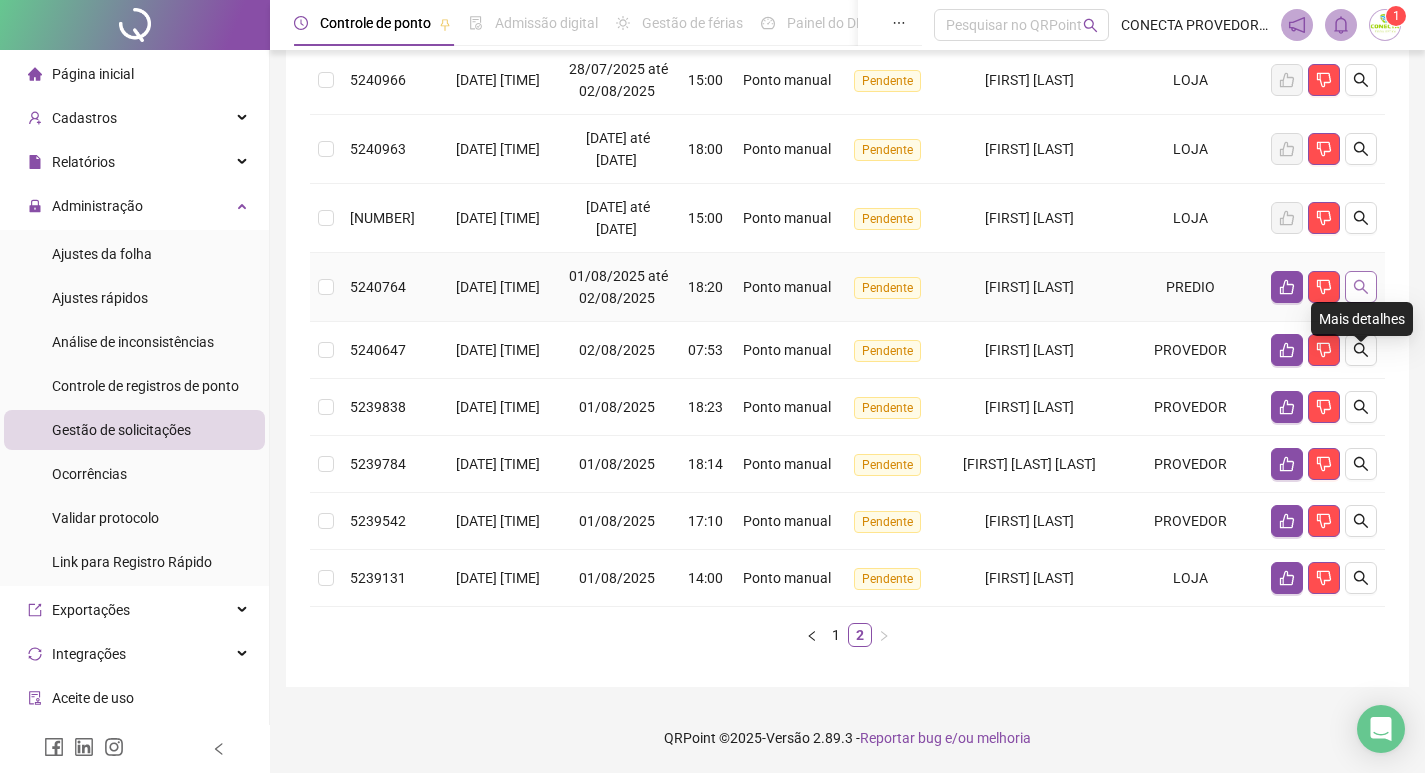 click at bounding box center [1361, 287] 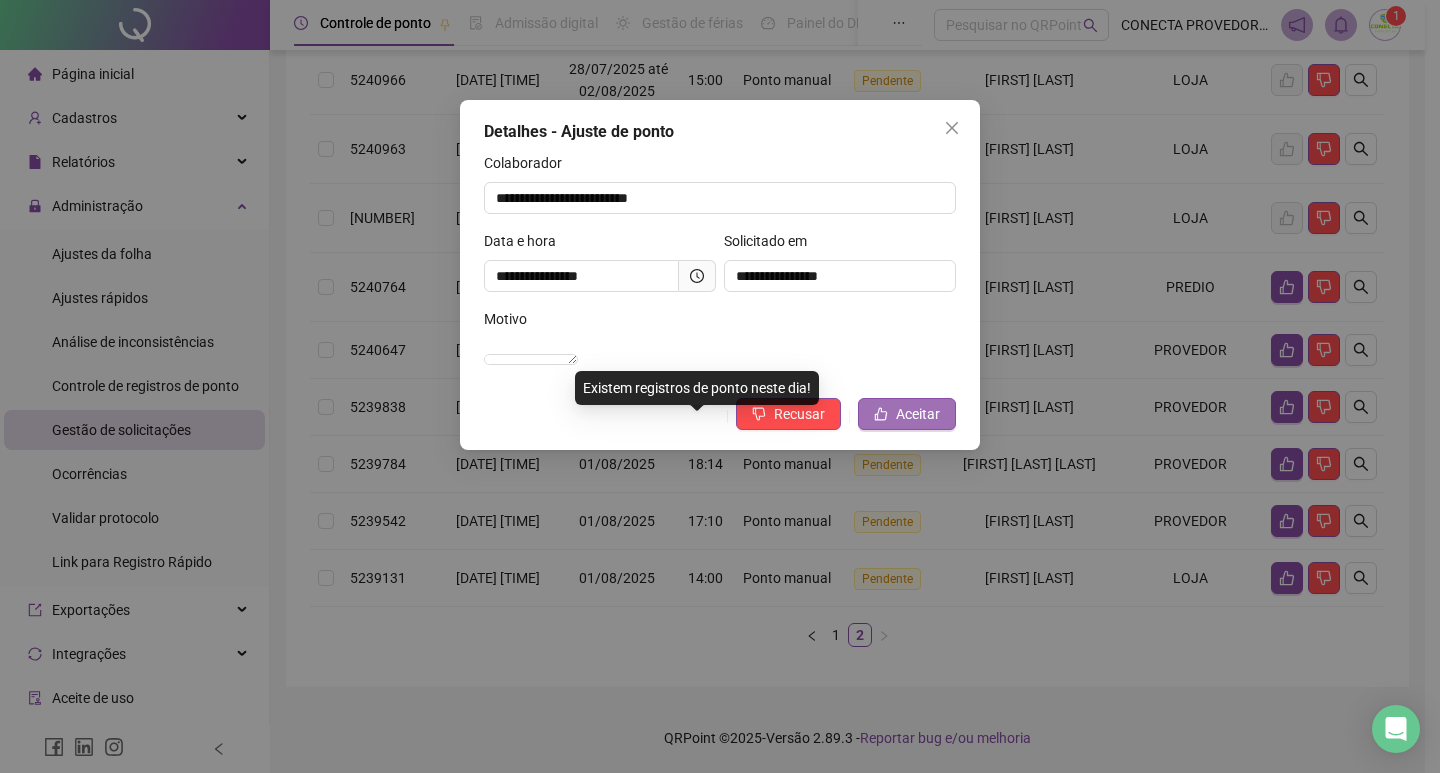 click 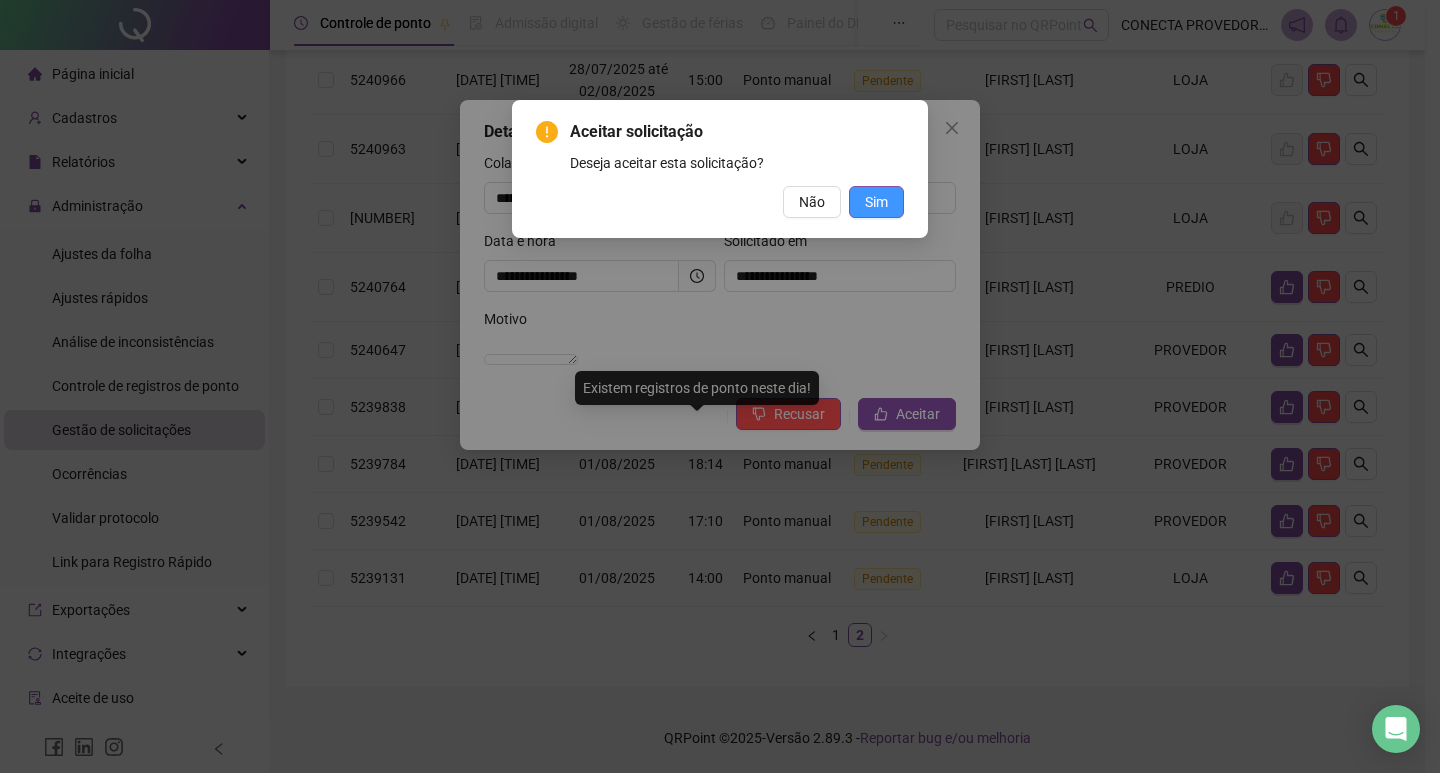 click on "Sim" at bounding box center [876, 202] 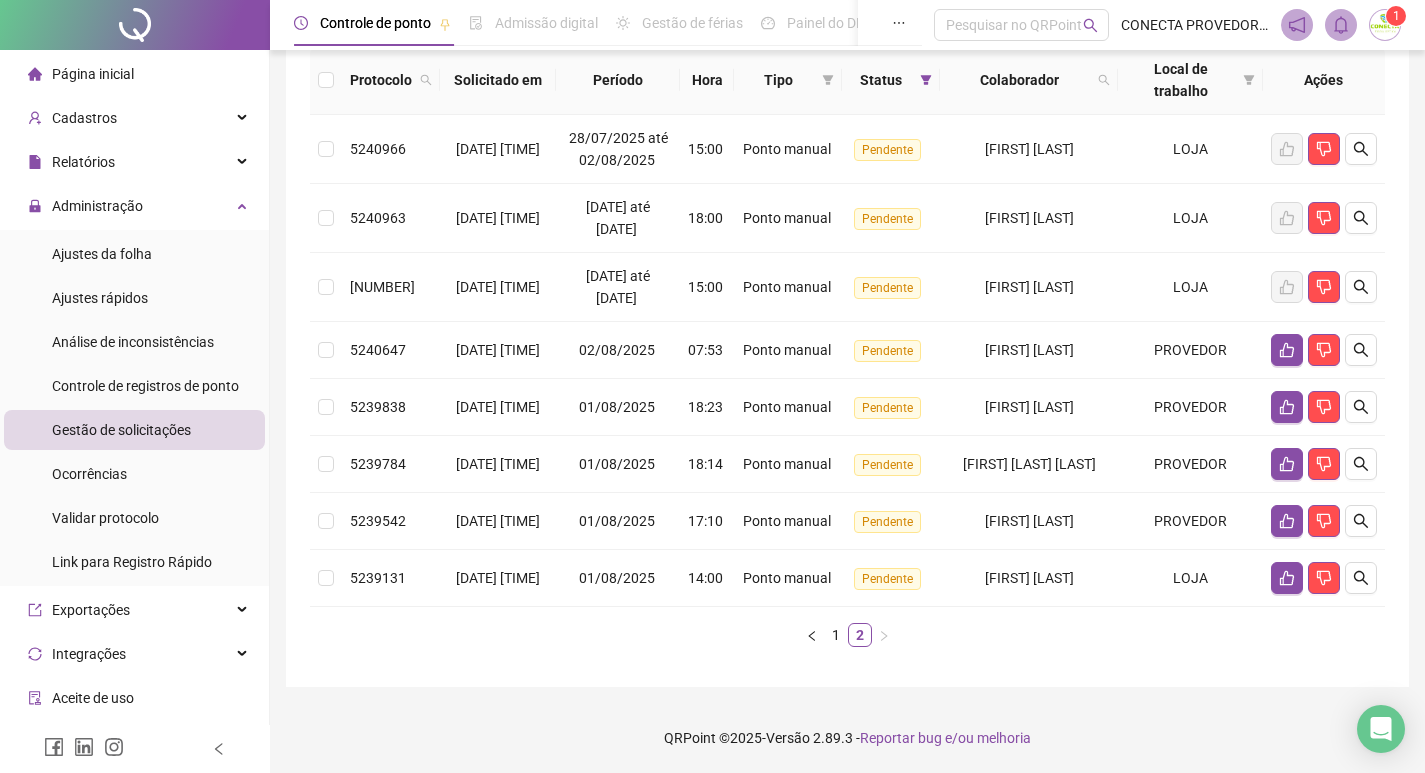 scroll, scrollTop: 354, scrollLeft: 0, axis: vertical 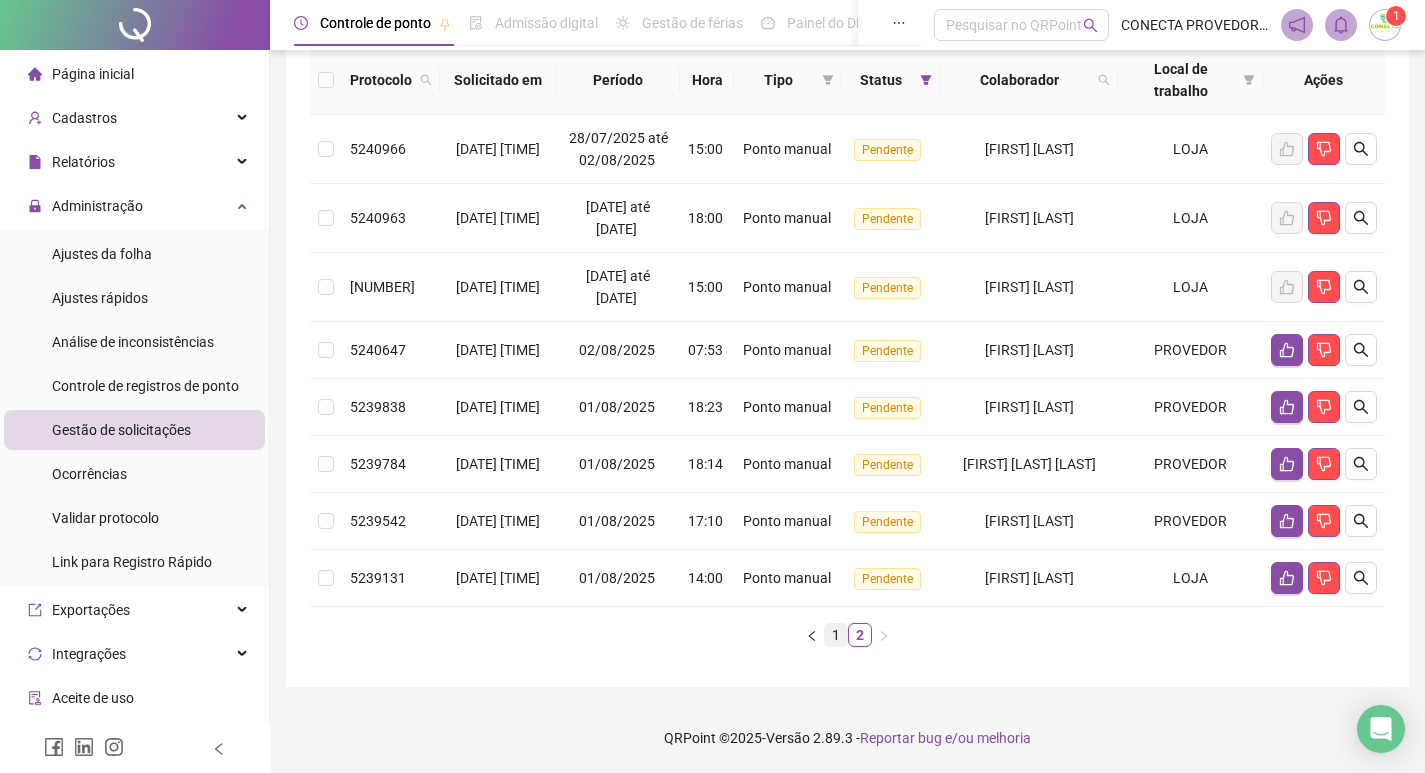 click on "1" at bounding box center [836, 635] 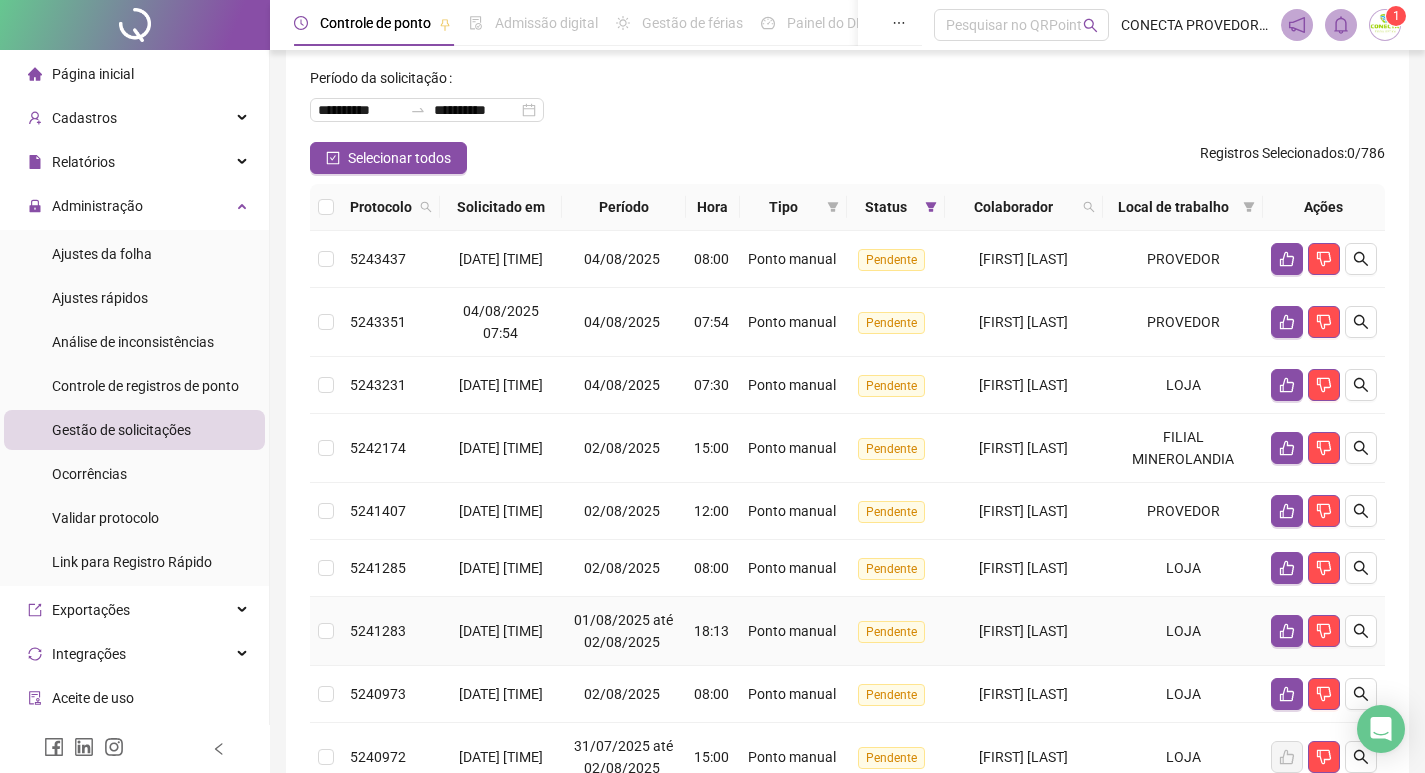 scroll, scrollTop: 54, scrollLeft: 0, axis: vertical 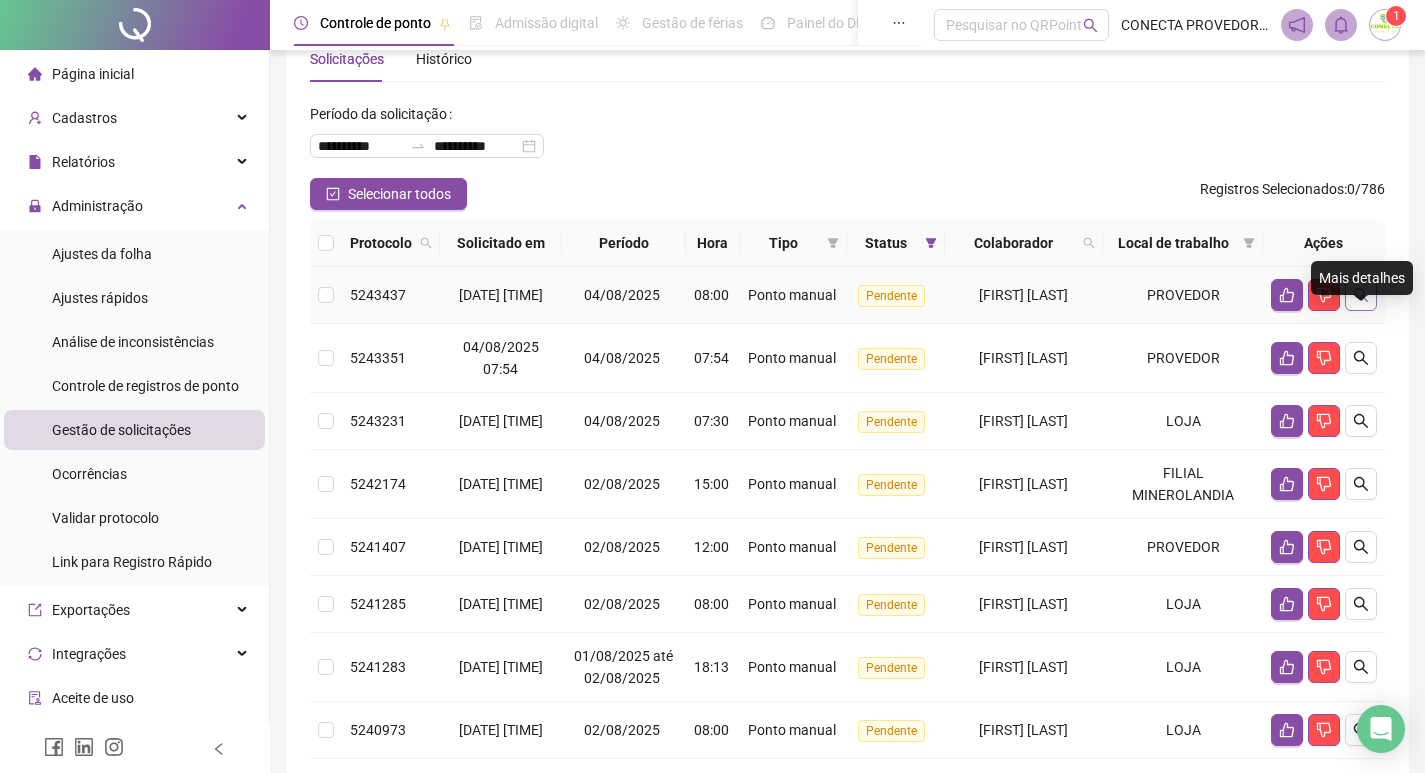 click at bounding box center (1361, 295) 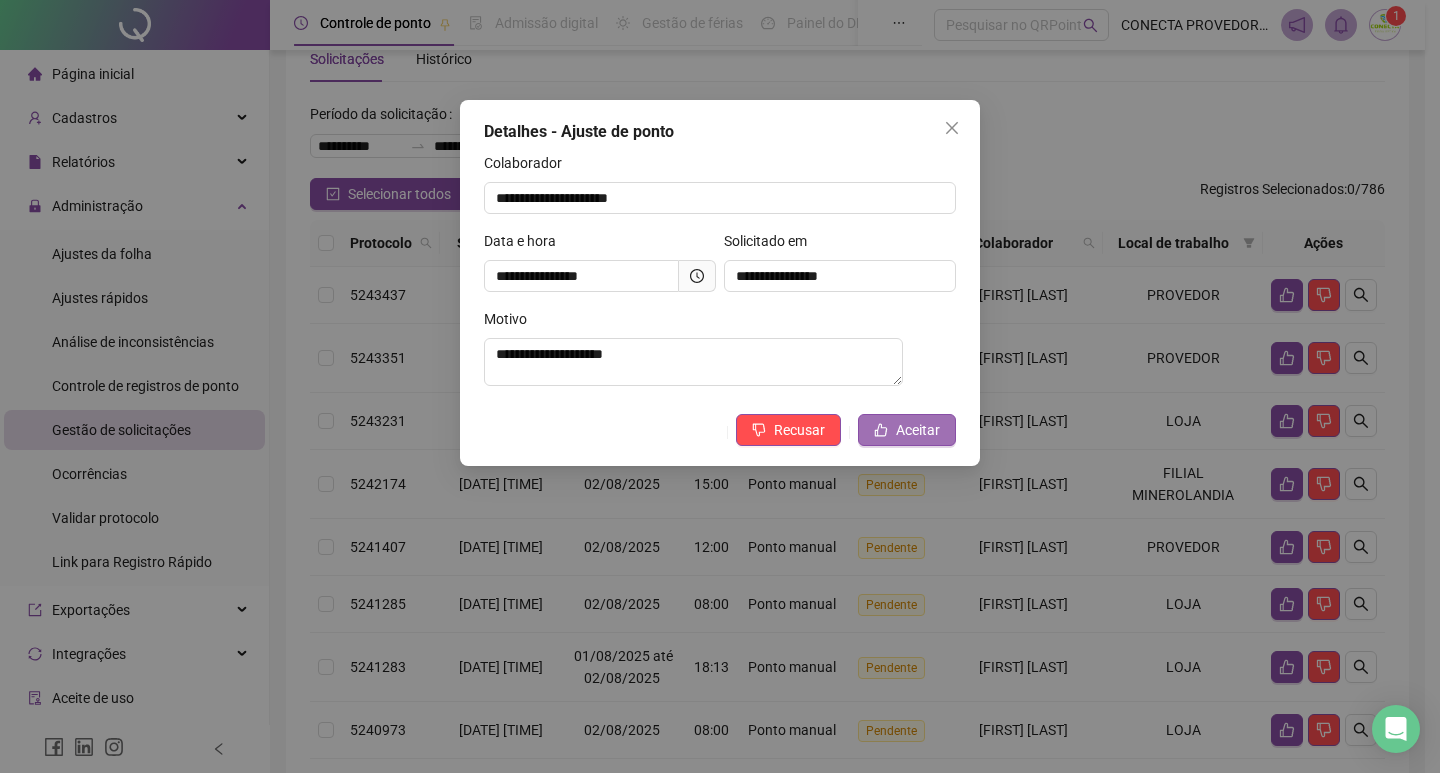 click on "Aceitar" at bounding box center (918, 430) 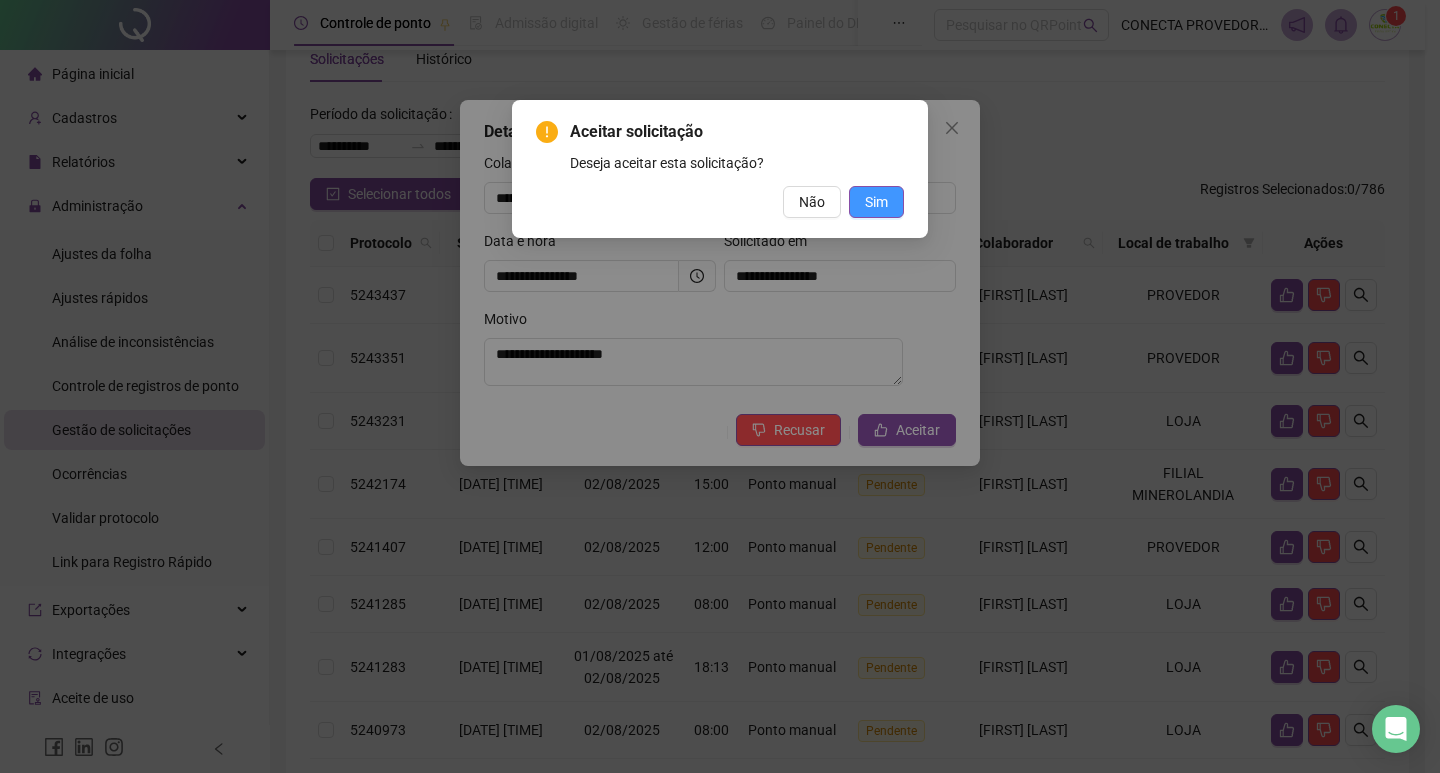 click on "Sim" at bounding box center (876, 202) 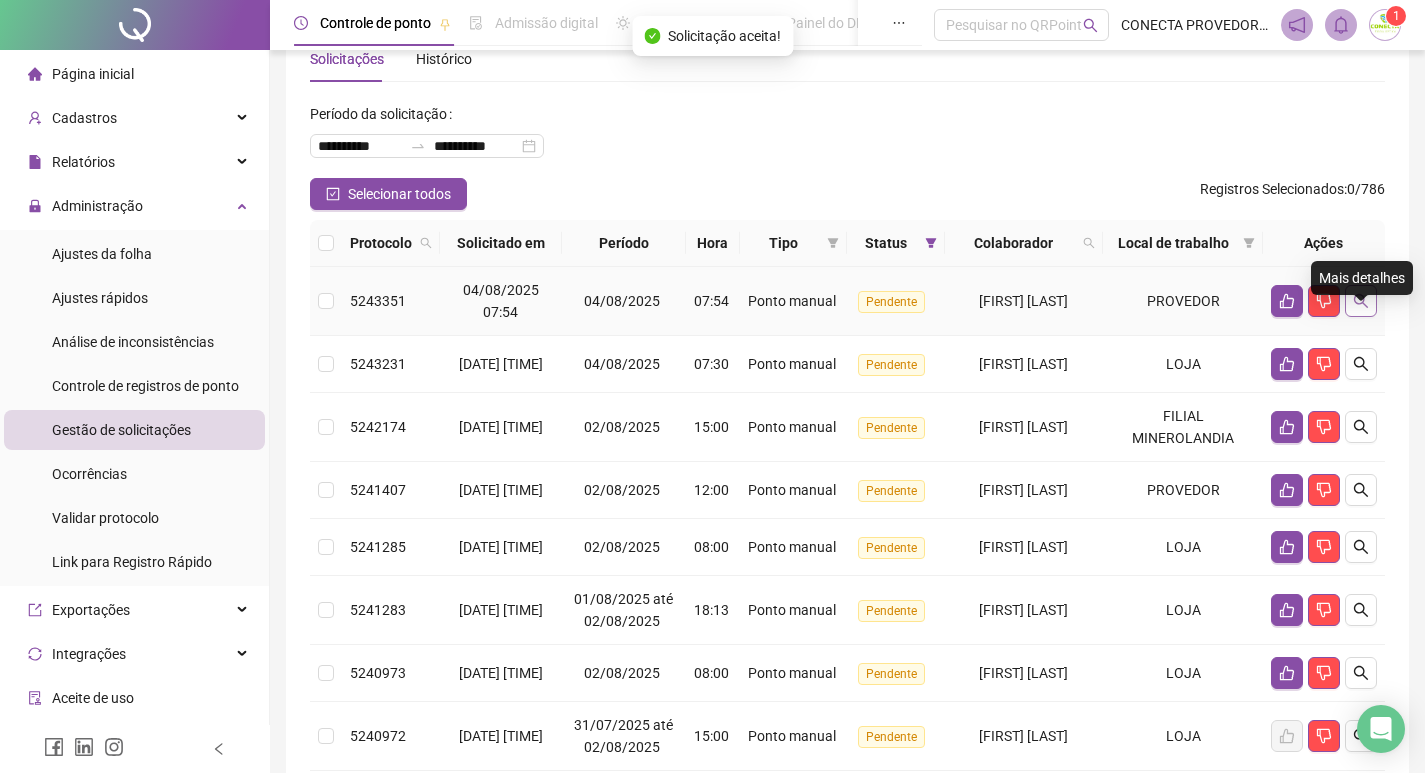 click 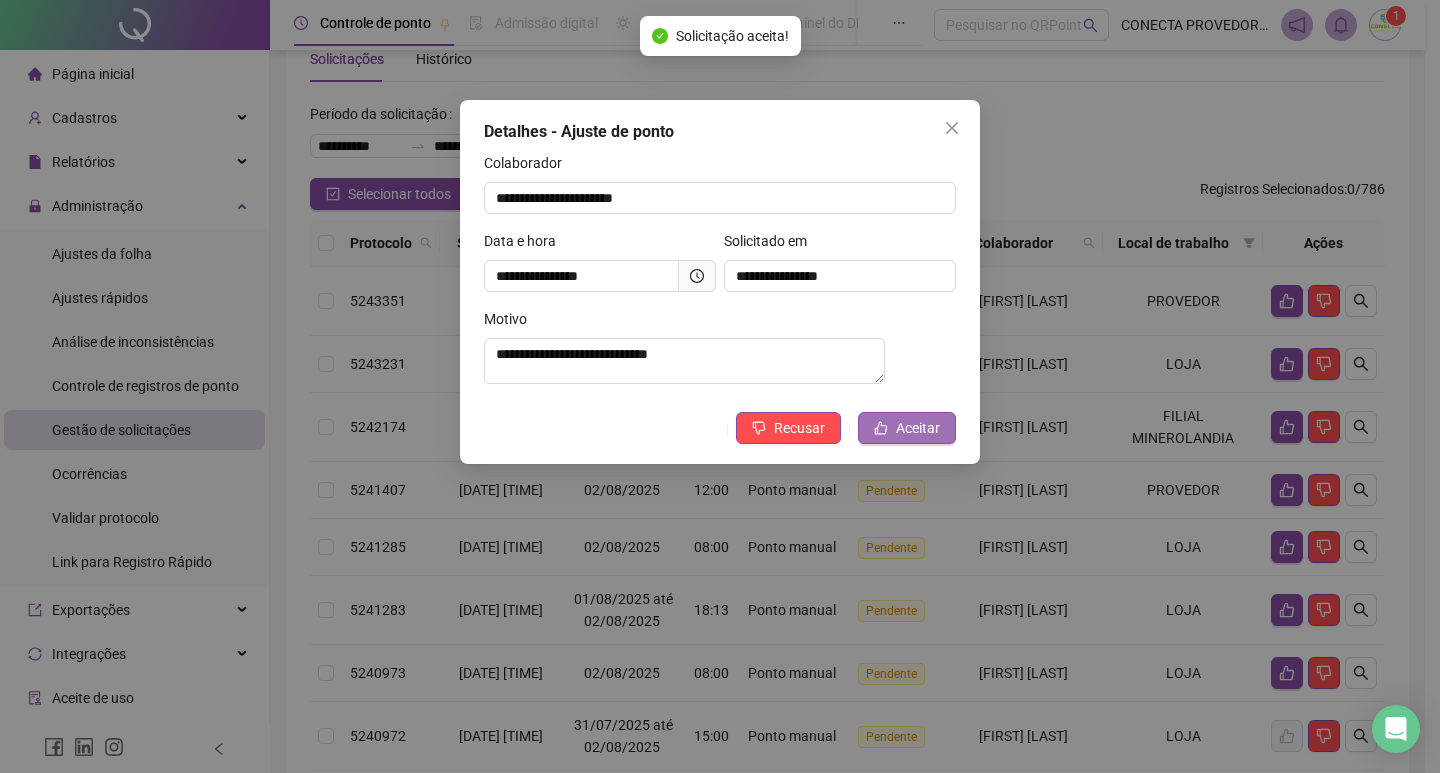 click on "Aceitar" at bounding box center [907, 428] 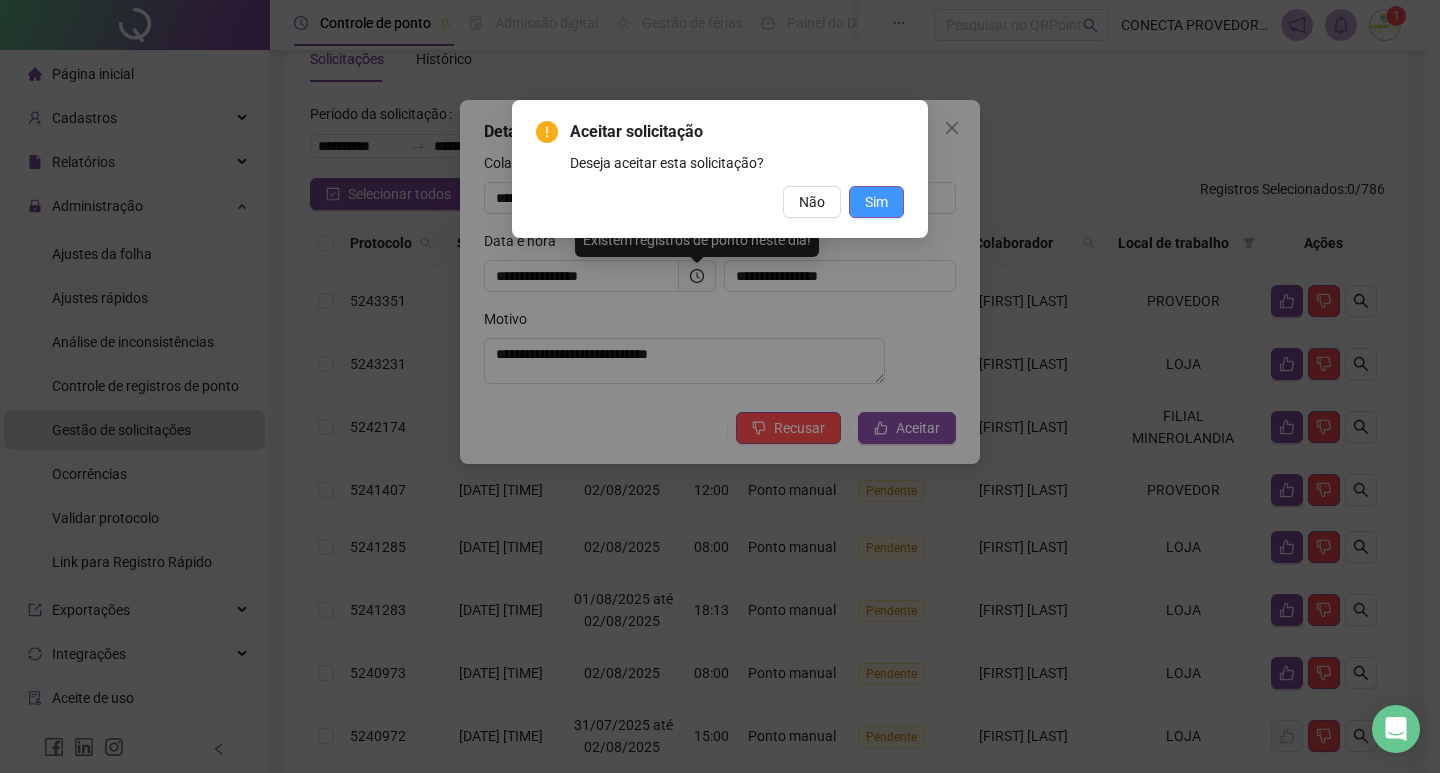 click on "Sim" at bounding box center (876, 202) 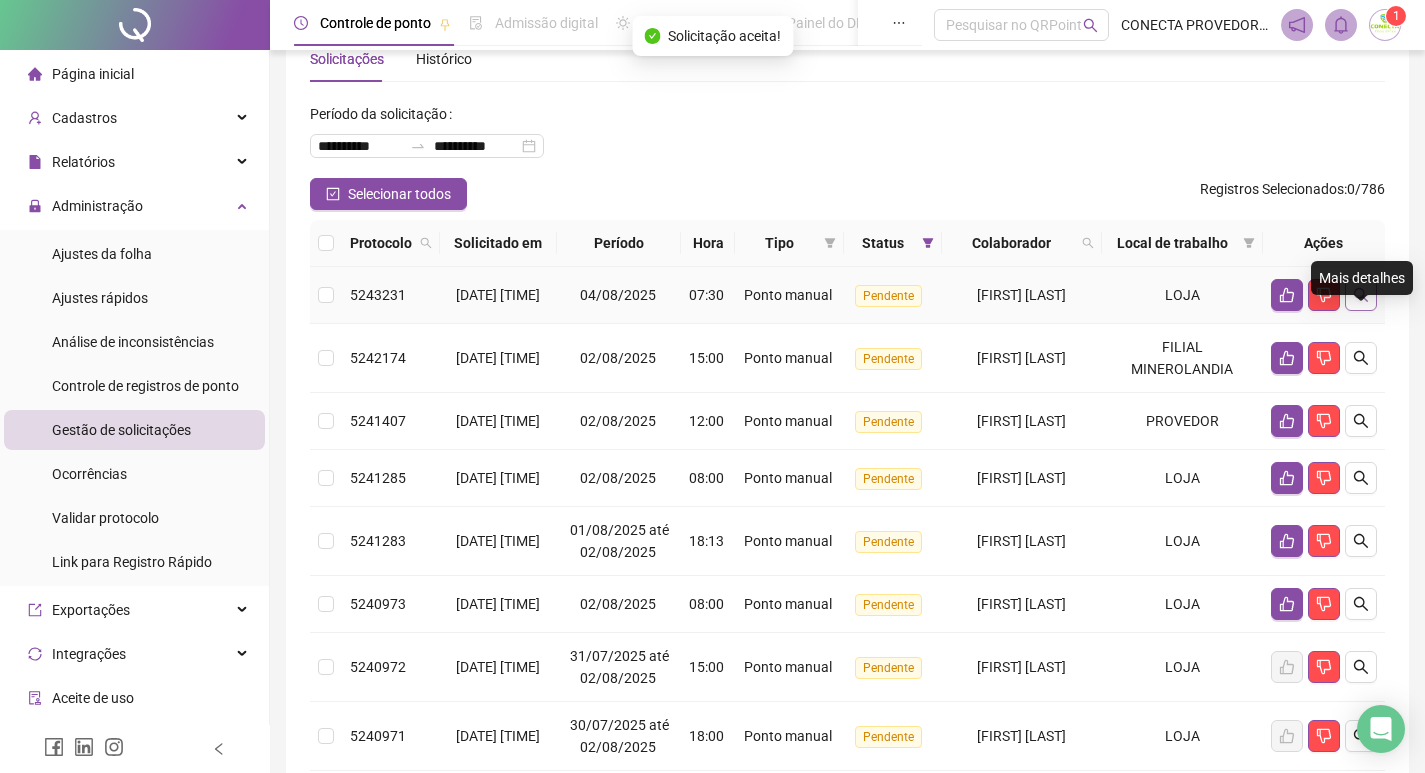 click 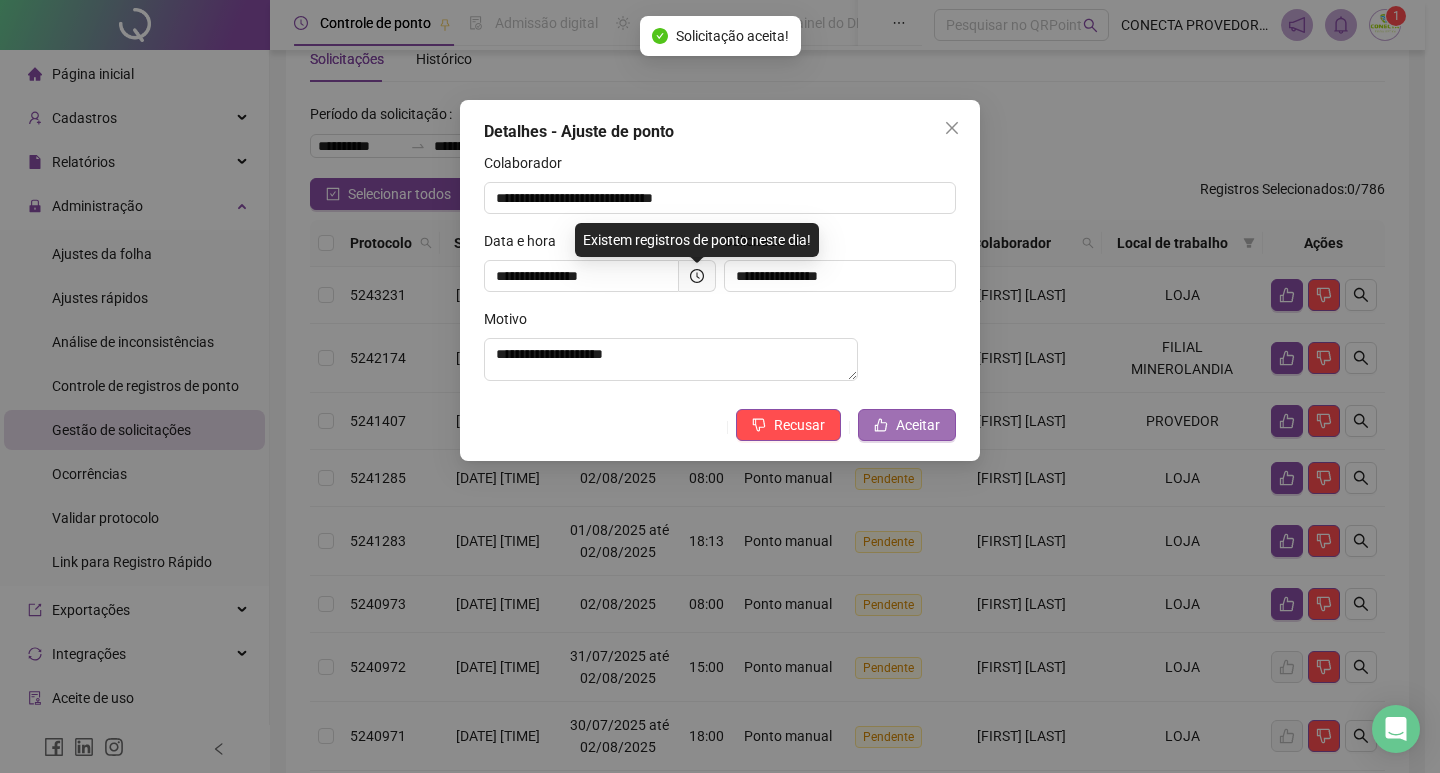 click on "Aceitar" at bounding box center (907, 425) 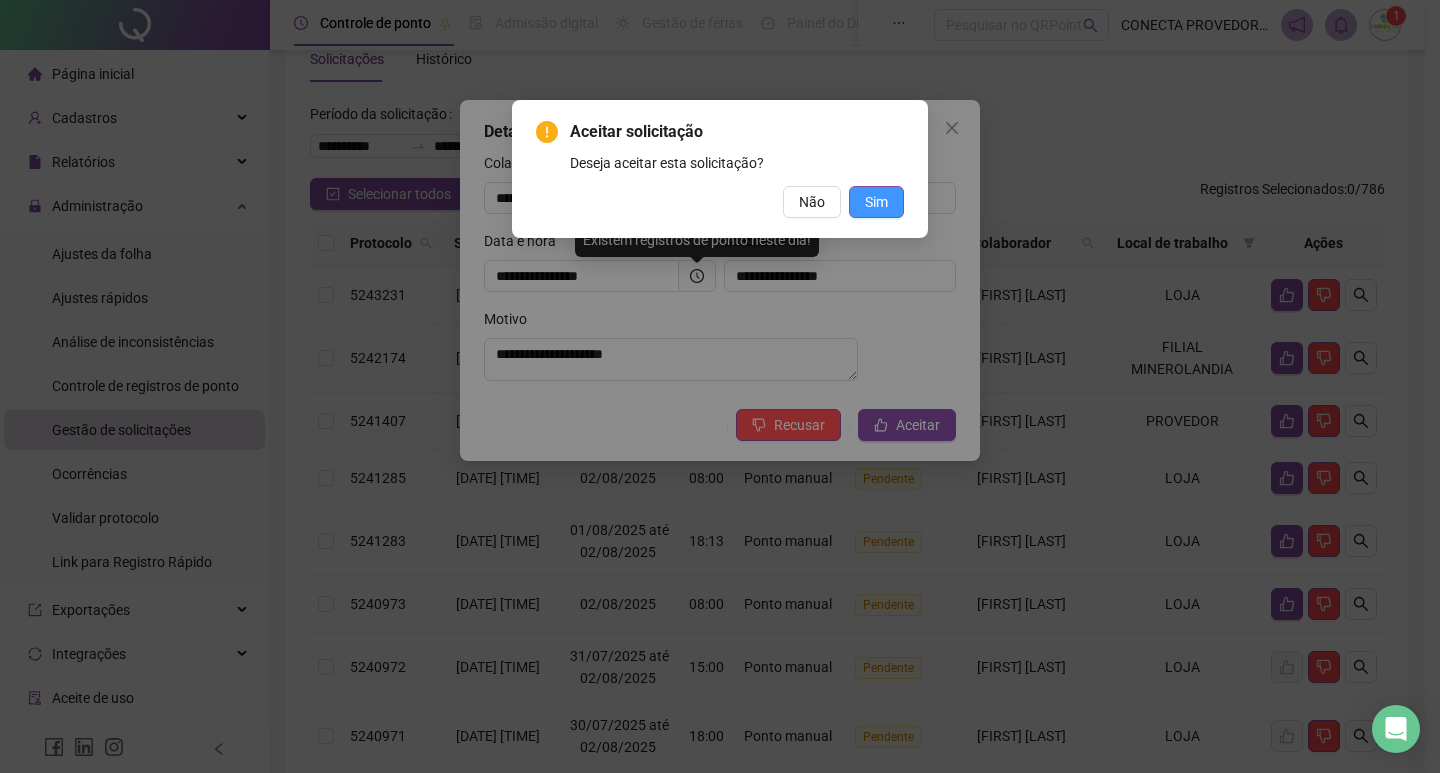 click on "Sim" at bounding box center [876, 202] 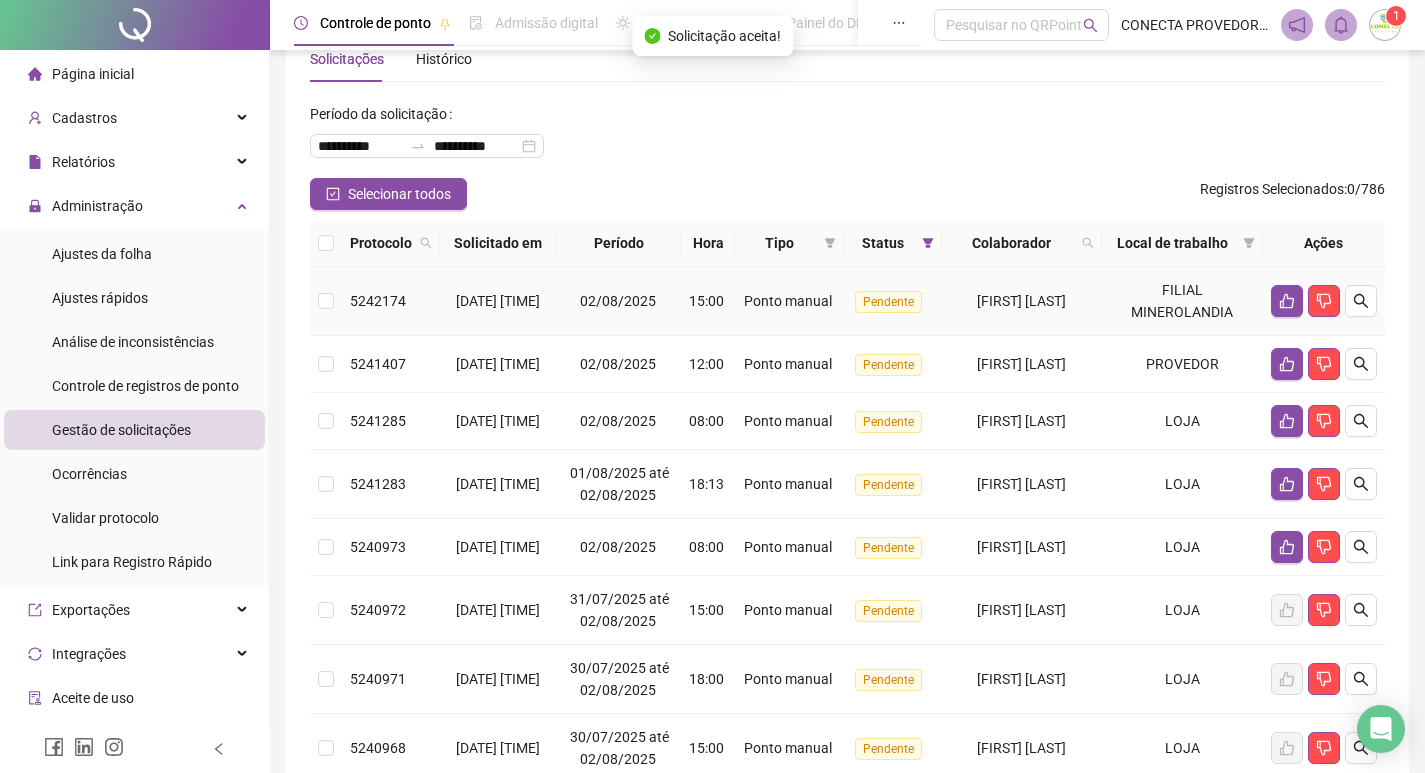 click 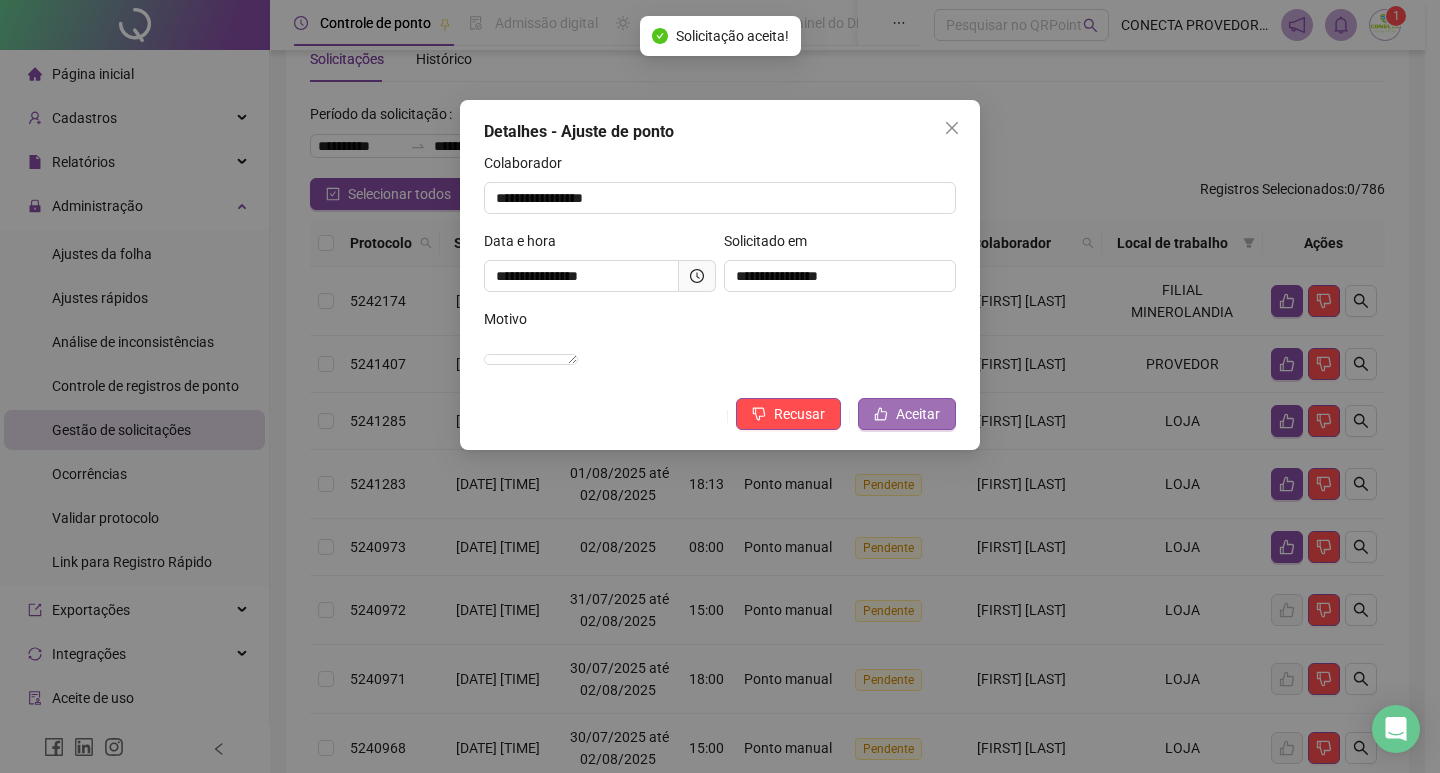 click on "Aceitar" at bounding box center [918, 414] 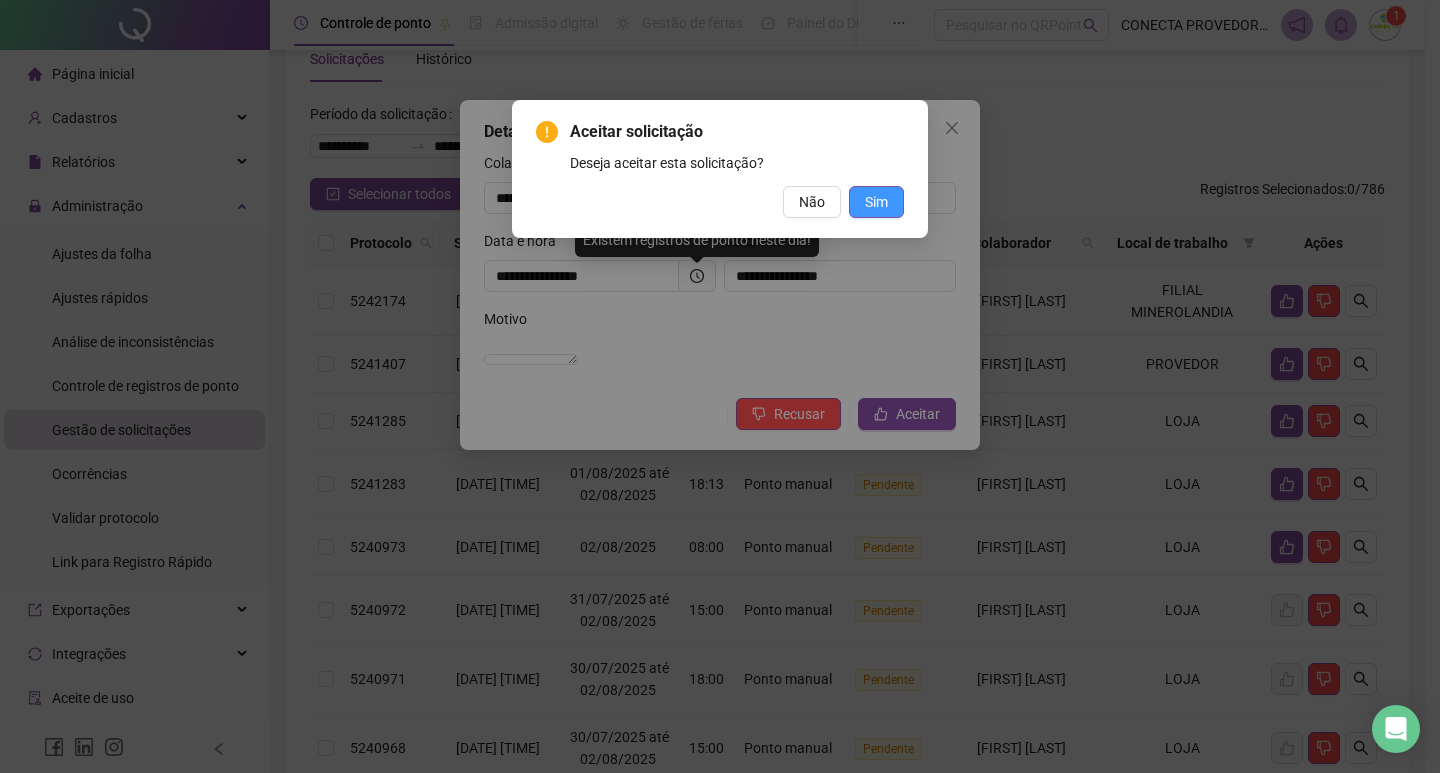 click on "Sim" at bounding box center [876, 202] 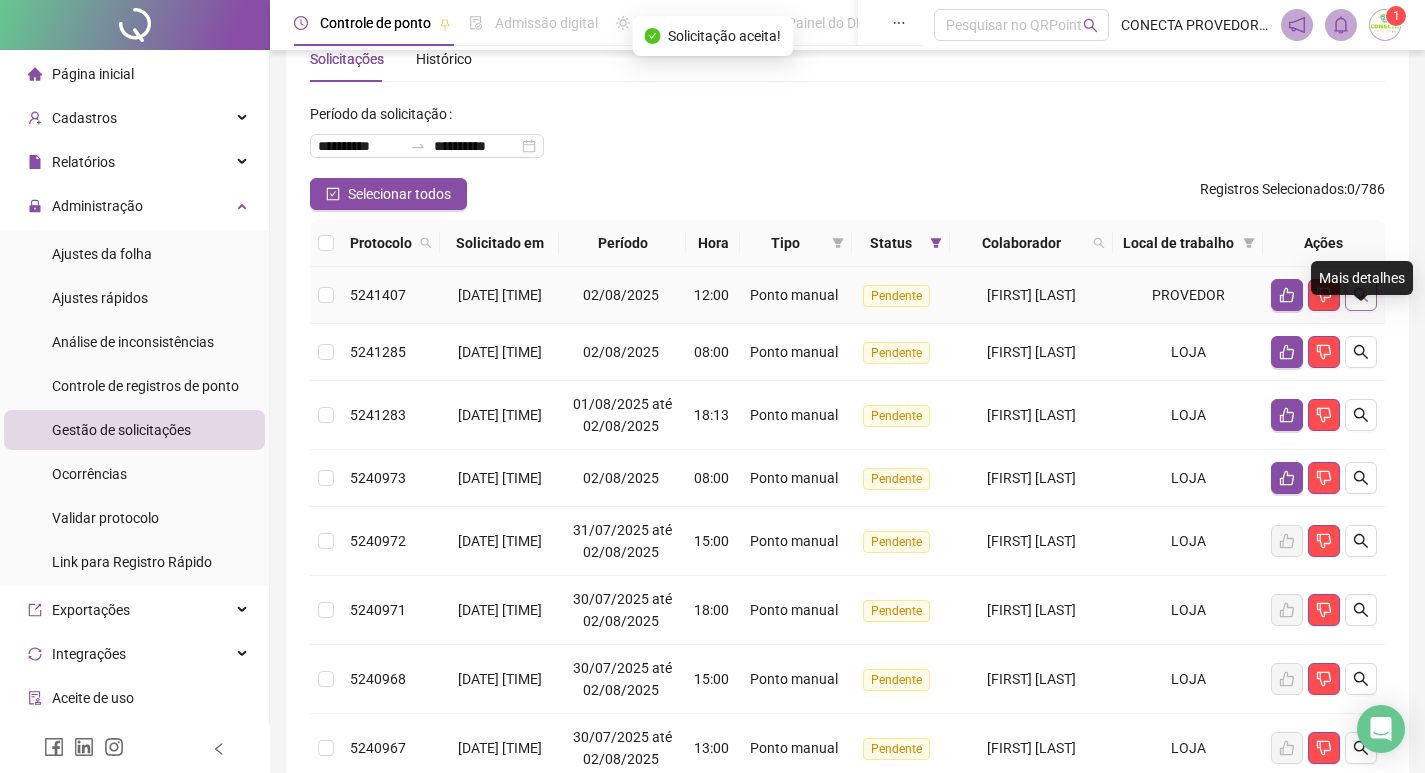 click 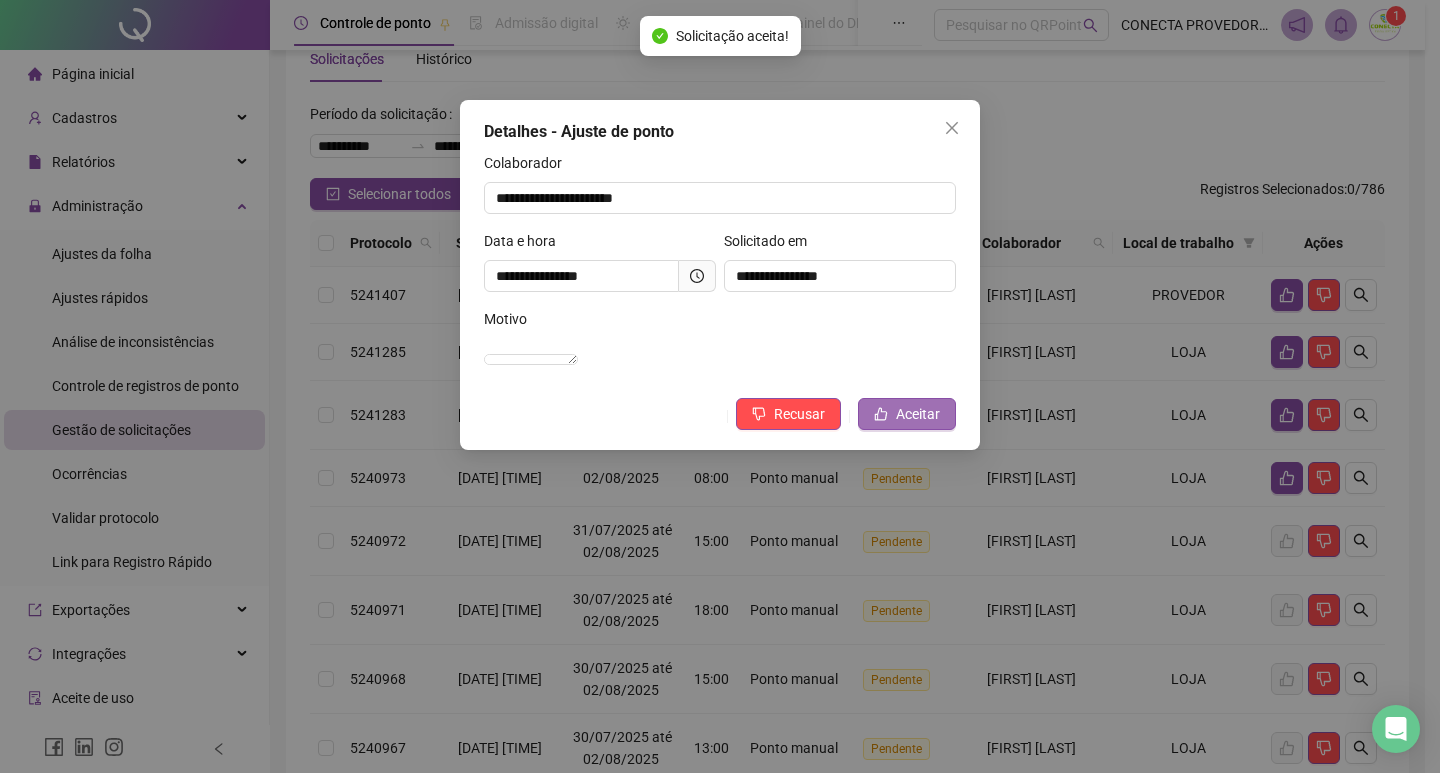 click on "Aceitar" at bounding box center (918, 414) 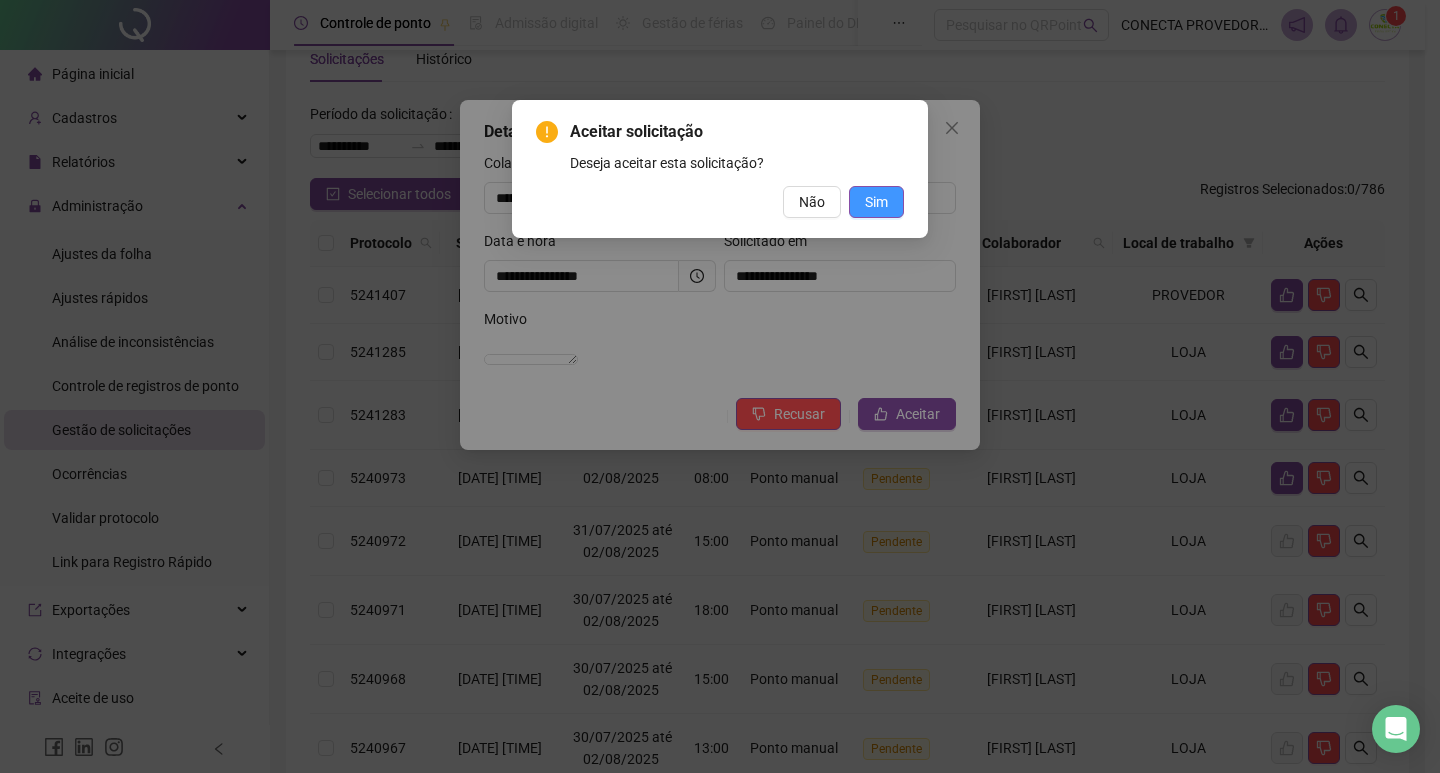 click on "Sim" at bounding box center (876, 202) 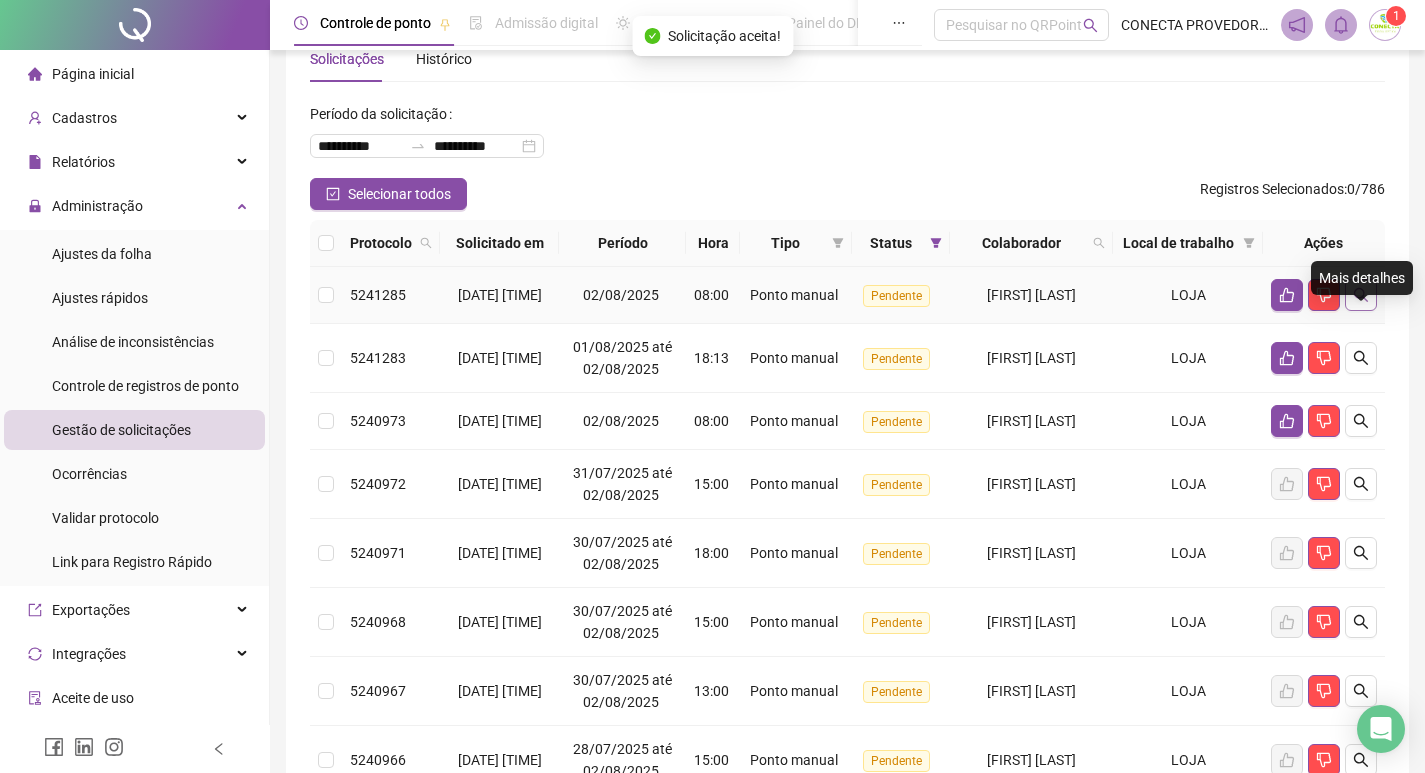 click at bounding box center (1361, 295) 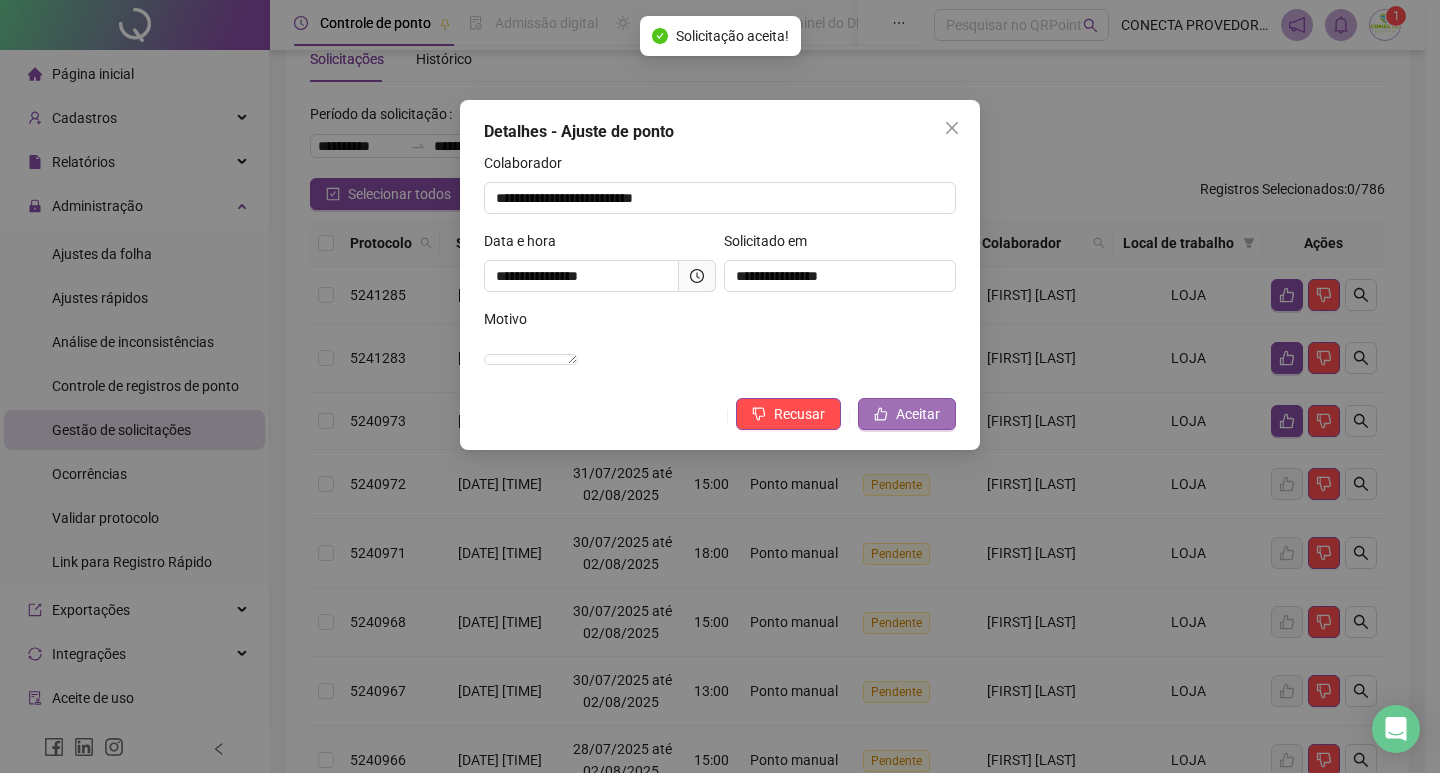 click 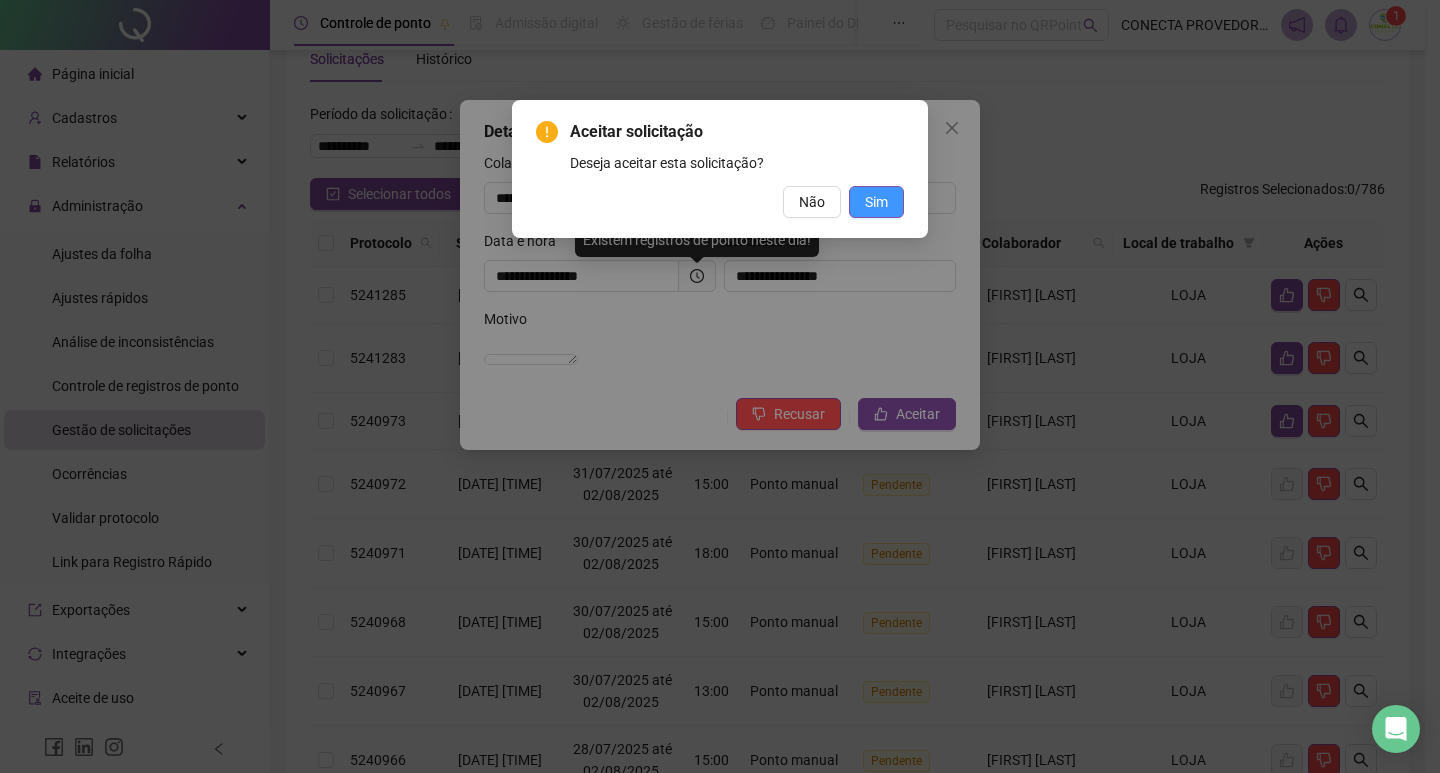 click on "Sim" at bounding box center [876, 202] 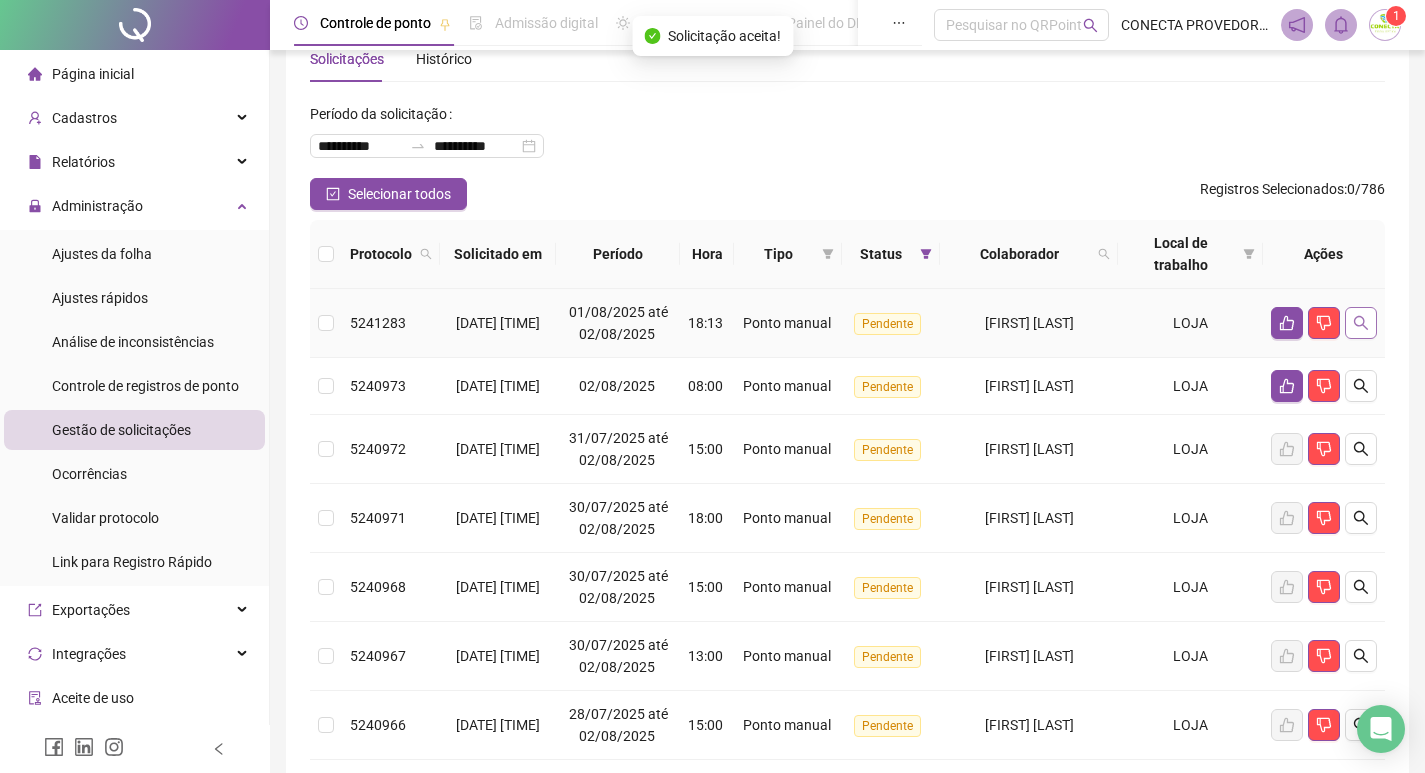 click at bounding box center (1361, 323) 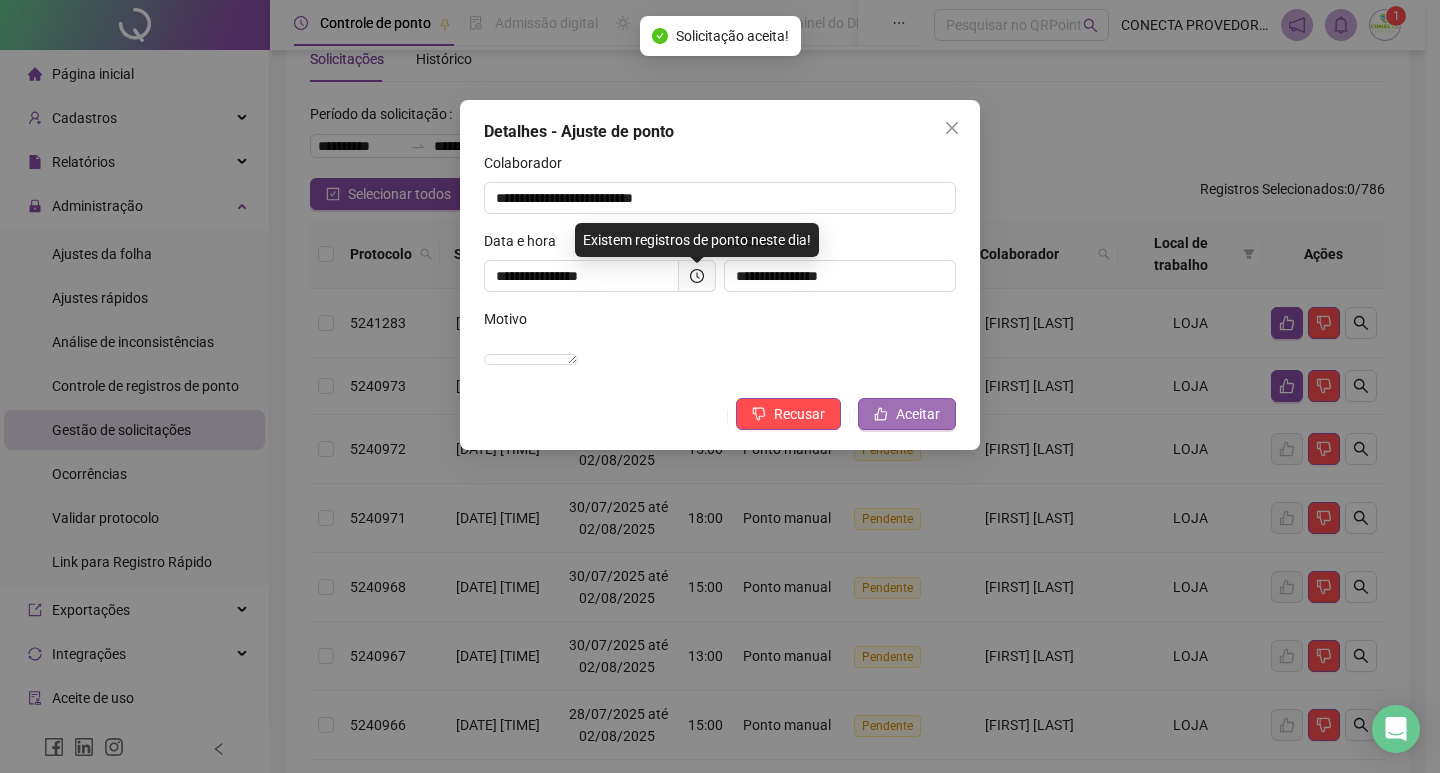 click on "Aceitar" at bounding box center [907, 414] 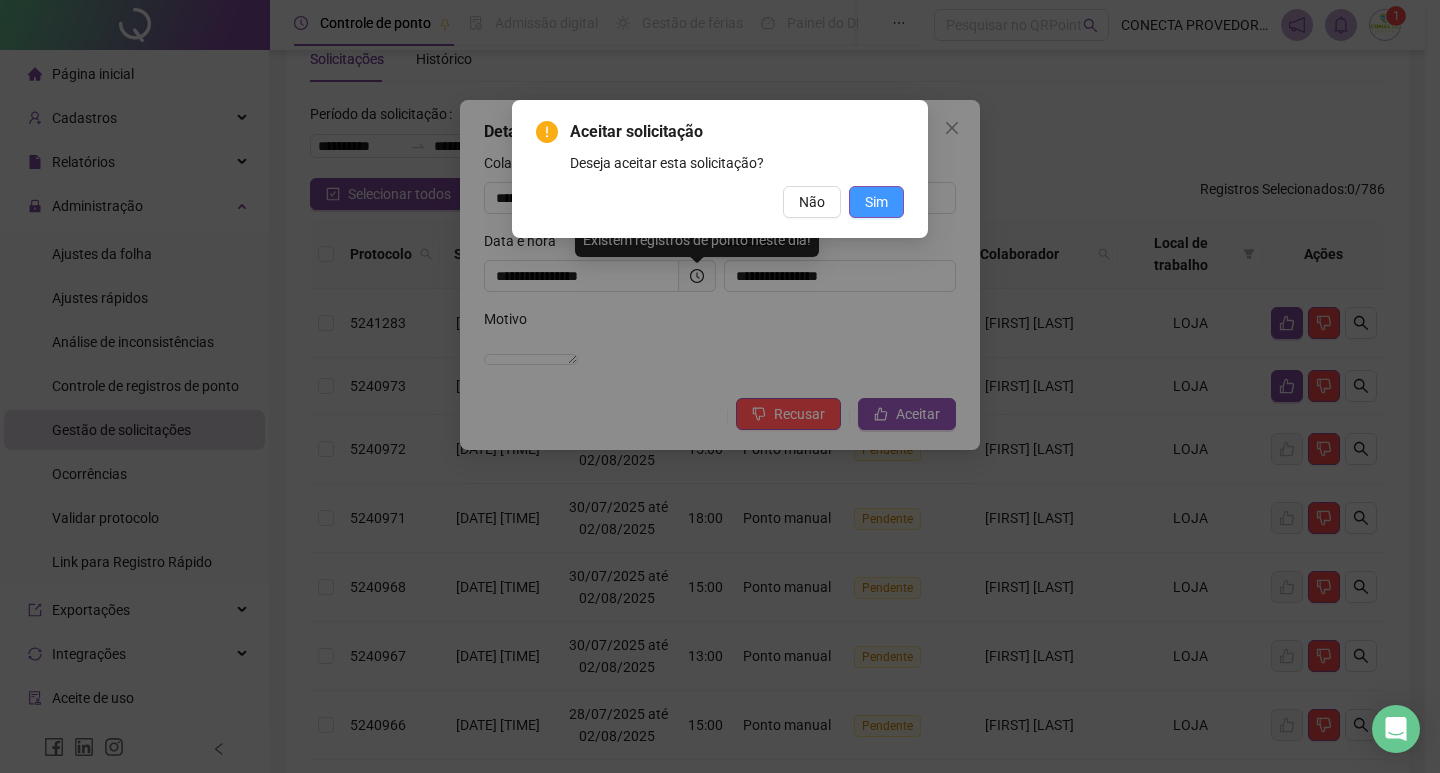 click on "Sim" at bounding box center [876, 202] 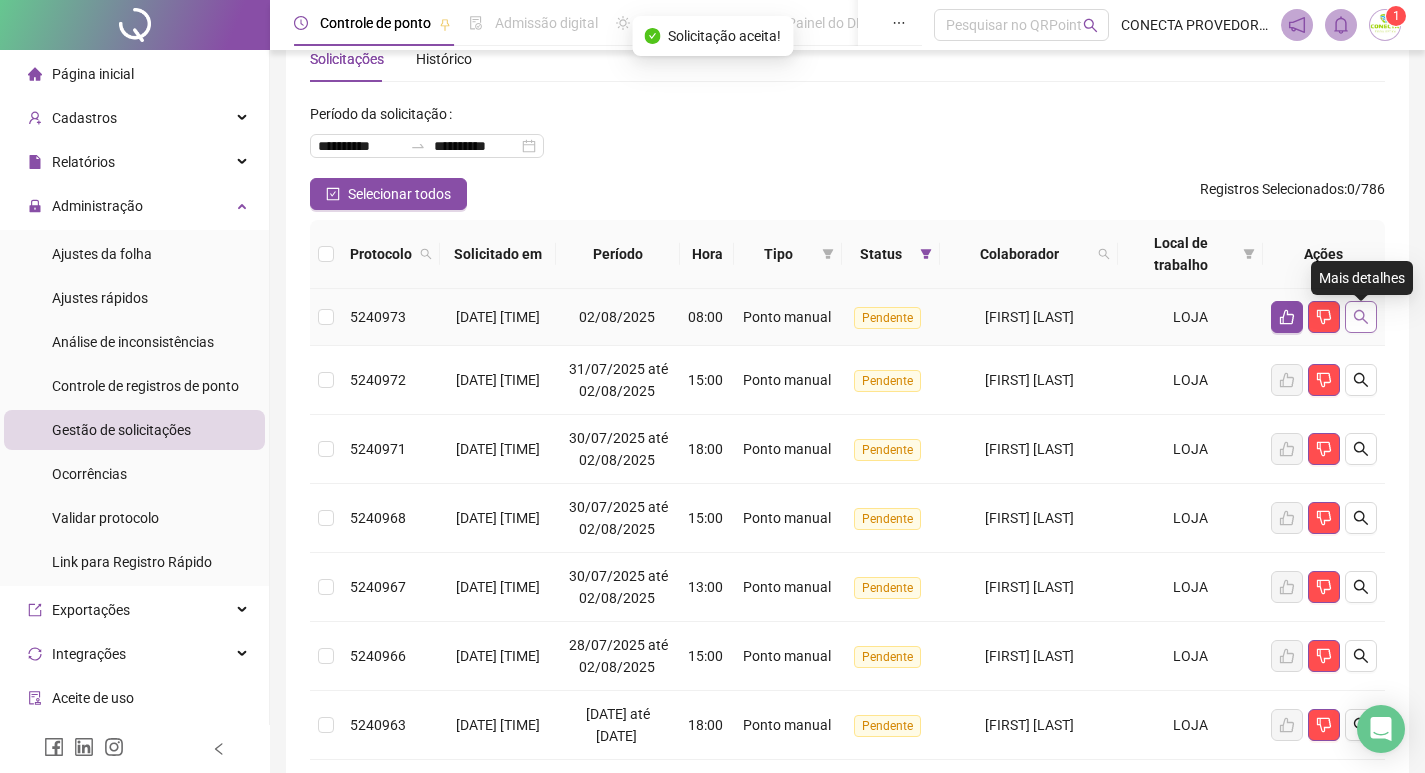 click 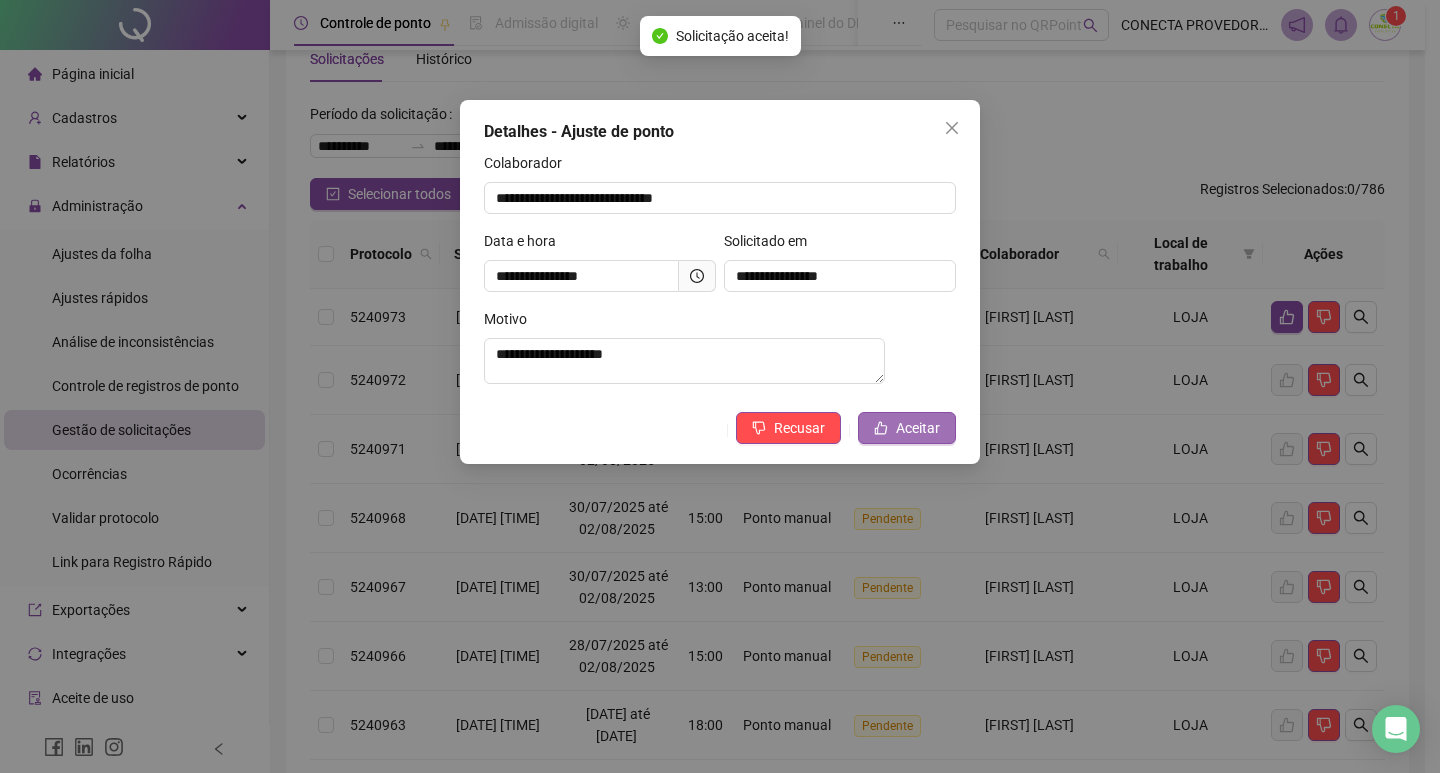 click on "Aceitar" at bounding box center [918, 428] 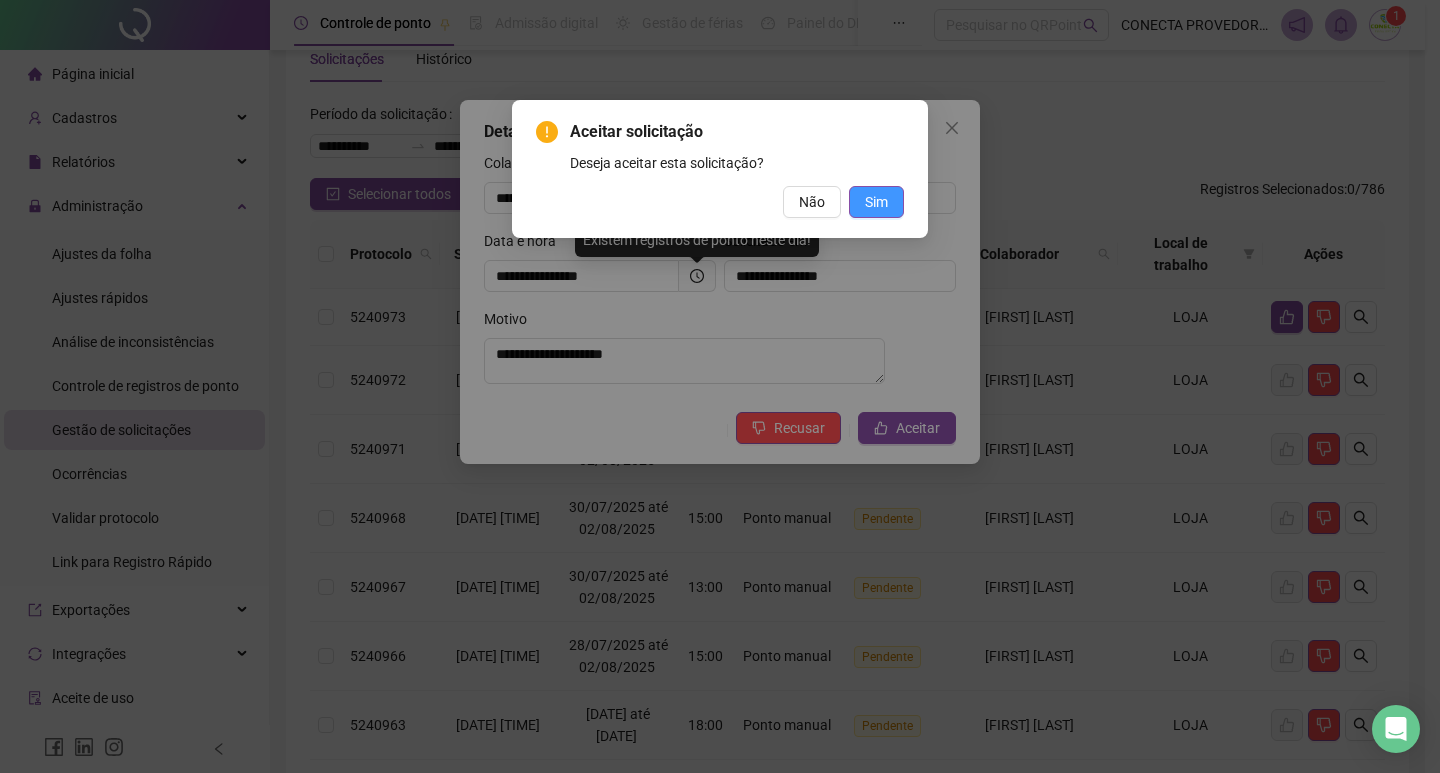 click on "Sim" at bounding box center (876, 202) 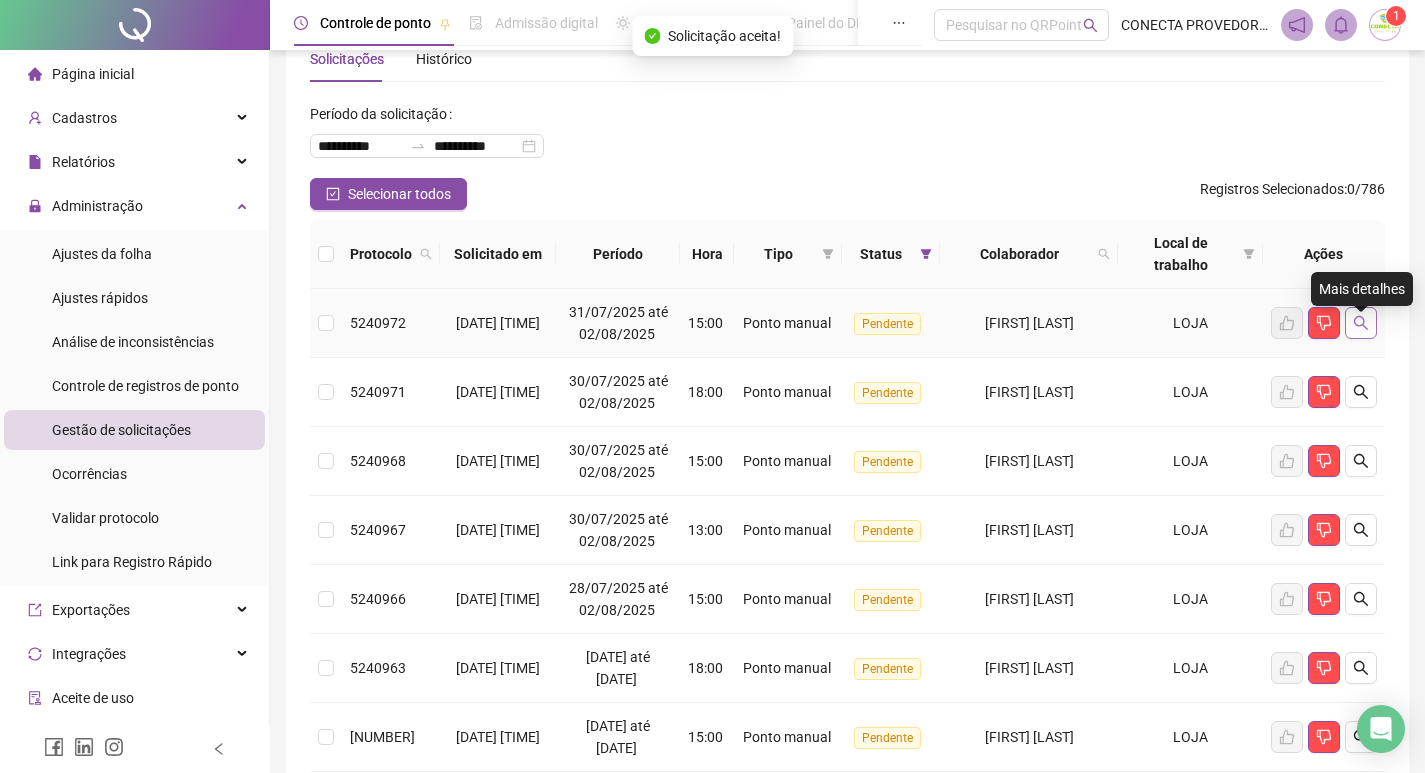 click 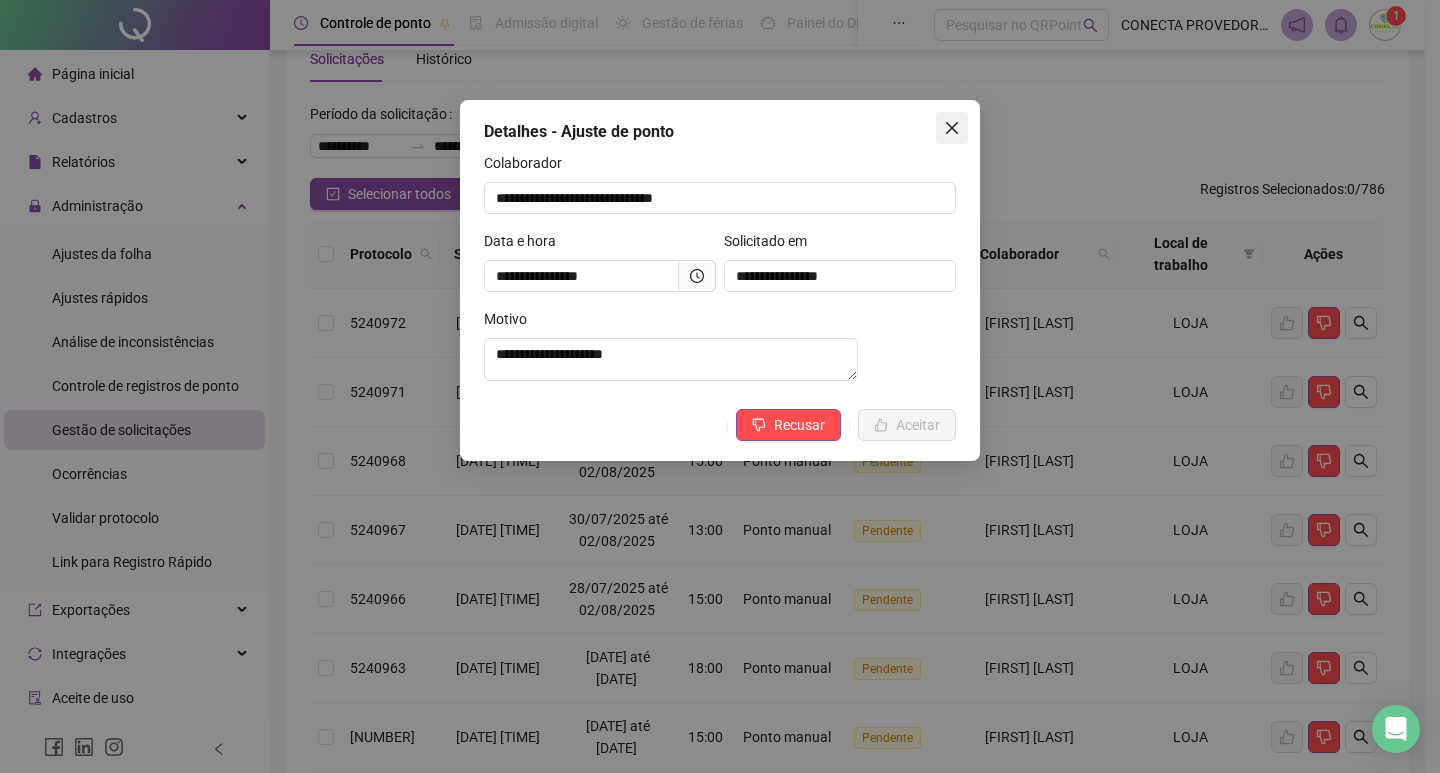 click 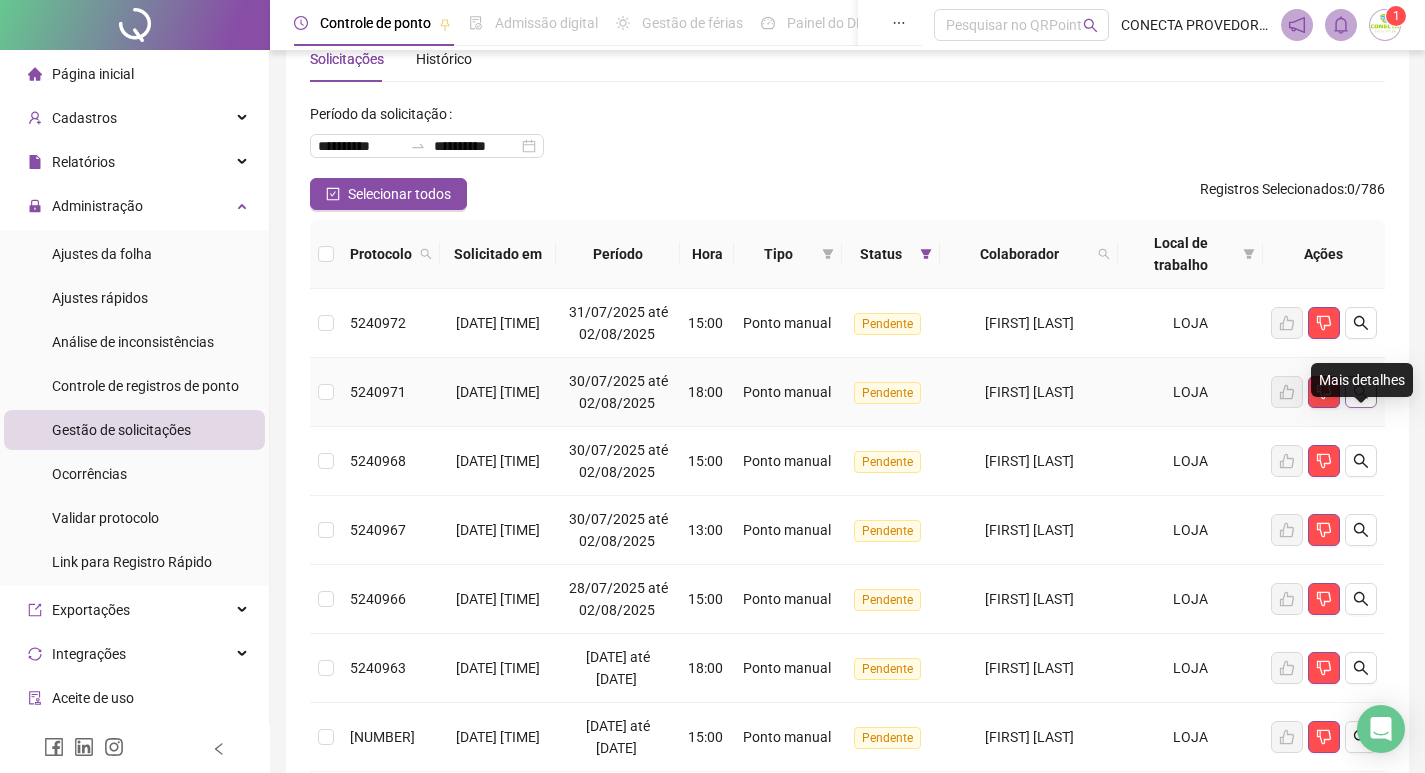 click at bounding box center (1361, 392) 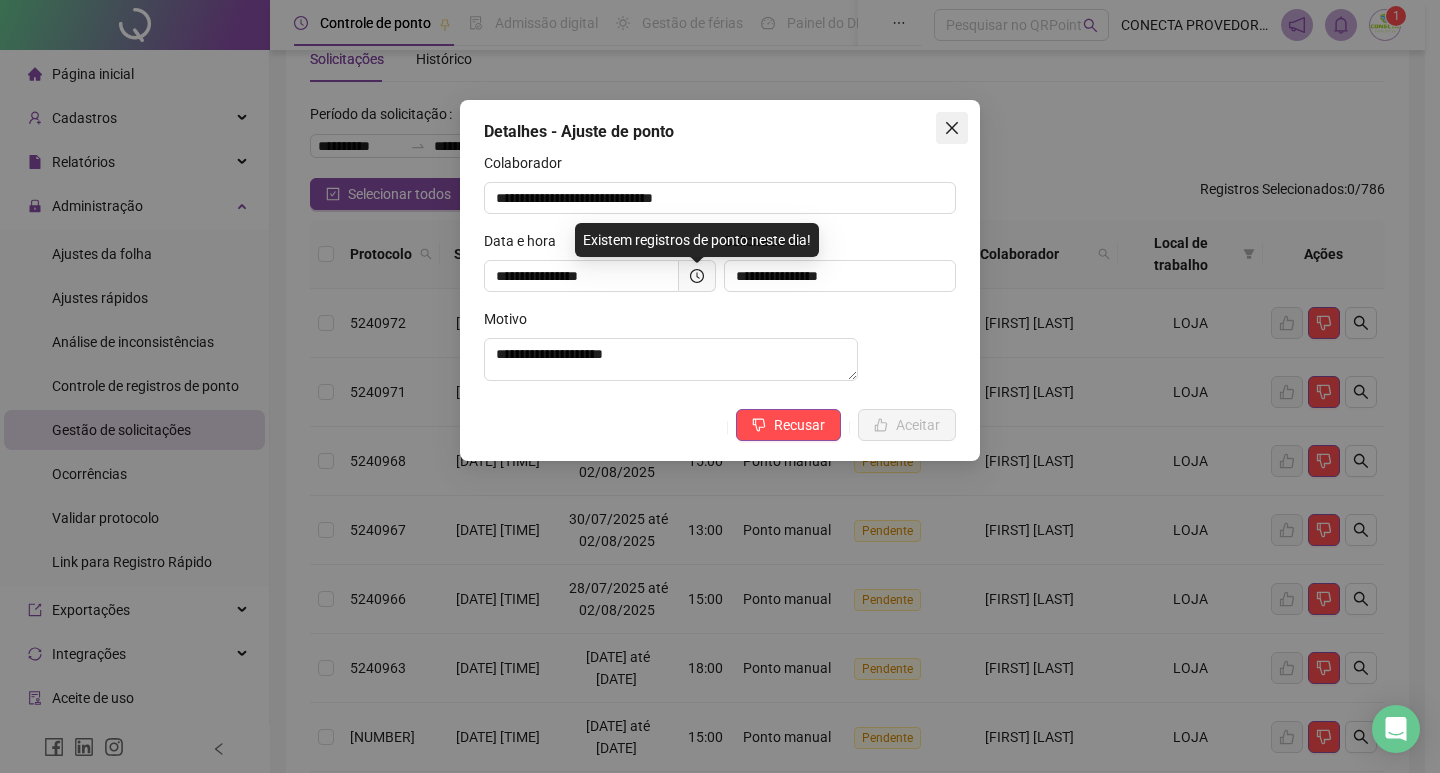 click 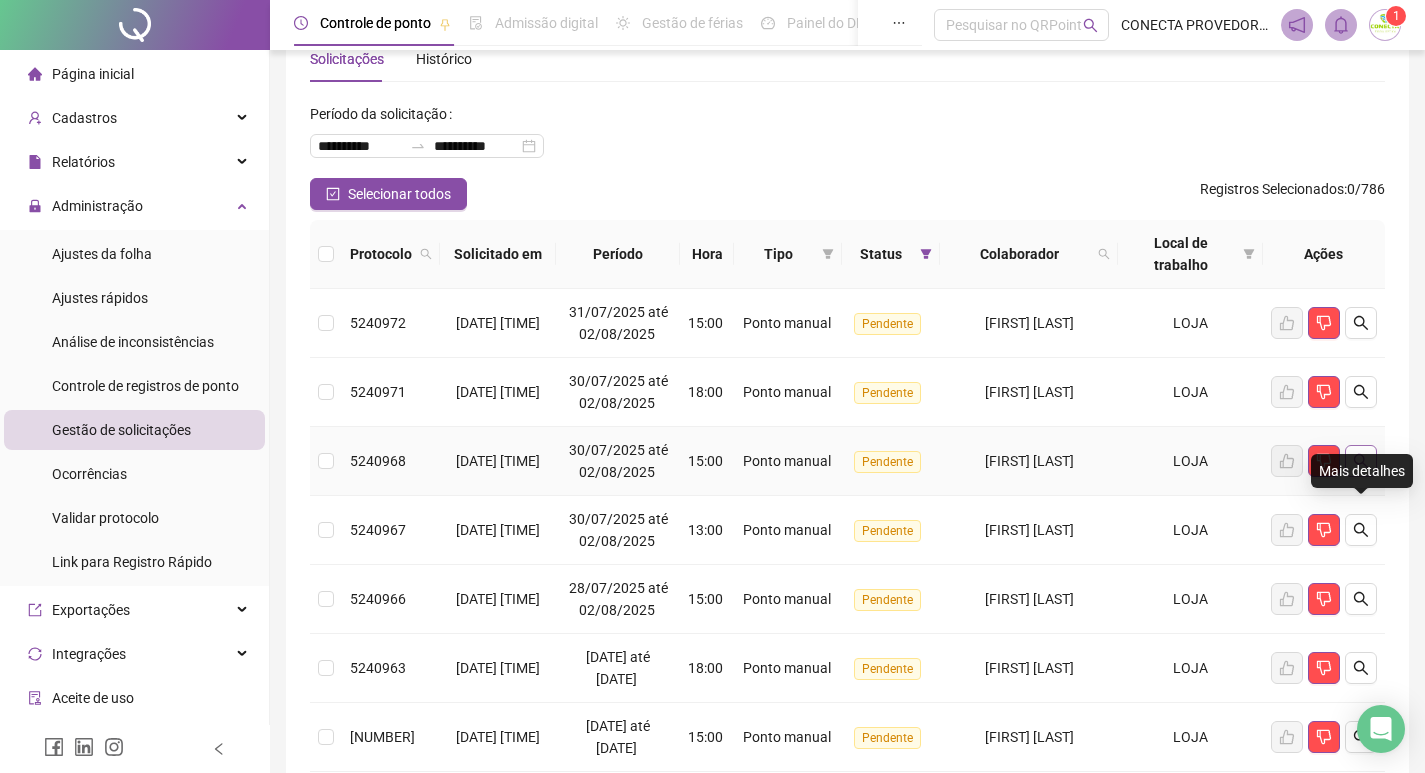 click at bounding box center [1361, 461] 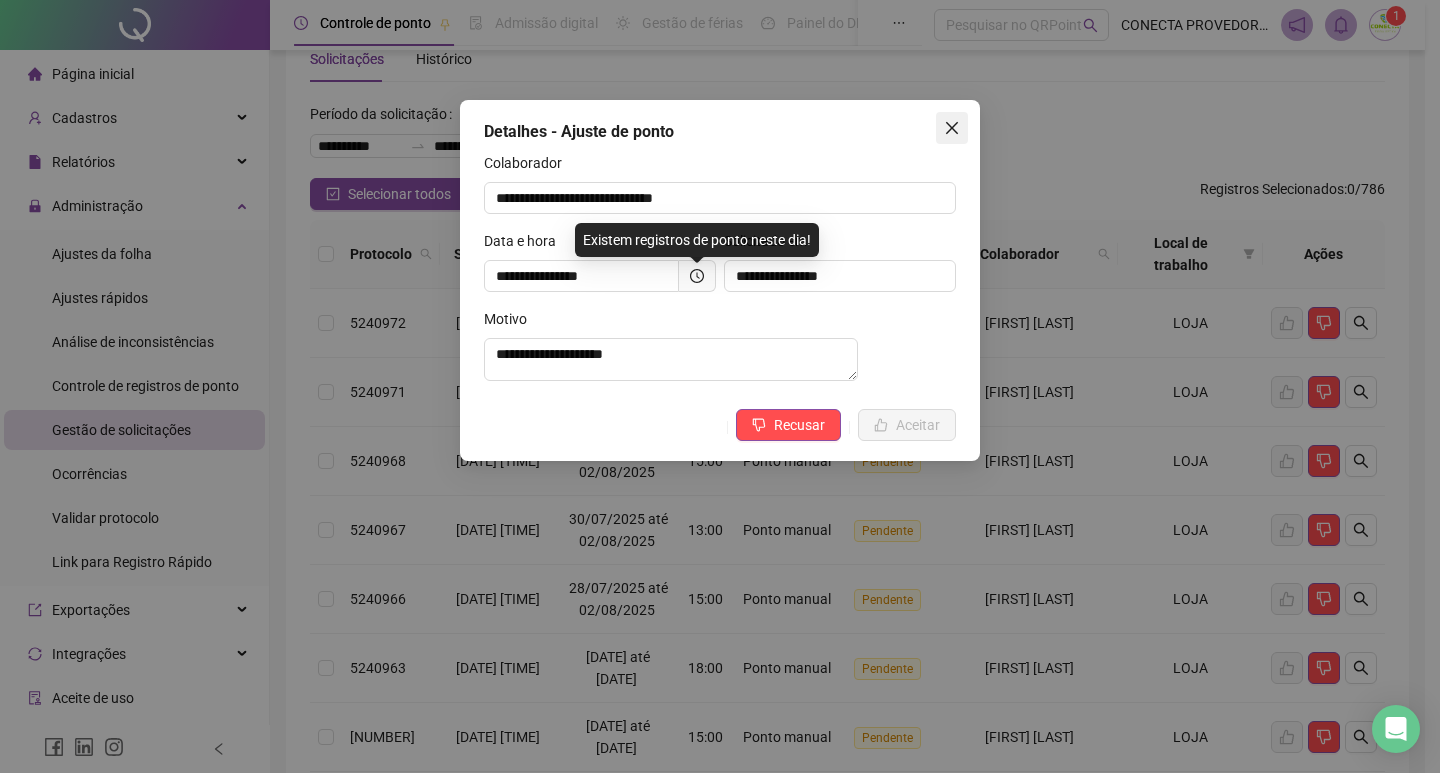 click at bounding box center (952, 128) 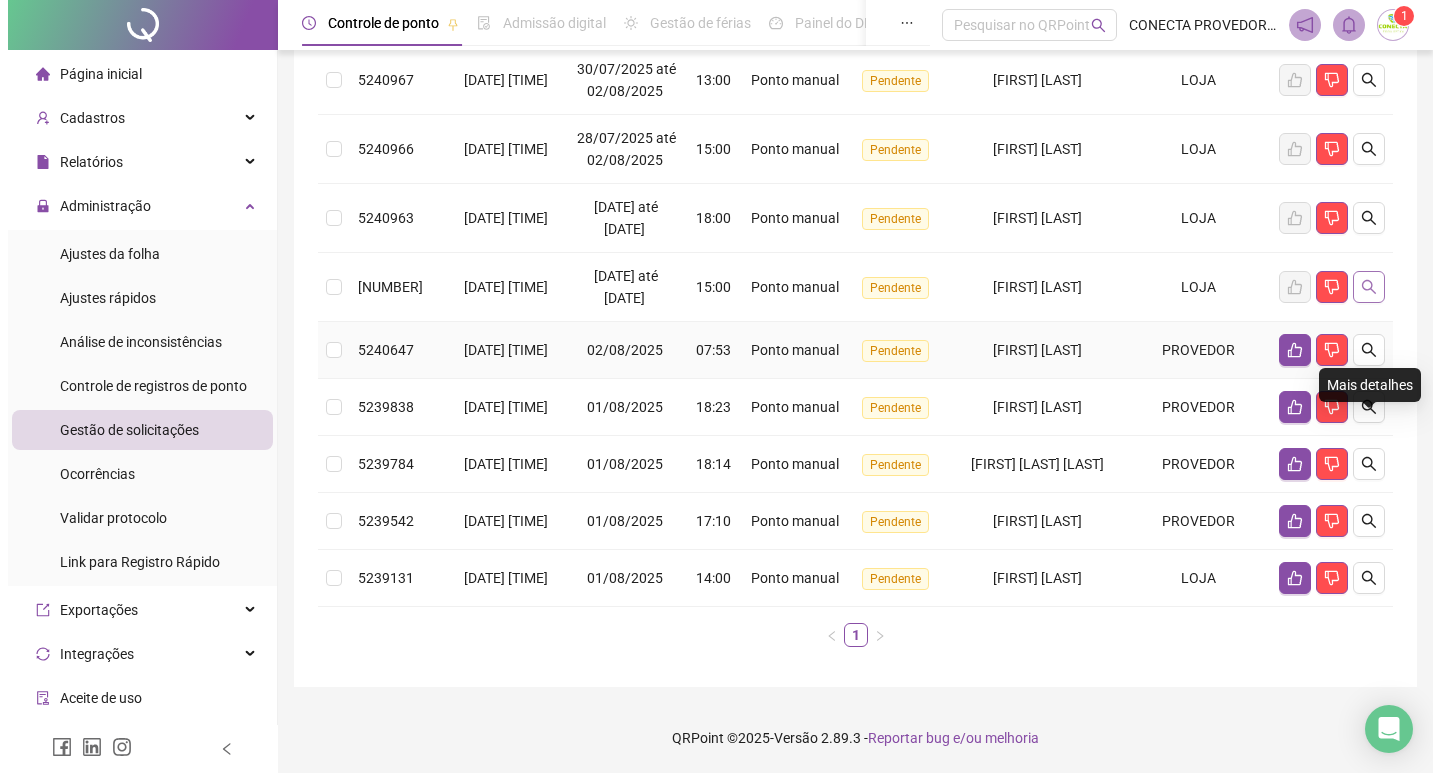 scroll, scrollTop: 554, scrollLeft: 0, axis: vertical 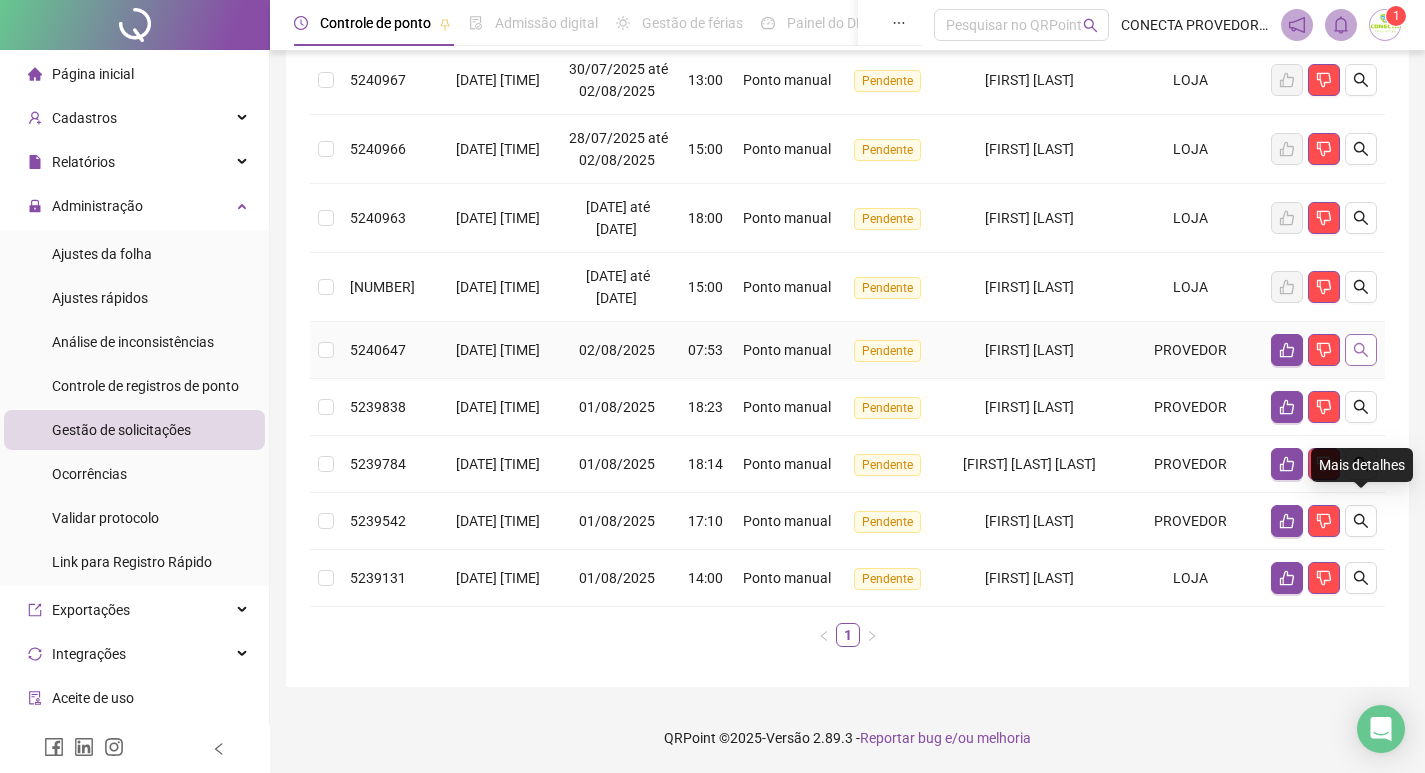 click 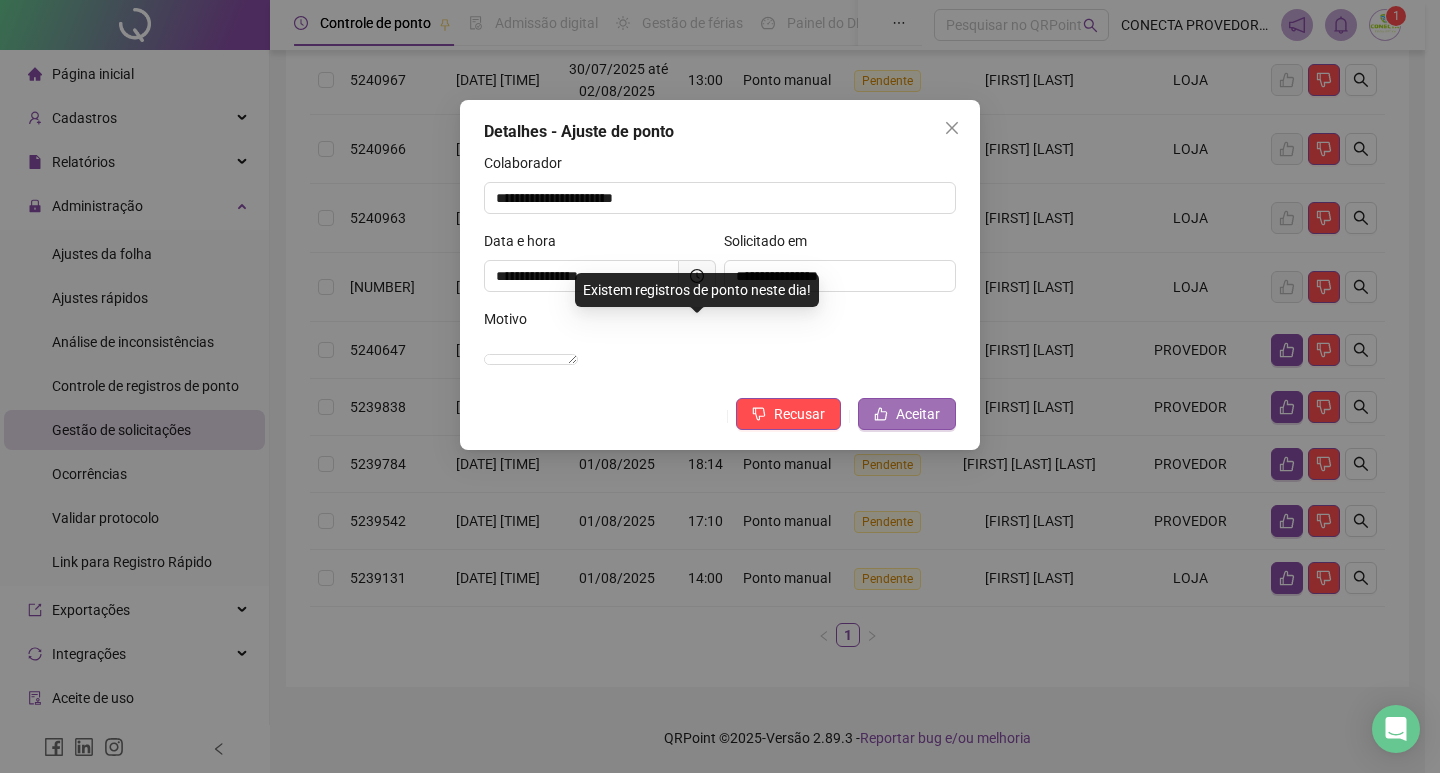 click on "Aceitar" at bounding box center [918, 414] 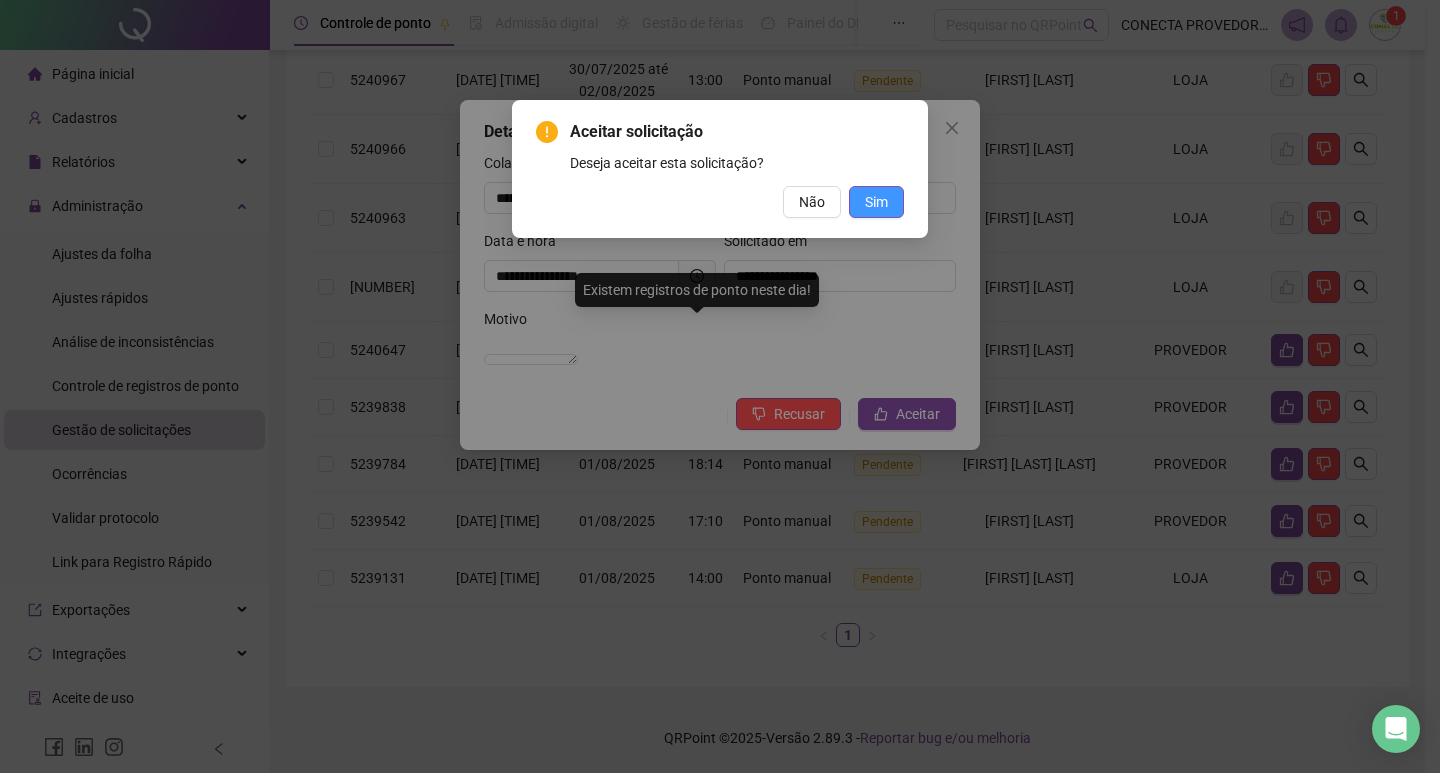 click on "Sim" at bounding box center (876, 202) 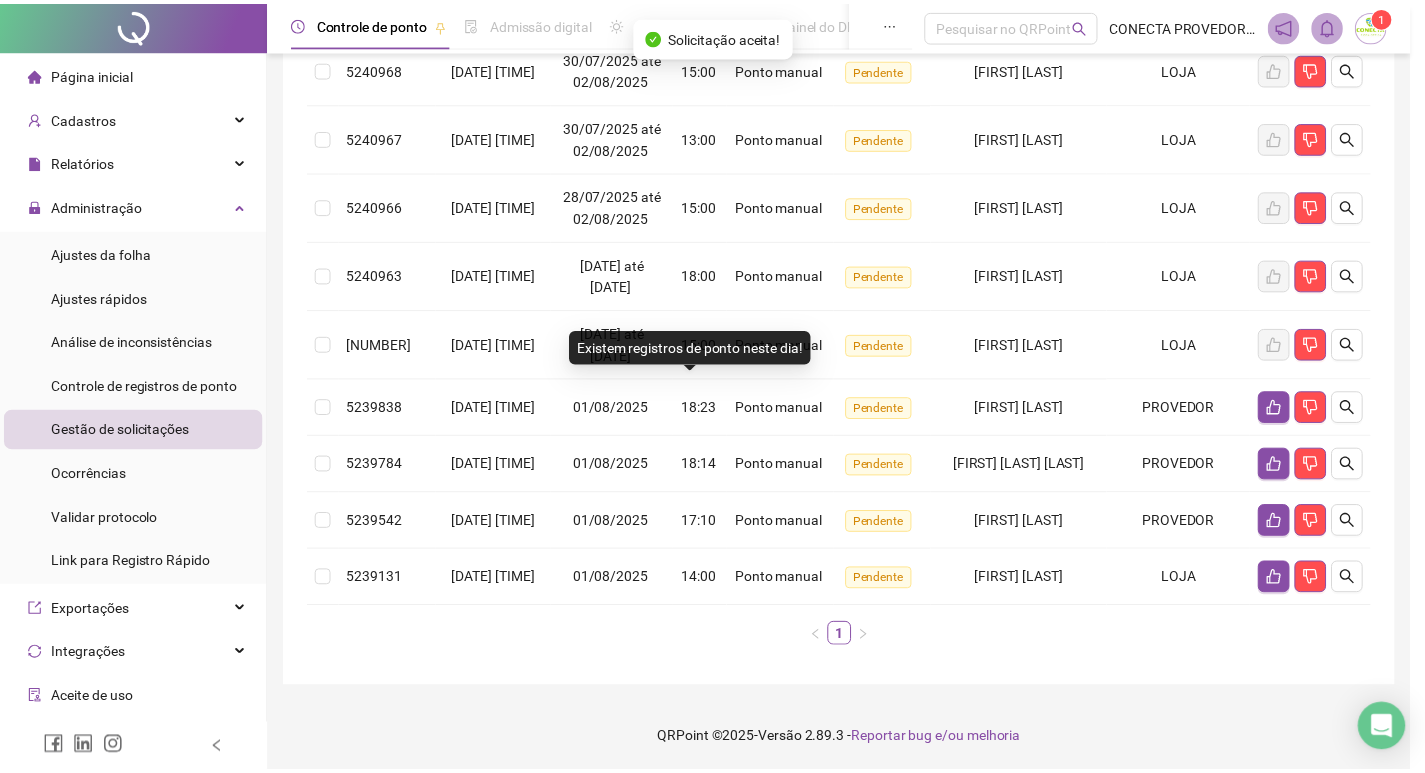 scroll, scrollTop: 495, scrollLeft: 0, axis: vertical 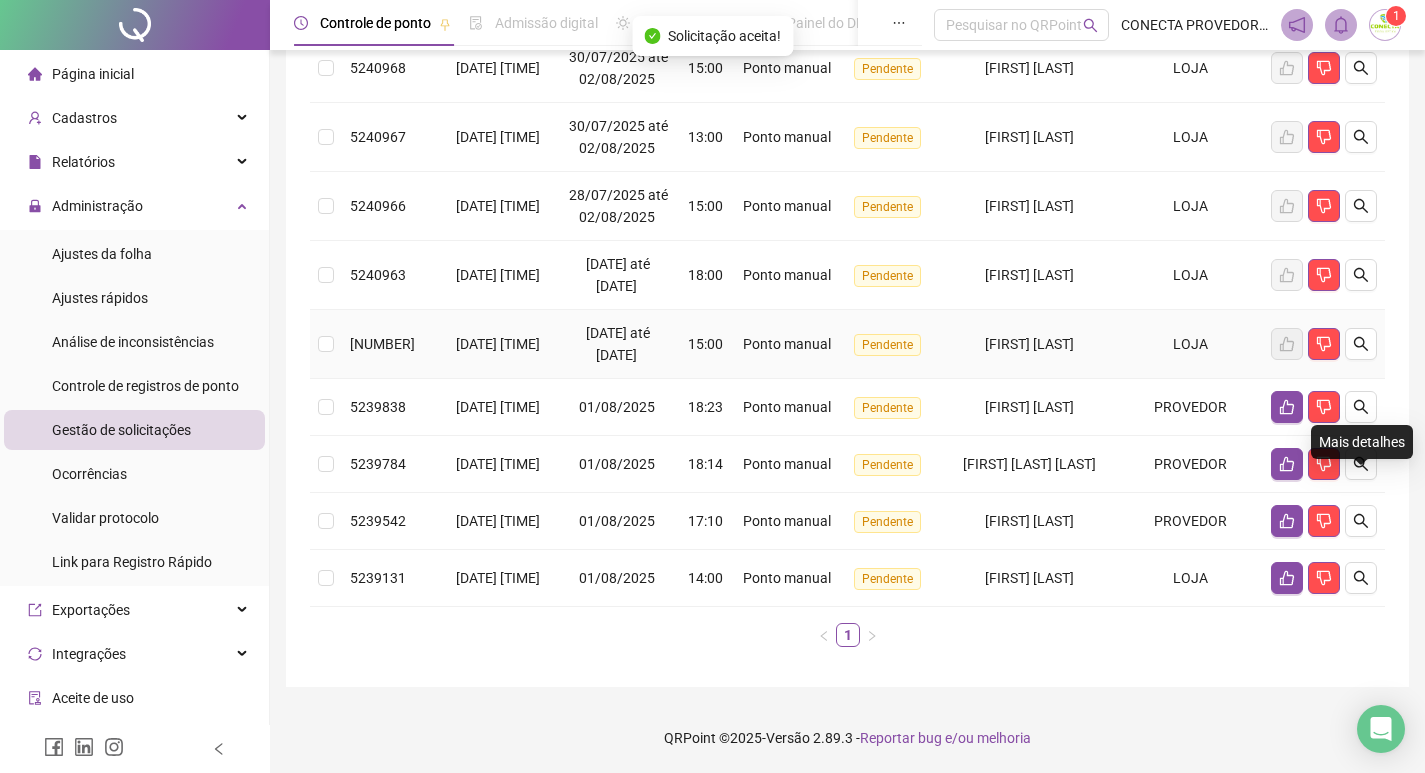 click at bounding box center (1324, 344) 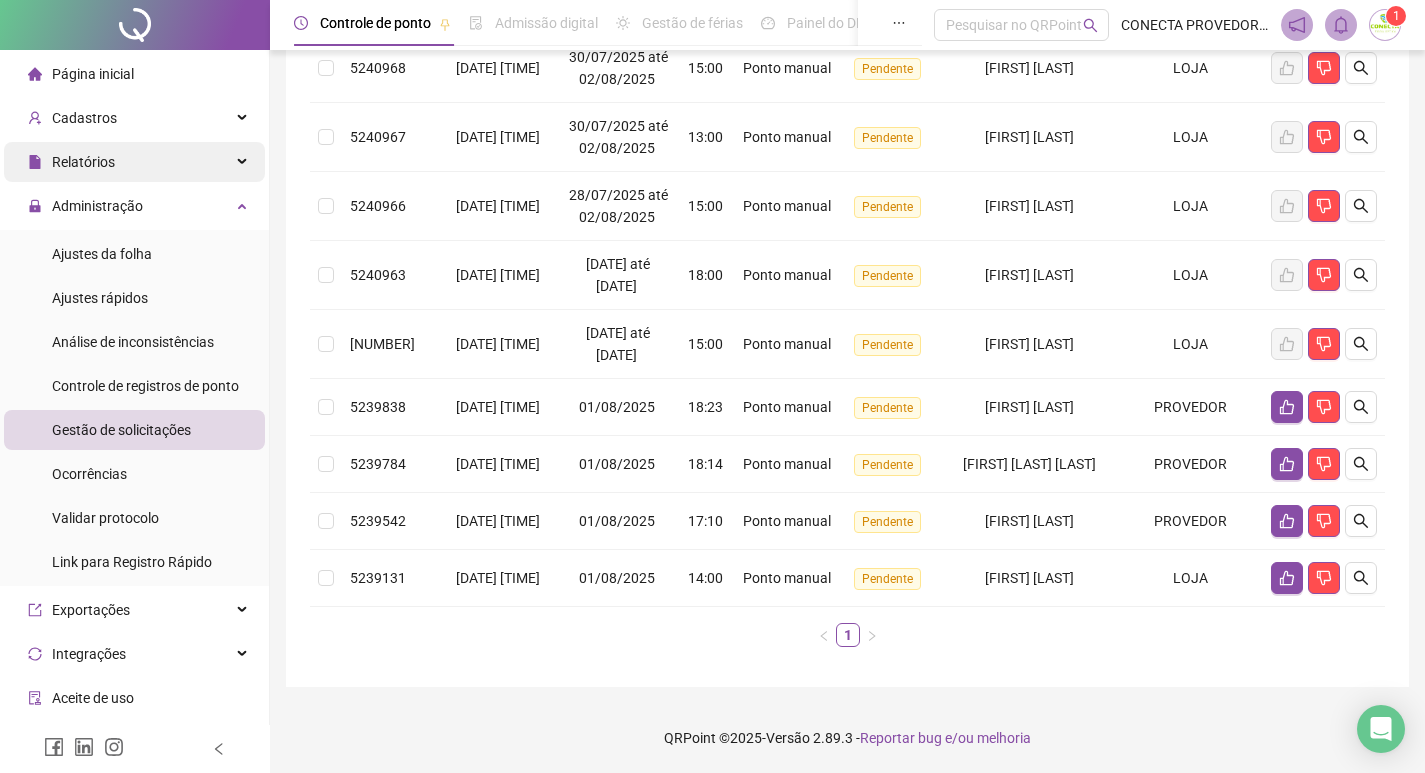 click on "Relatórios" at bounding box center [83, 162] 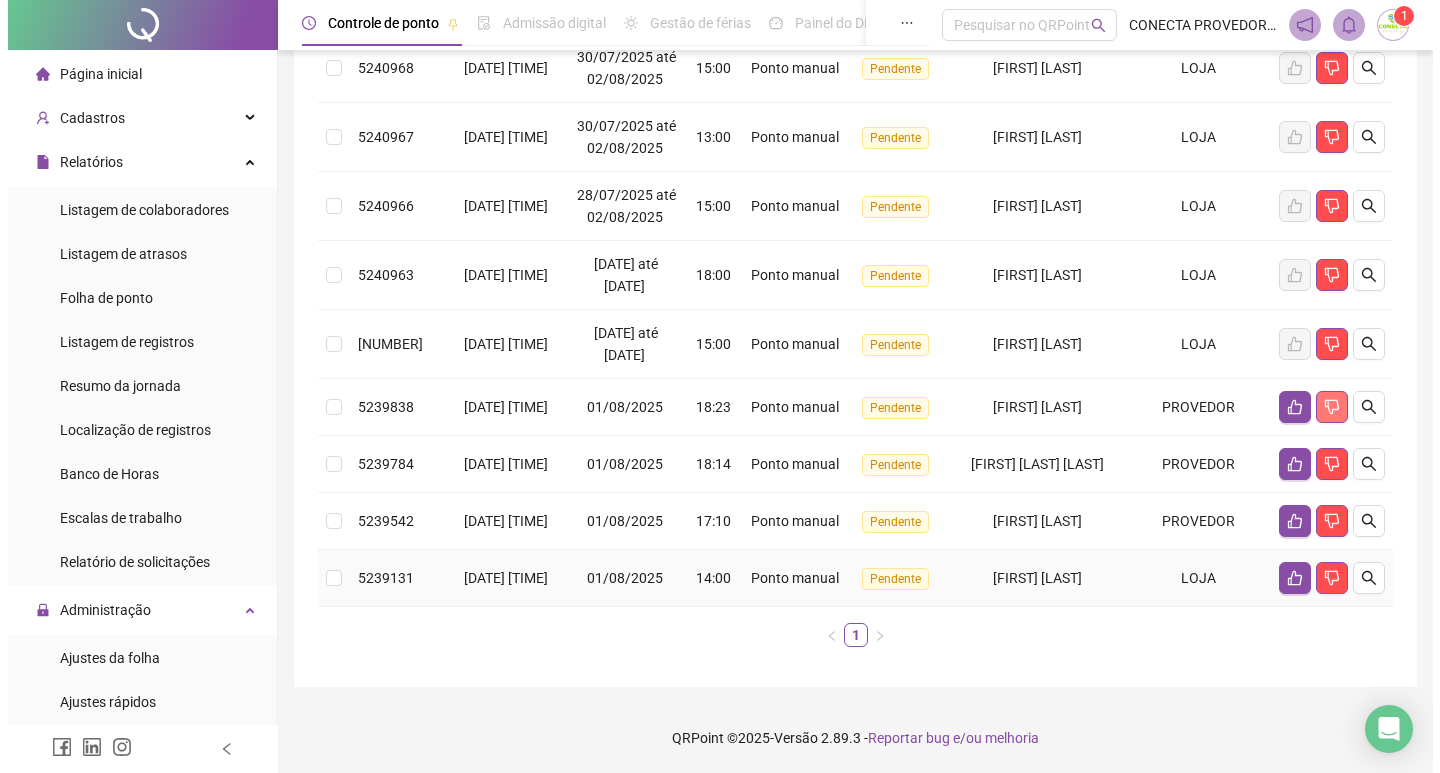 scroll, scrollTop: 649, scrollLeft: 0, axis: vertical 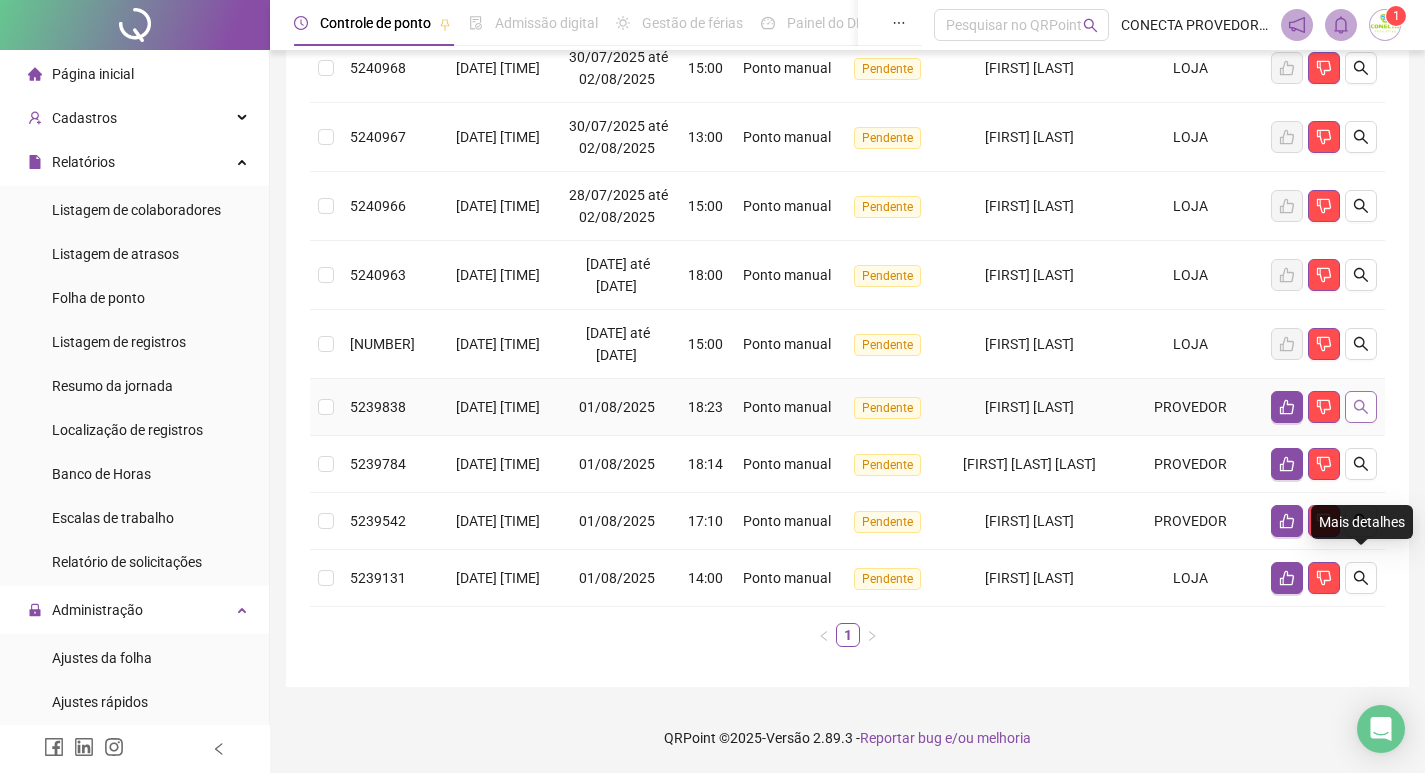 click at bounding box center (1361, 407) 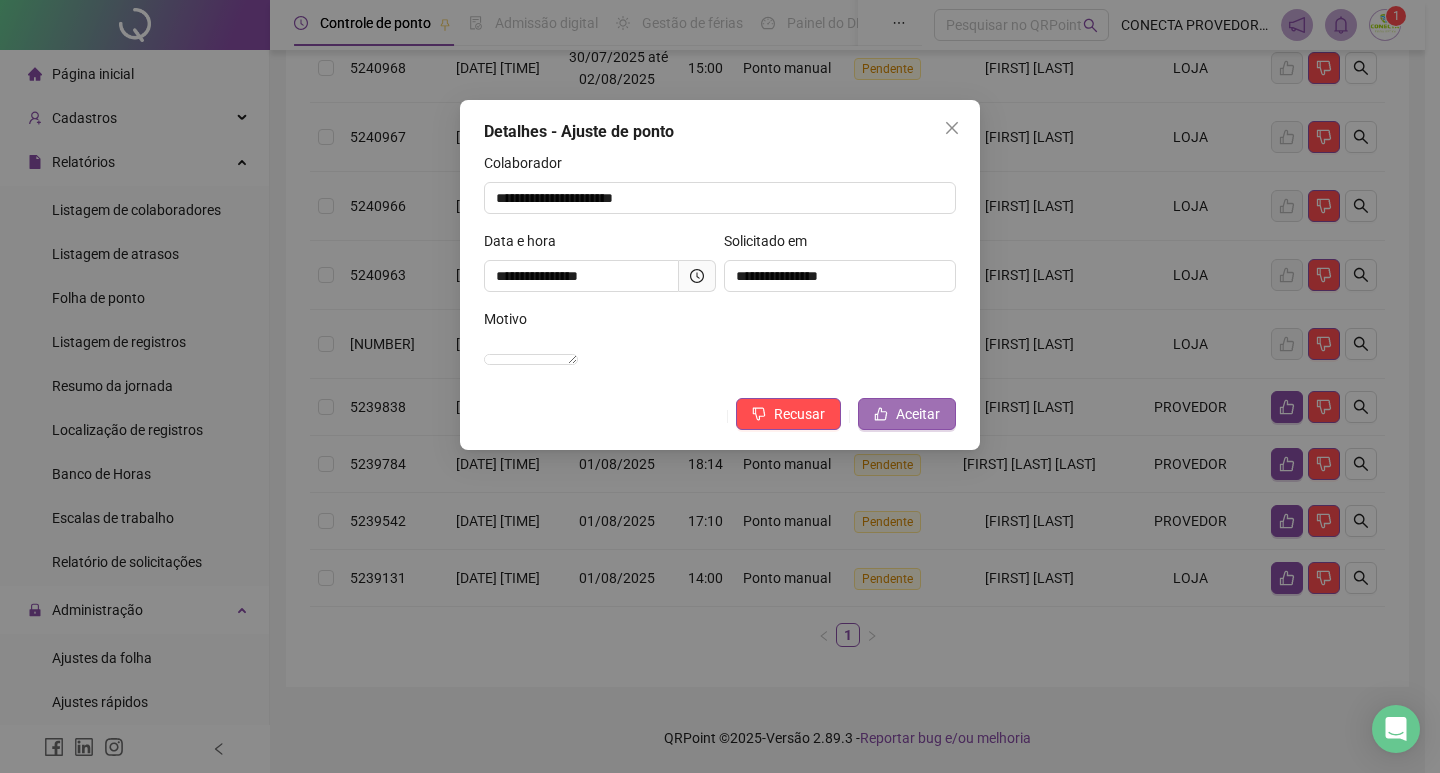 click on "Aceitar" at bounding box center (918, 414) 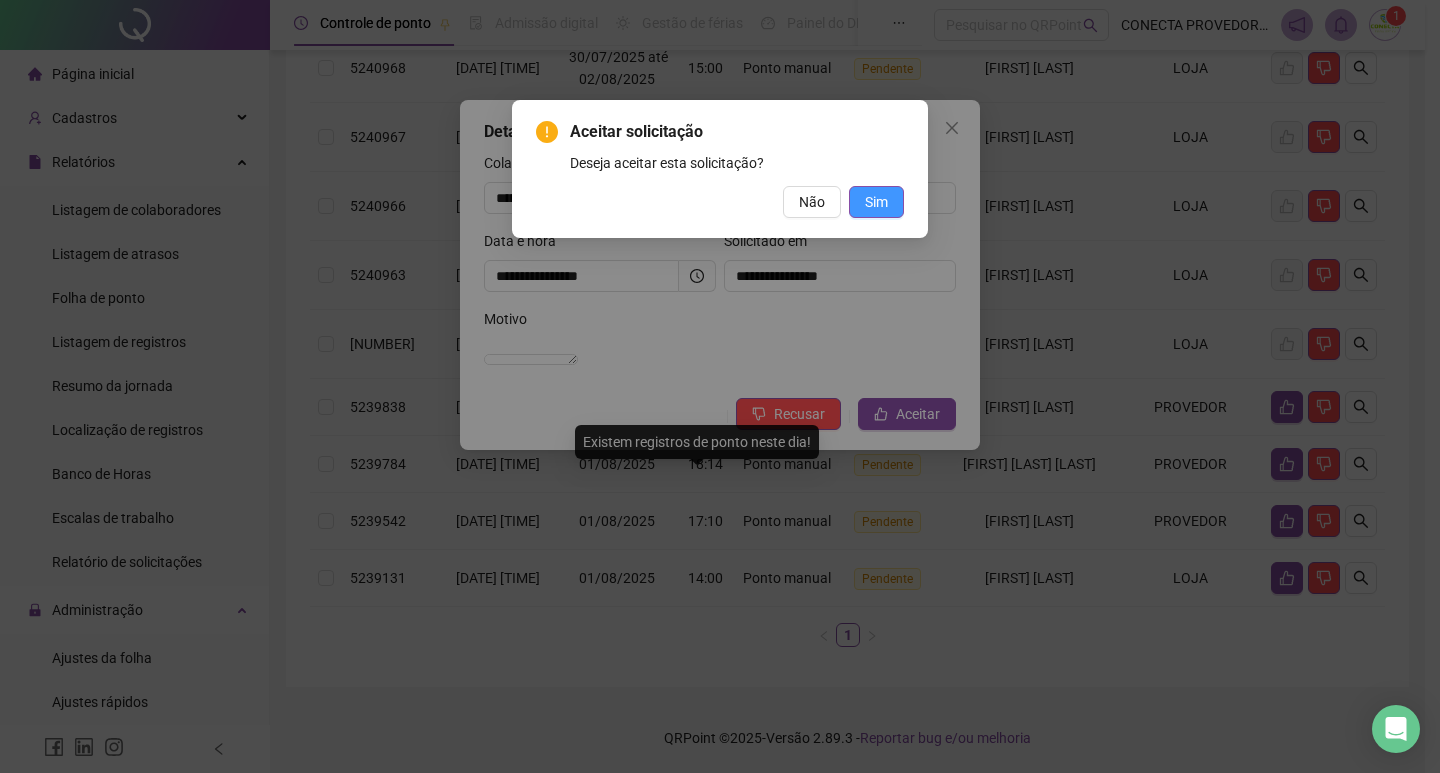 click on "Sim" at bounding box center (876, 202) 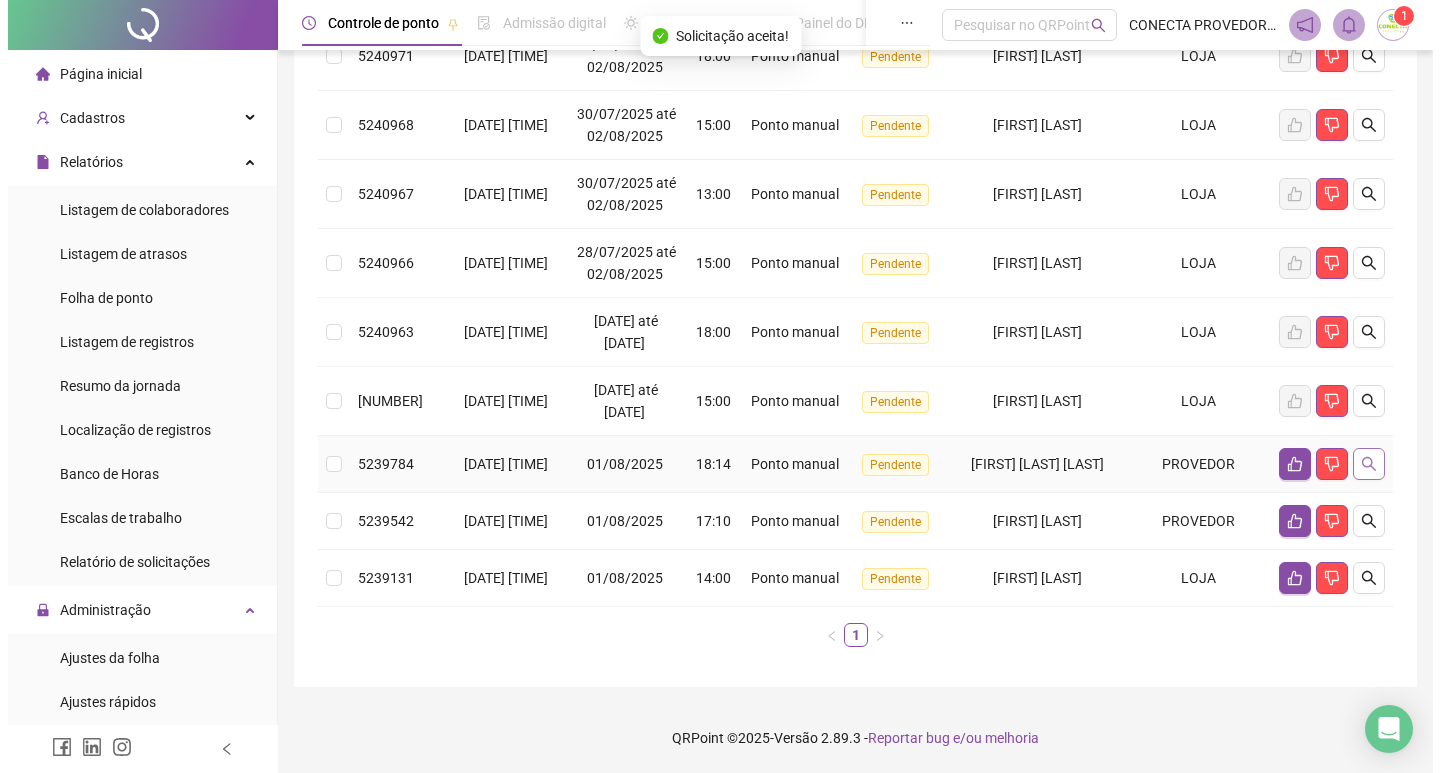 scroll, scrollTop: 580, scrollLeft: 0, axis: vertical 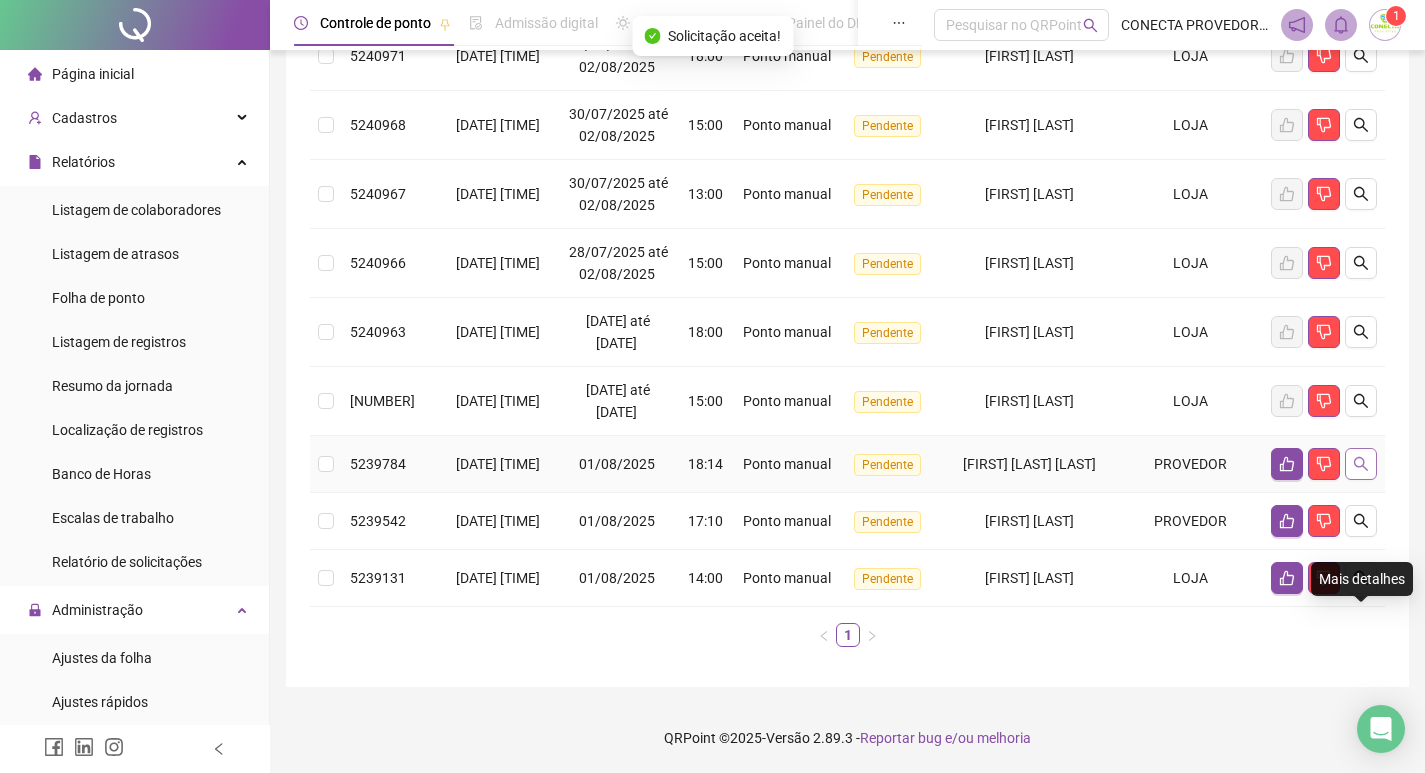 click 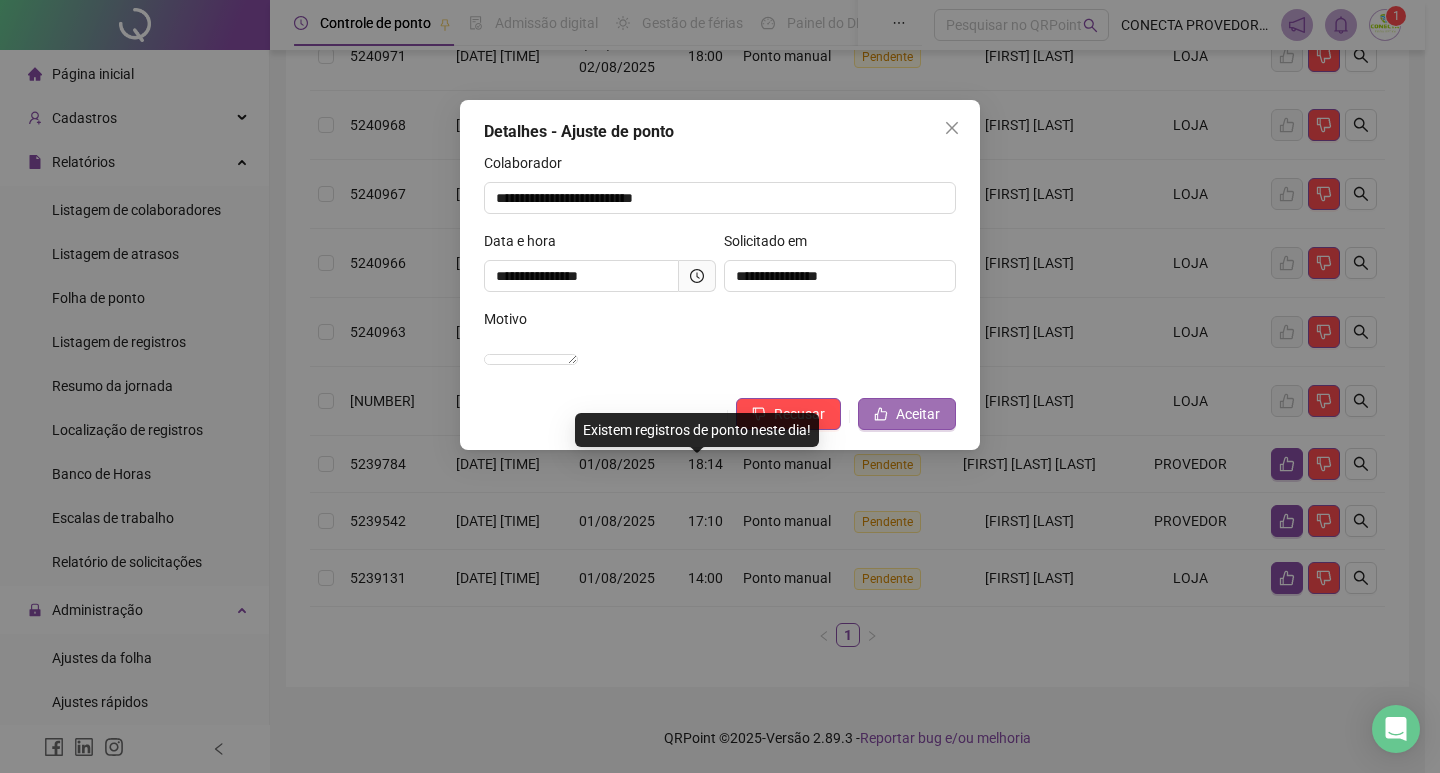 click on "Aceitar" at bounding box center (918, 414) 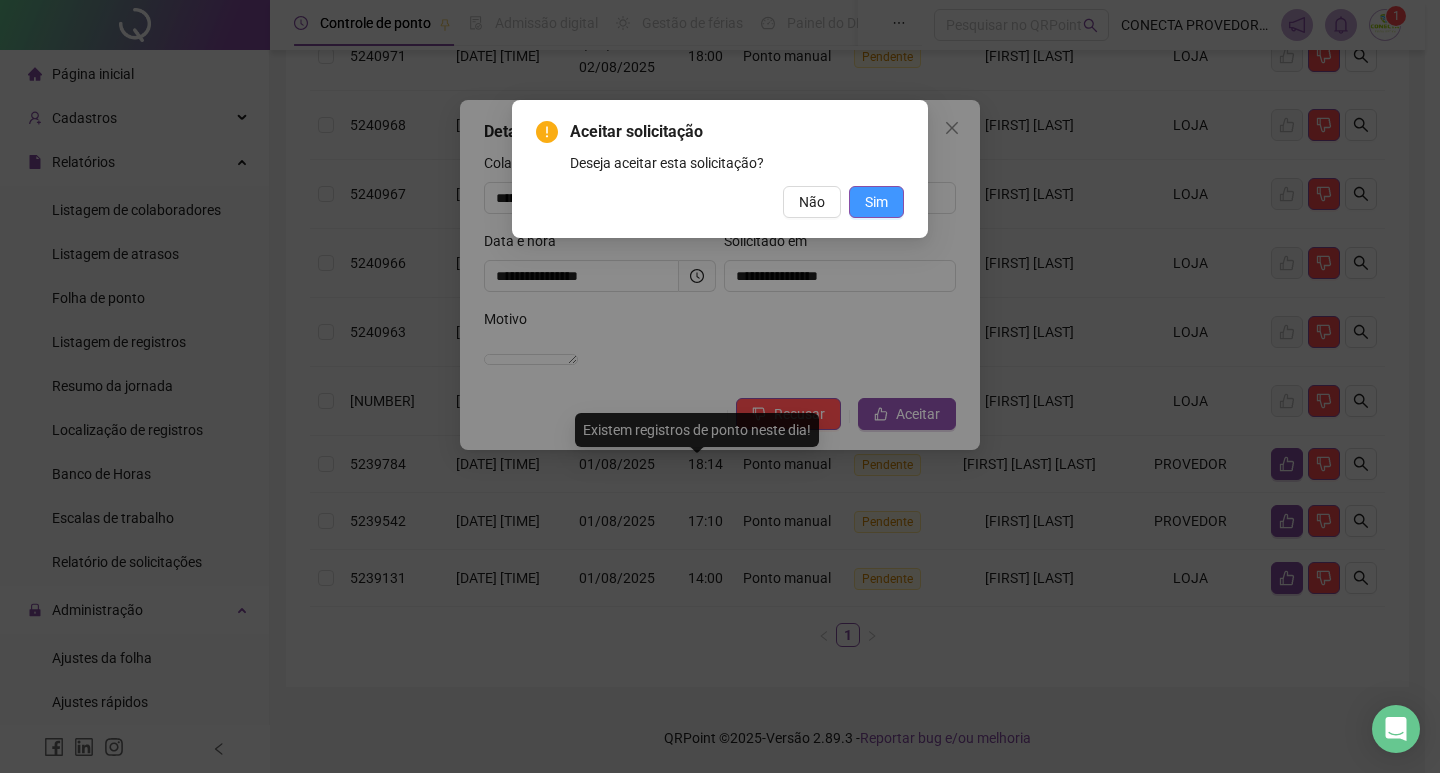 click on "Sim" at bounding box center (876, 202) 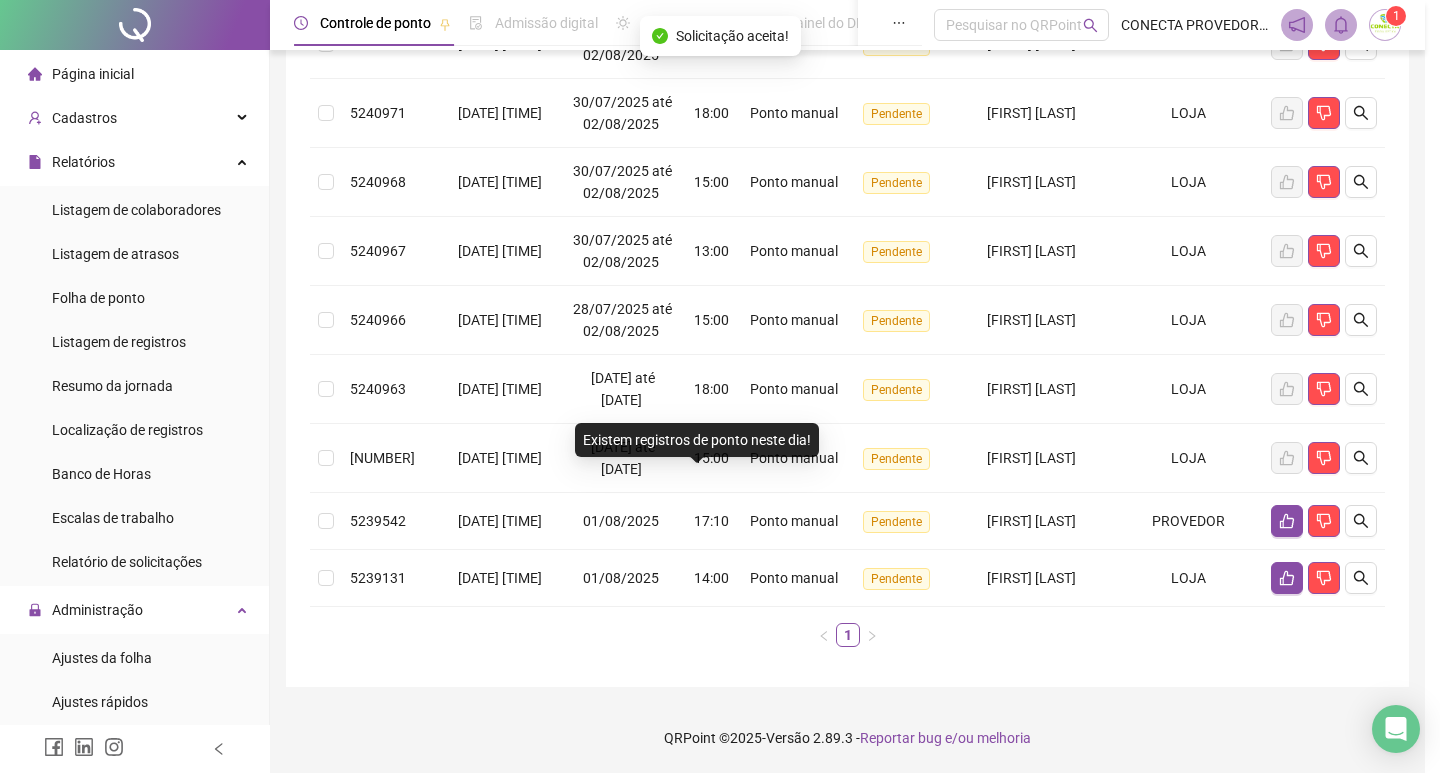 scroll, scrollTop: 357, scrollLeft: 0, axis: vertical 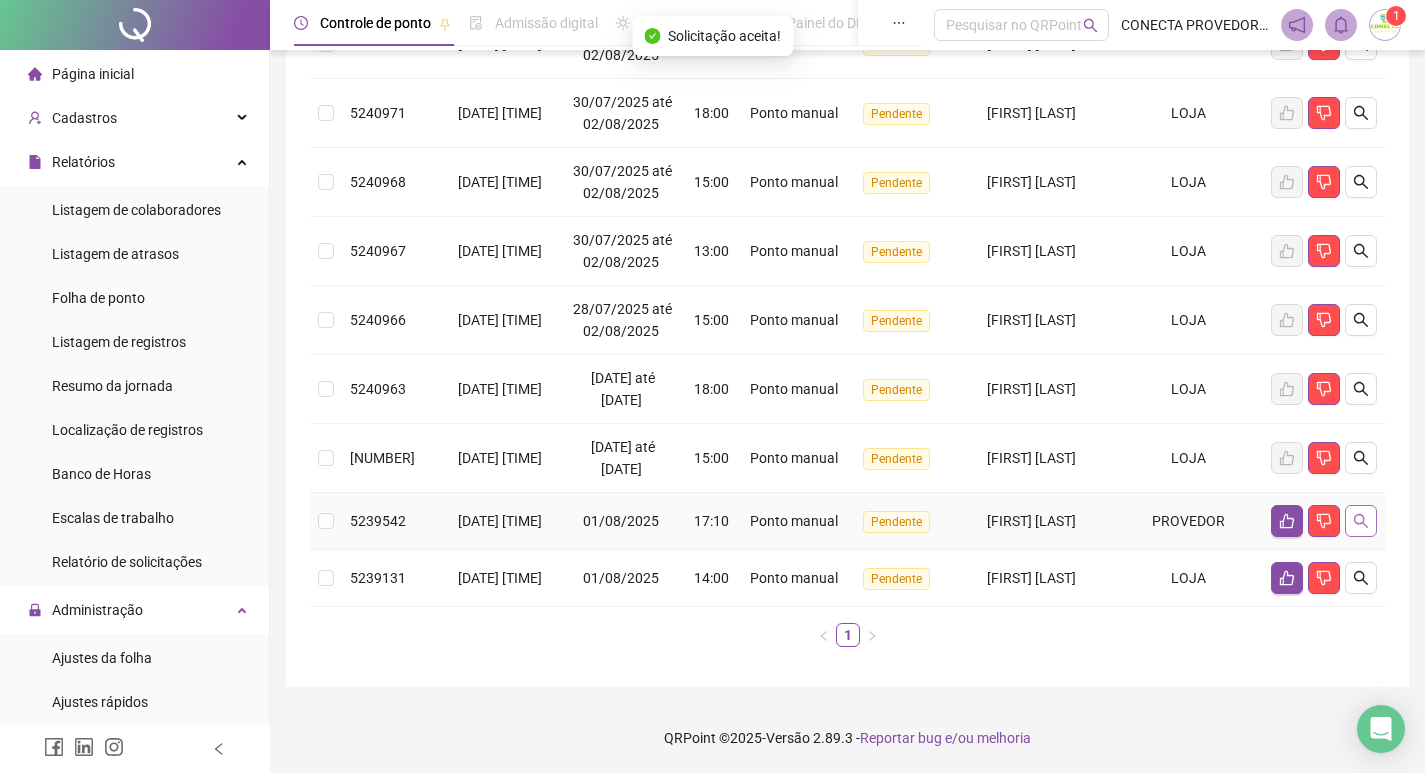 click 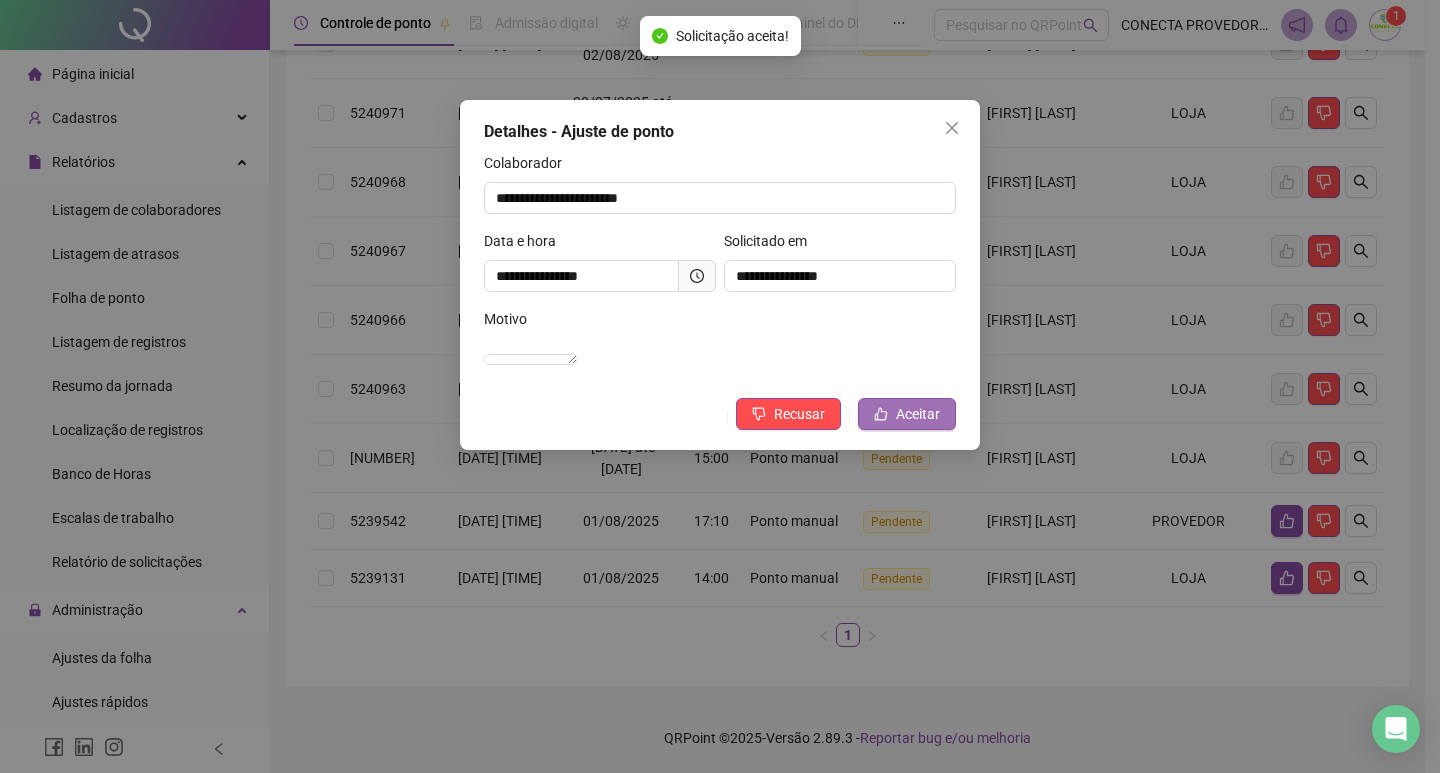 click on "Aceitar" at bounding box center (918, 414) 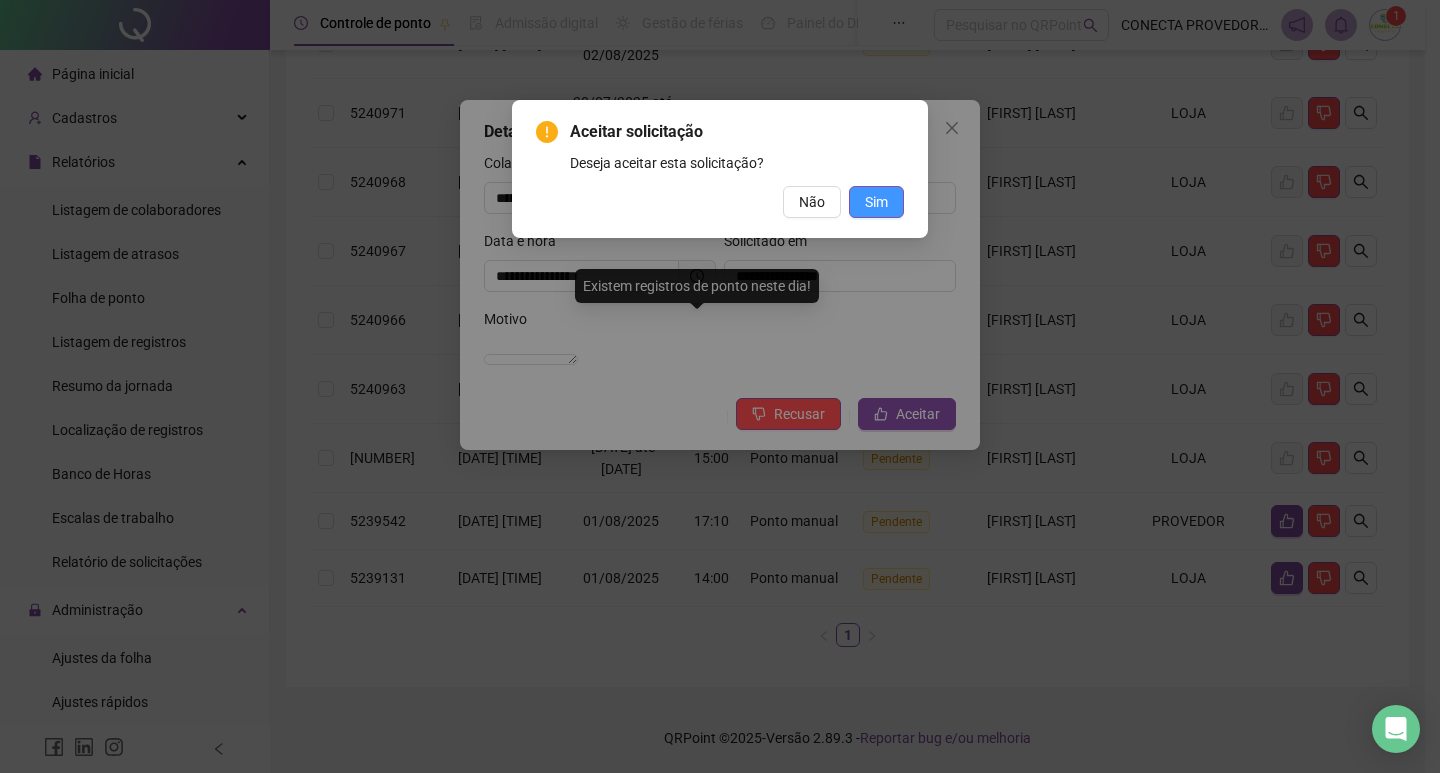 click on "Sim" at bounding box center [876, 202] 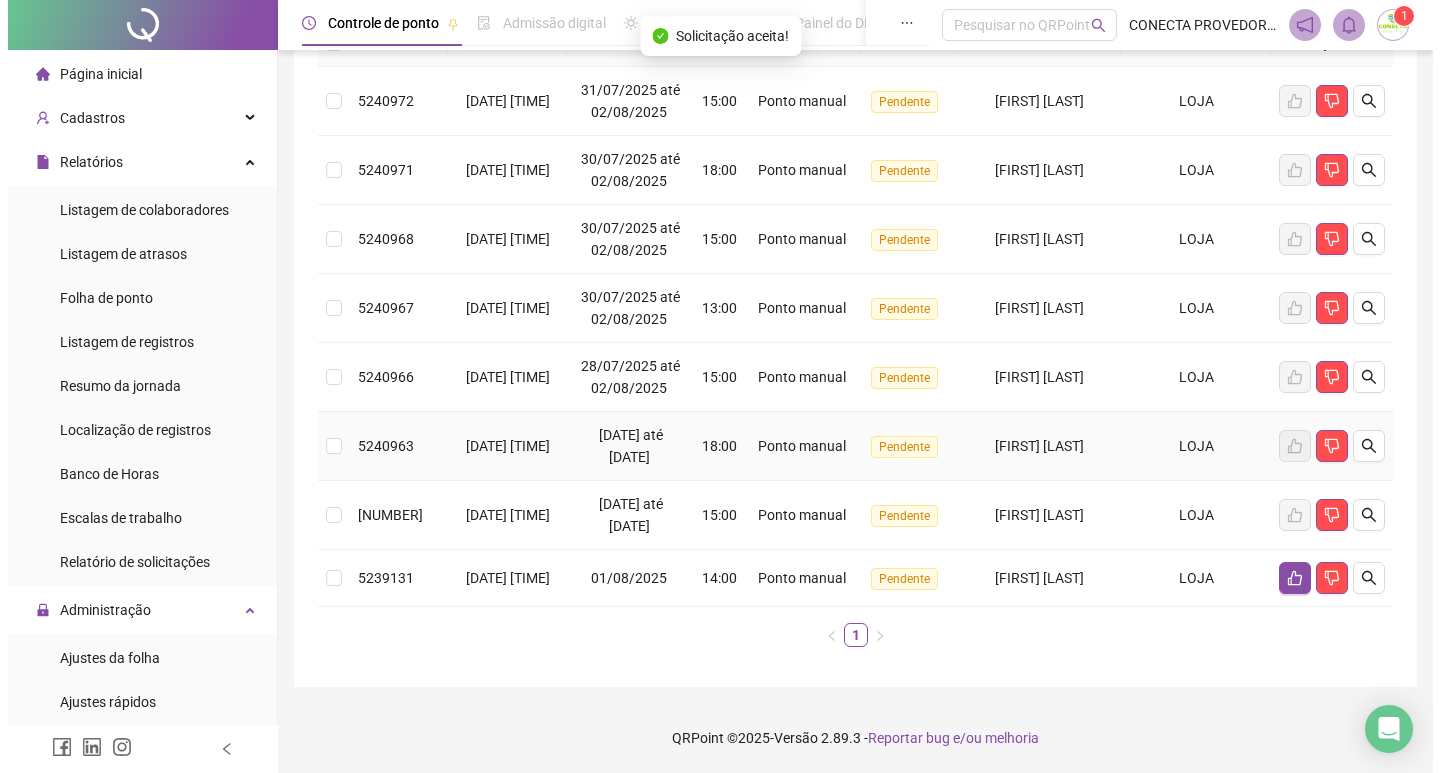 scroll, scrollTop: 442, scrollLeft: 0, axis: vertical 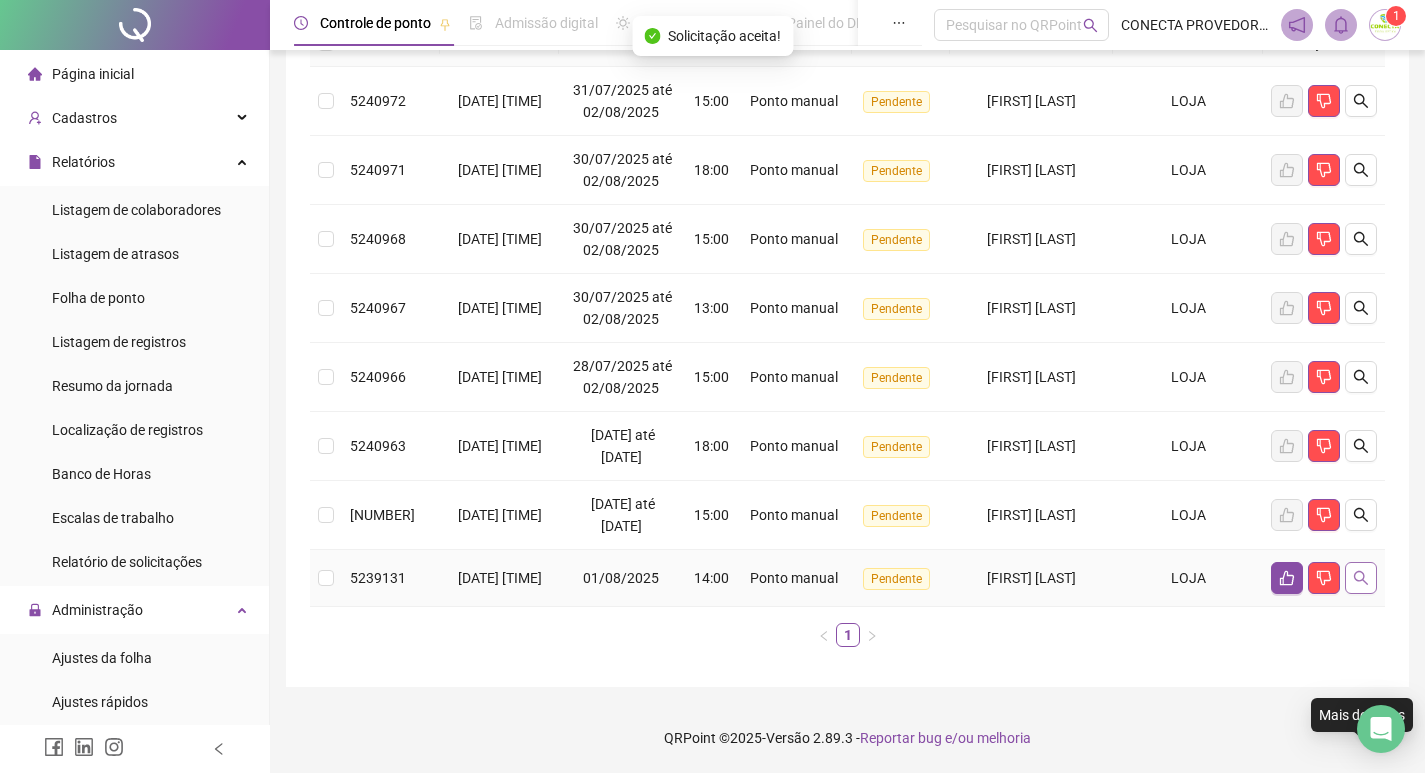 click 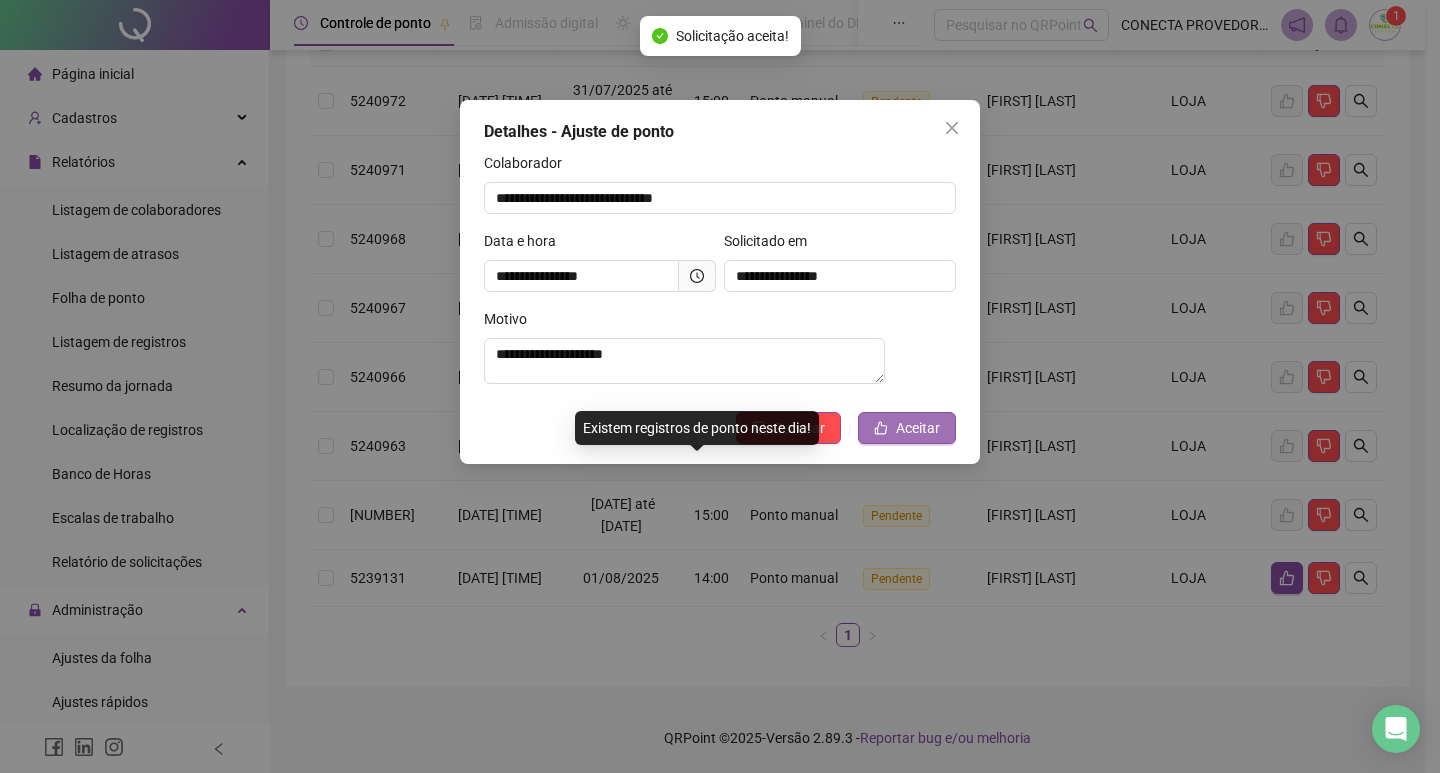 click 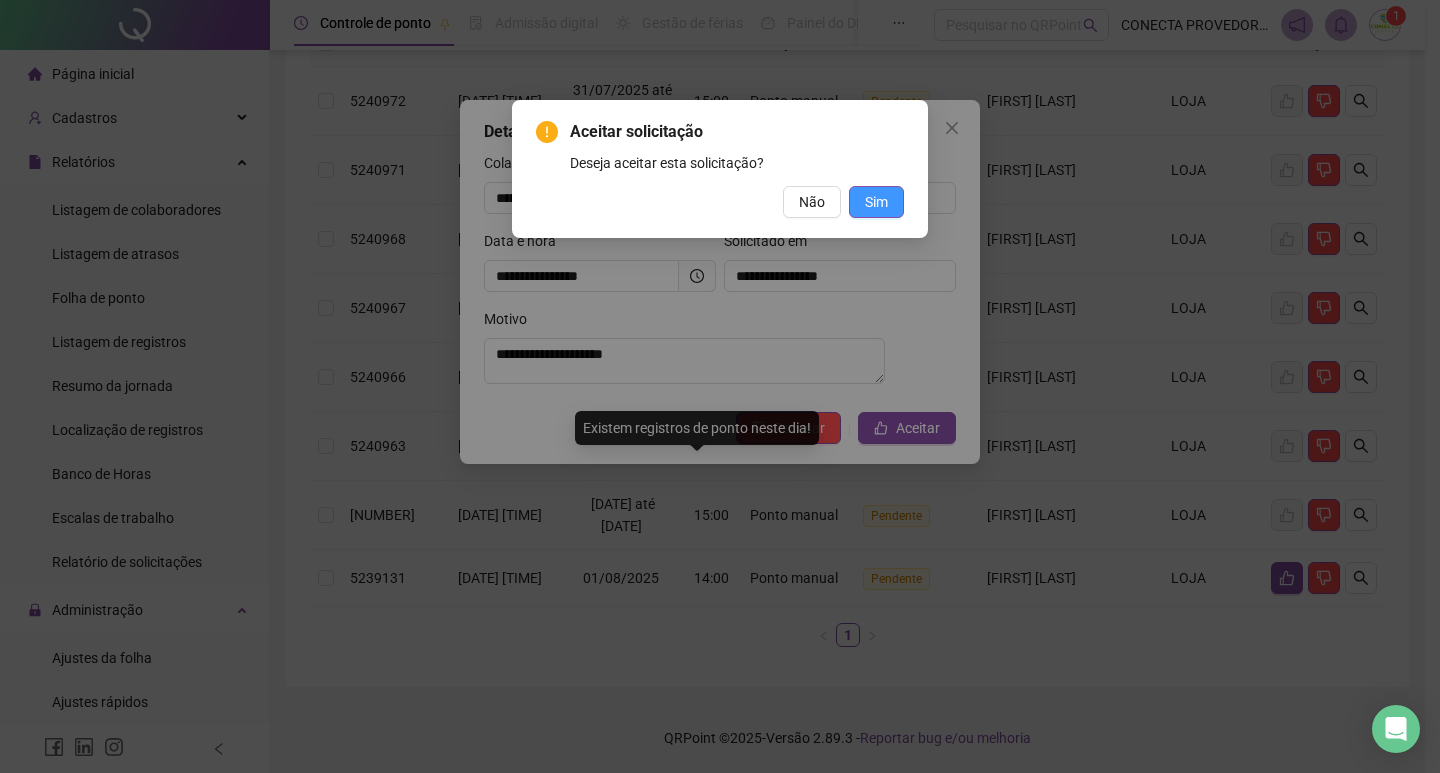 click on "Sim" at bounding box center (876, 202) 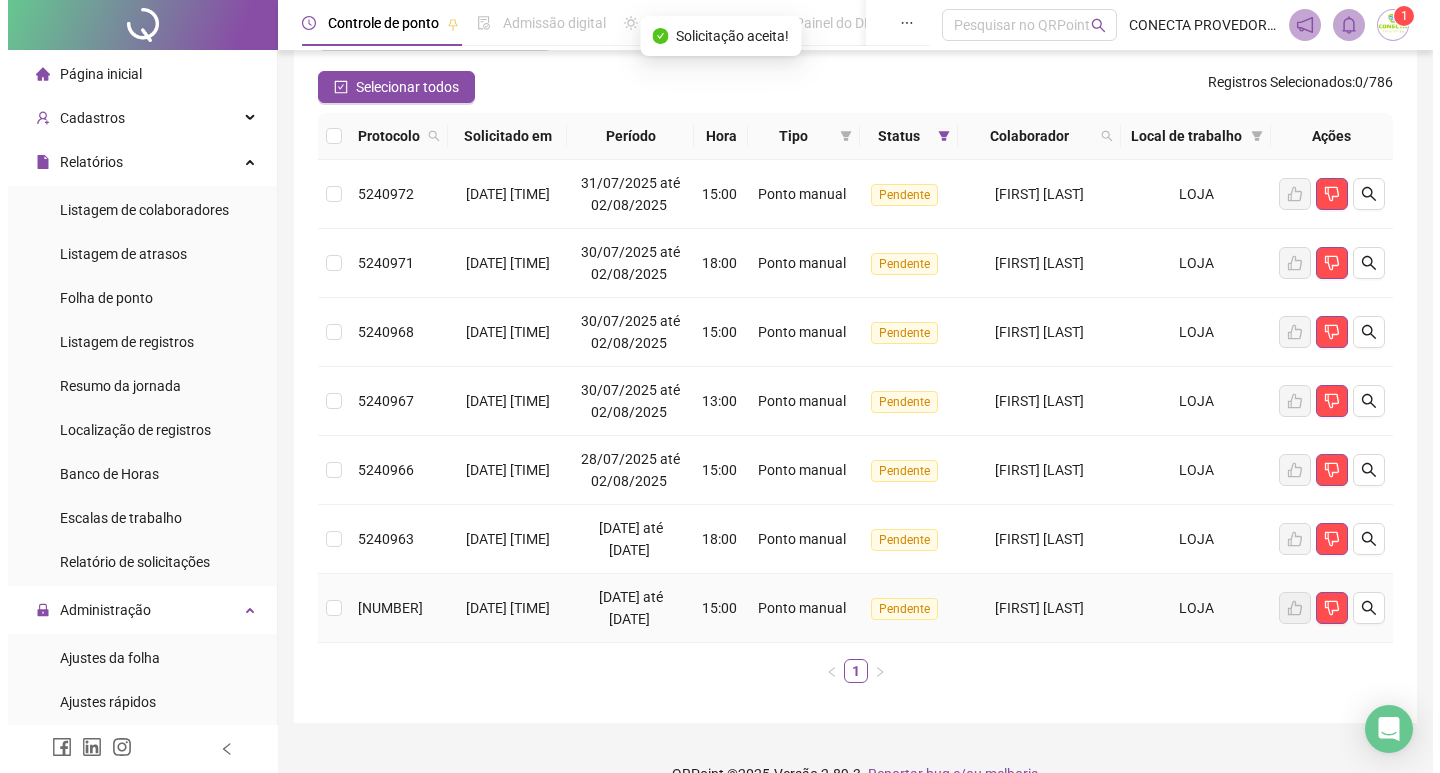 scroll, scrollTop: 0, scrollLeft: 0, axis: both 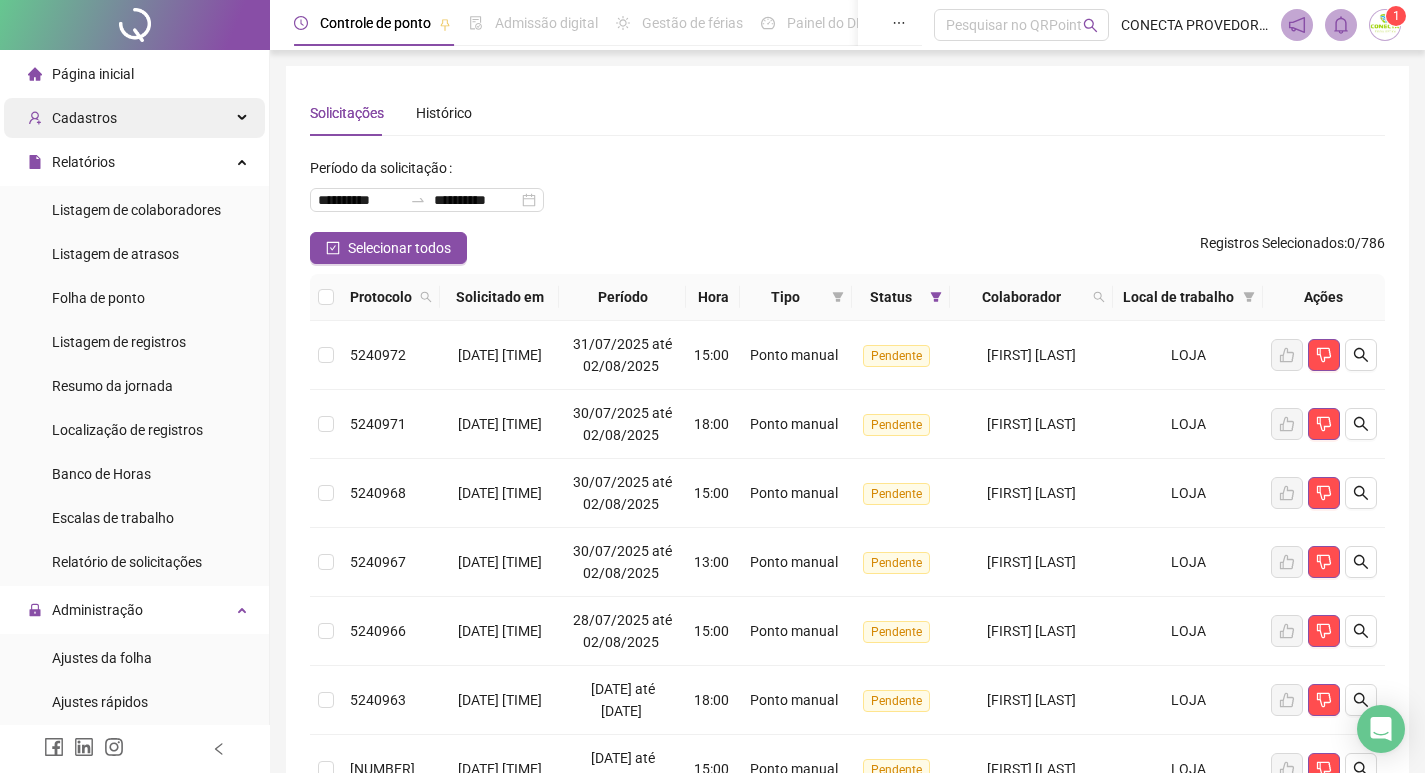 click on "Cadastros" at bounding box center (84, 118) 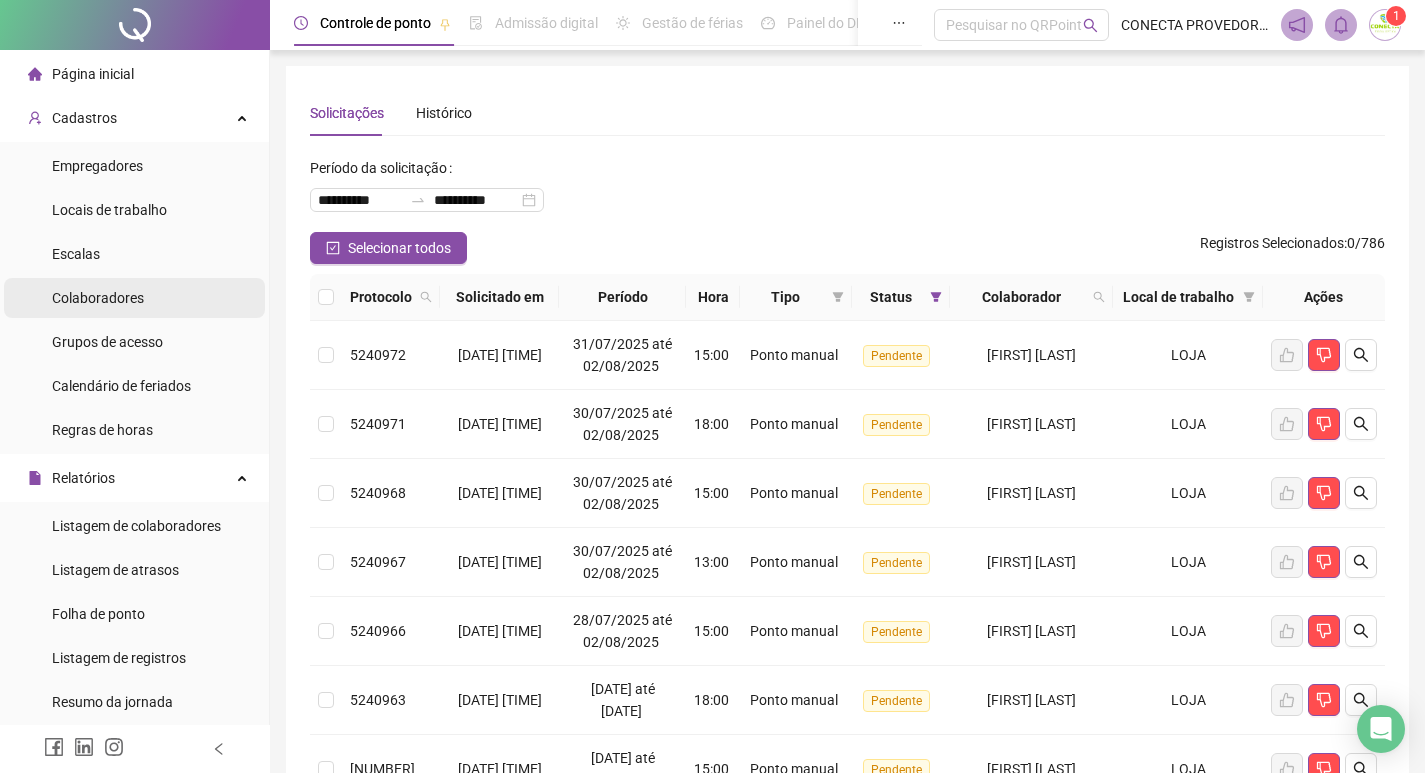 click on "Colaboradores" at bounding box center [98, 298] 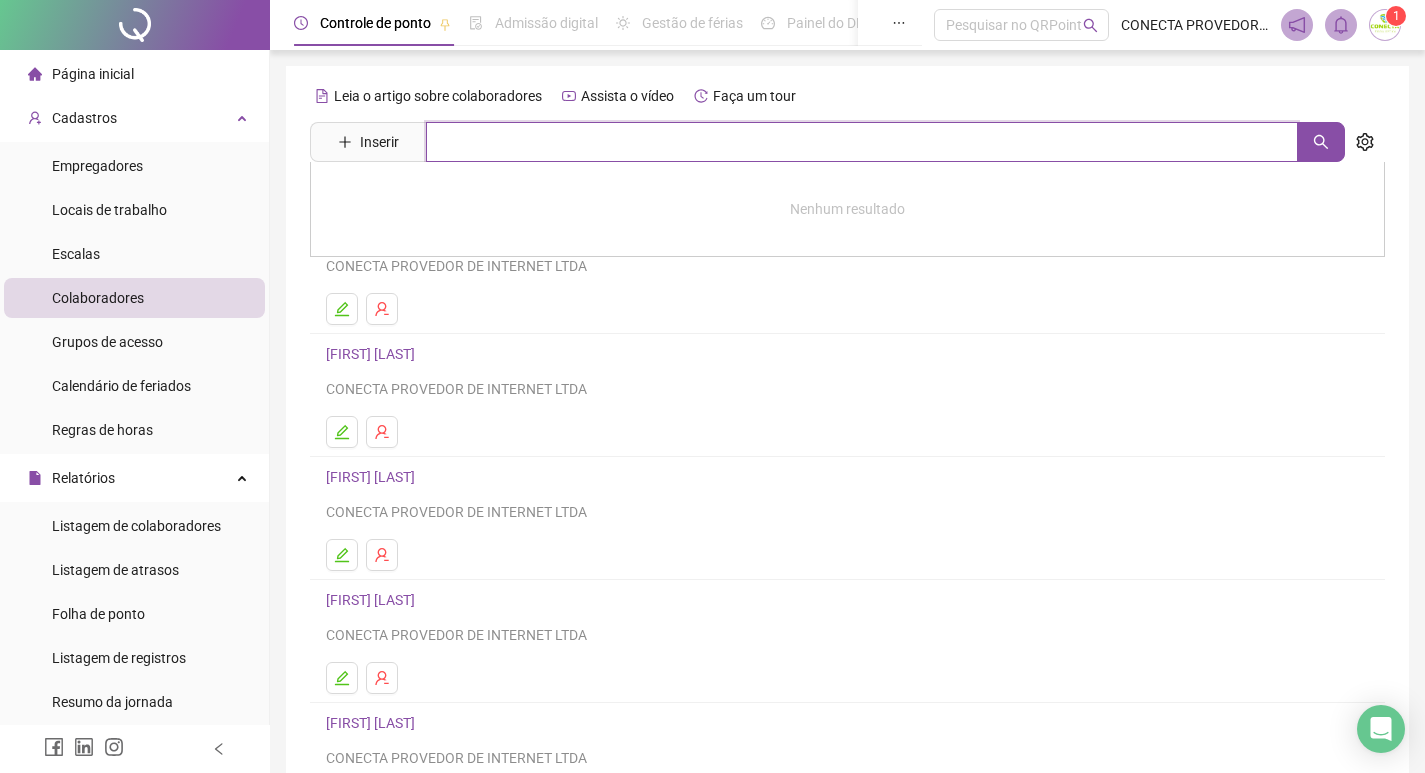 click at bounding box center [862, 142] 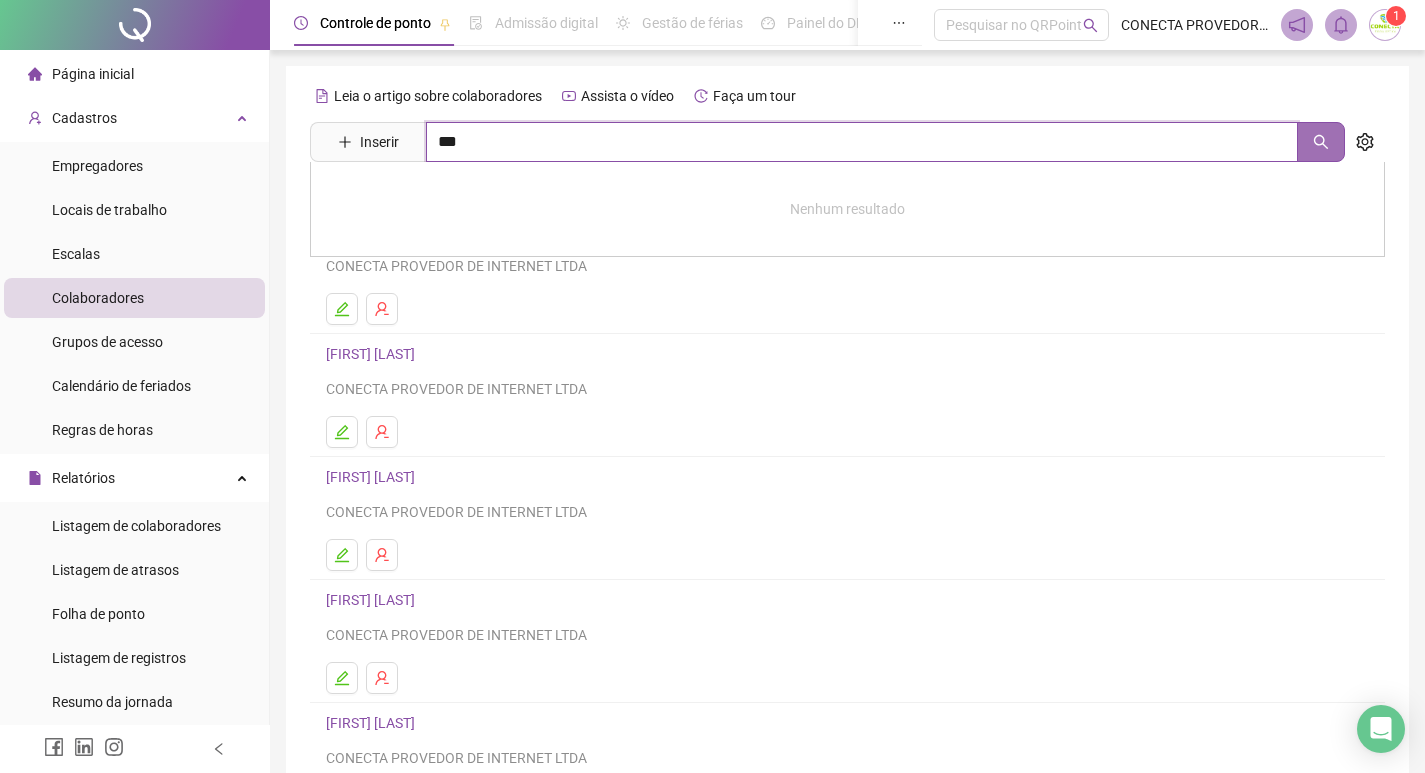 click 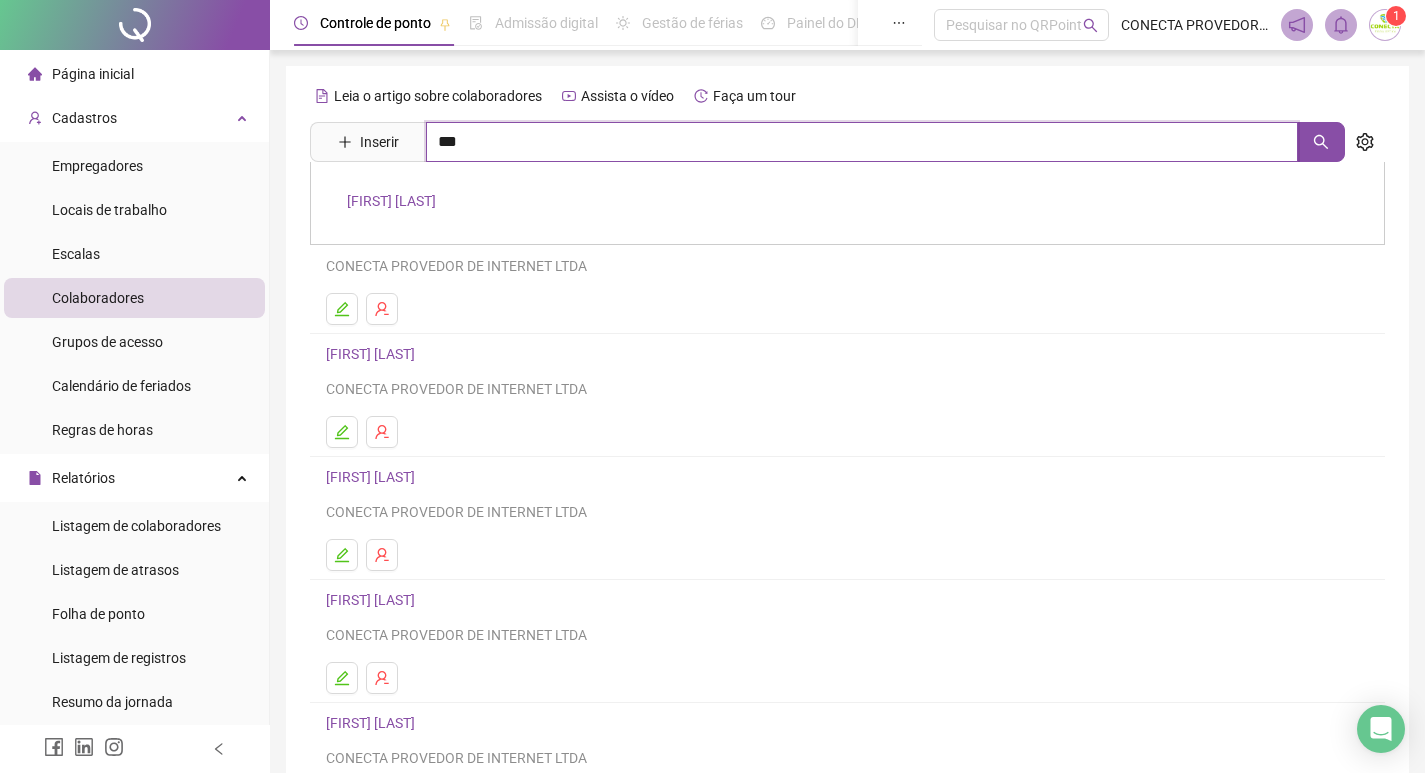 type on "***" 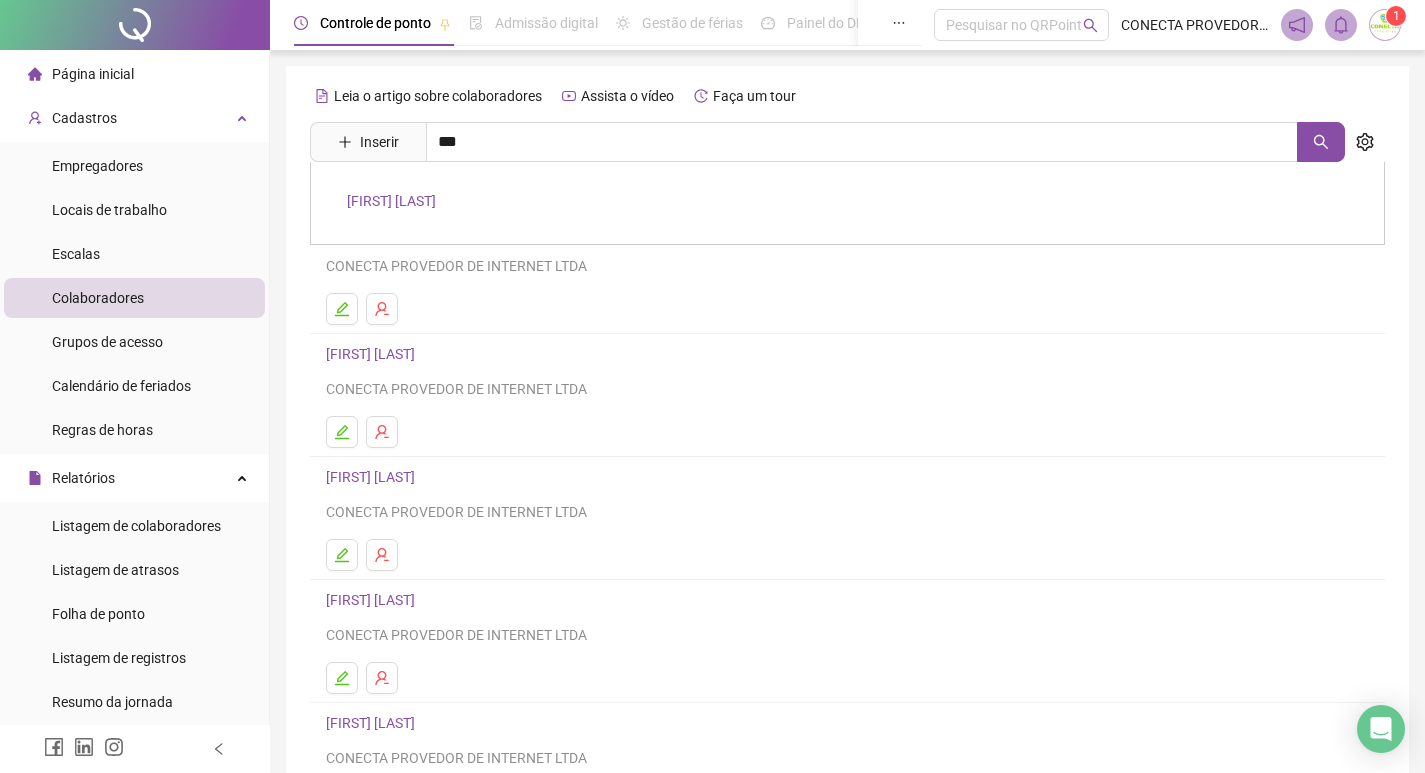 click on "[FIRST] [LAST]" at bounding box center [391, 201] 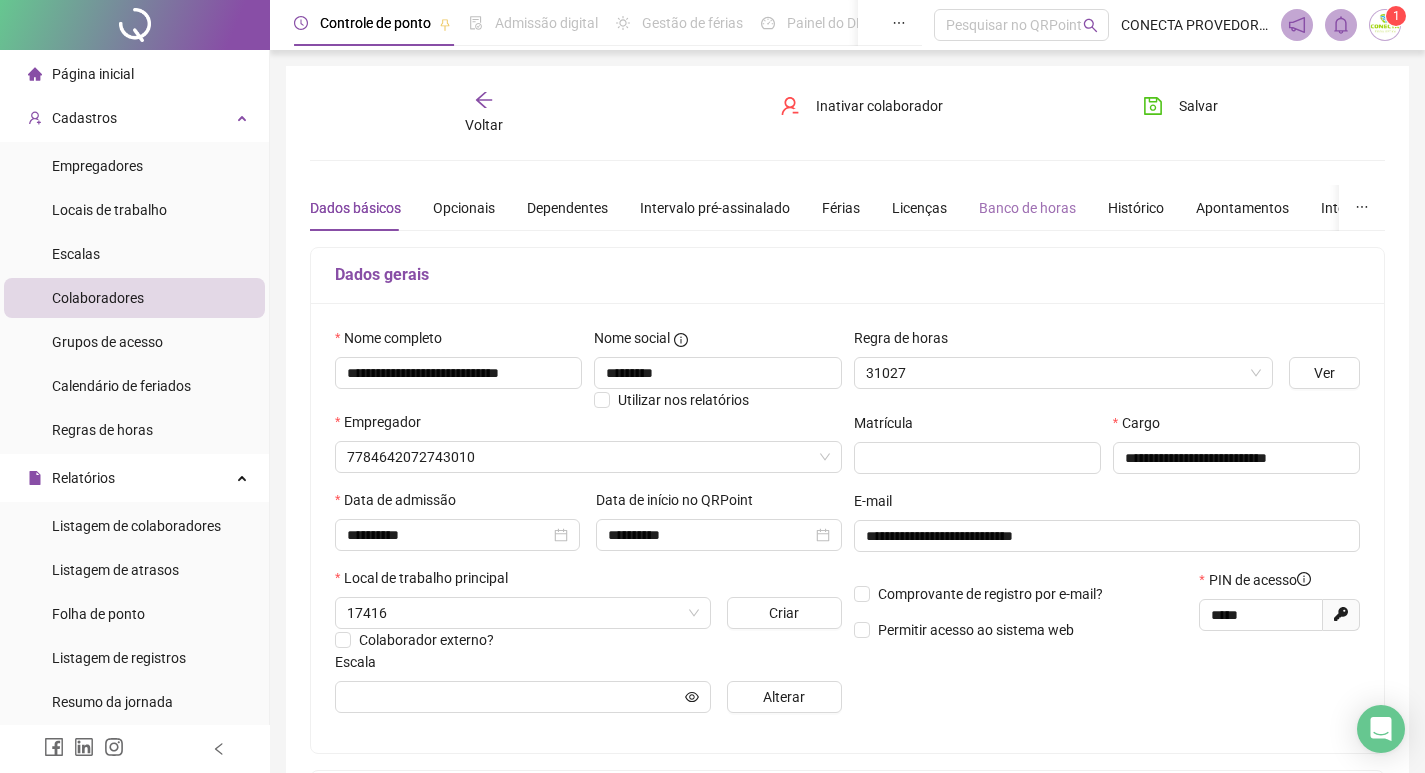 type on "**********" 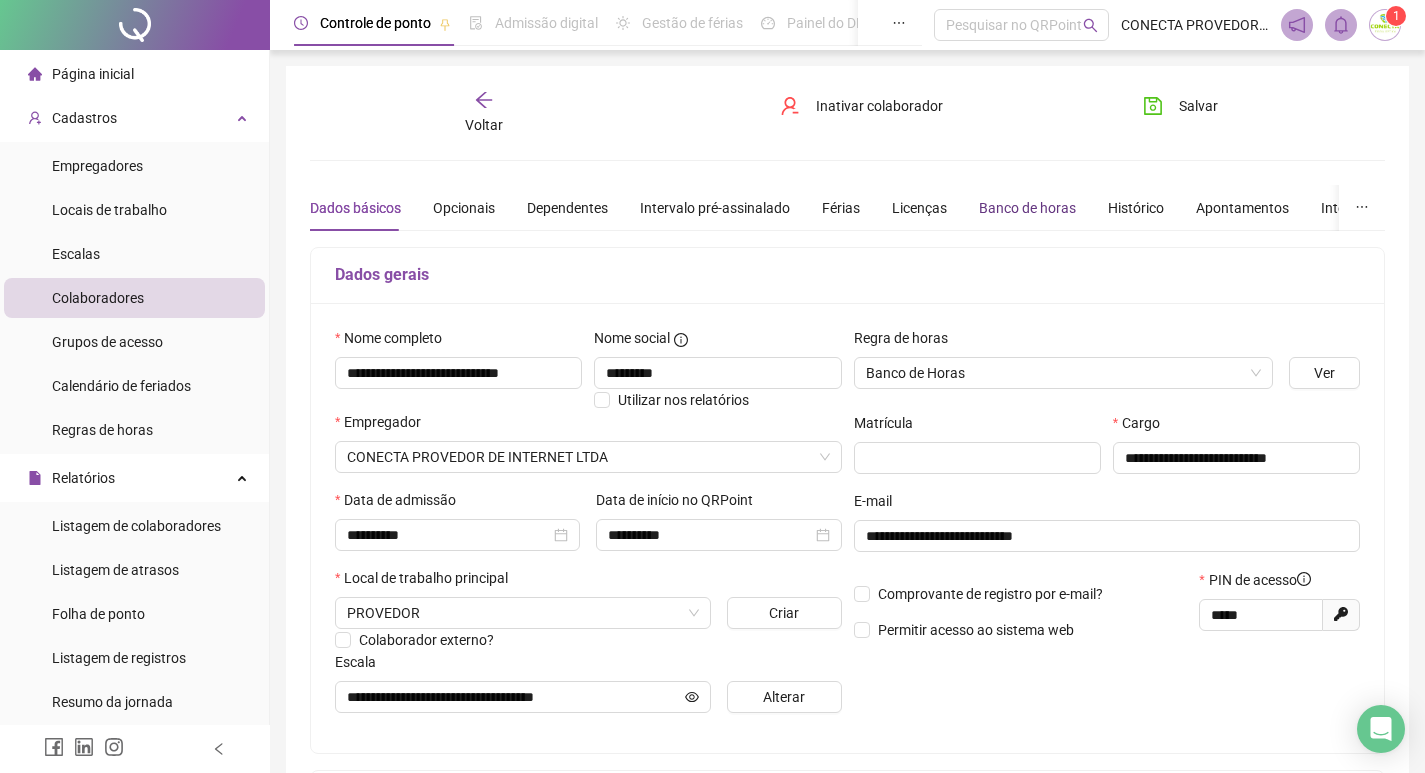 click on "Banco de horas" at bounding box center (1027, 208) 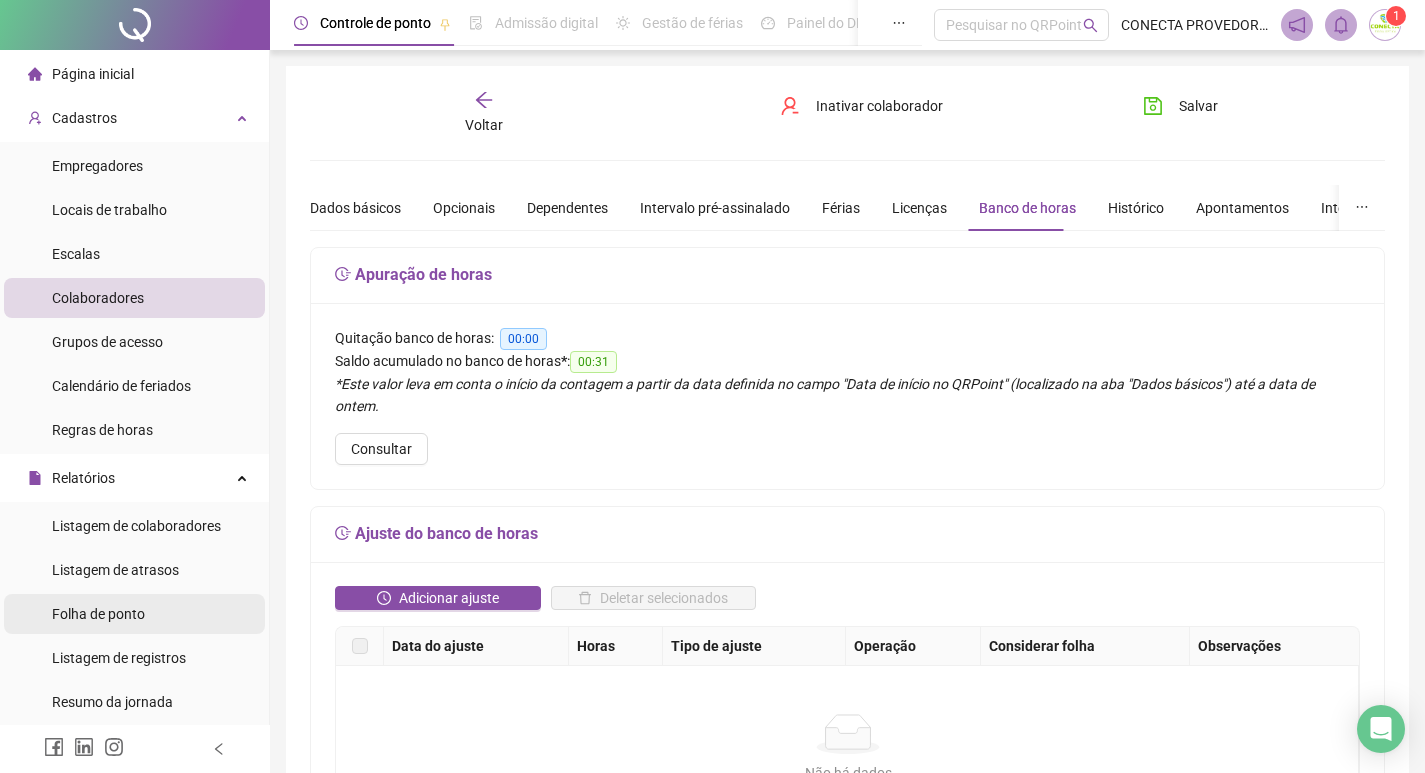 click on "Folha de ponto" at bounding box center (98, 614) 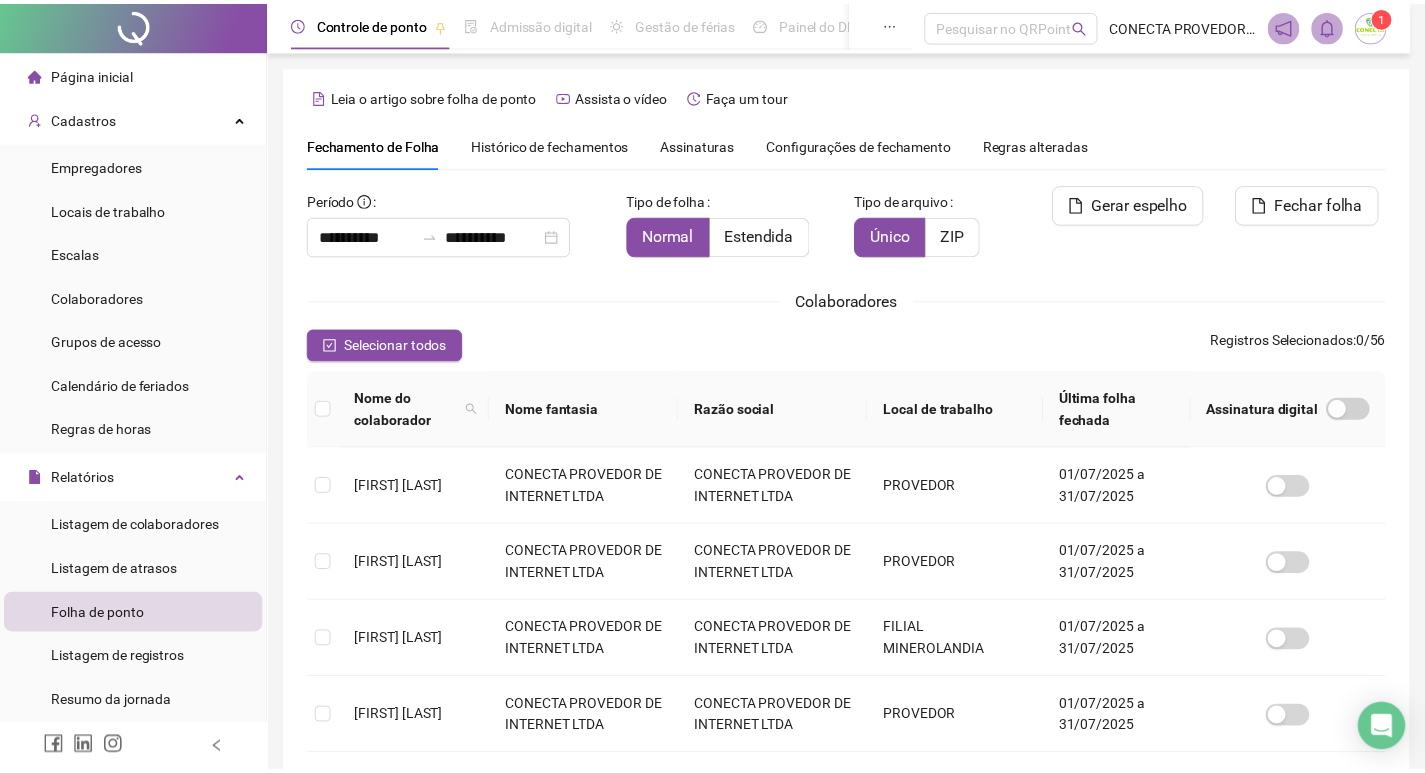 scroll, scrollTop: 23, scrollLeft: 0, axis: vertical 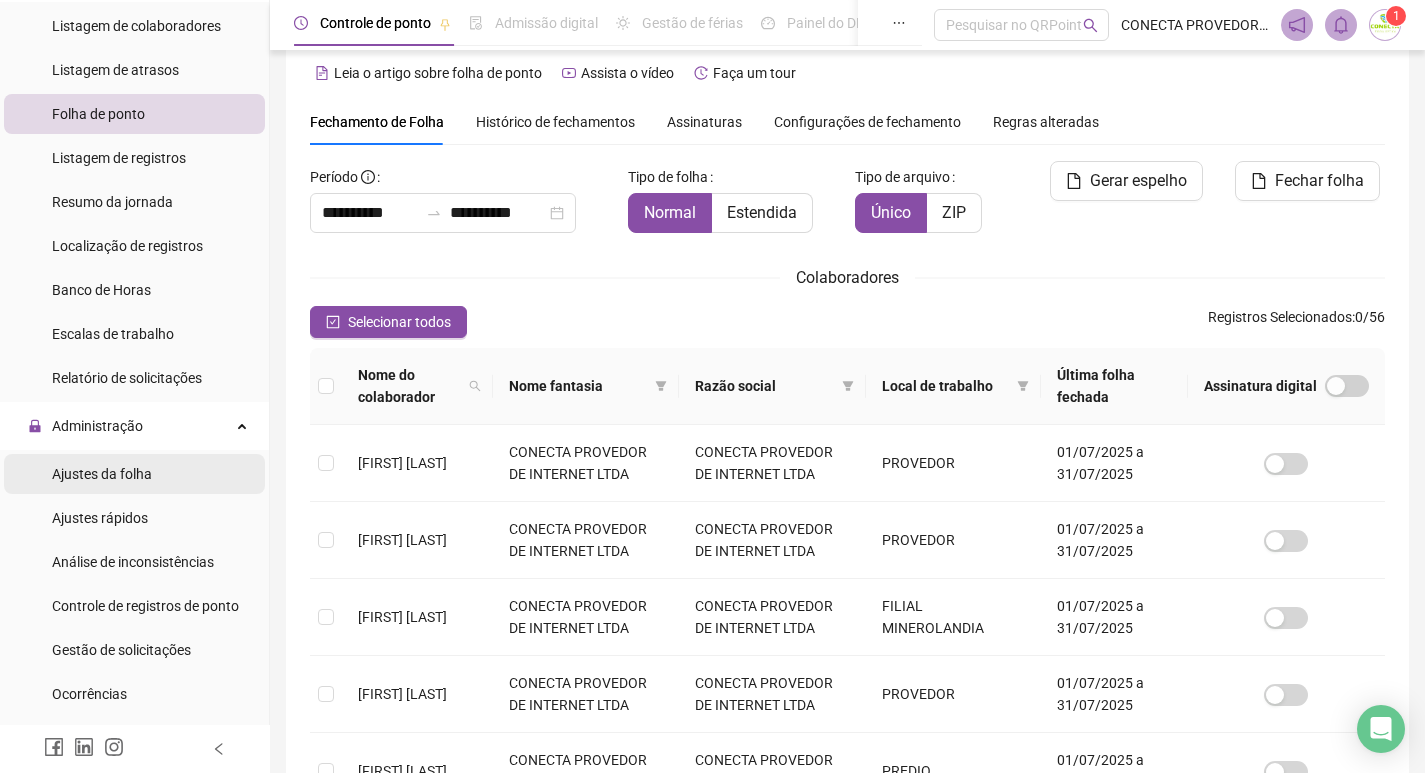 click on "Ajustes da folha" at bounding box center [102, 474] 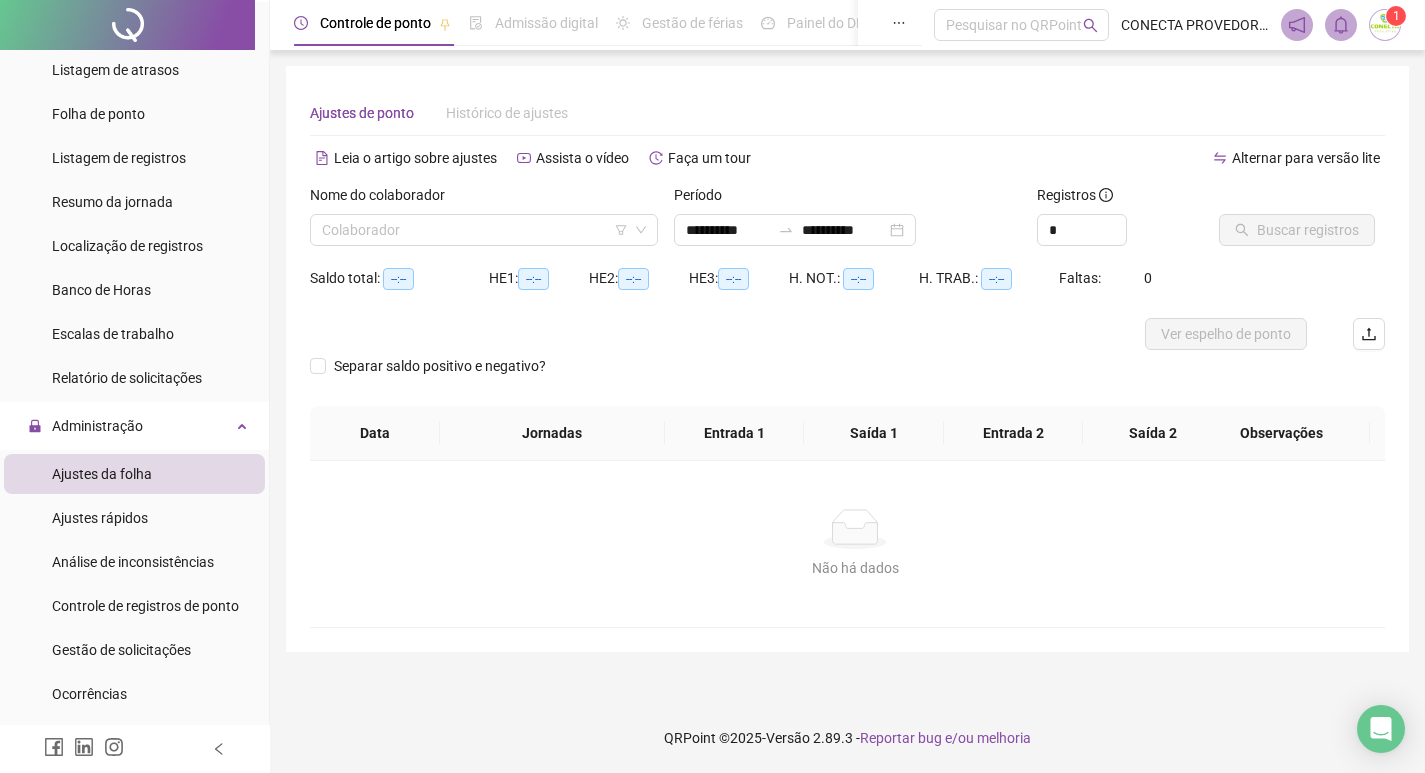 scroll, scrollTop: 0, scrollLeft: 0, axis: both 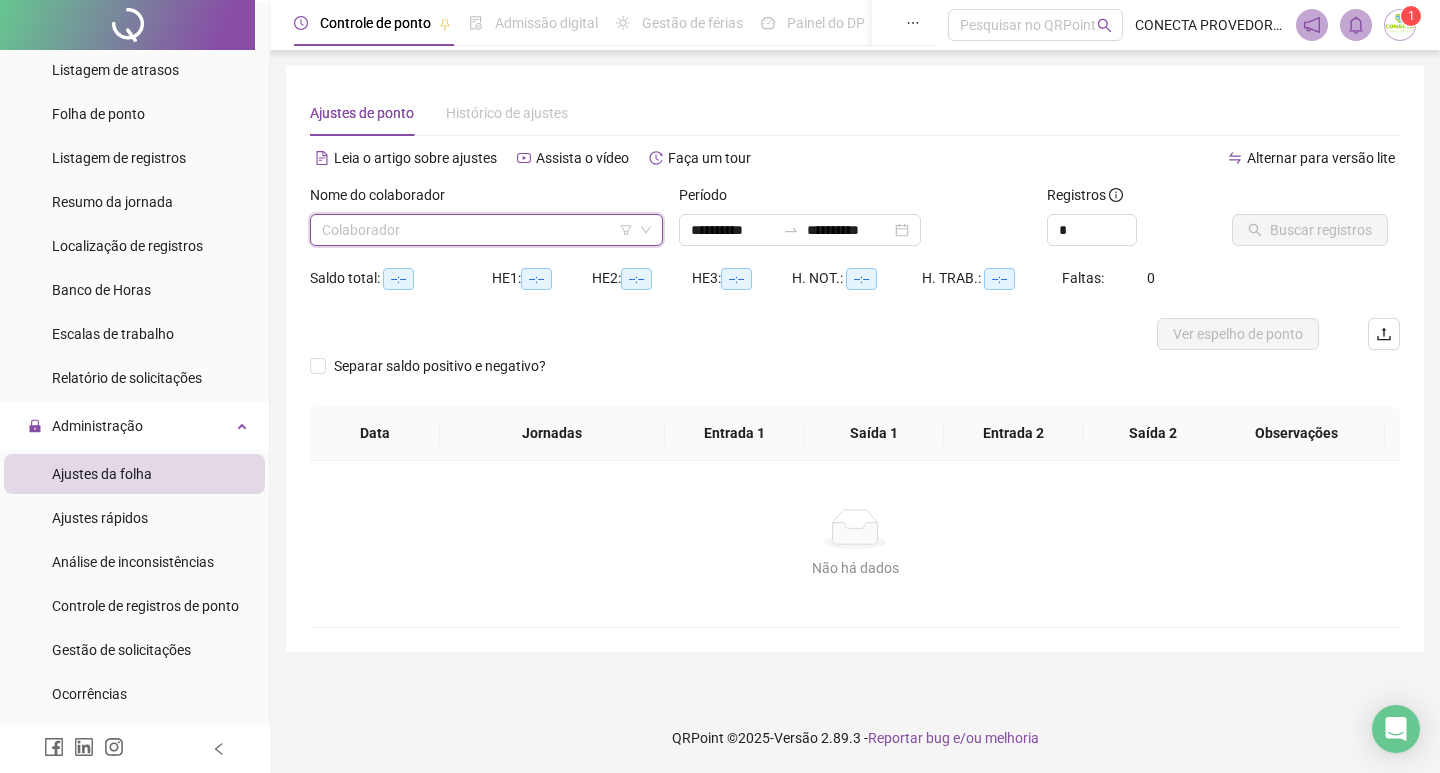 click at bounding box center (477, 230) 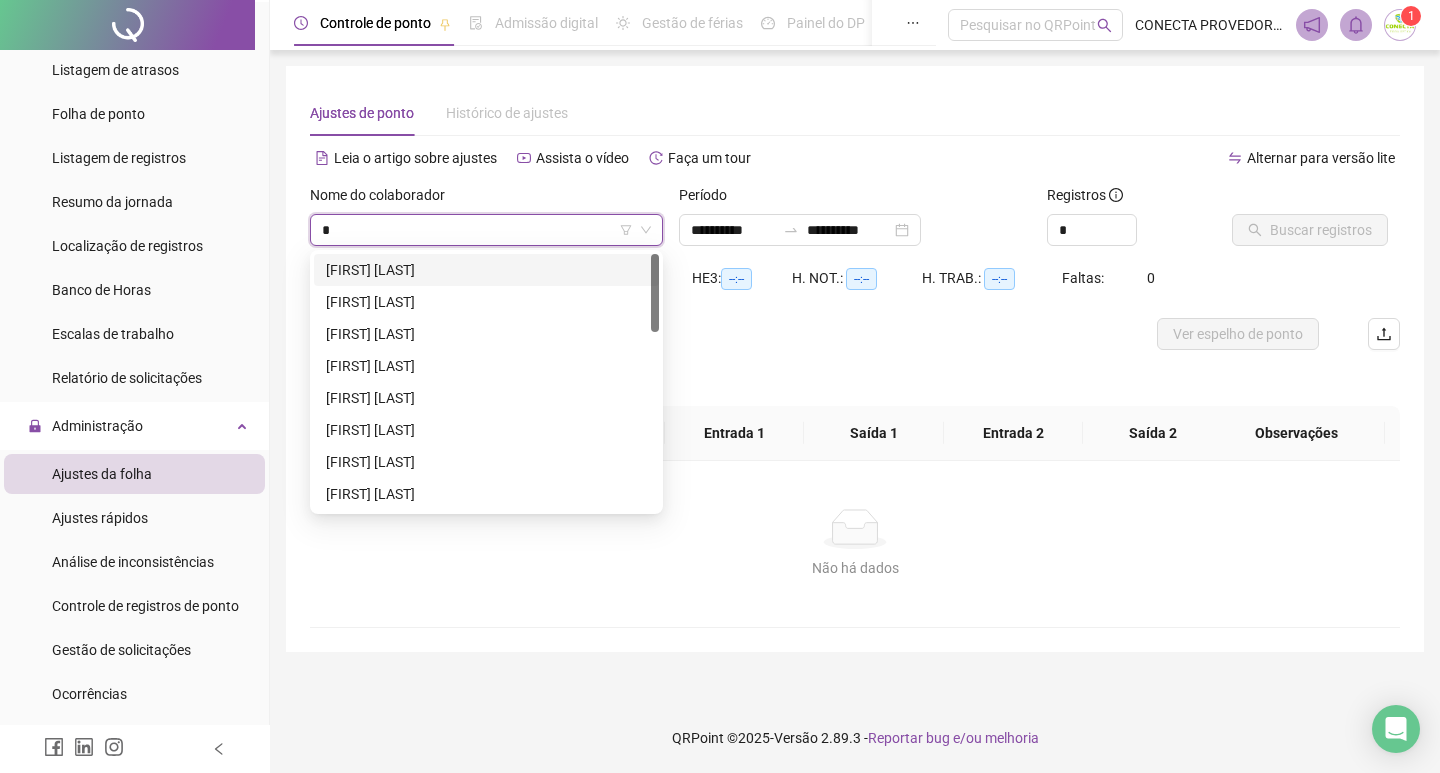 type on "**" 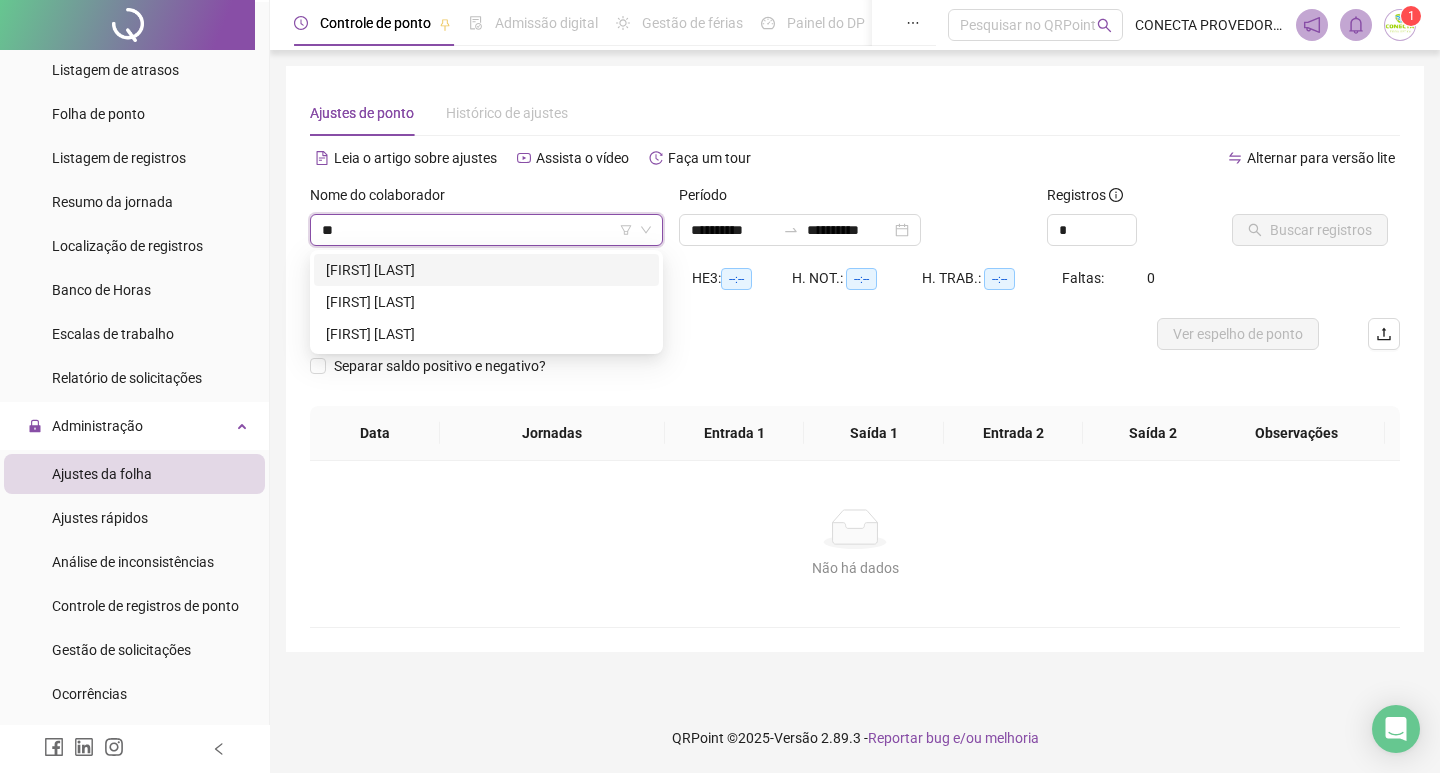click on "[FIRST] [LAST]" at bounding box center (486, 270) 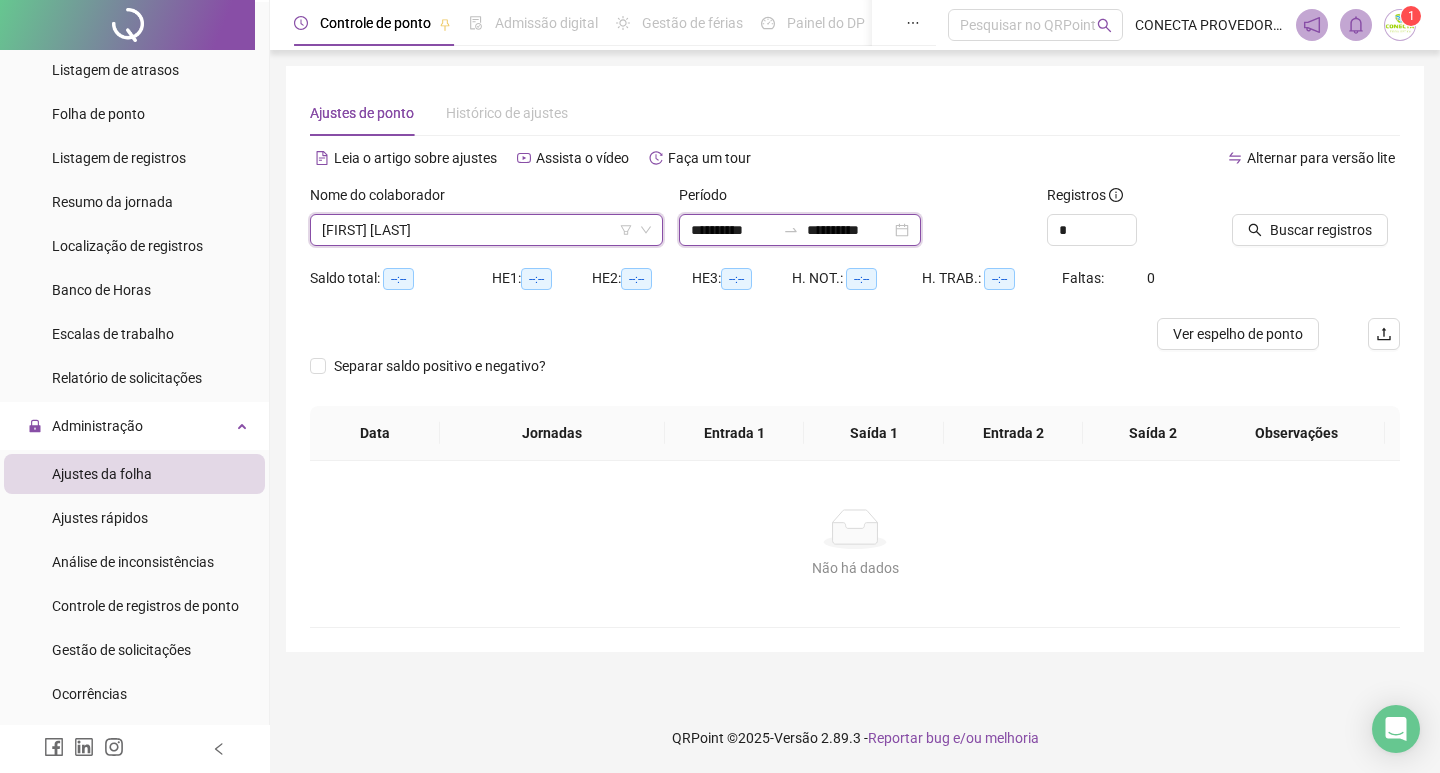 click on "**********" at bounding box center [733, 230] 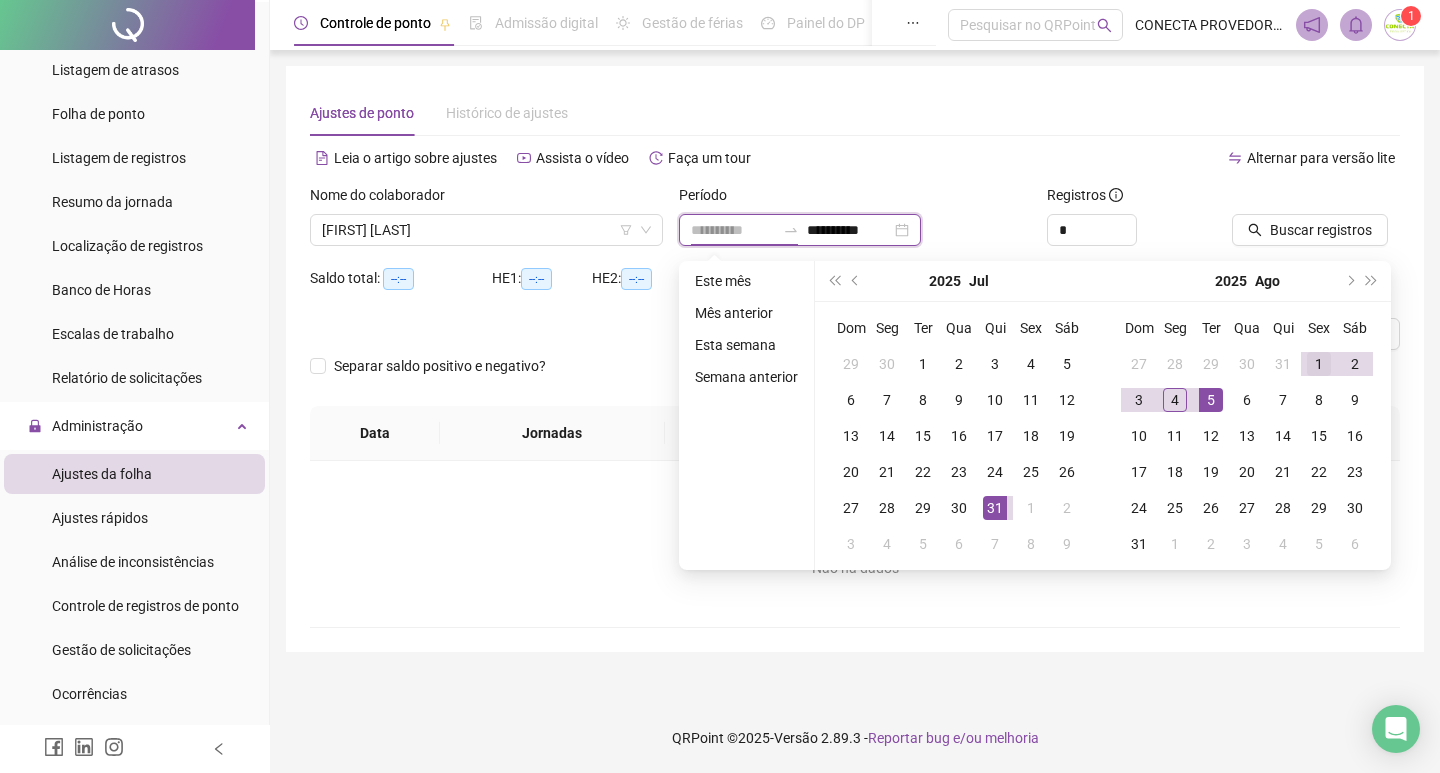 type on "**********" 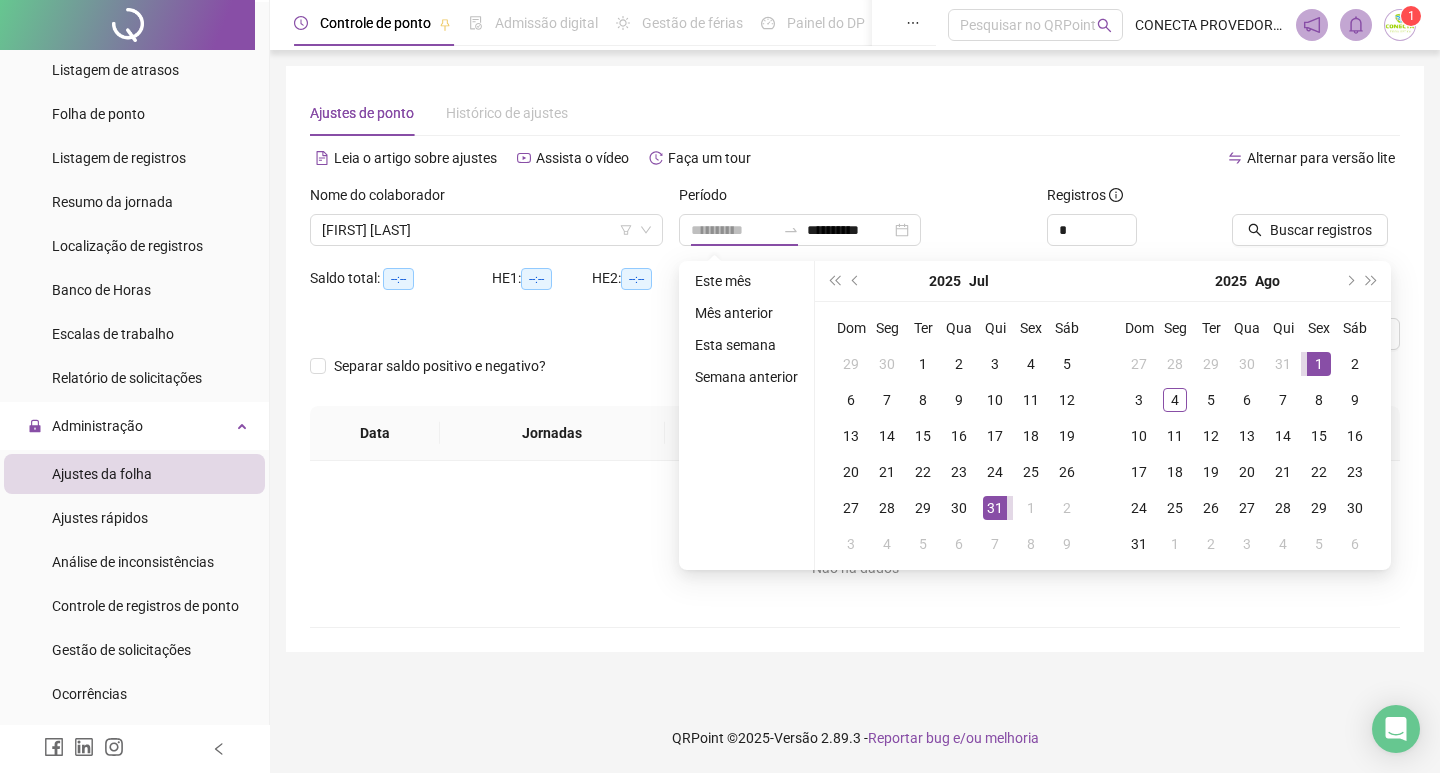click on "1" at bounding box center [1319, 364] 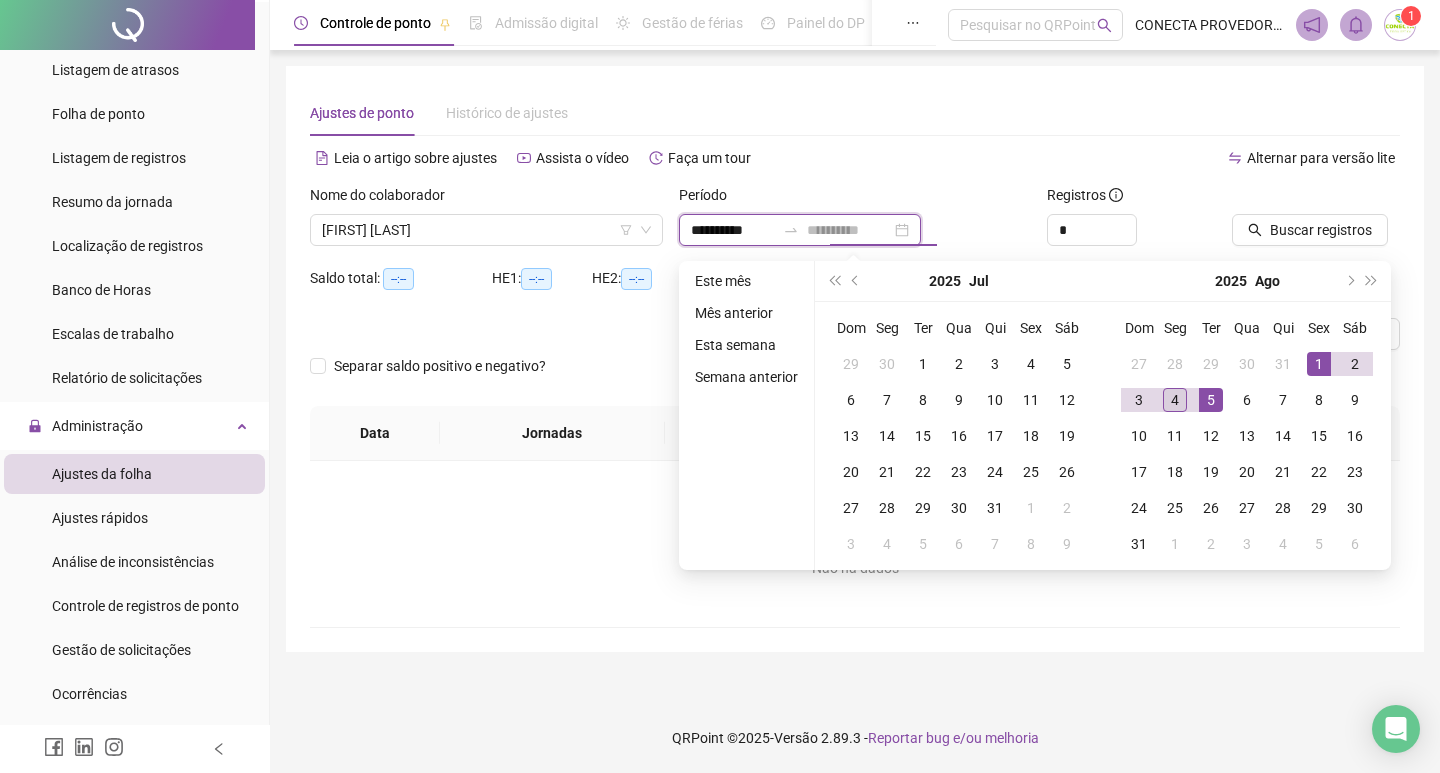 type on "**********" 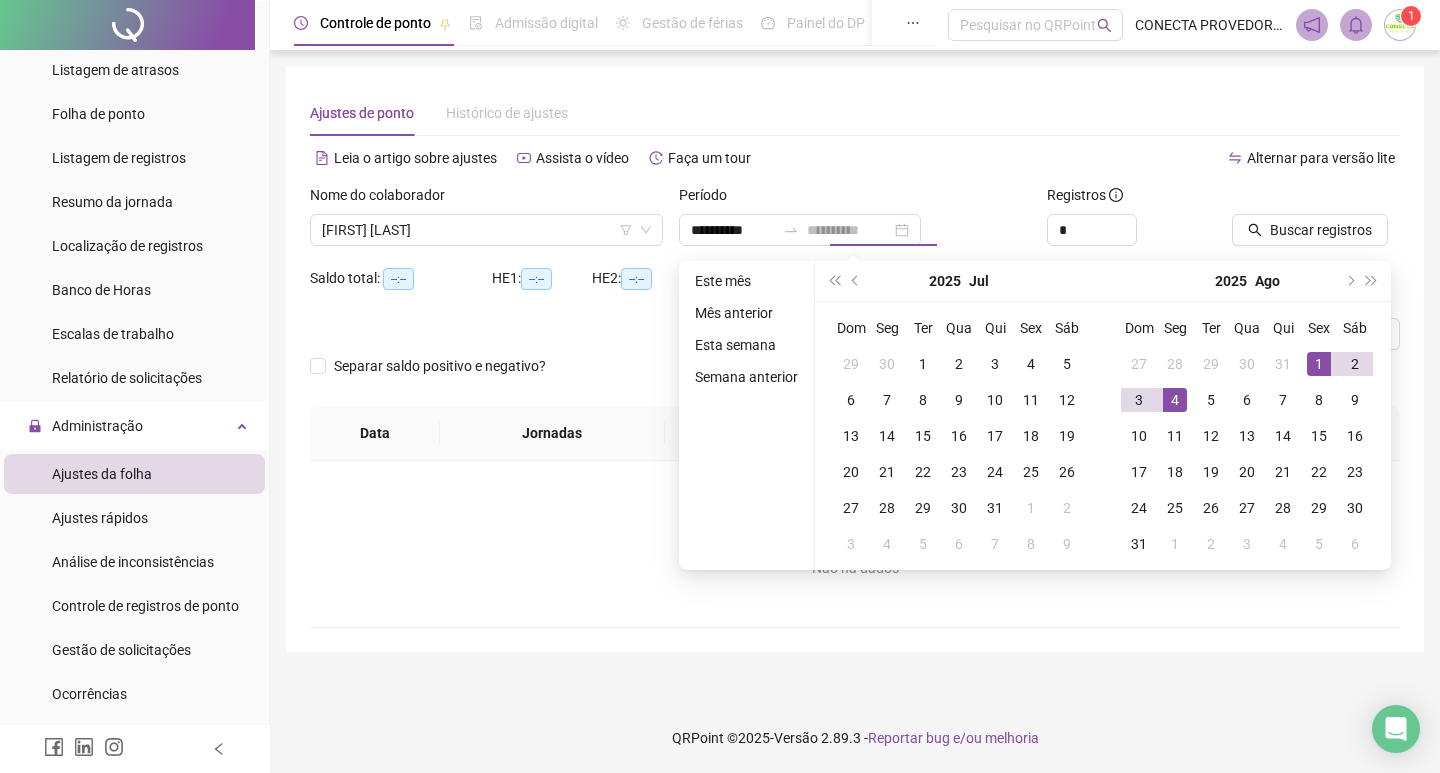 click on "4" at bounding box center (1175, 400) 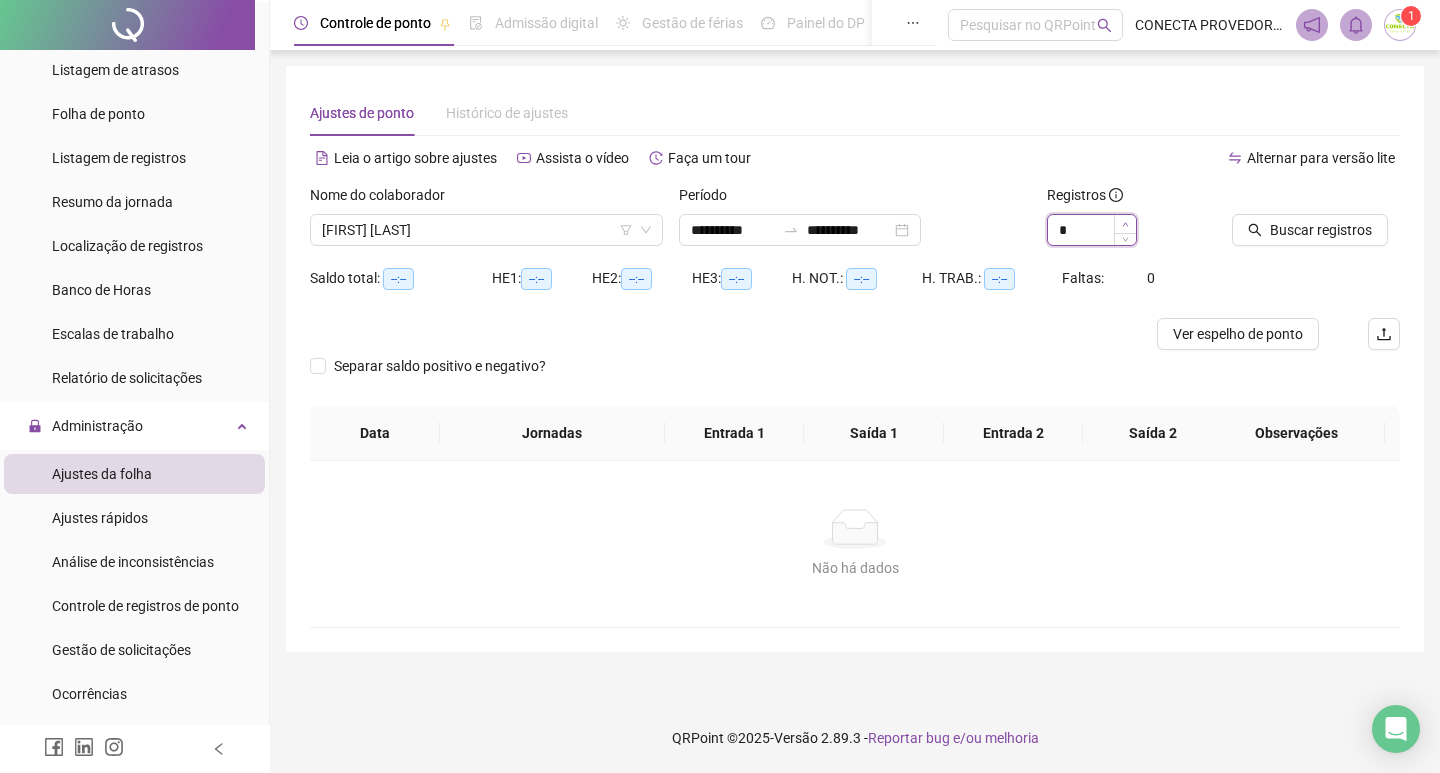 click 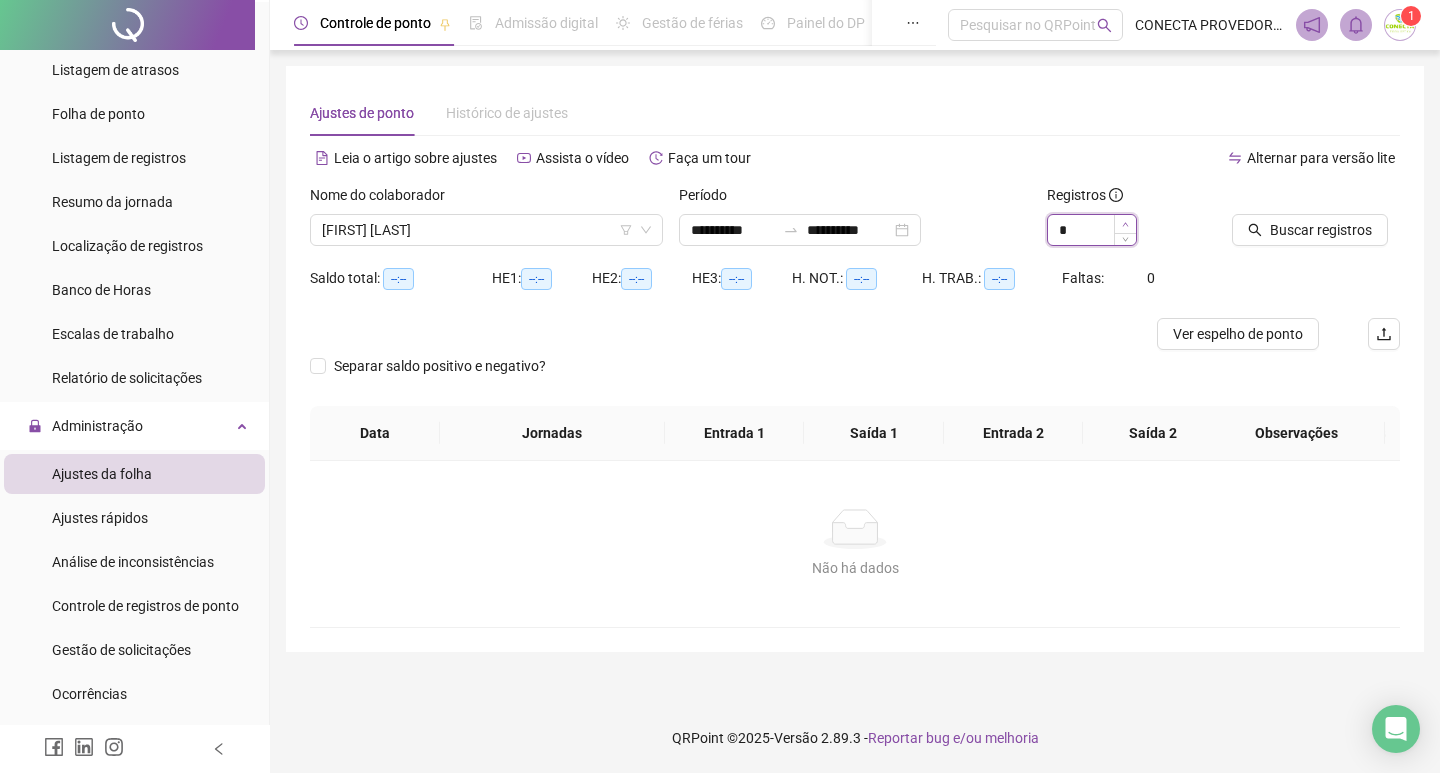 type on "*" 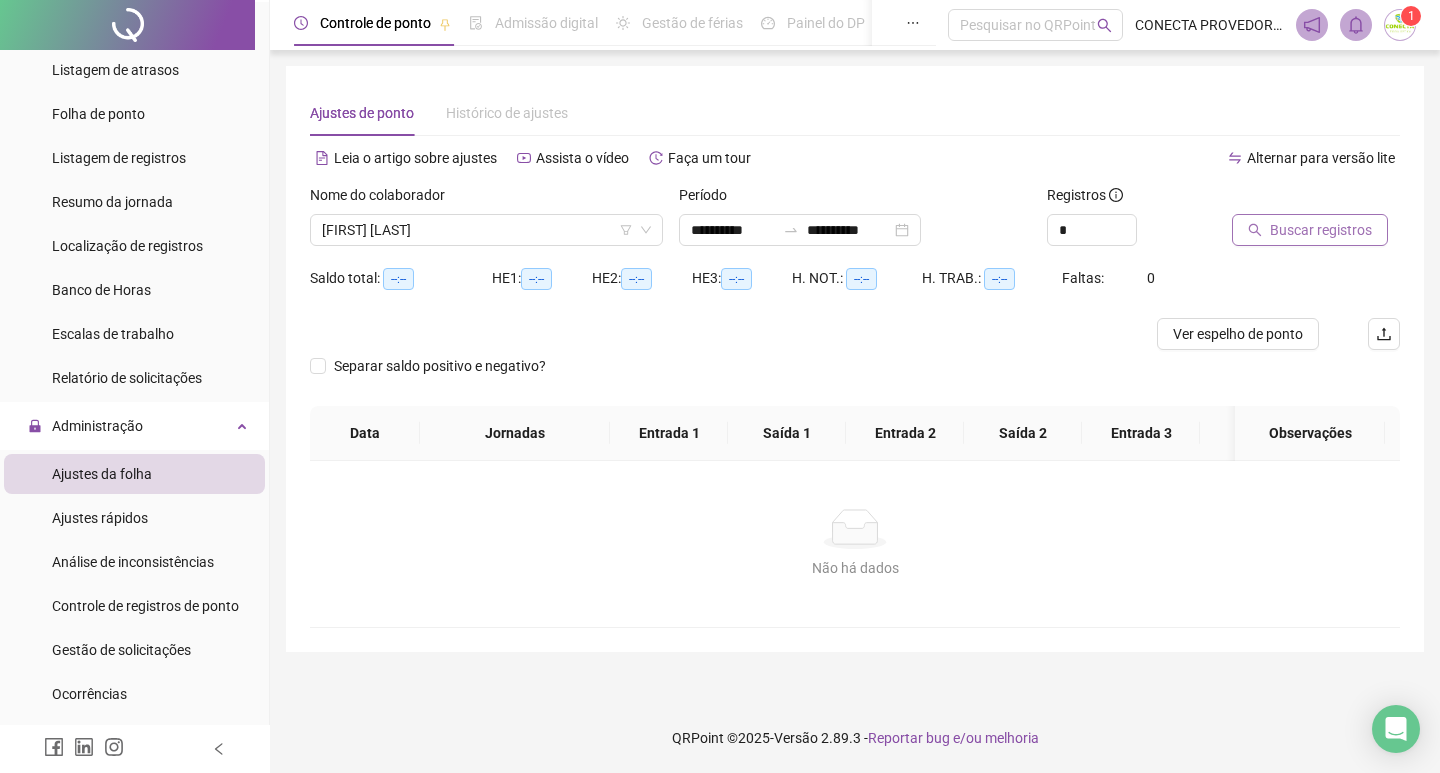 click on "Buscar registros" at bounding box center (1321, 230) 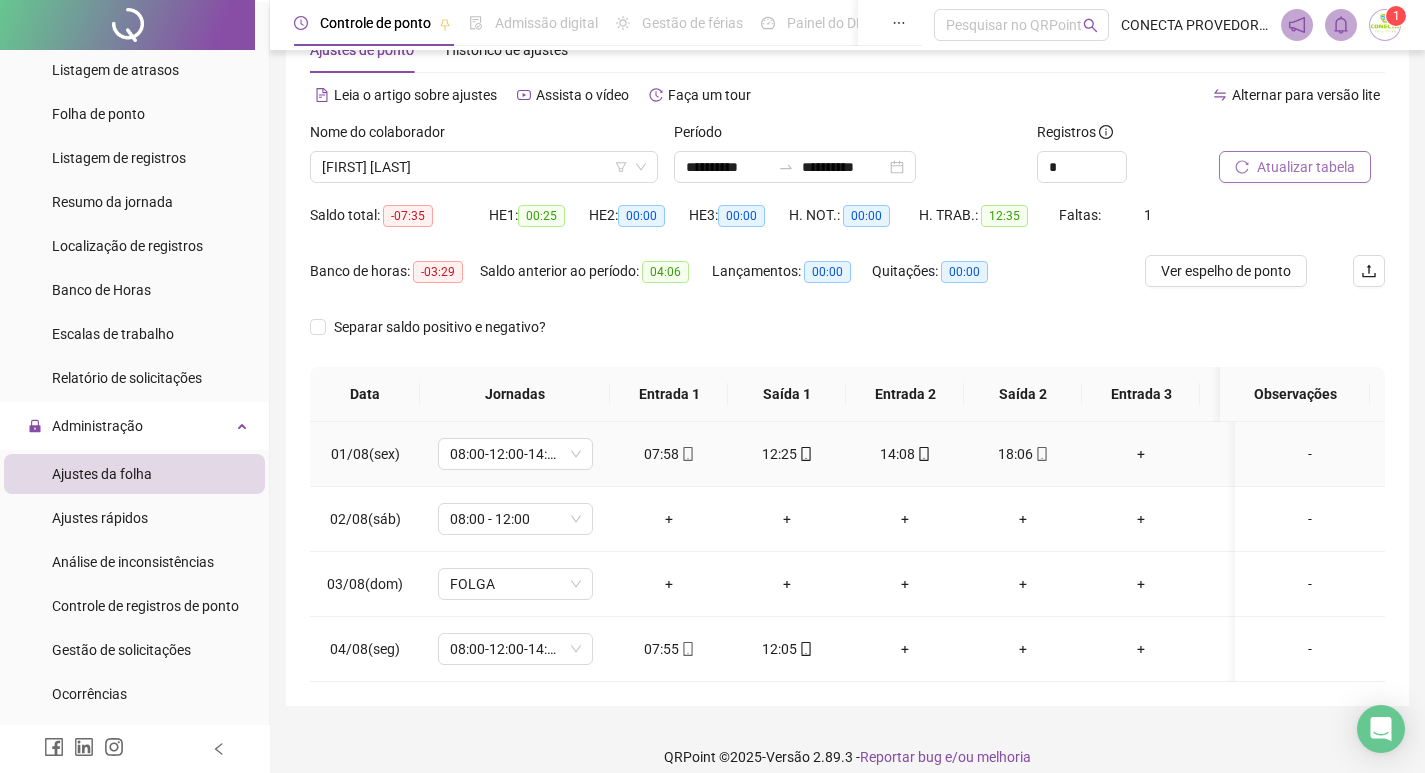 scroll, scrollTop: 97, scrollLeft: 0, axis: vertical 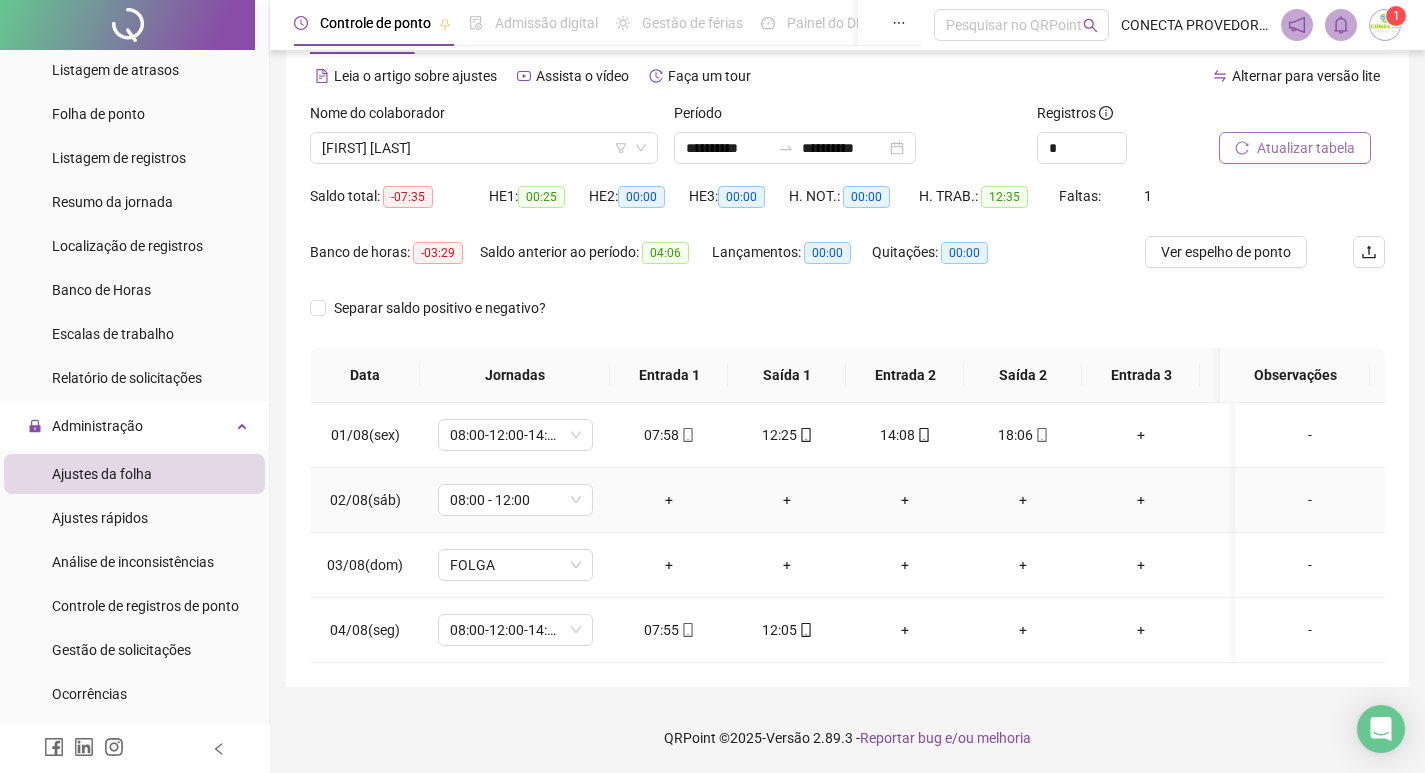 click on "-" at bounding box center (1310, 500) 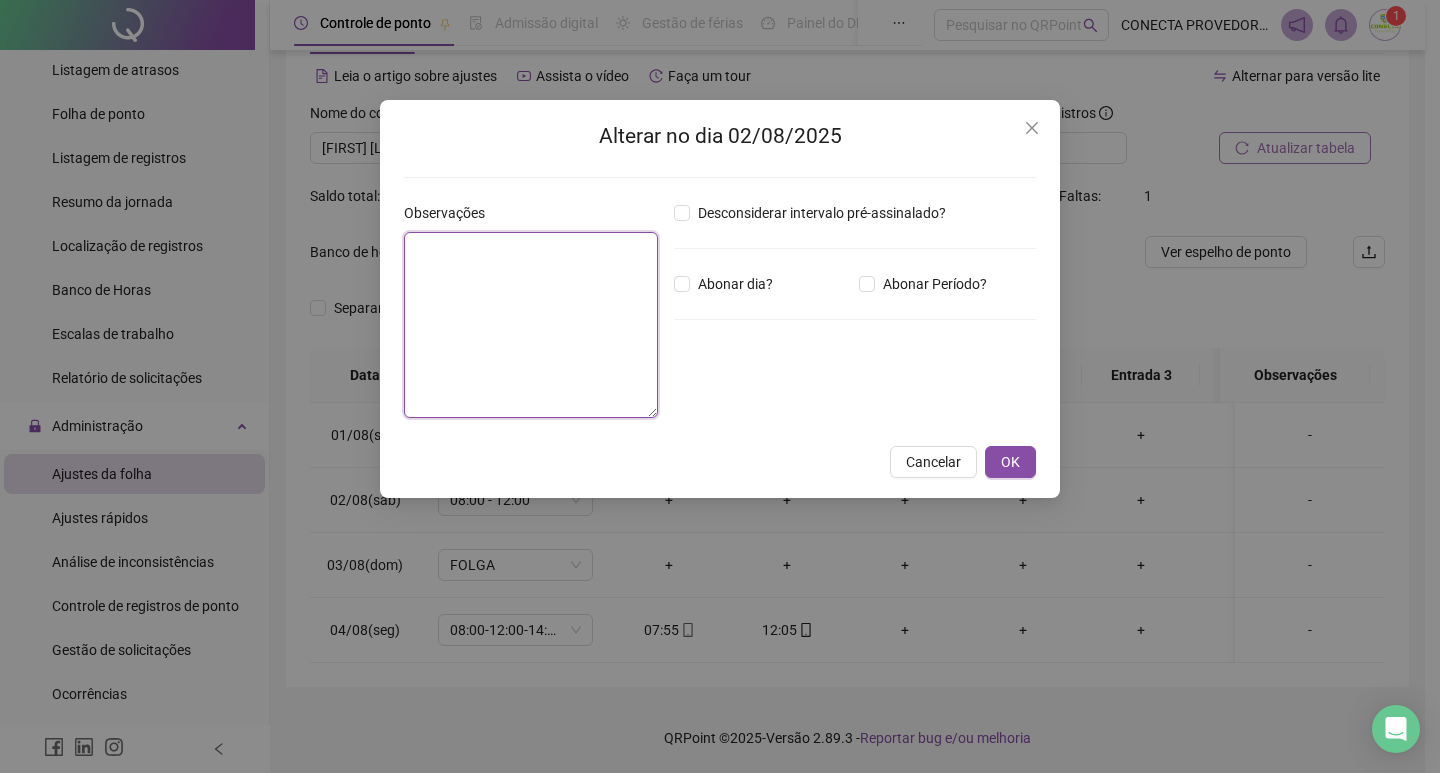 click at bounding box center [531, 325] 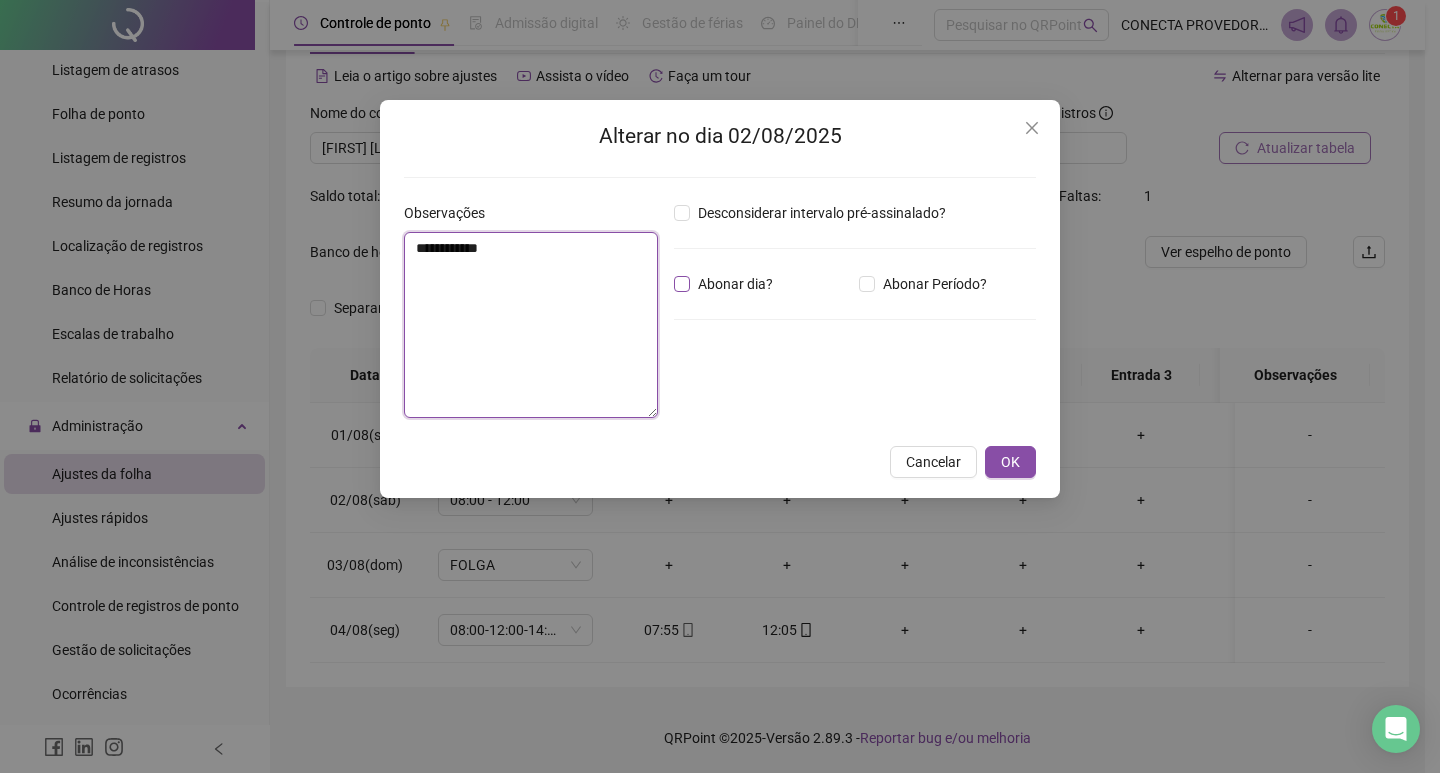 type on "**********" 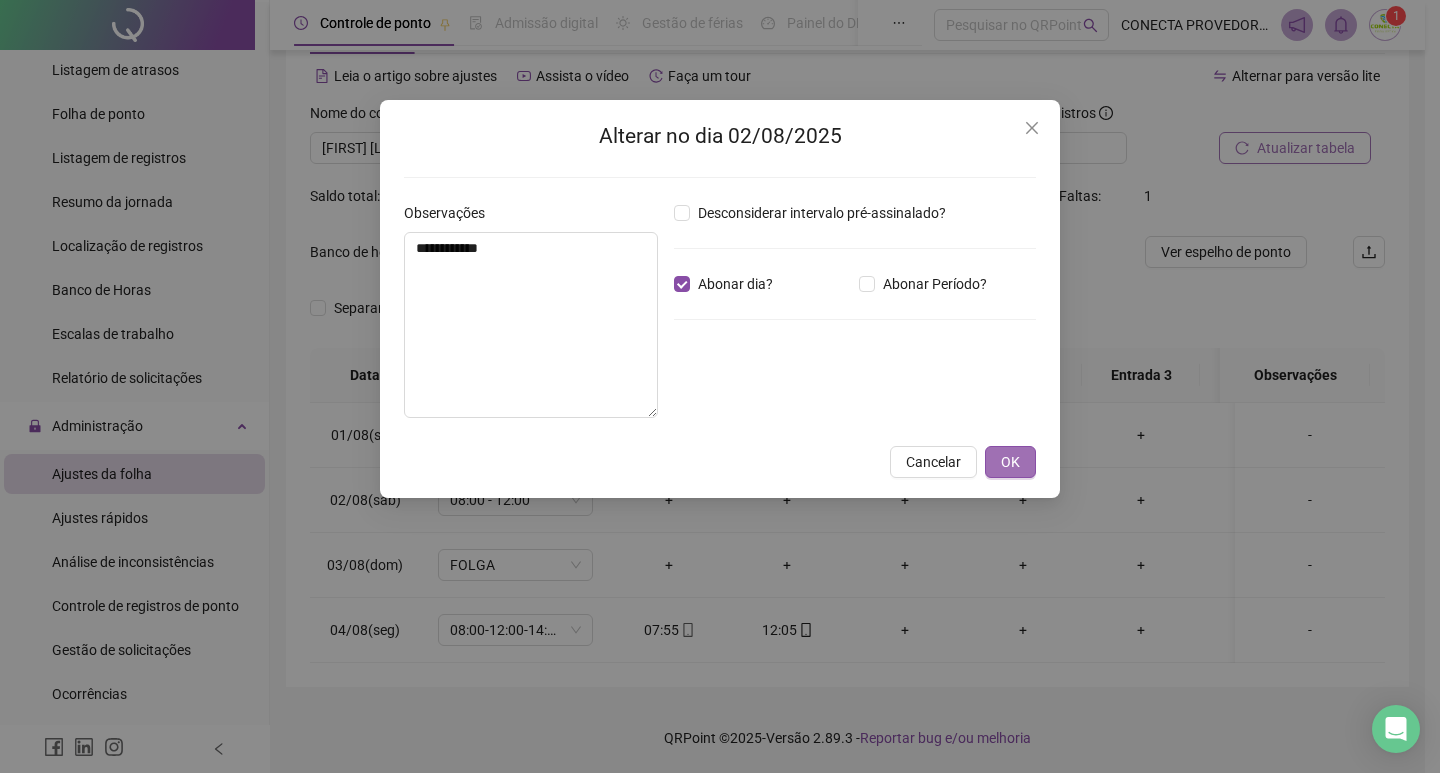 click on "OK" at bounding box center (1010, 462) 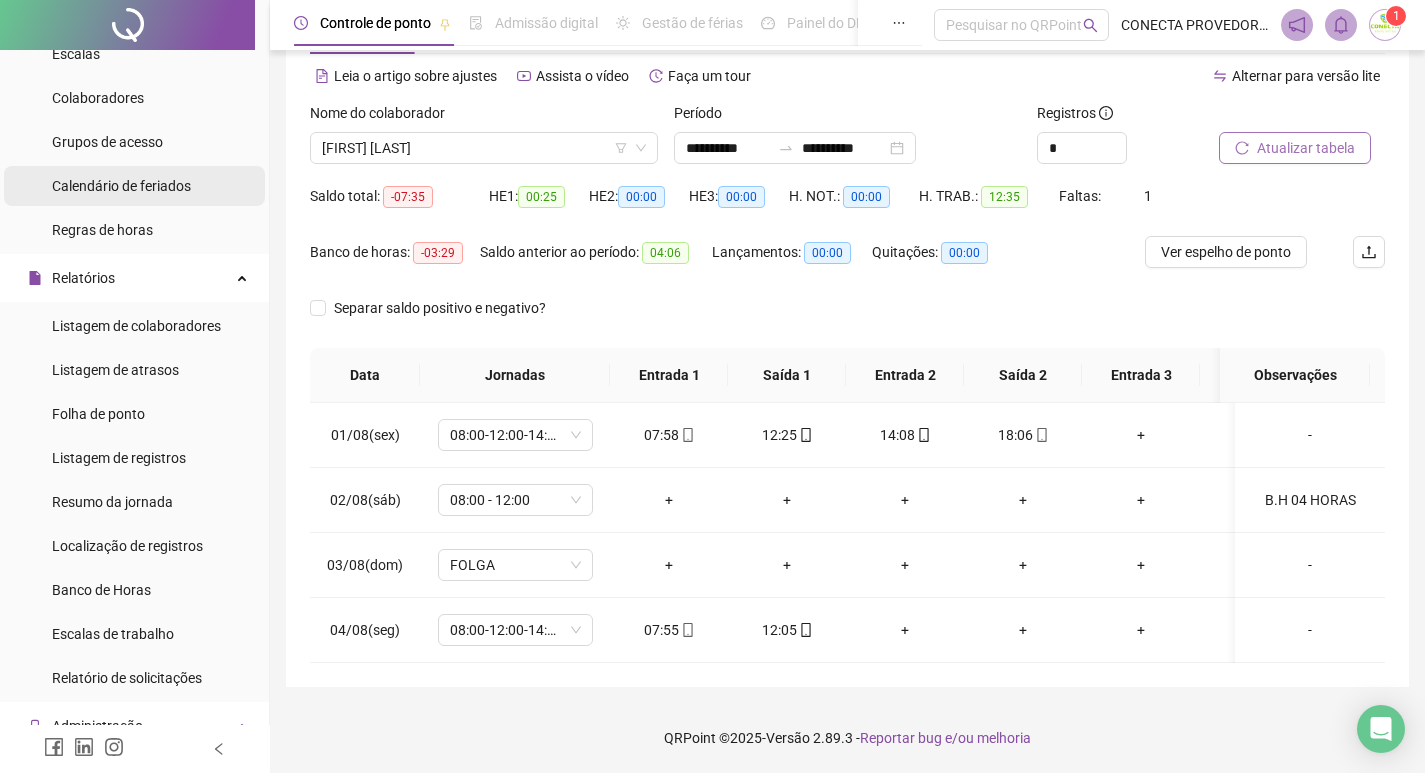 scroll, scrollTop: 100, scrollLeft: 0, axis: vertical 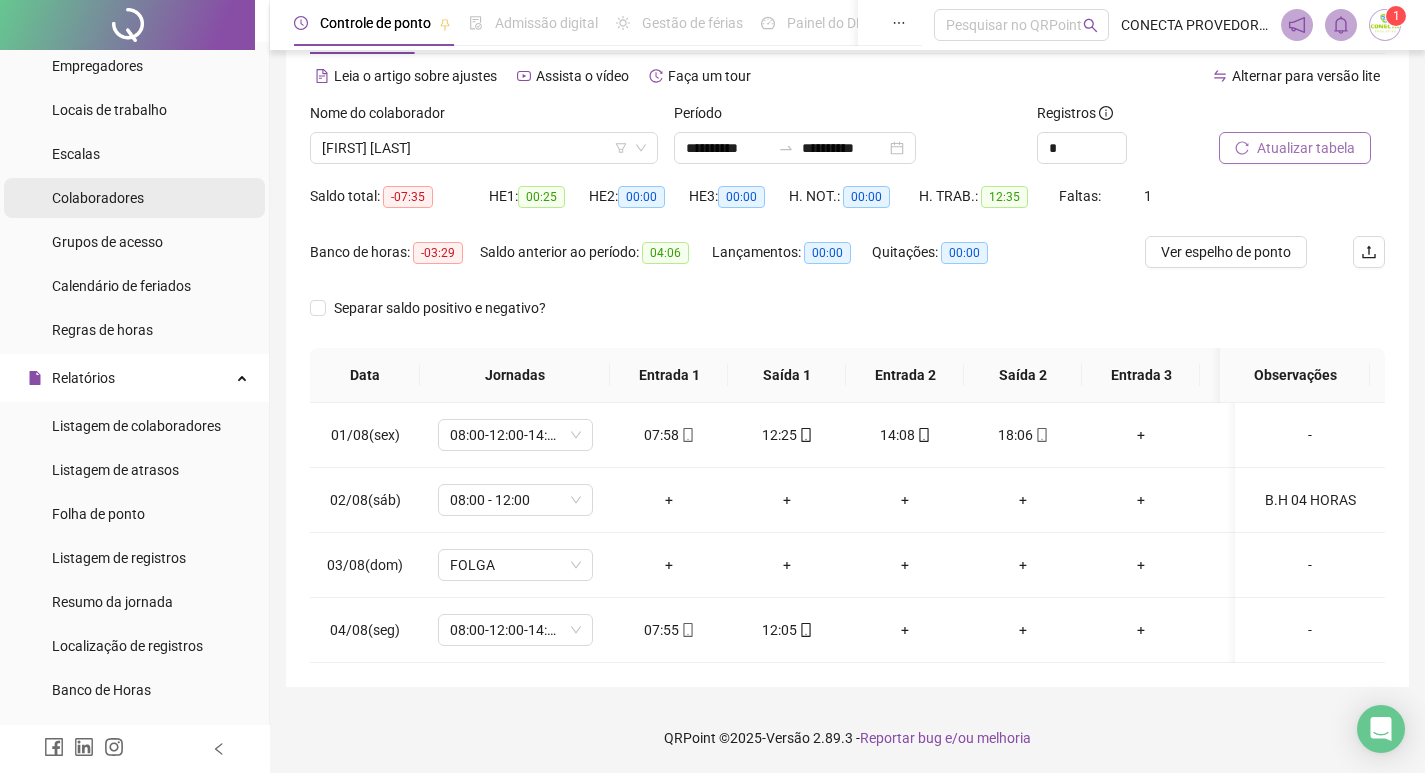 click on "Colaboradores" at bounding box center [98, 198] 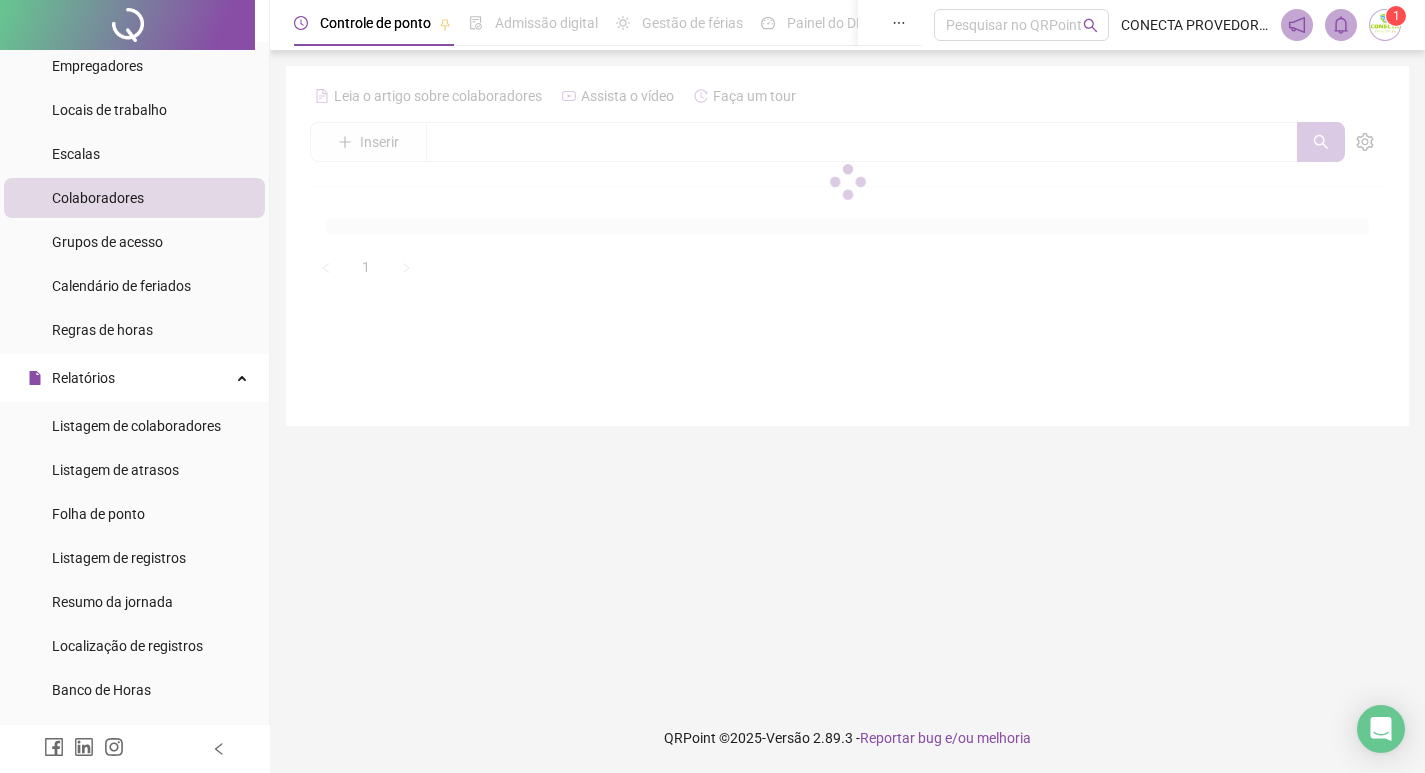 scroll, scrollTop: 0, scrollLeft: 0, axis: both 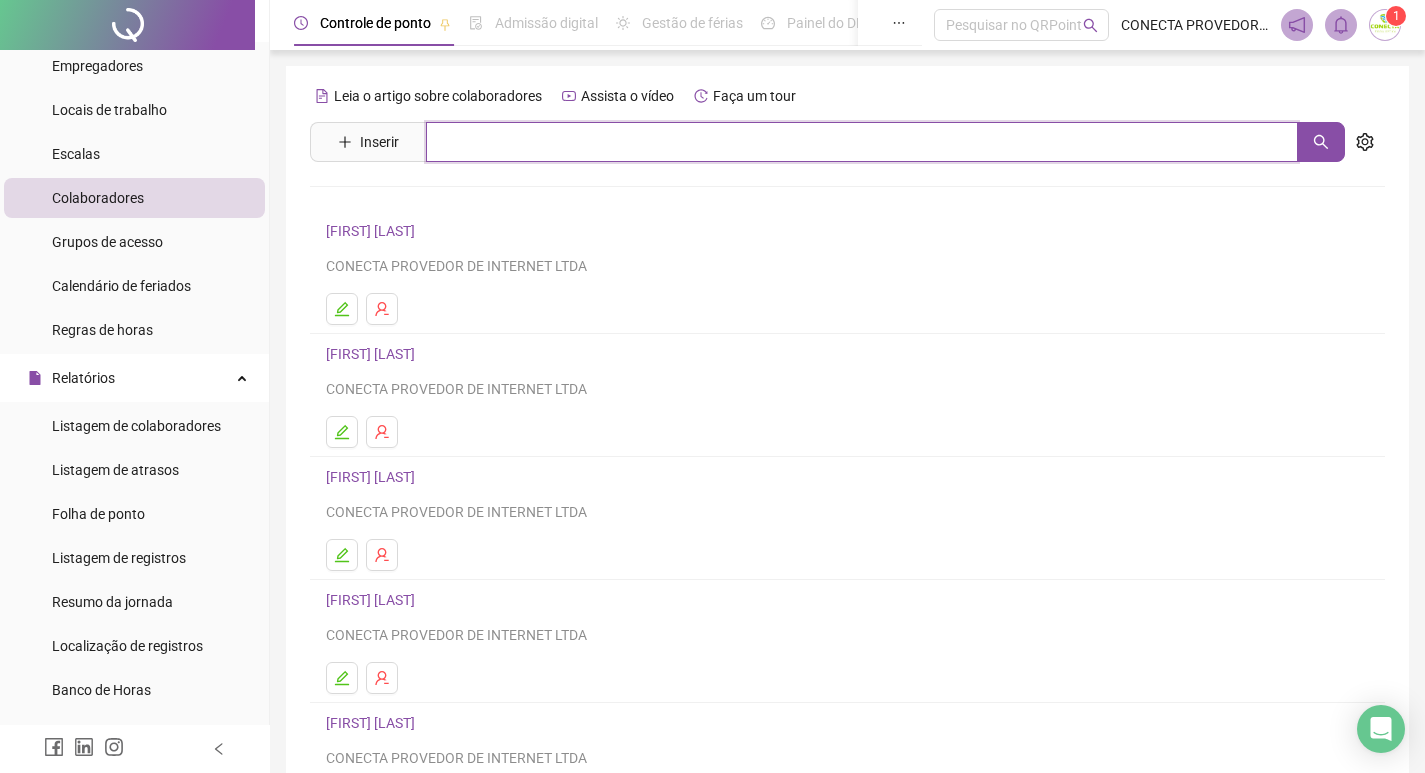 click at bounding box center (862, 142) 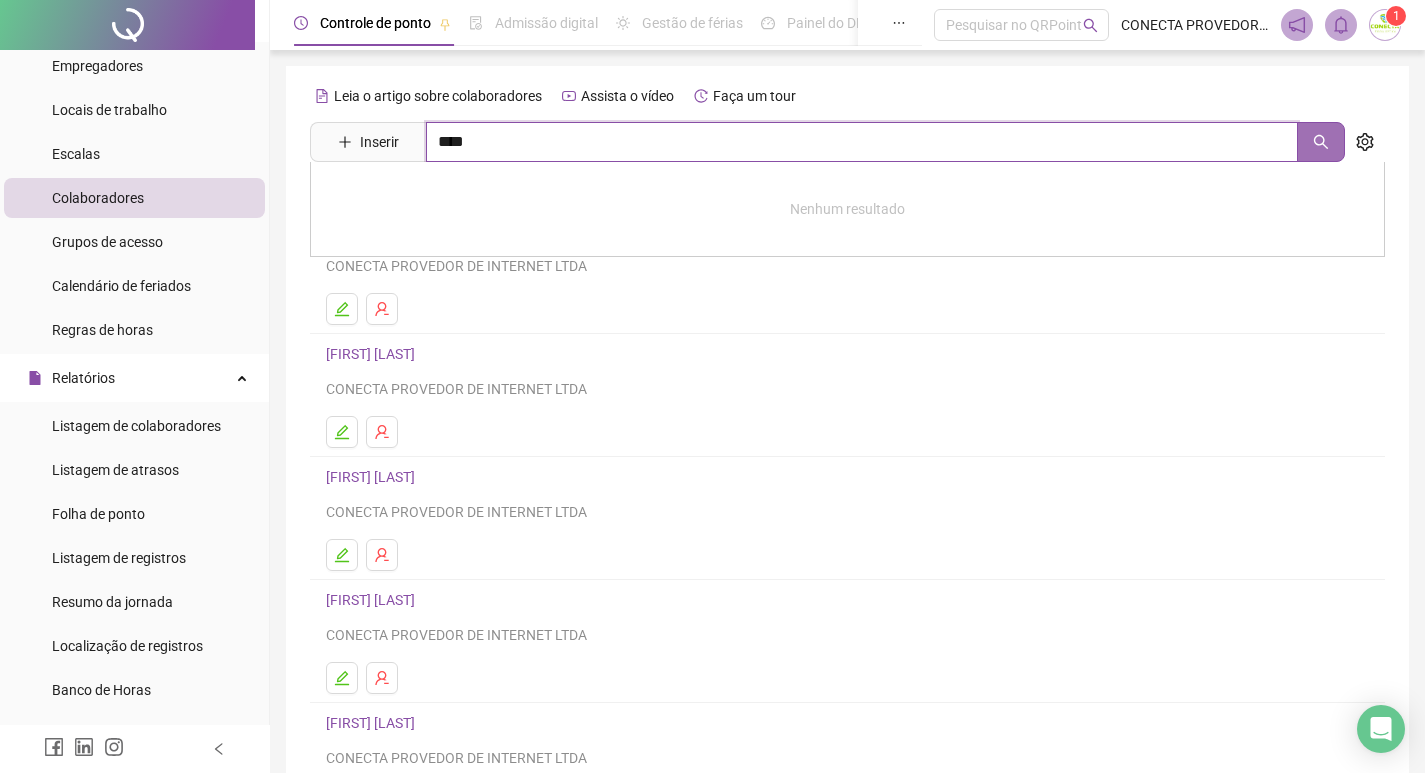 click at bounding box center (1321, 142) 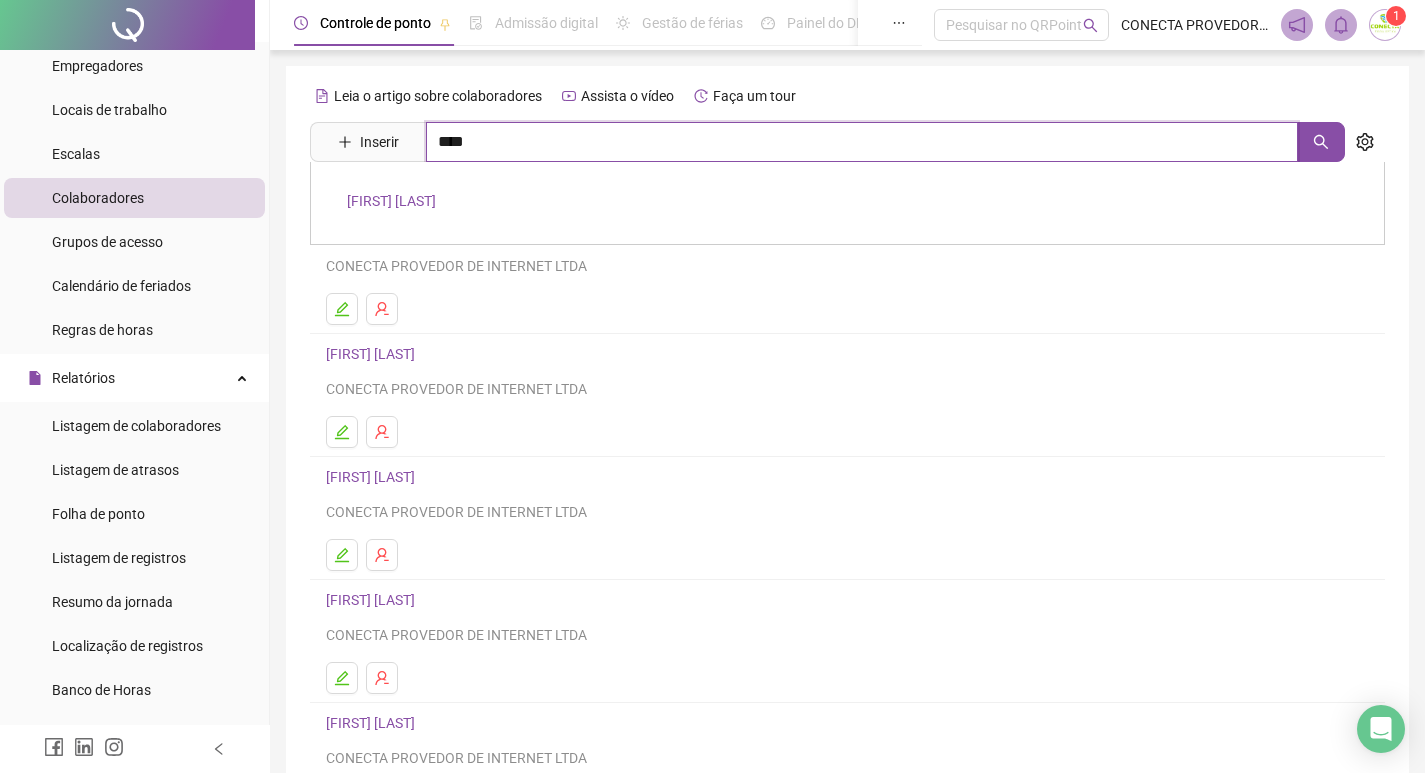 type on "****" 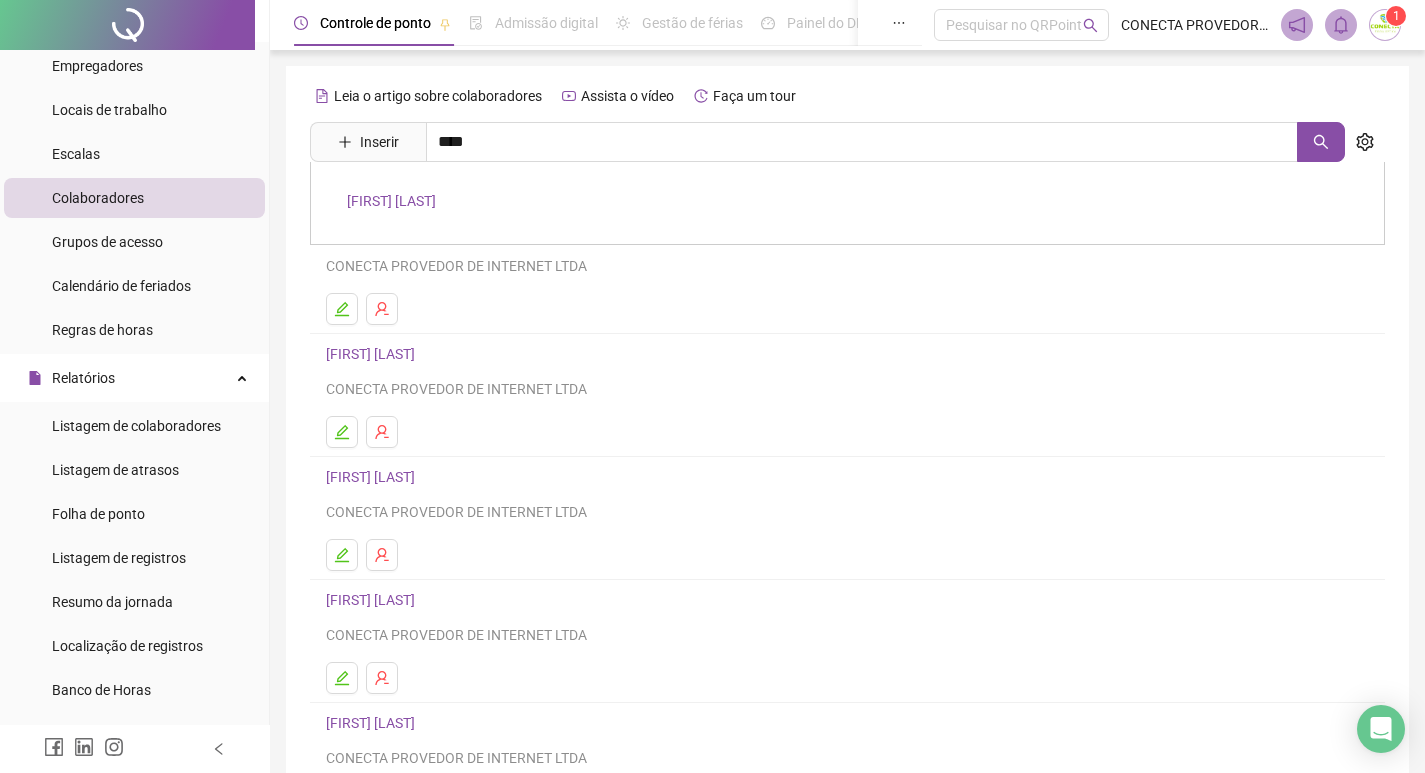 click on "[FIRST] [LAST]" at bounding box center (391, 201) 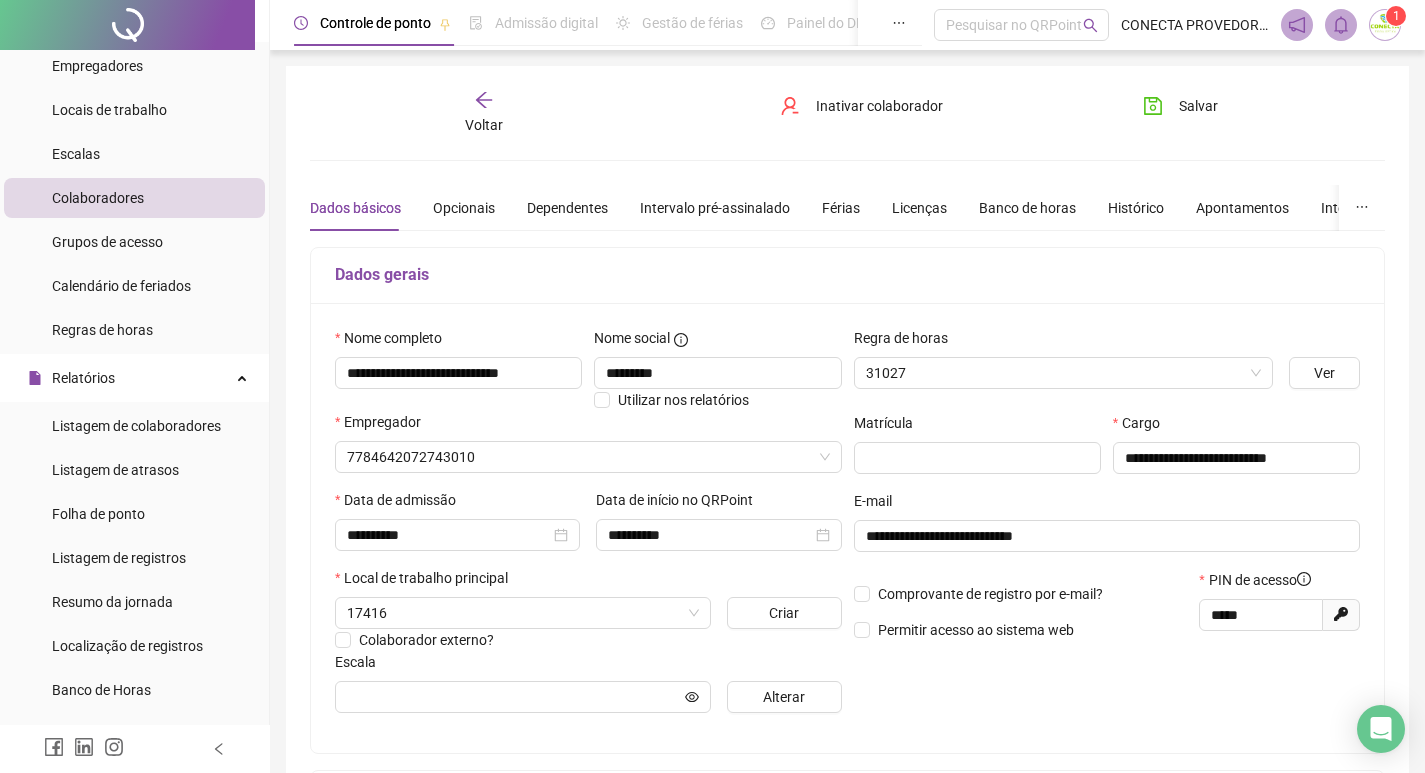 type on "**********" 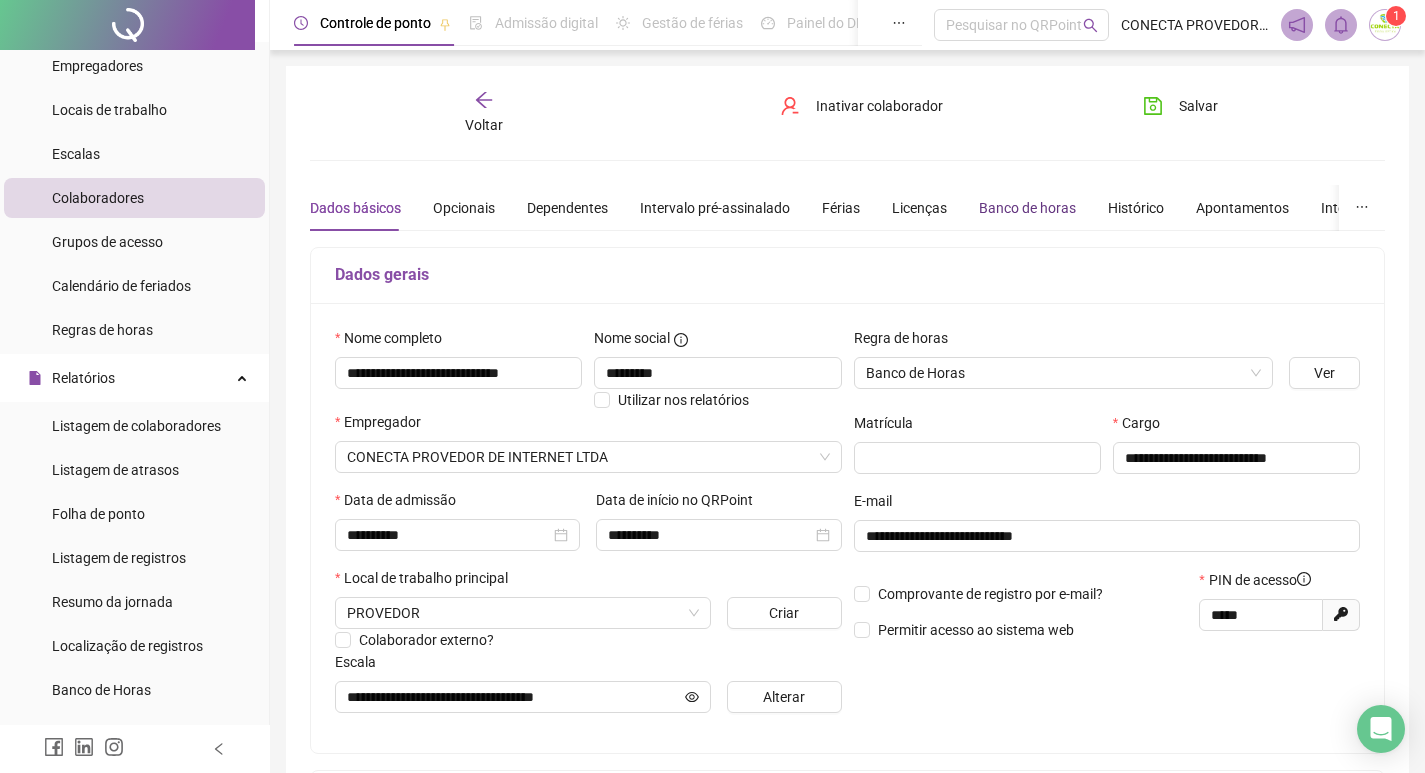 click on "Banco de horas" at bounding box center (1027, 208) 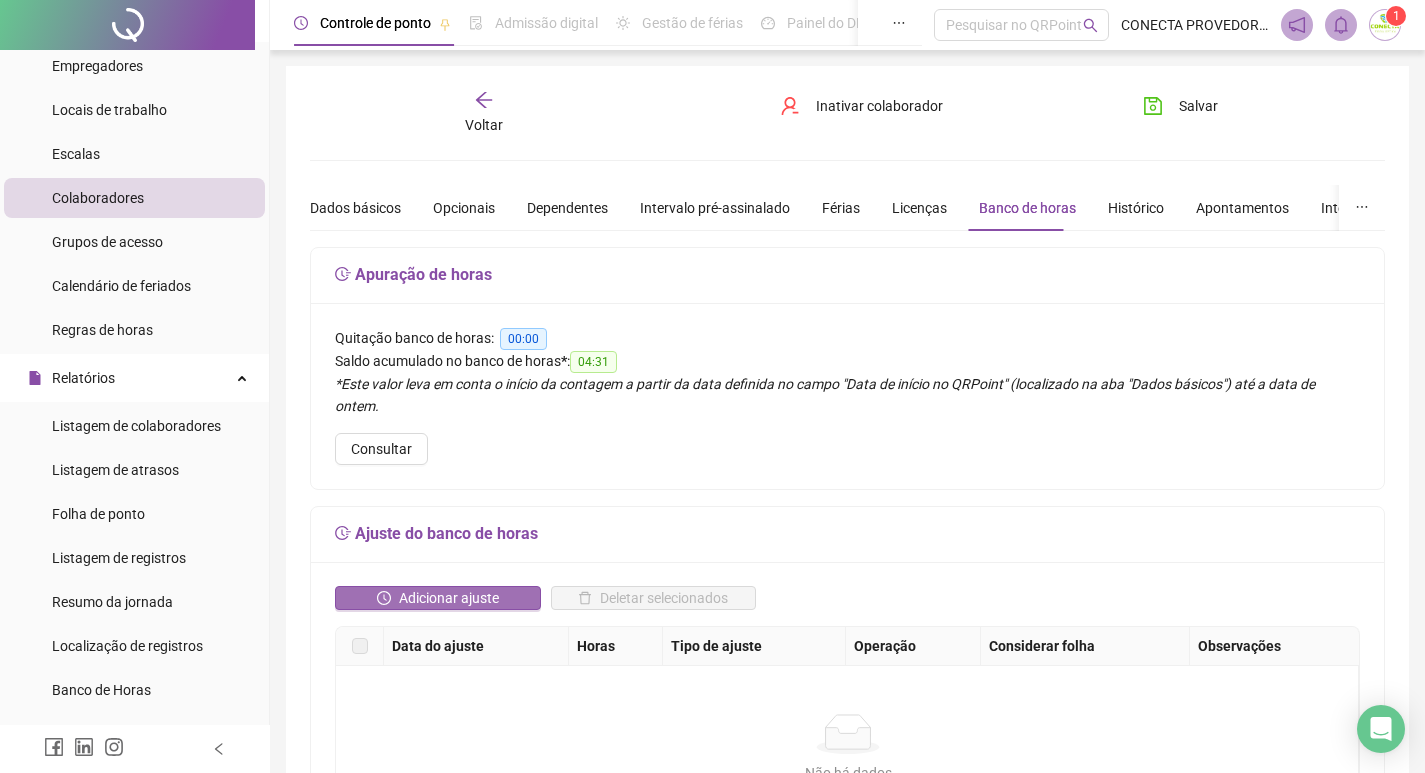 click on "Adicionar ajuste" at bounding box center [449, 598] 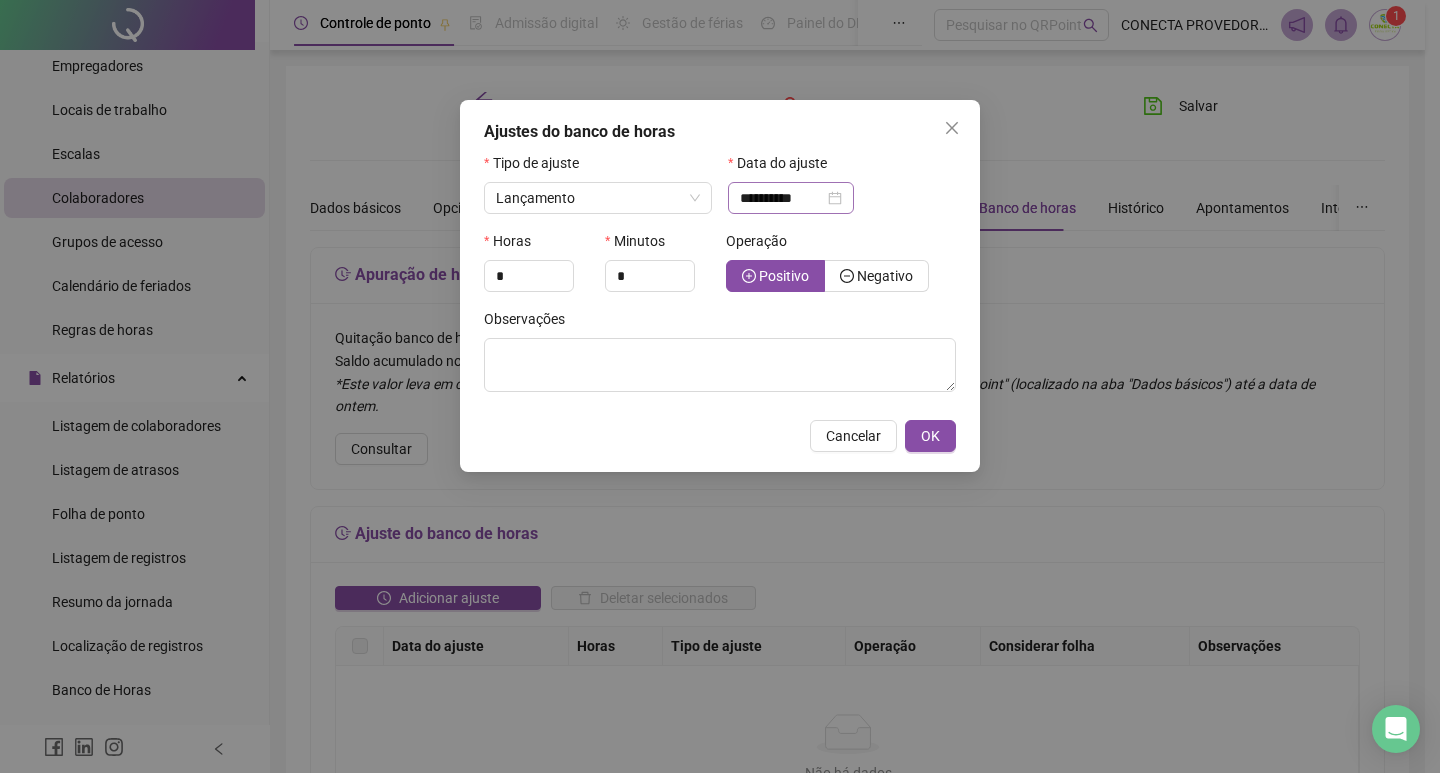 click on "**********" at bounding box center [791, 198] 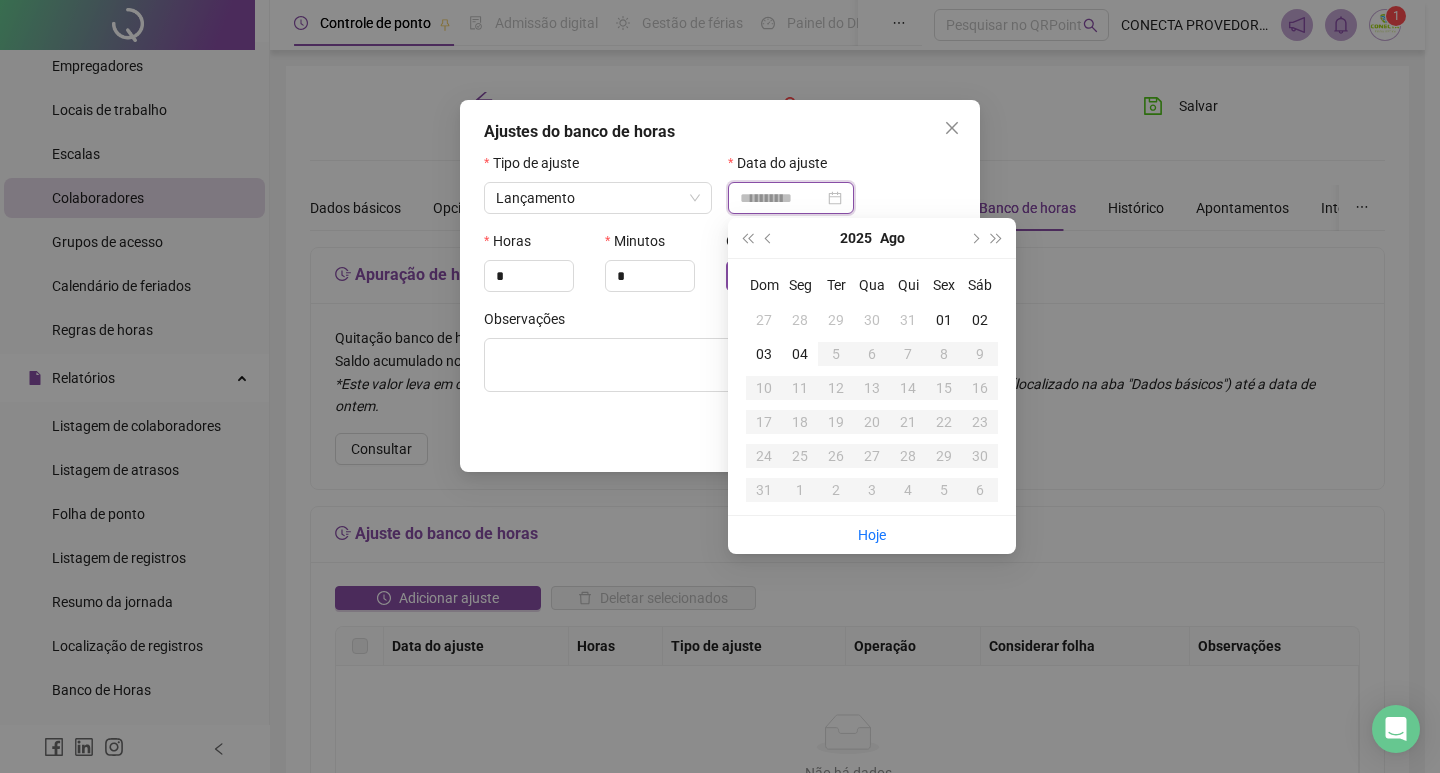 type on "**********" 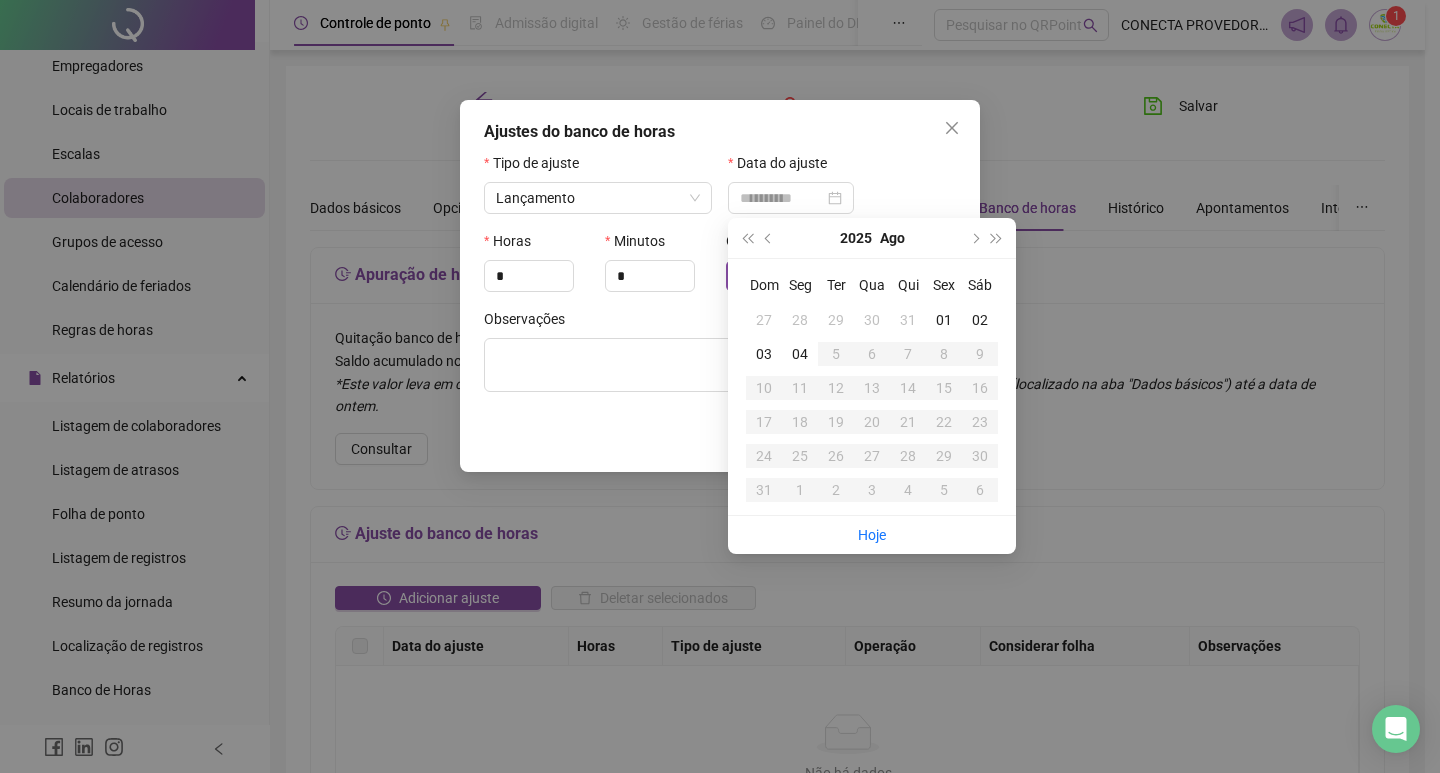 click on "02" at bounding box center (980, 320) 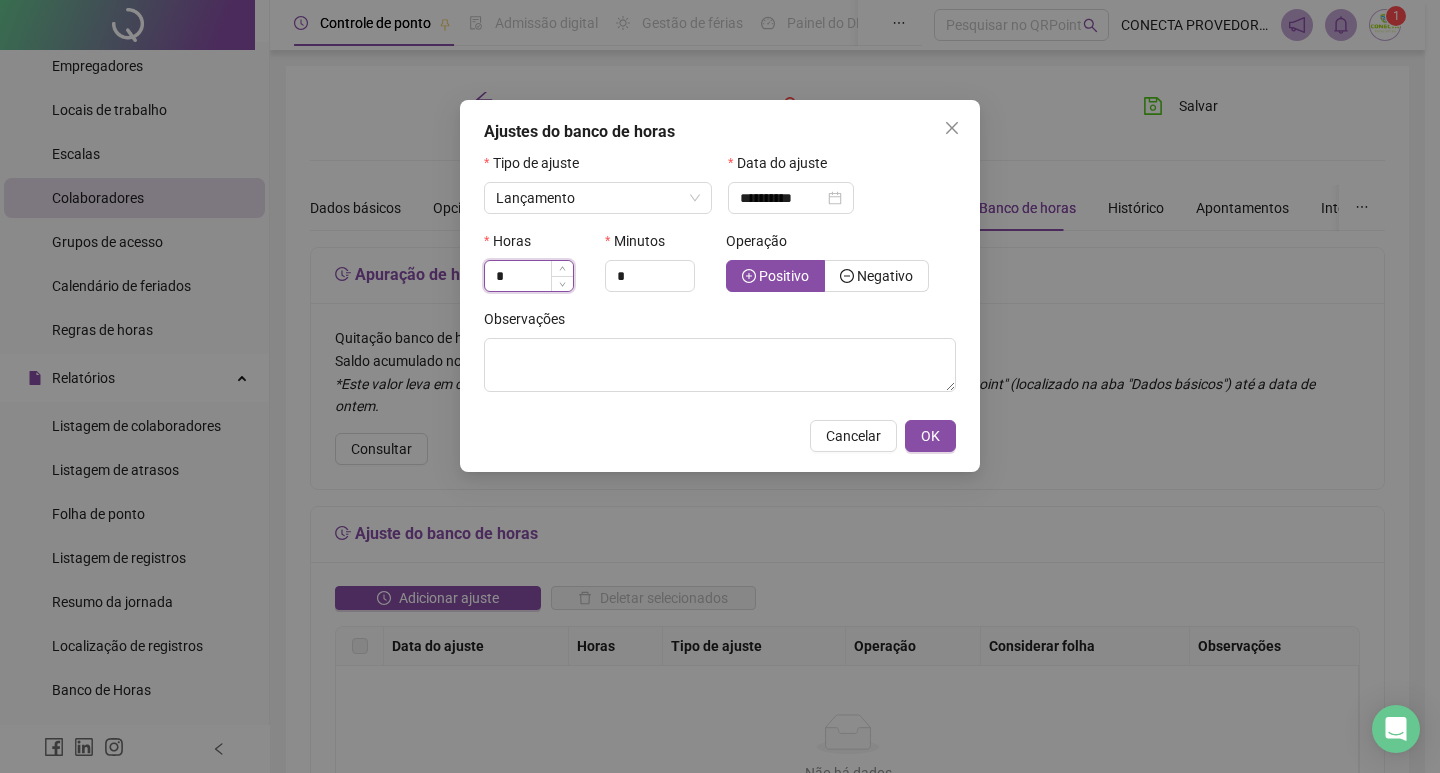 click on "*" at bounding box center [529, 276] 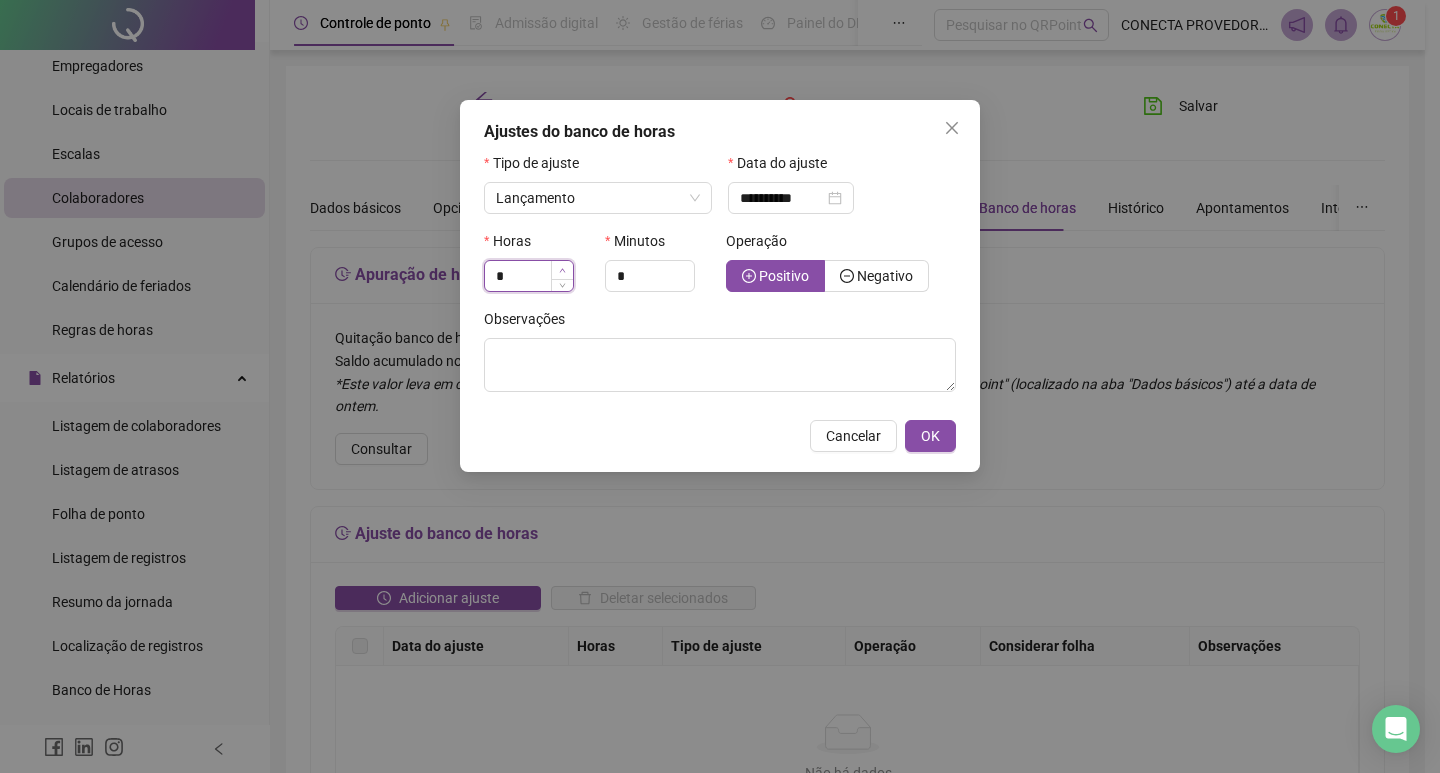 click 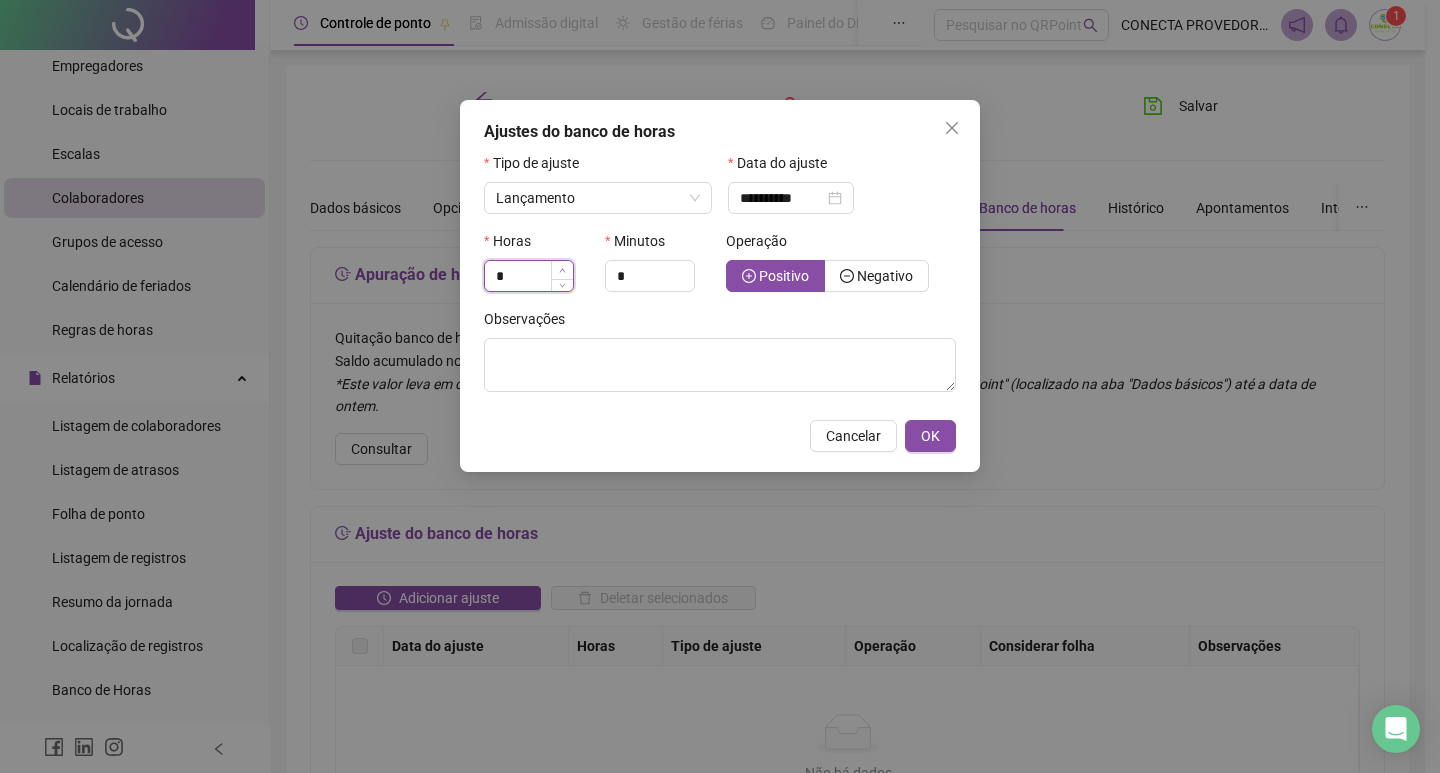 click 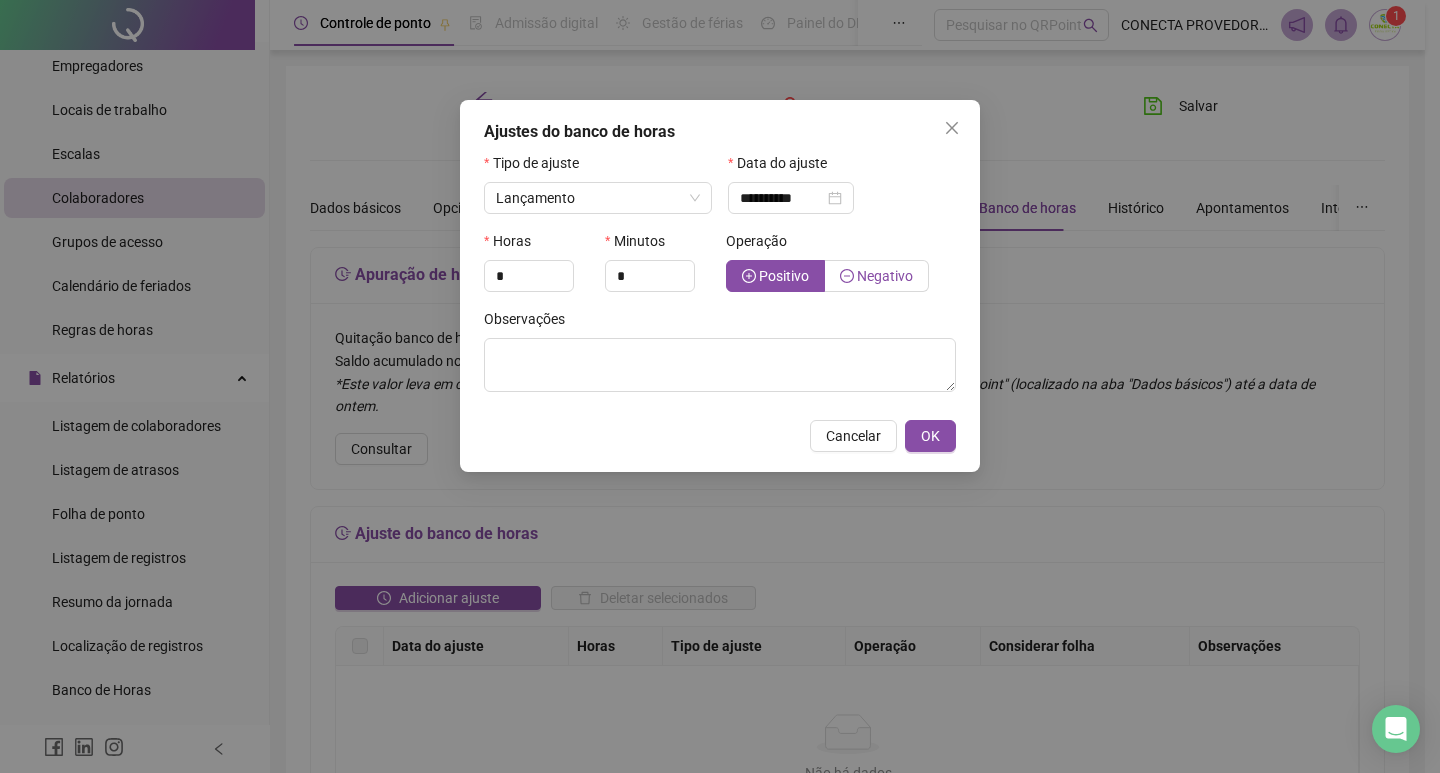 click on "Negativo" at bounding box center (885, 276) 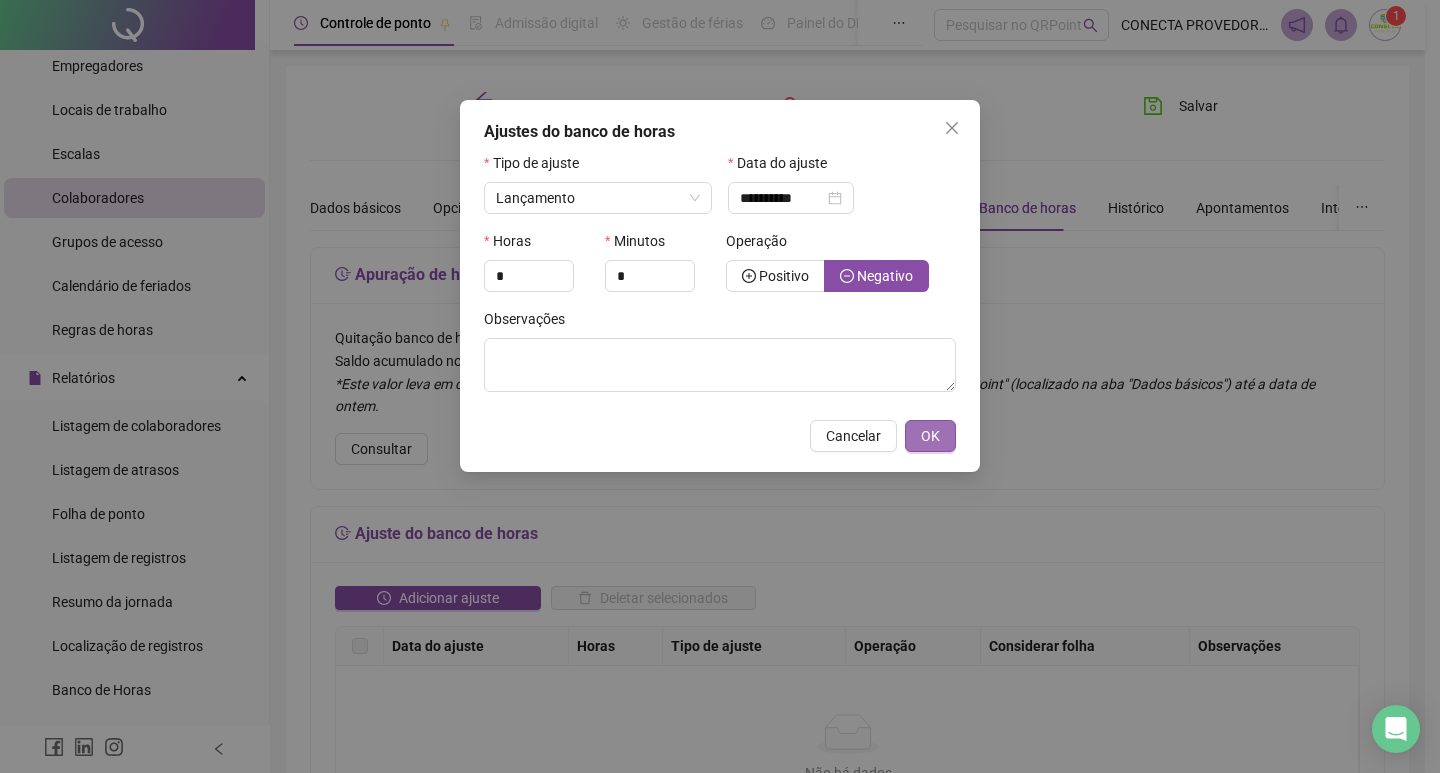 click on "OK" at bounding box center [930, 436] 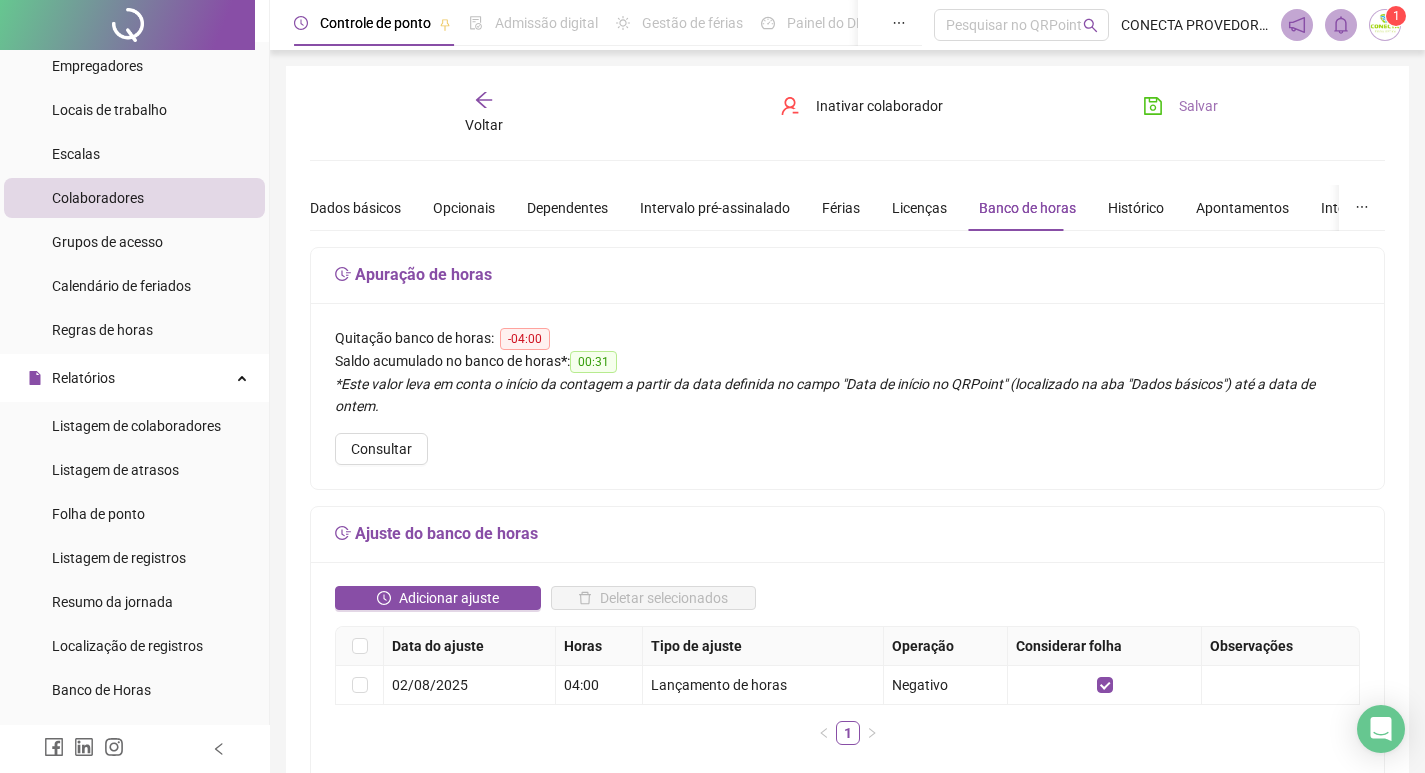 click on "Salvar" at bounding box center [1180, 106] 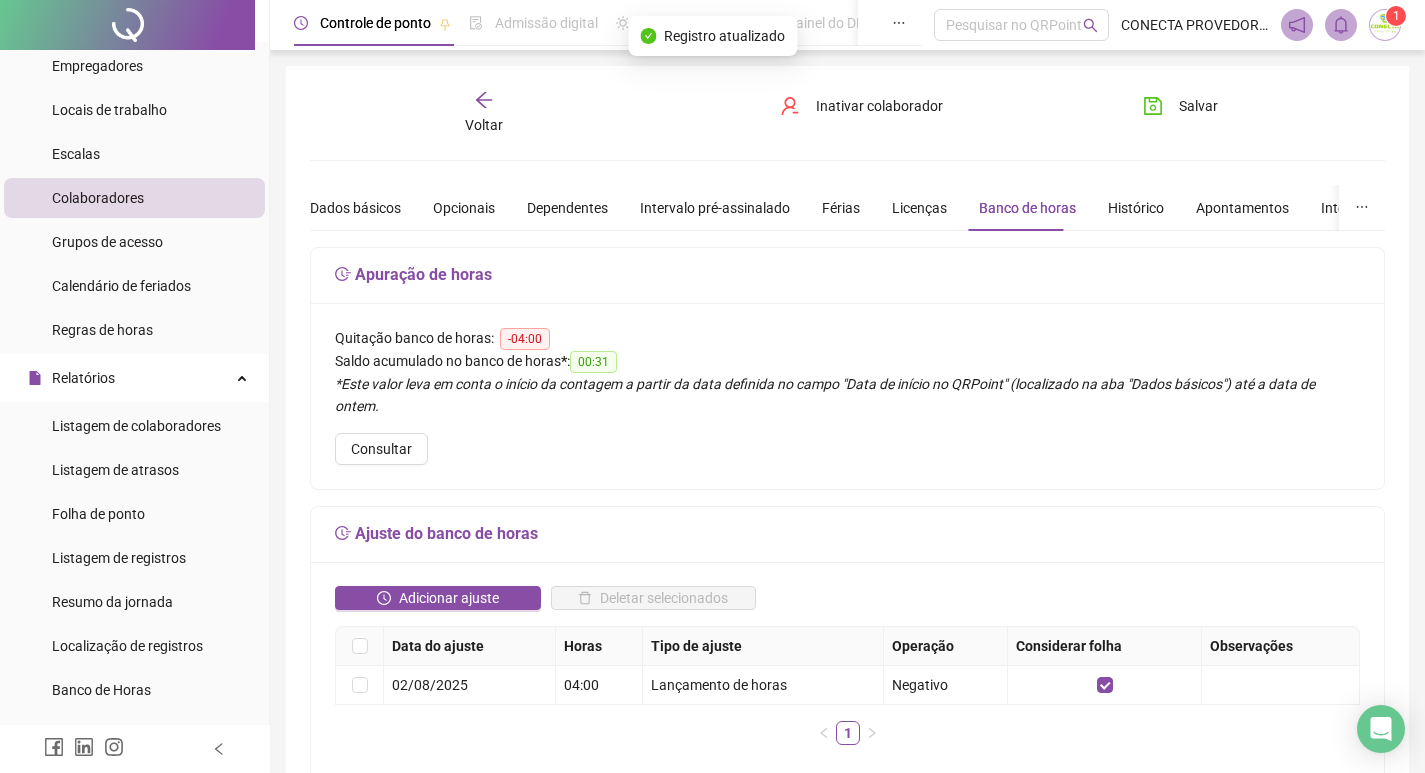 click on "Voltar" at bounding box center [484, 125] 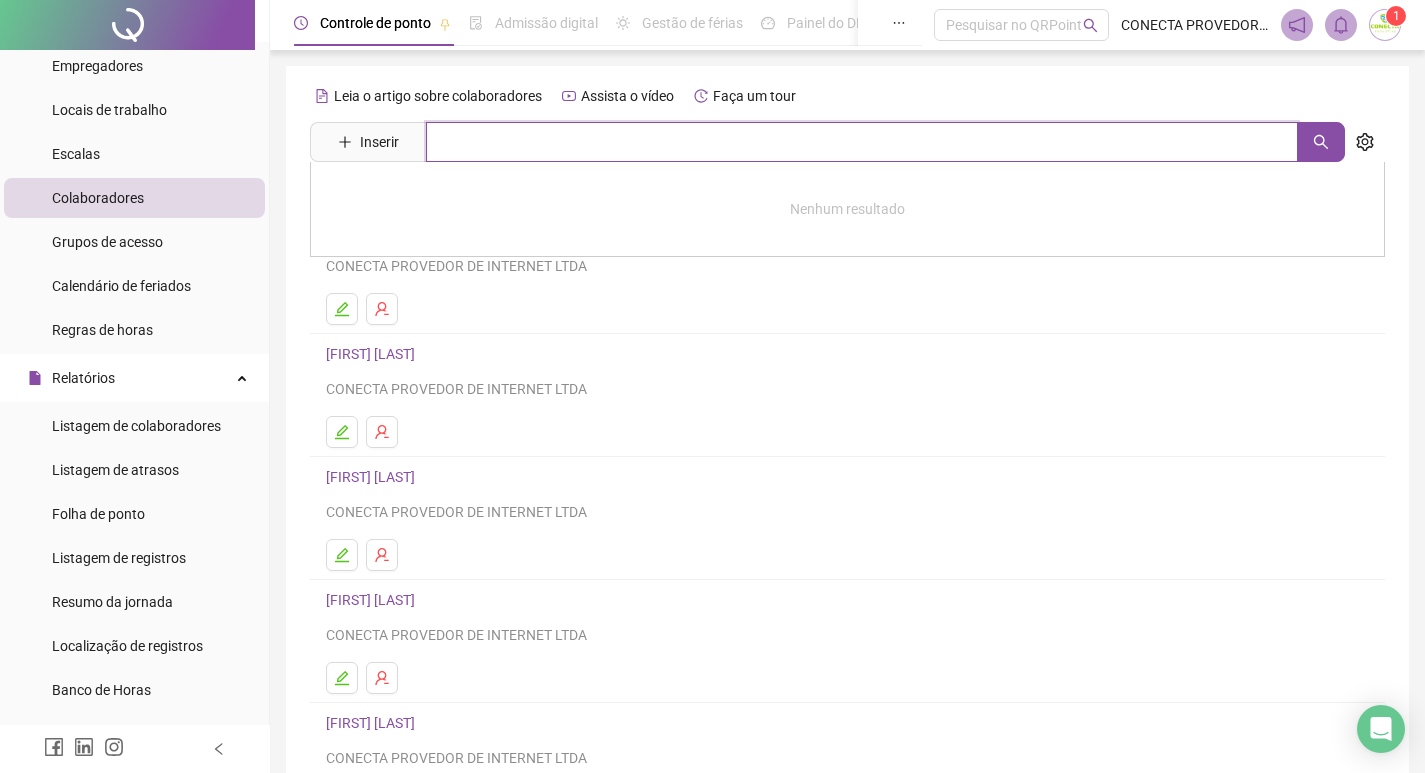 click at bounding box center [862, 142] 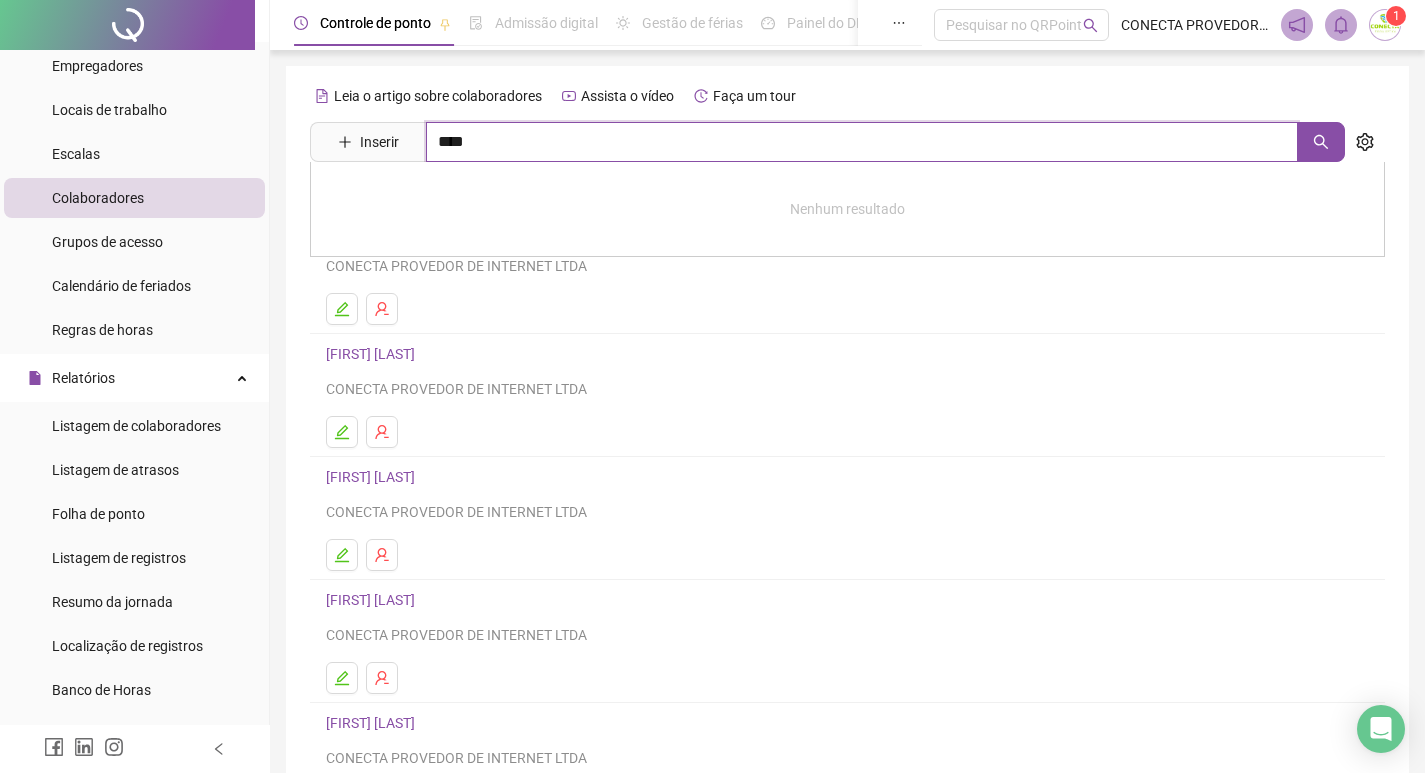 type on "****" 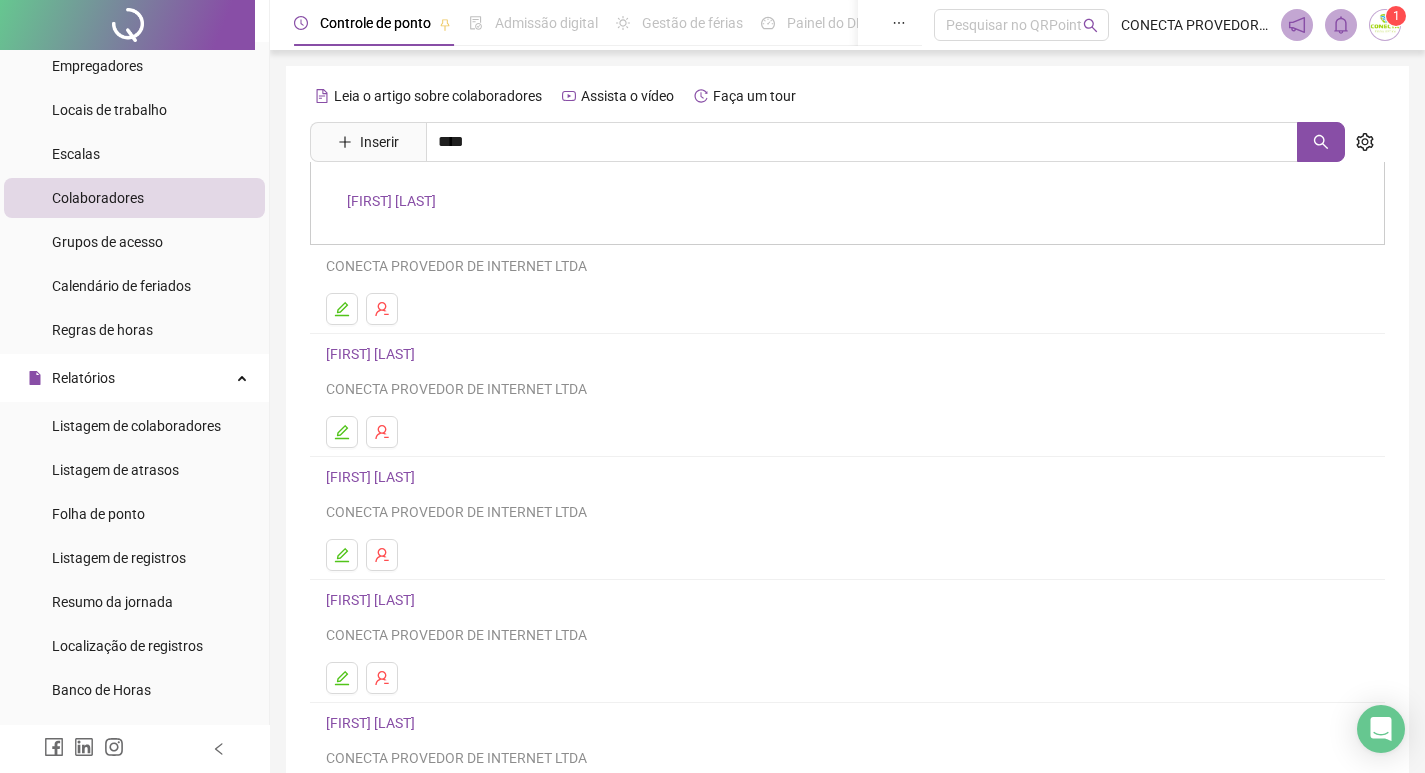 drag, startPoint x: 379, startPoint y: 199, endPoint x: 369, endPoint y: 183, distance: 18.867962 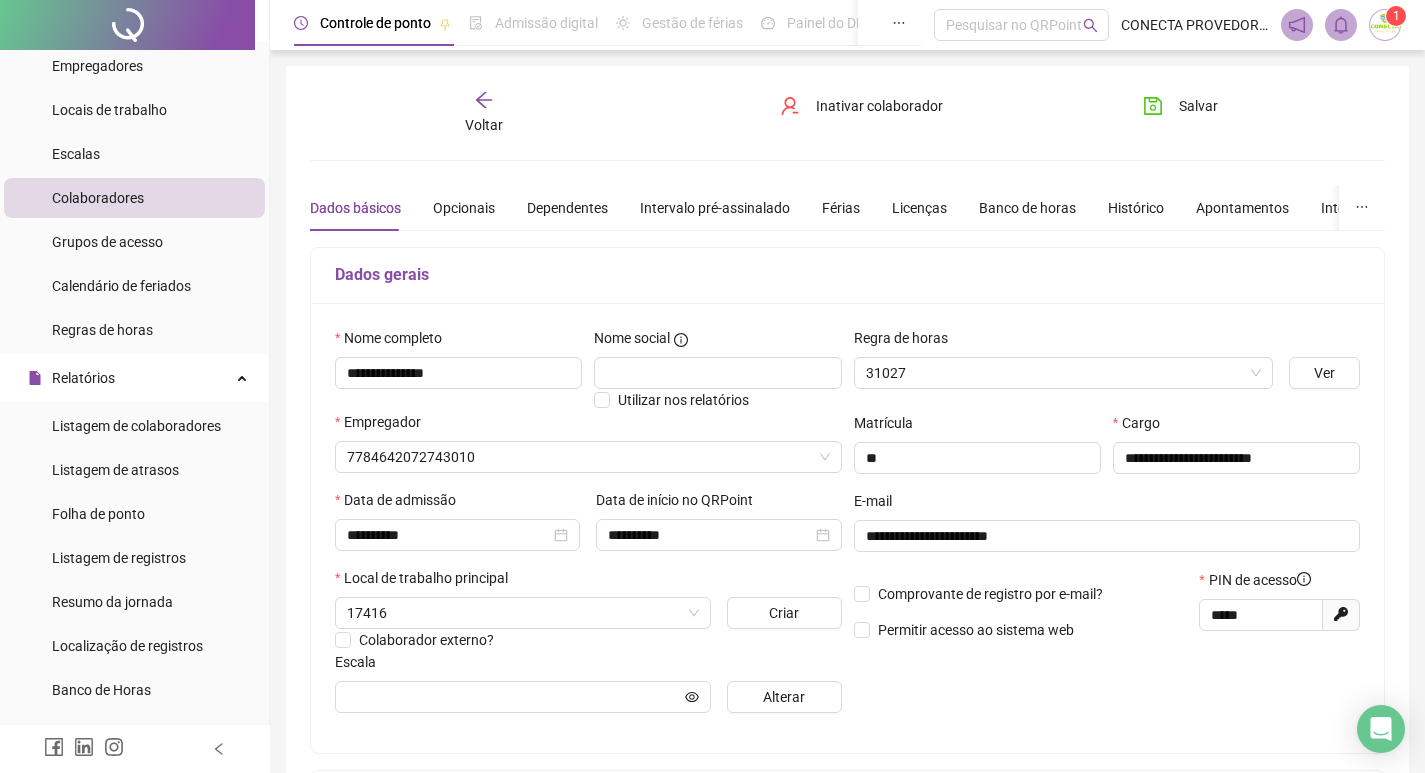 type on "**********" 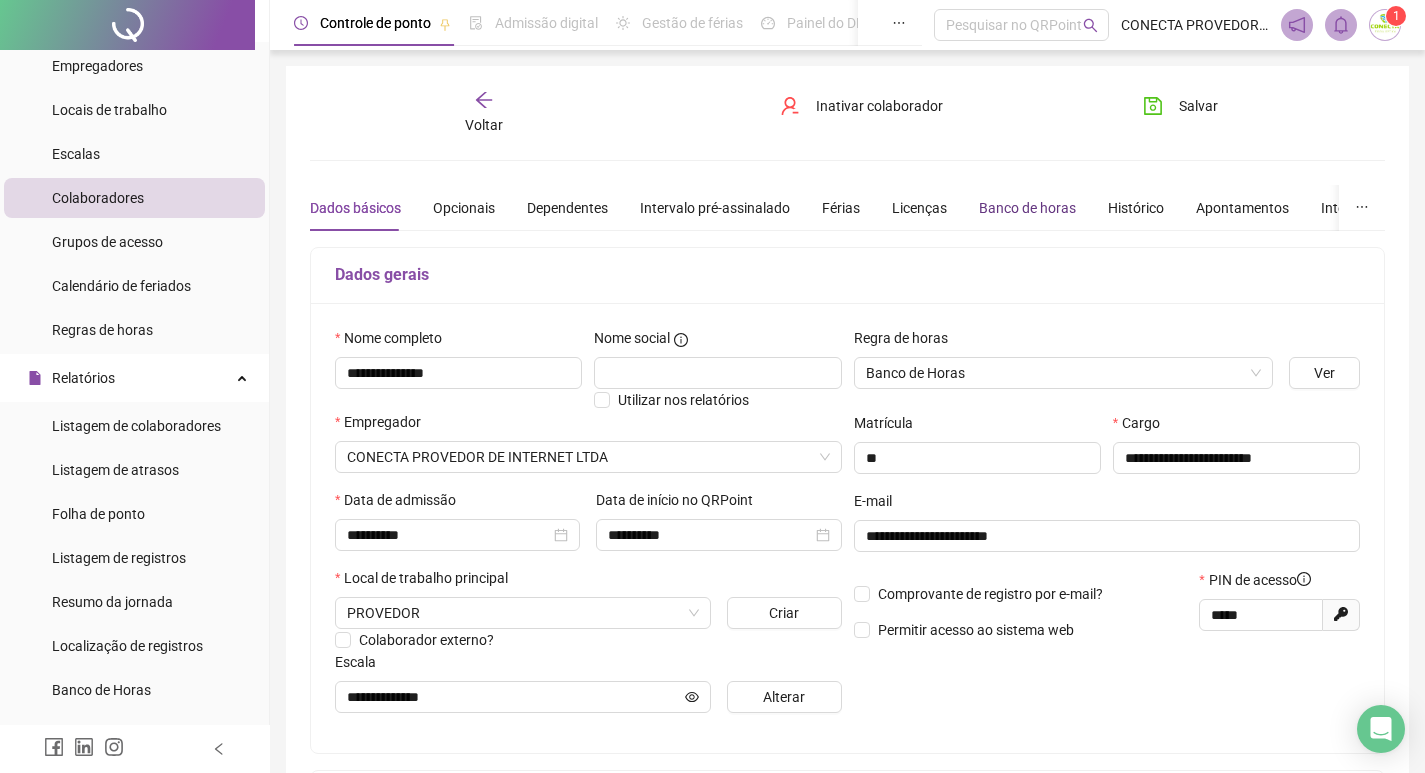 click on "Banco de horas" at bounding box center (1027, 208) 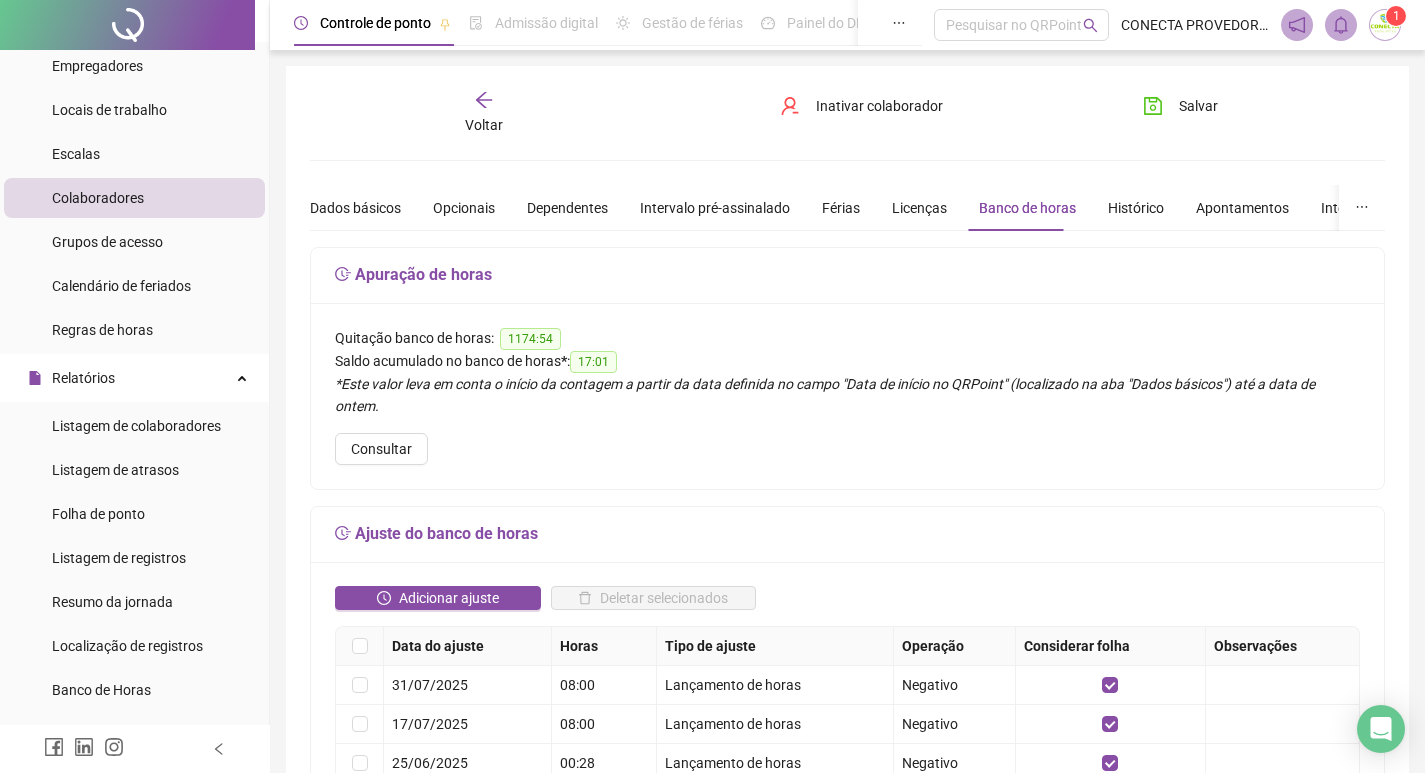 scroll, scrollTop: 200, scrollLeft: 0, axis: vertical 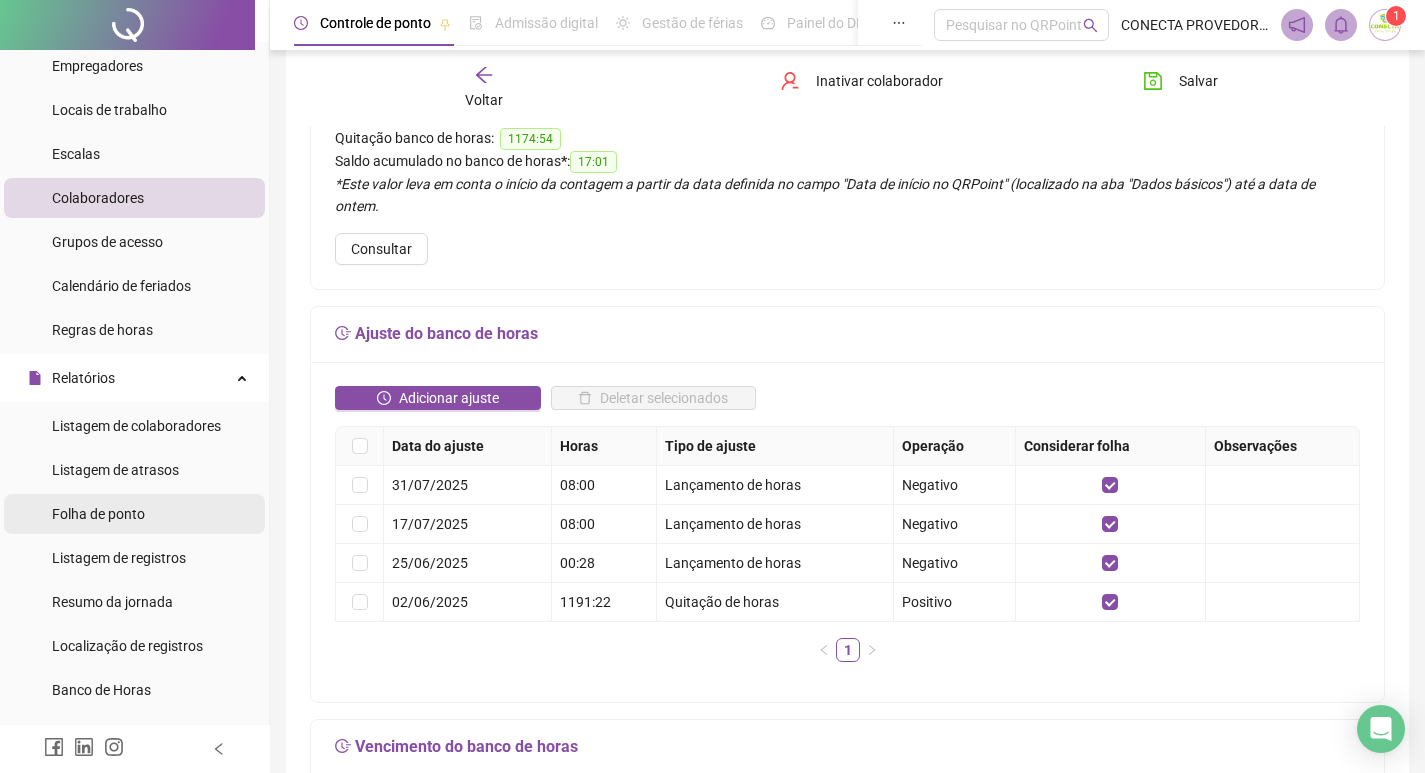 click on "Folha de ponto" at bounding box center (98, 514) 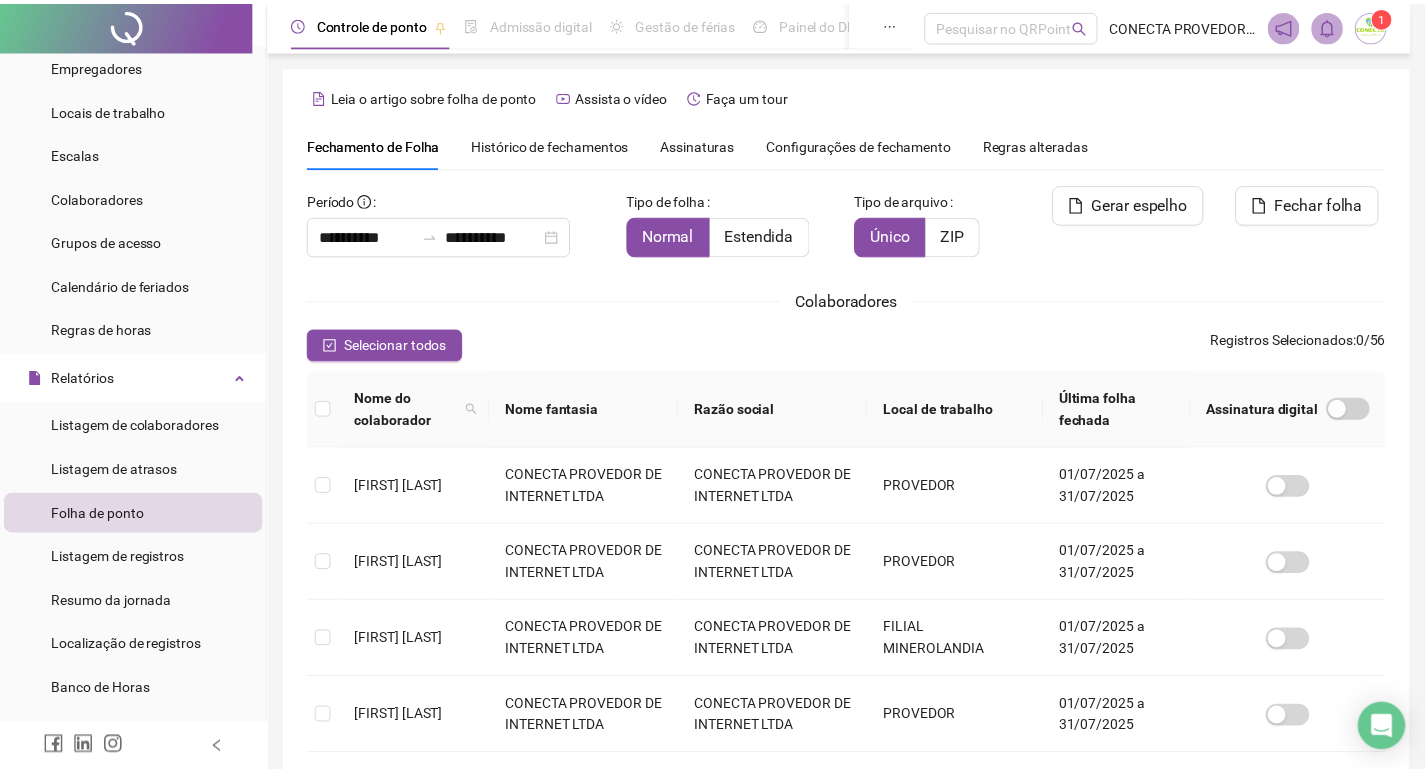 scroll, scrollTop: 23, scrollLeft: 0, axis: vertical 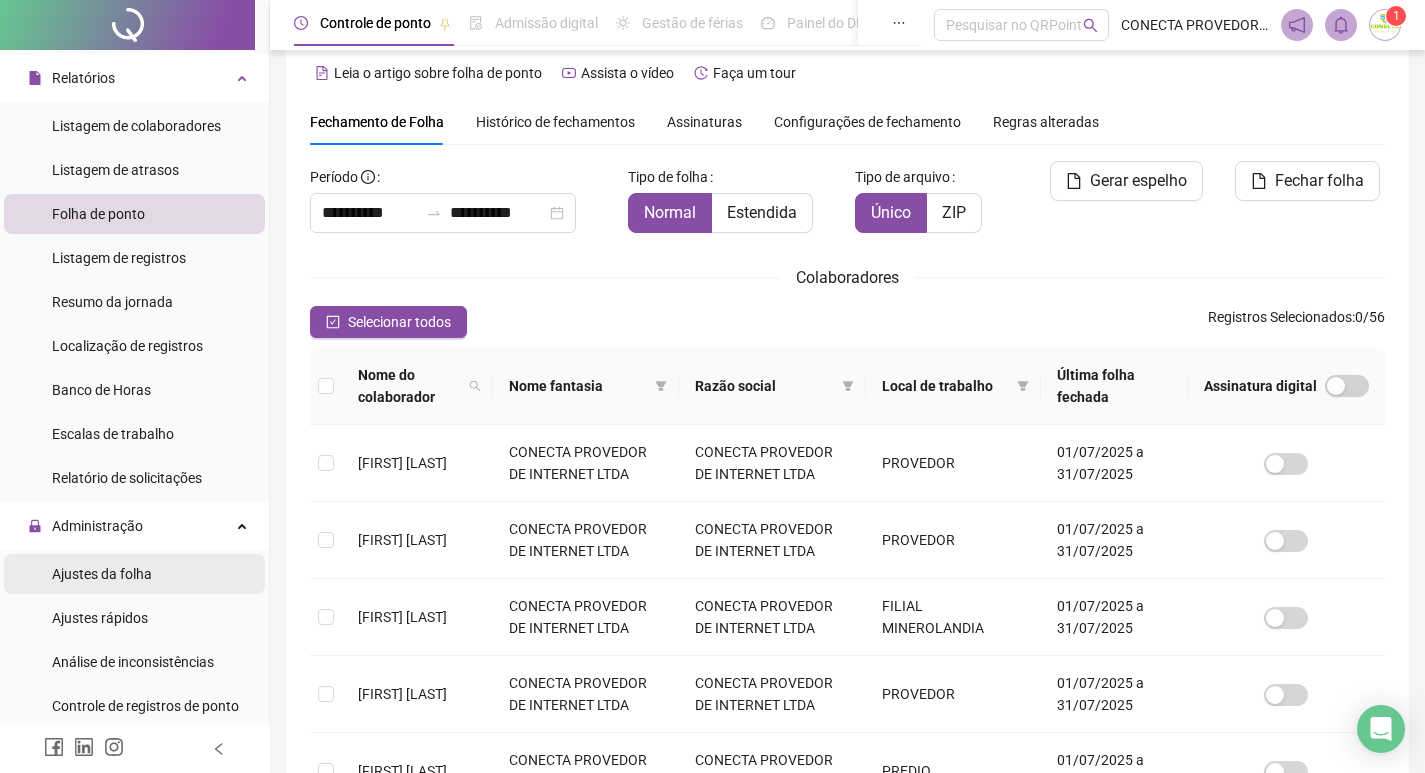click on "Ajustes da folha" at bounding box center (102, 574) 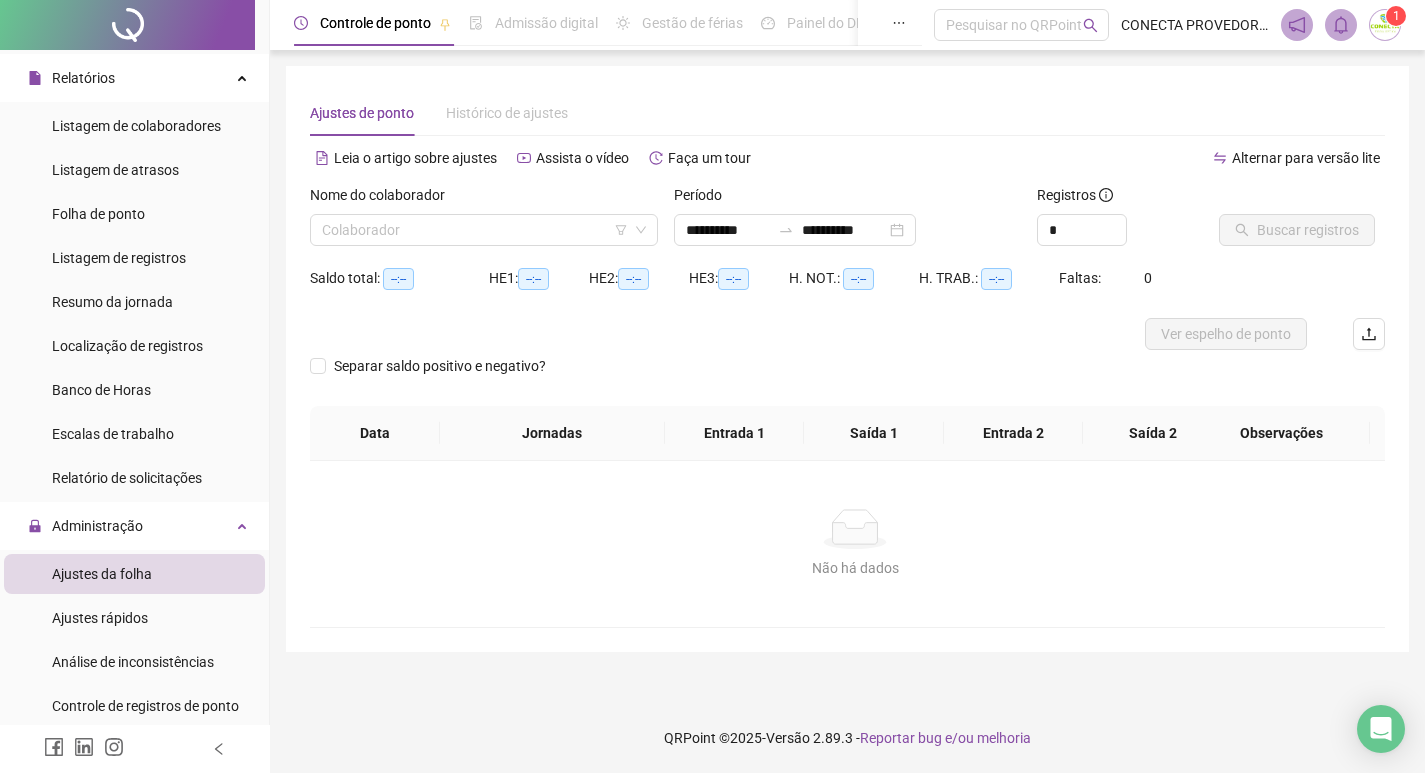 scroll, scrollTop: 0, scrollLeft: 0, axis: both 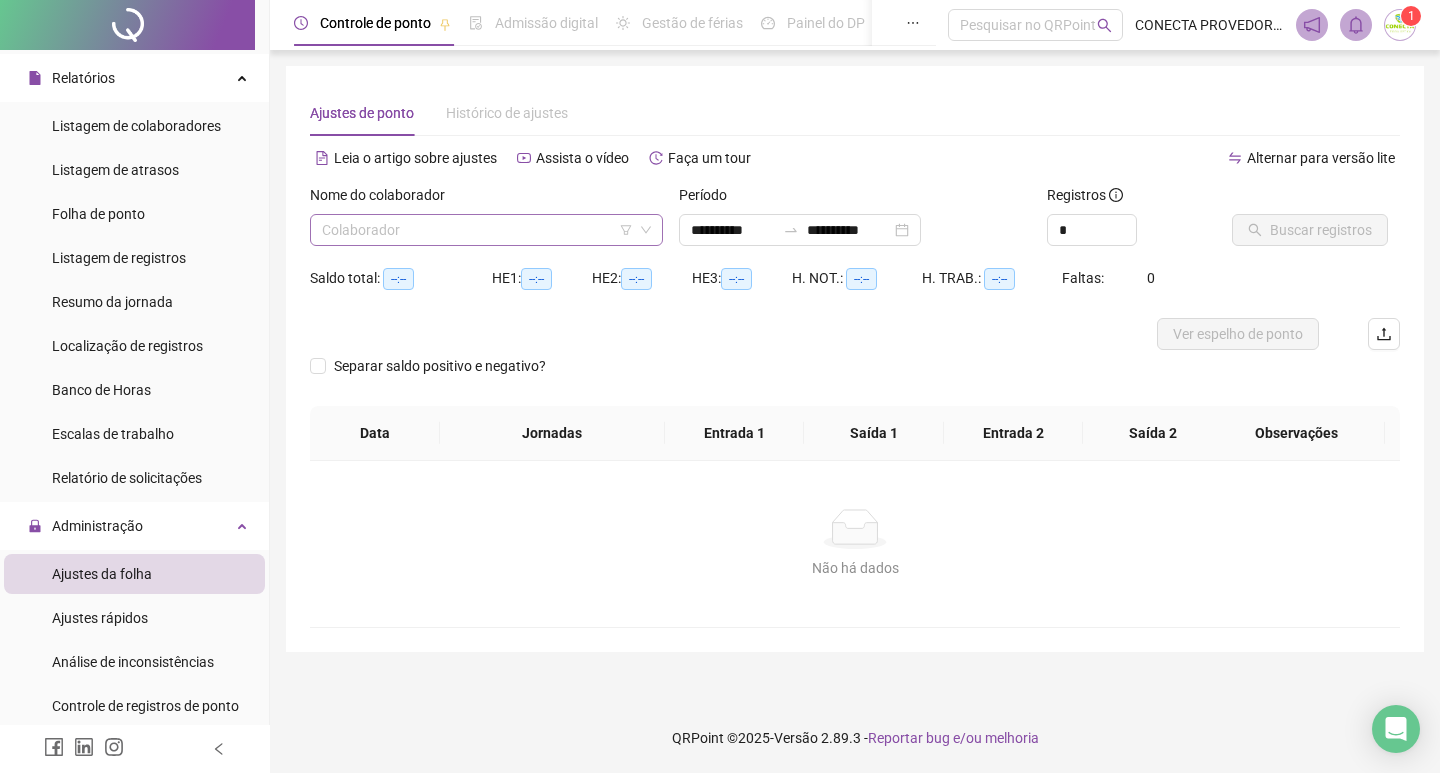click at bounding box center [477, 230] 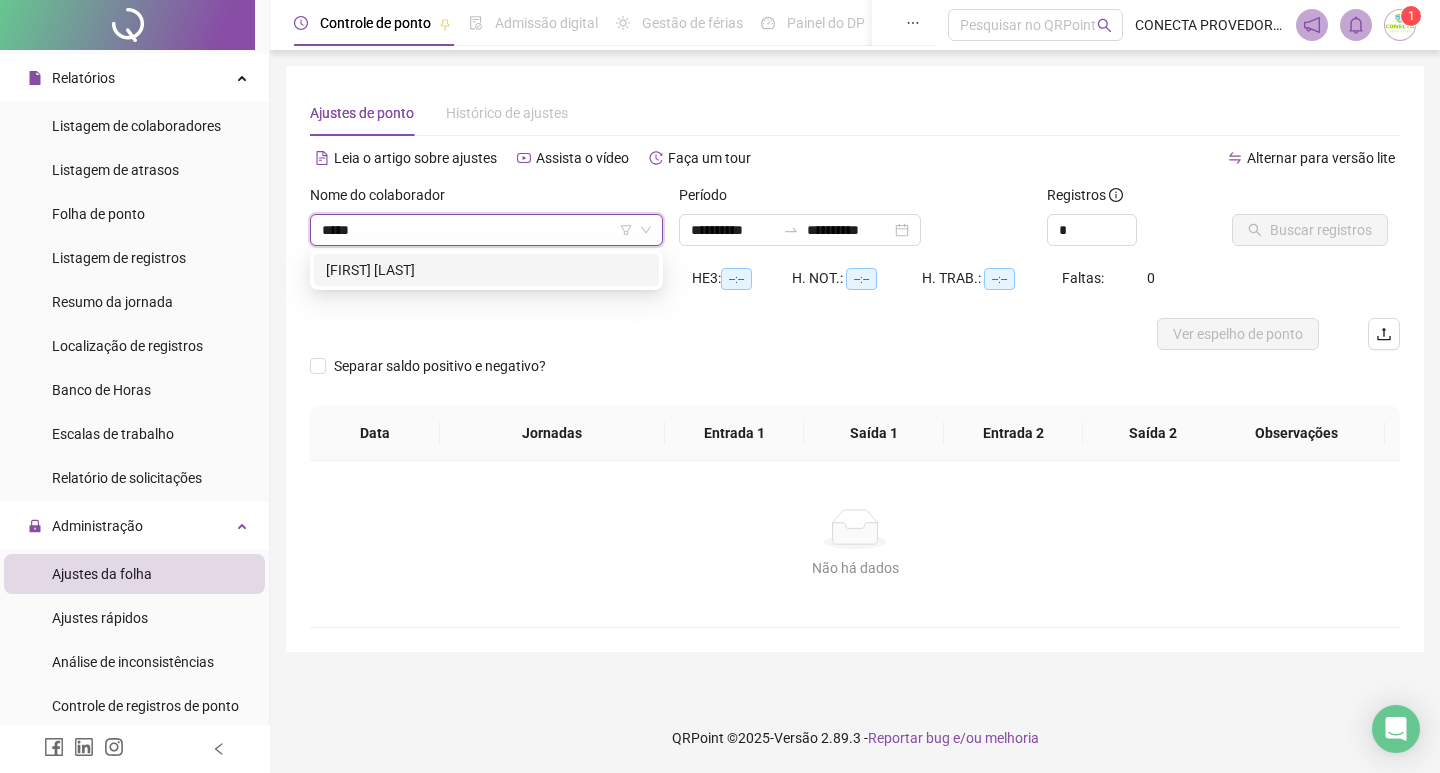 type on "******" 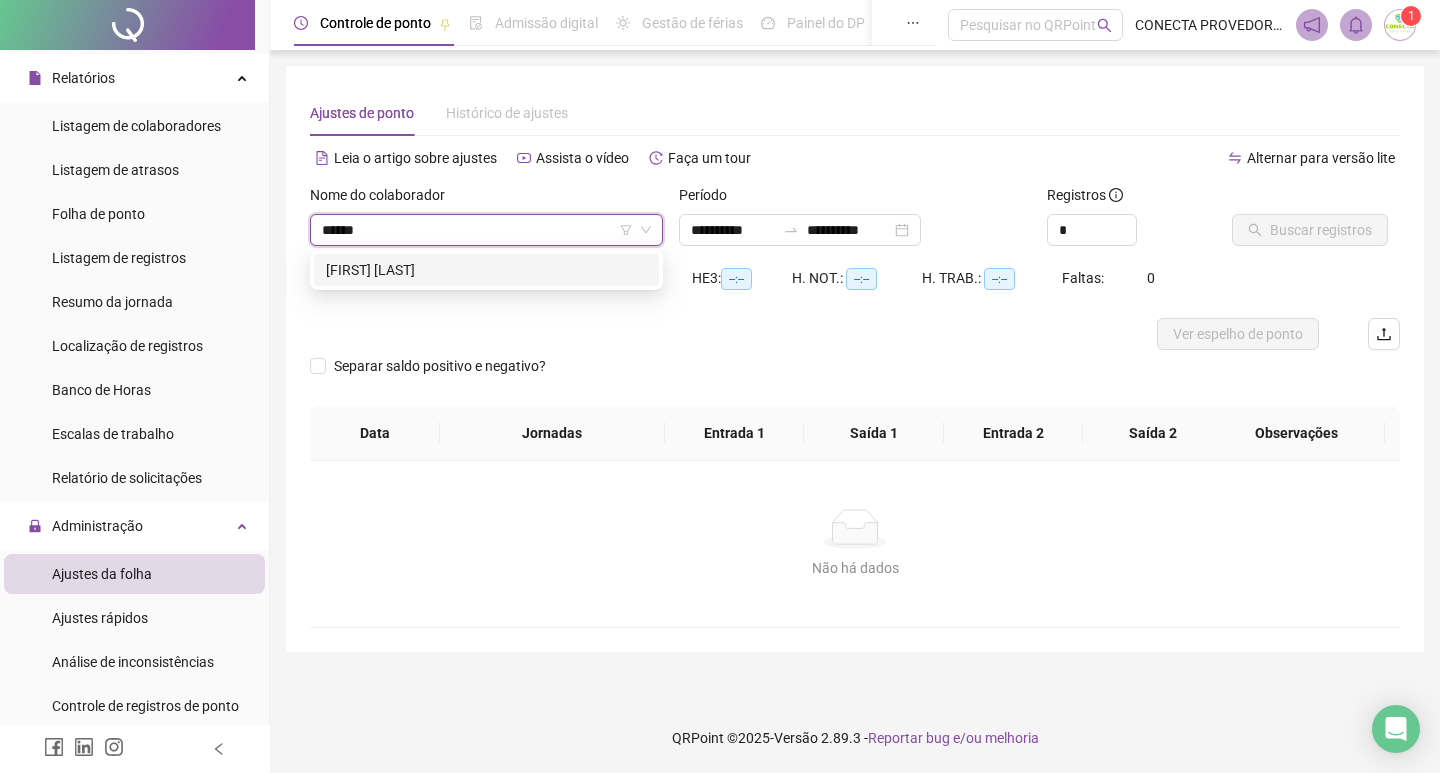 click on "[FIRST] [LAST]" at bounding box center [486, 270] 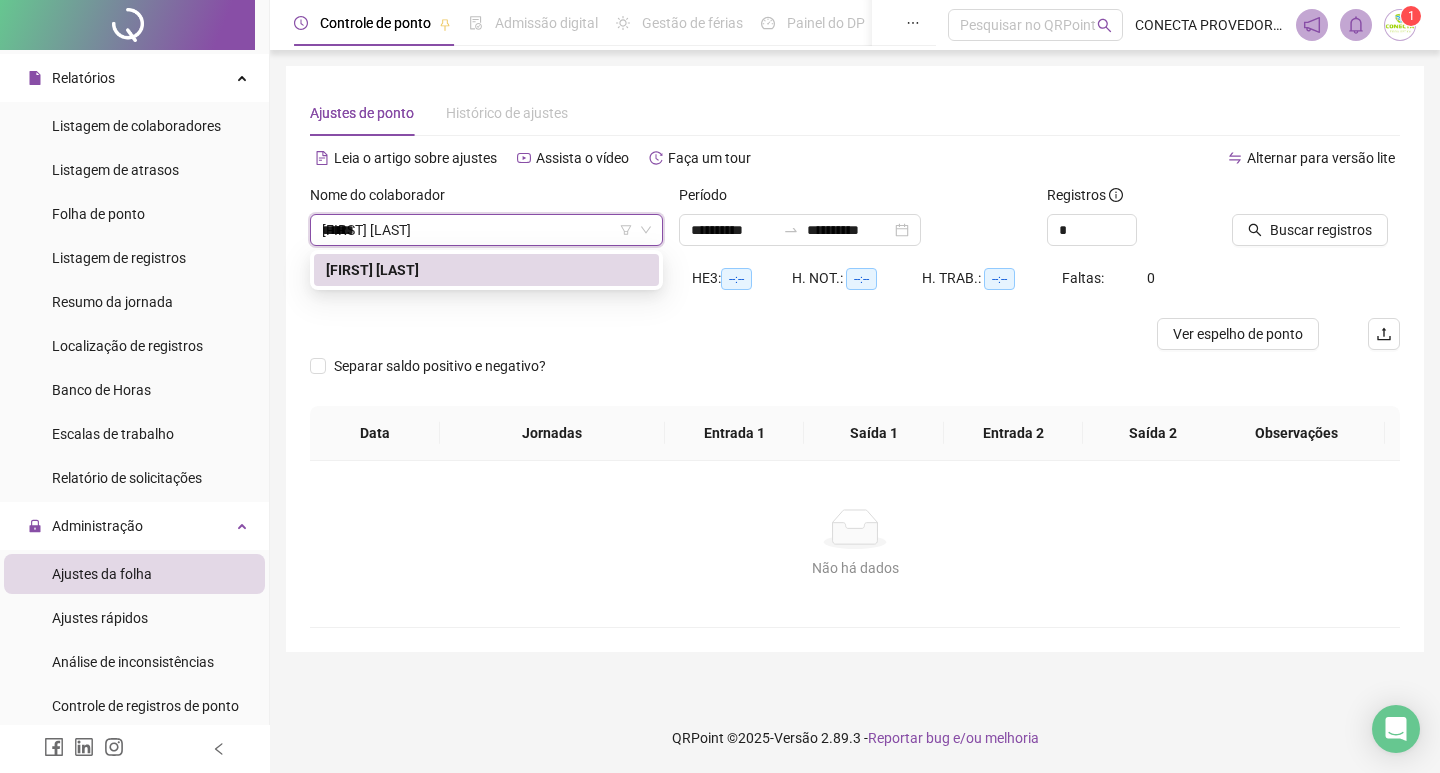 type 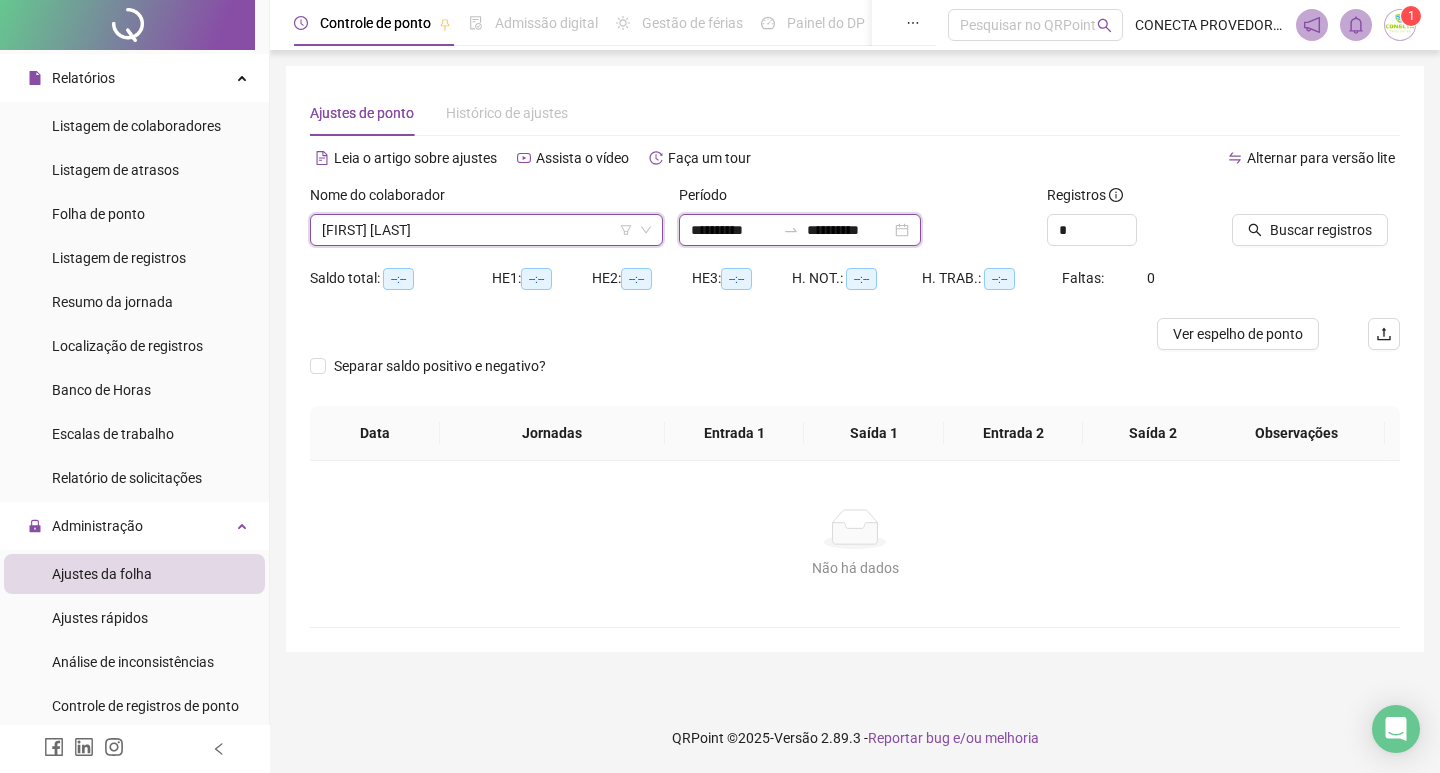 click on "**********" at bounding box center [849, 230] 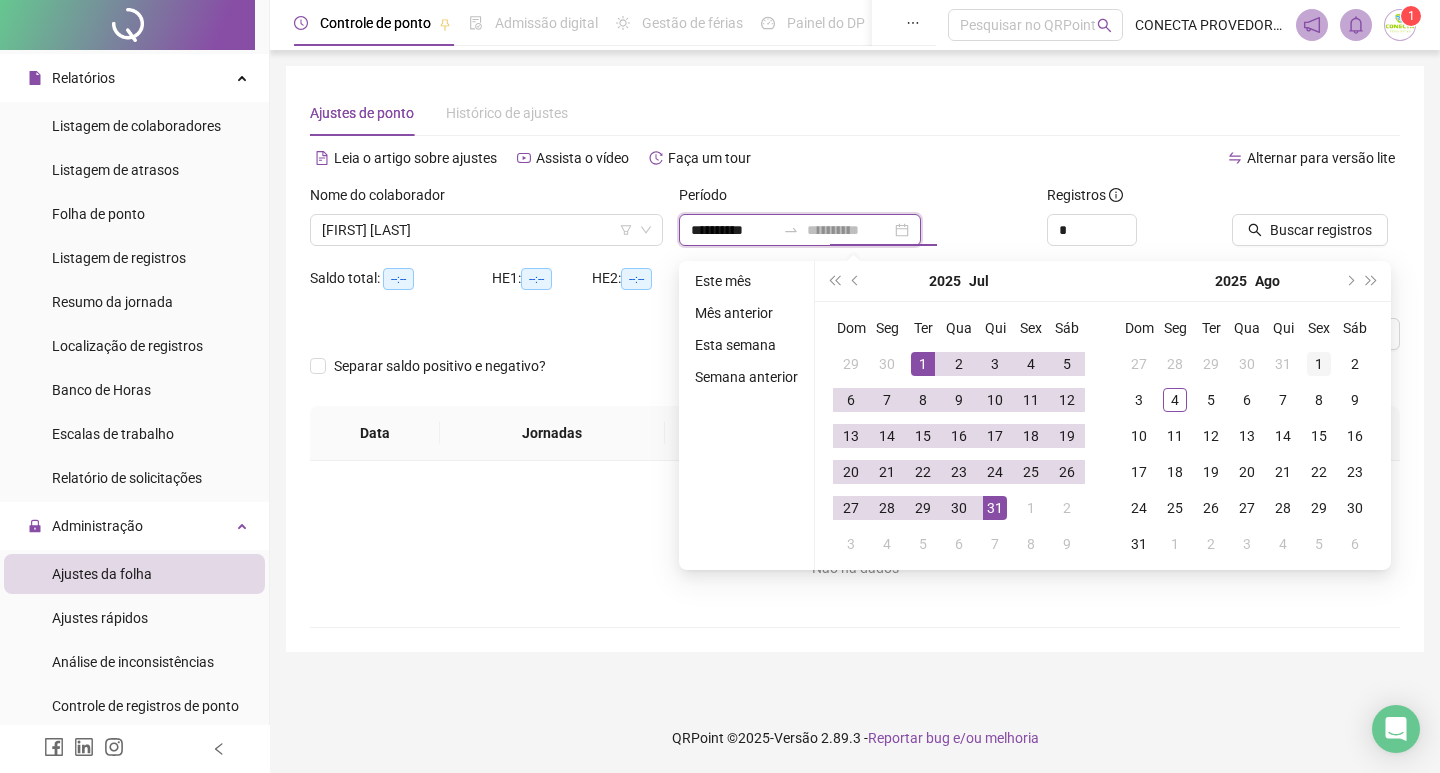 type on "**********" 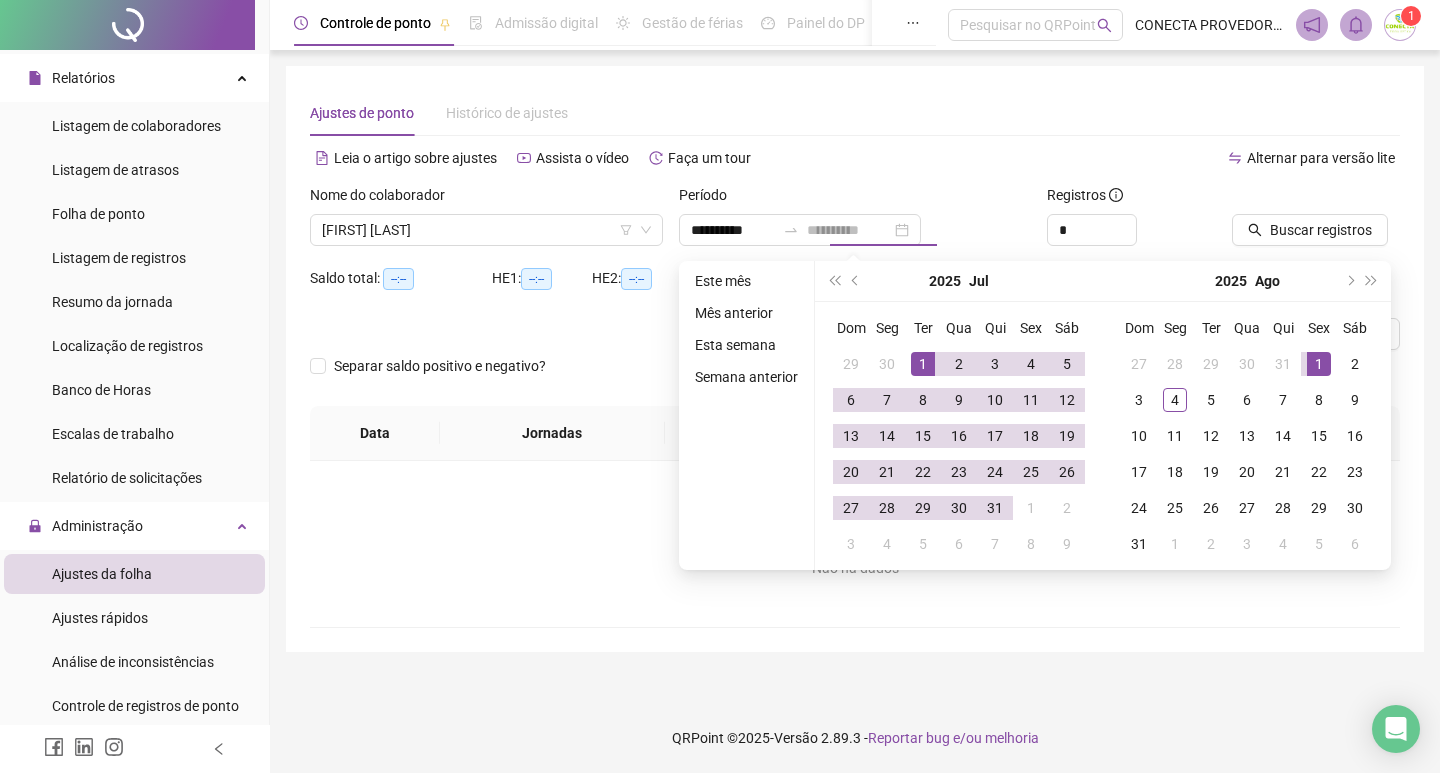 click on "1" at bounding box center [1319, 364] 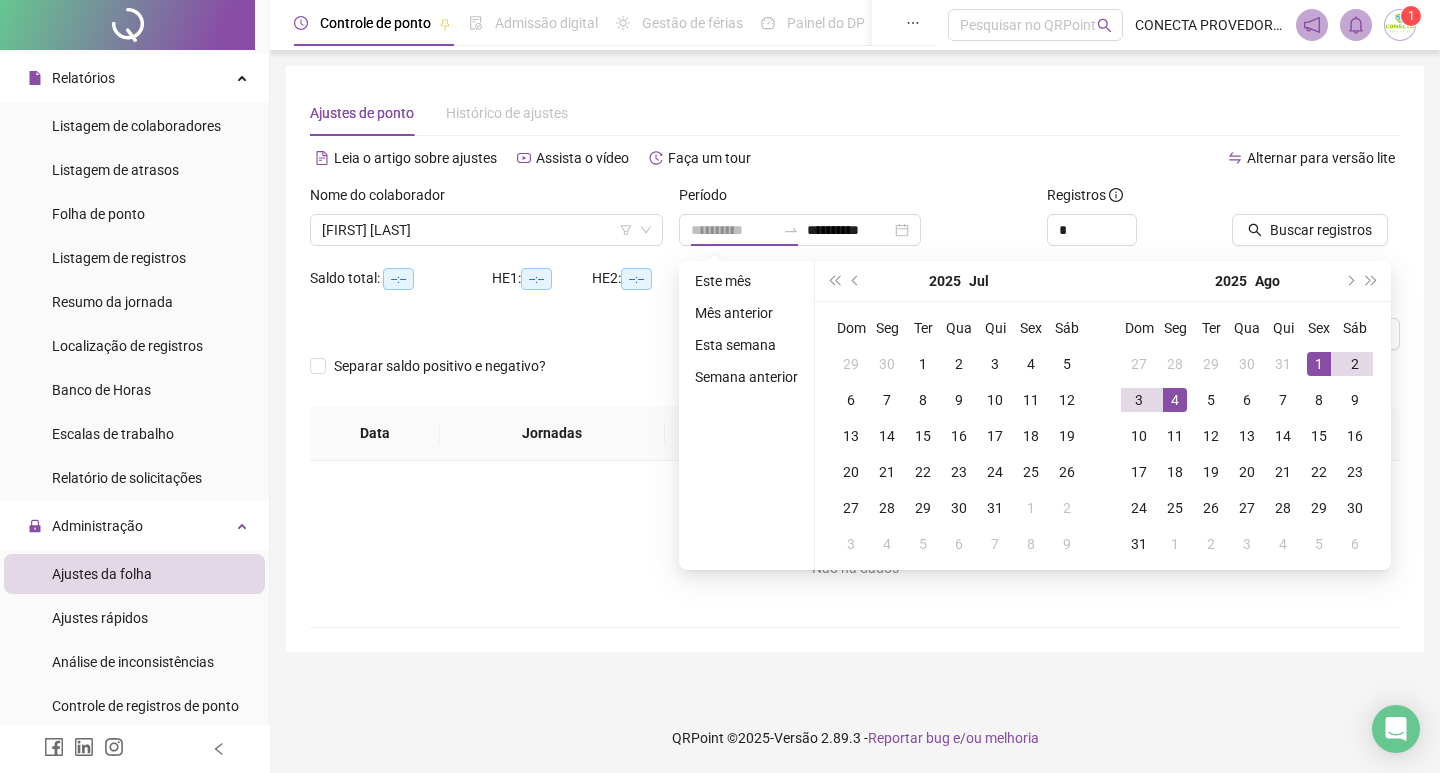 click on "4" at bounding box center (1175, 400) 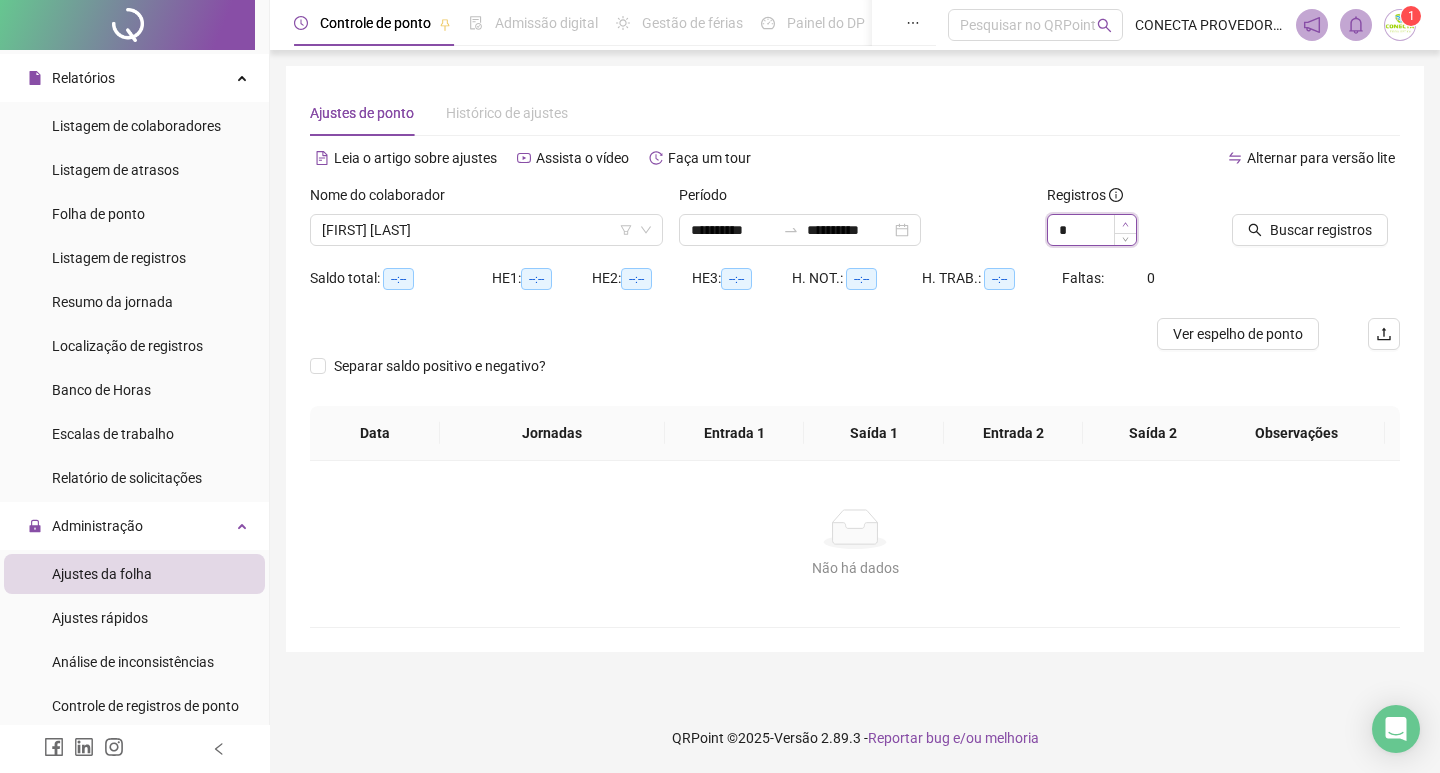 type on "*" 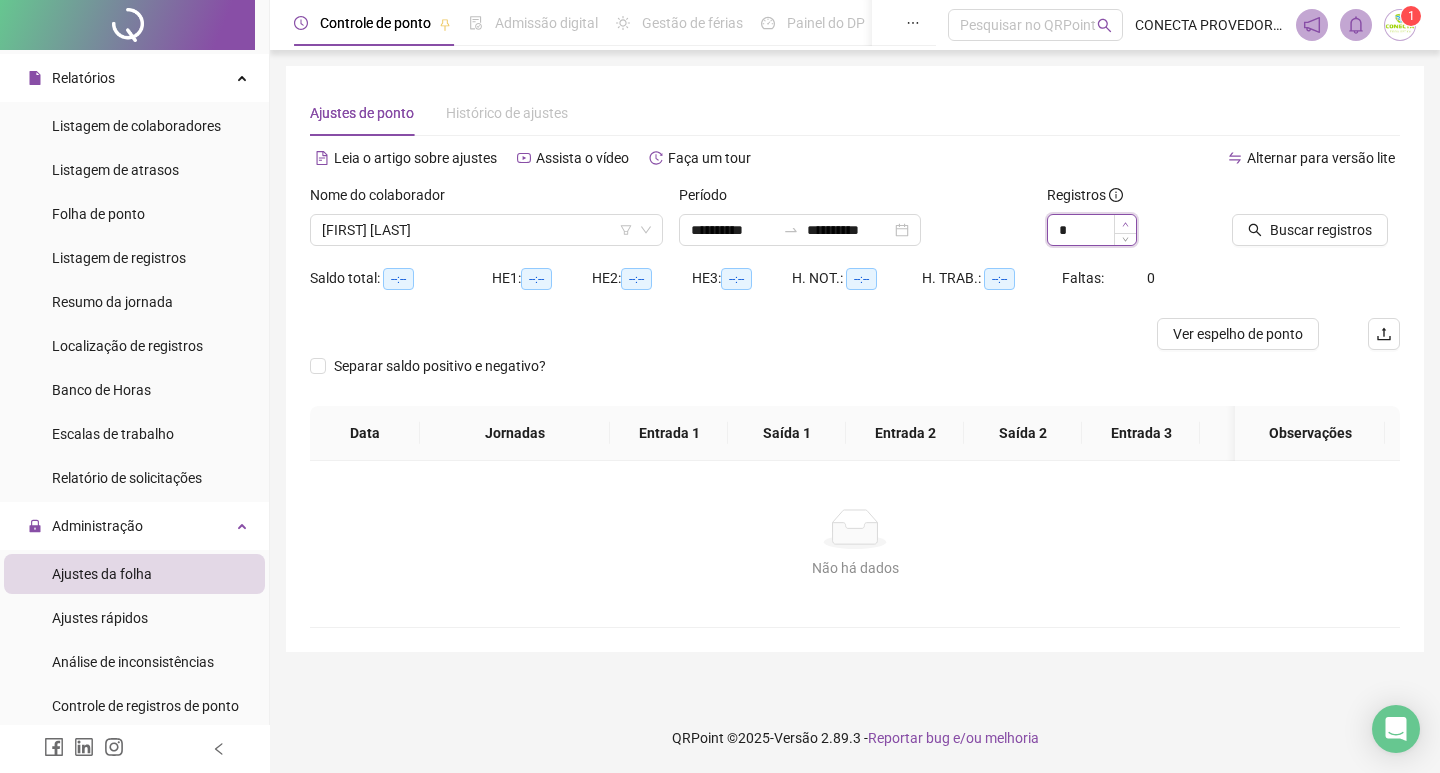 click at bounding box center (1125, 224) 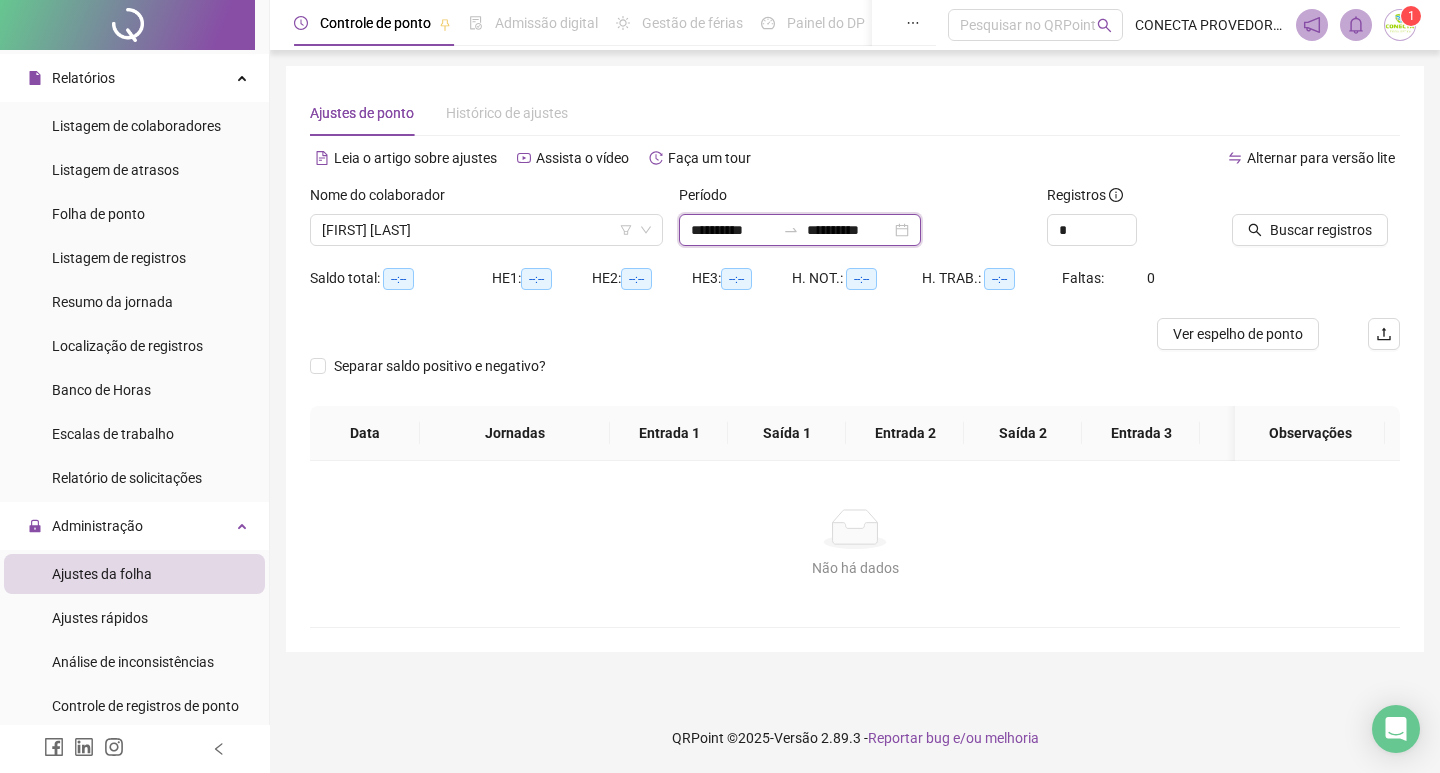 click on "**********" at bounding box center [849, 230] 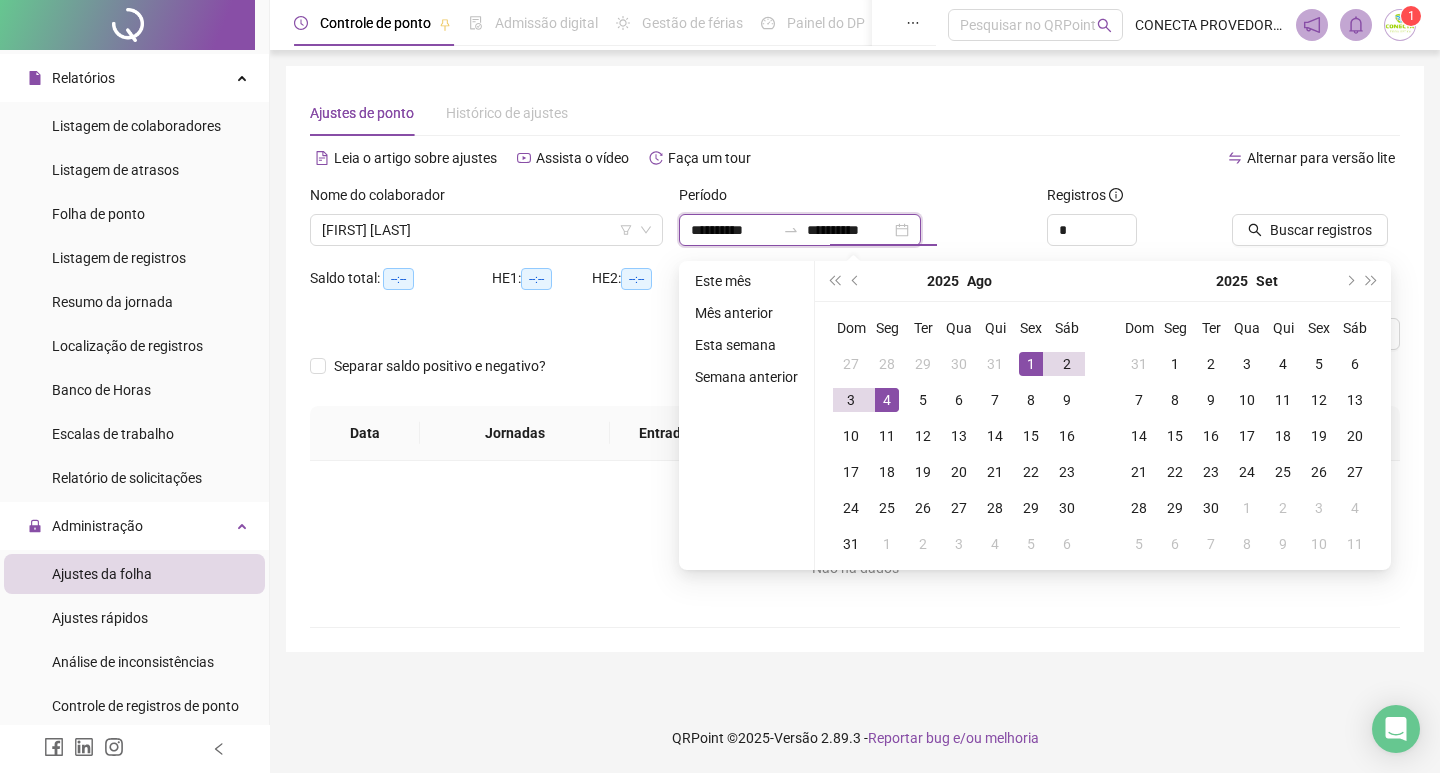 type on "**********" 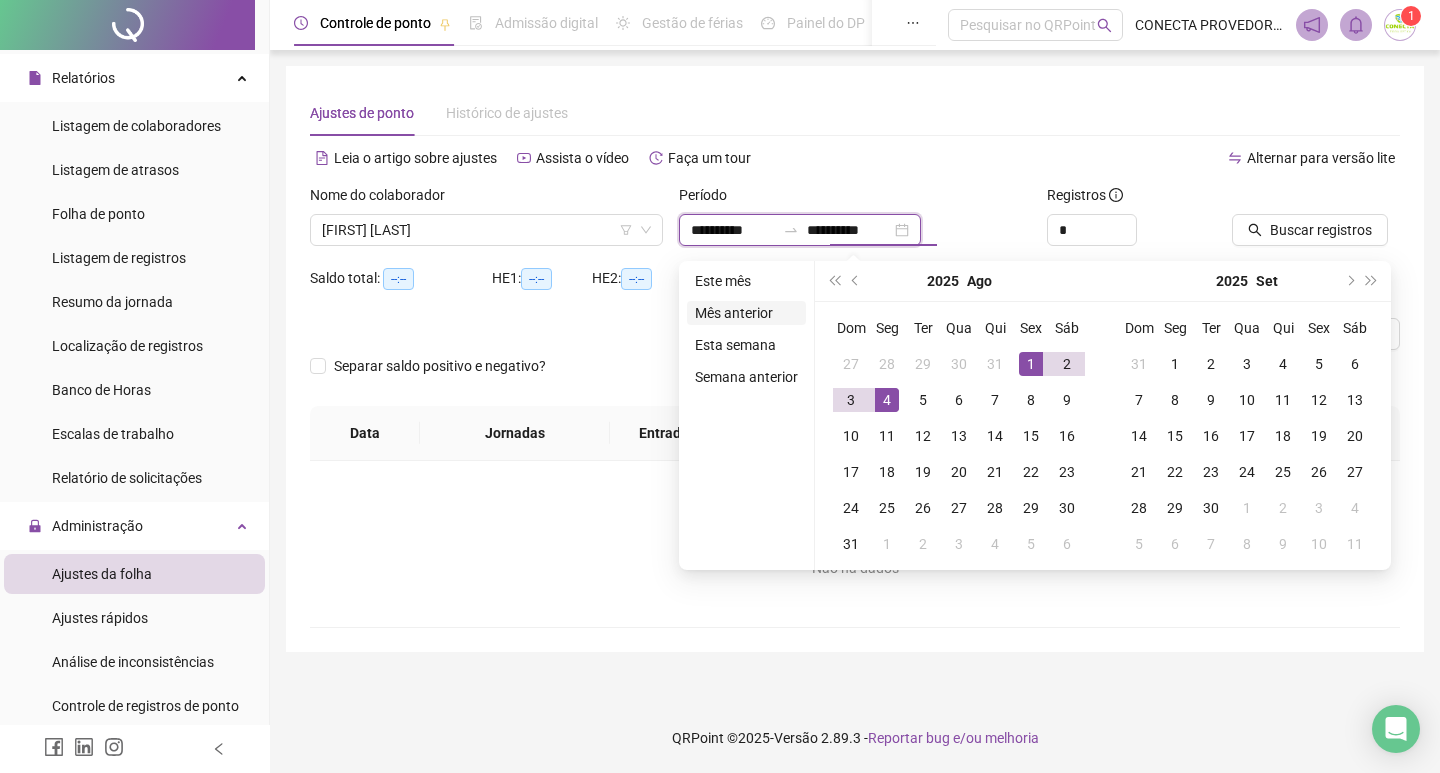 type on "**********" 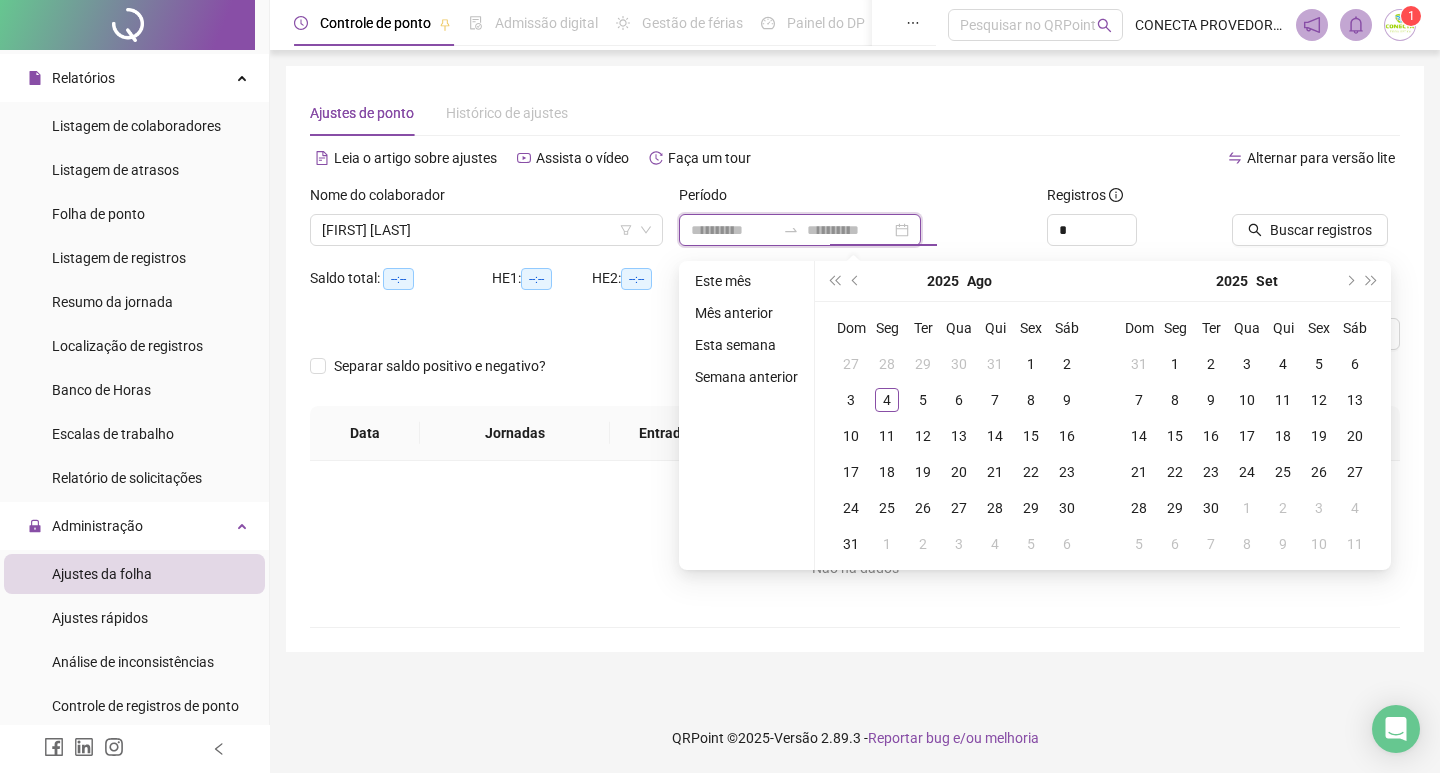 type on "**********" 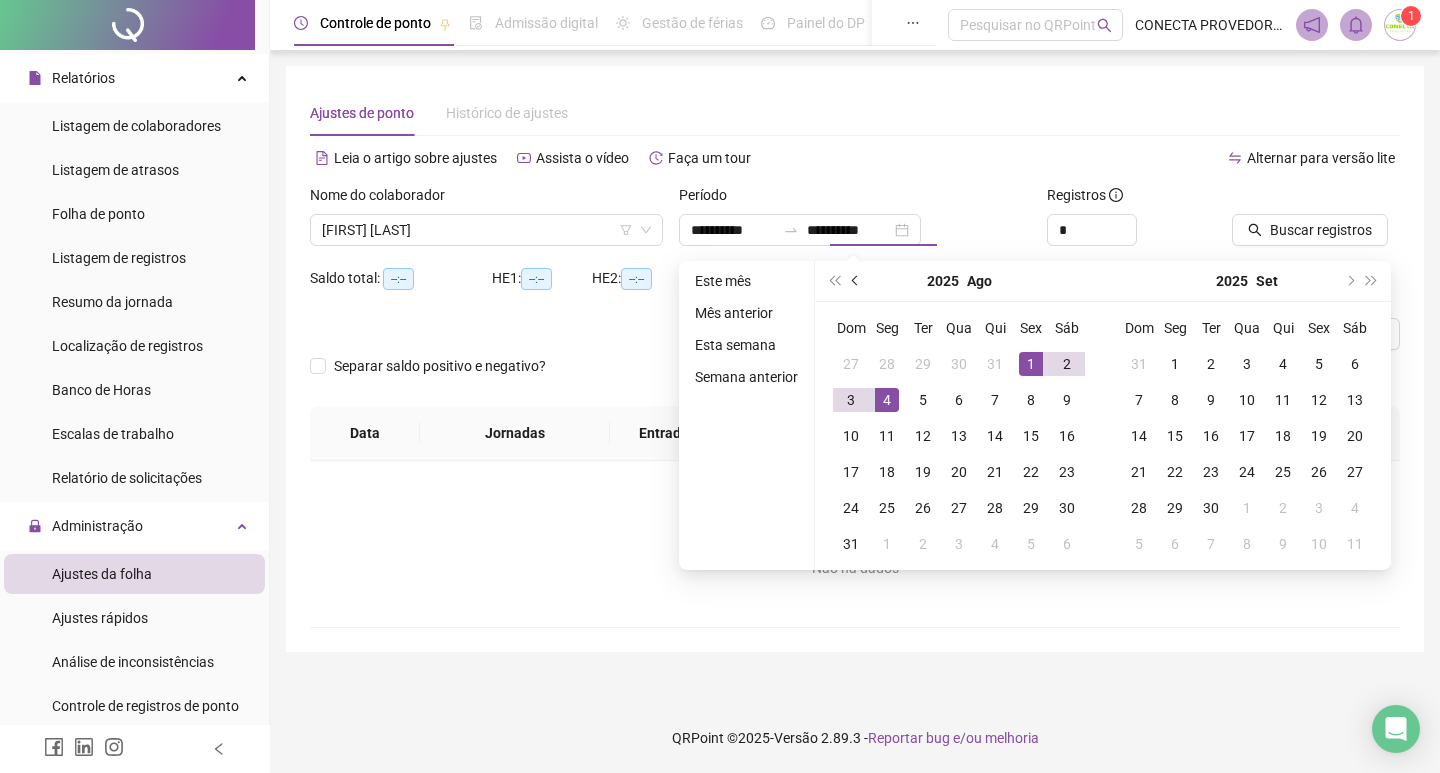 click at bounding box center (857, 281) 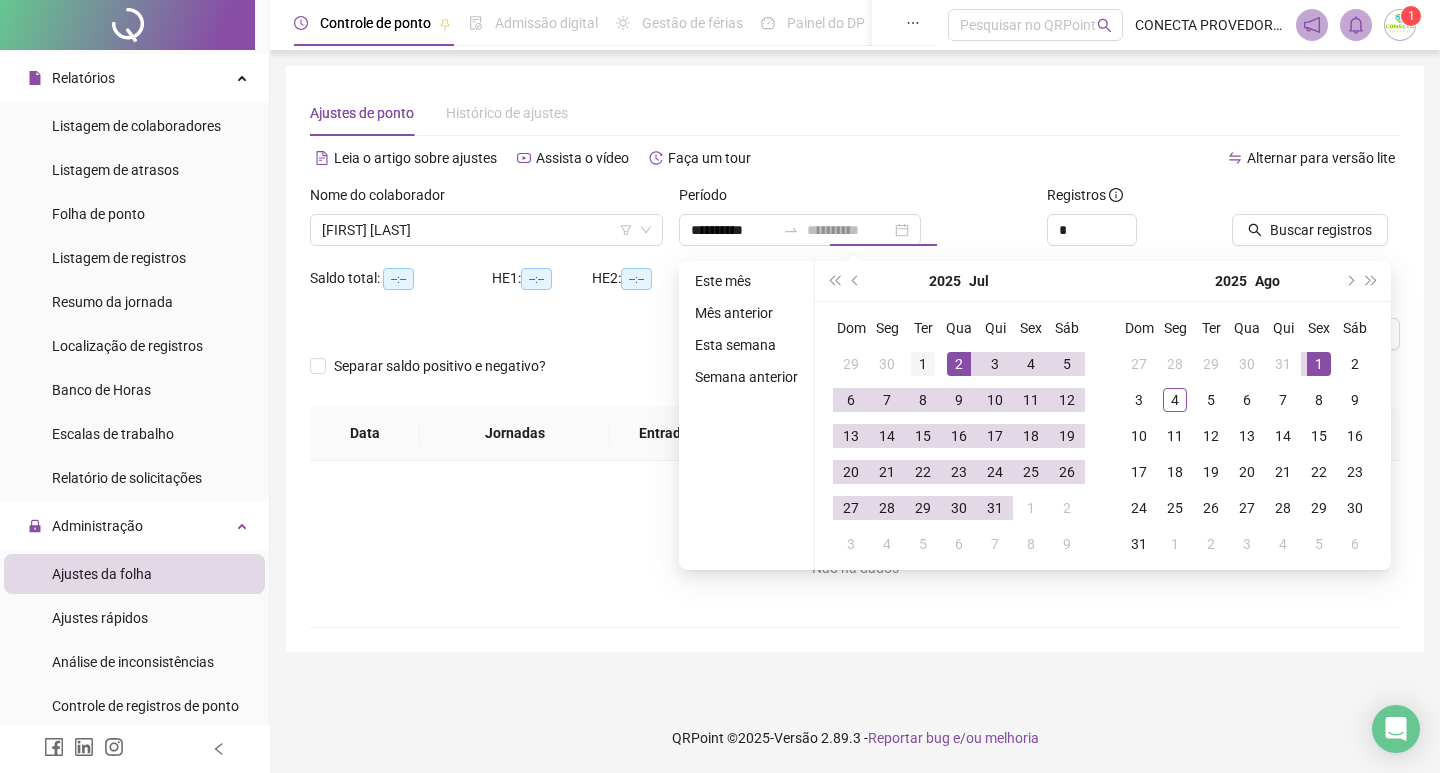 type on "**********" 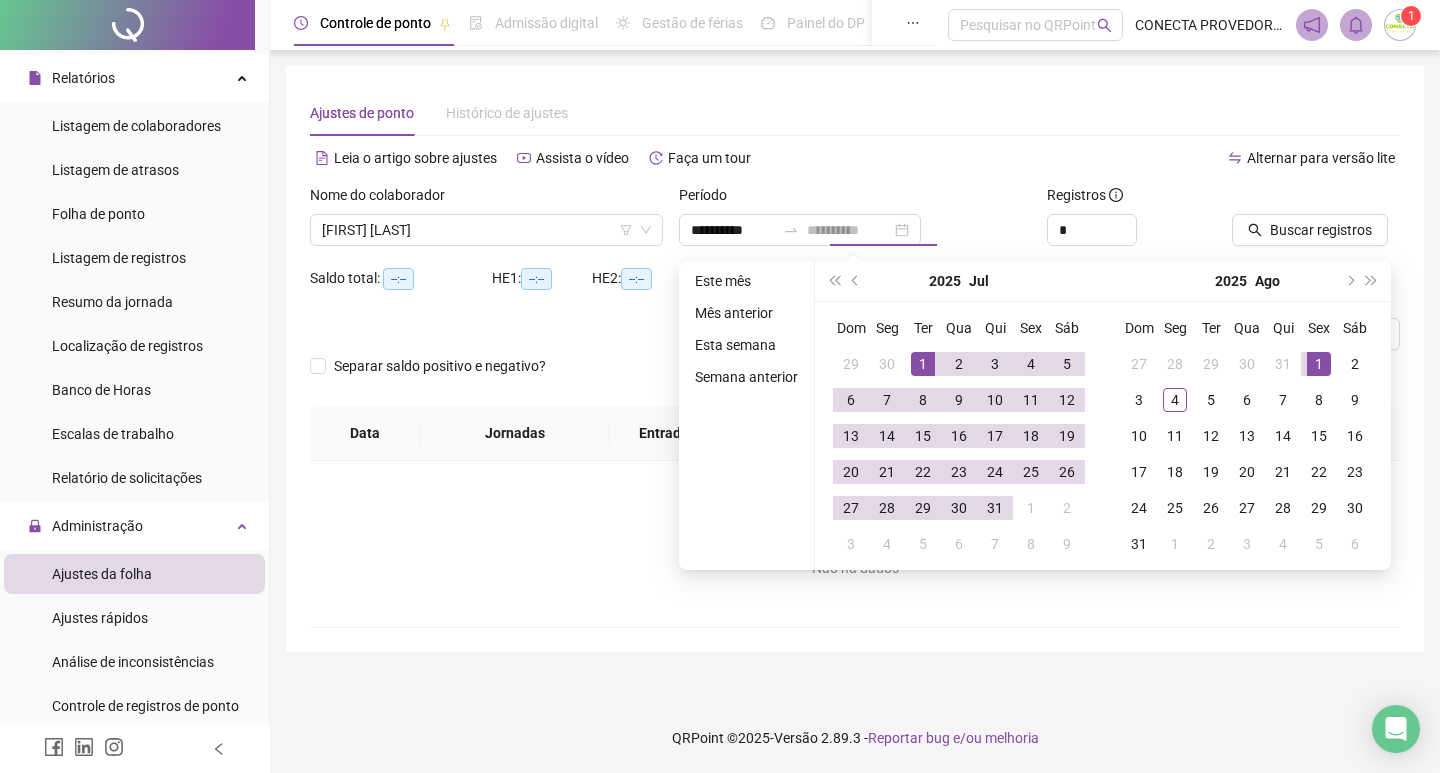 click on "1" at bounding box center (923, 364) 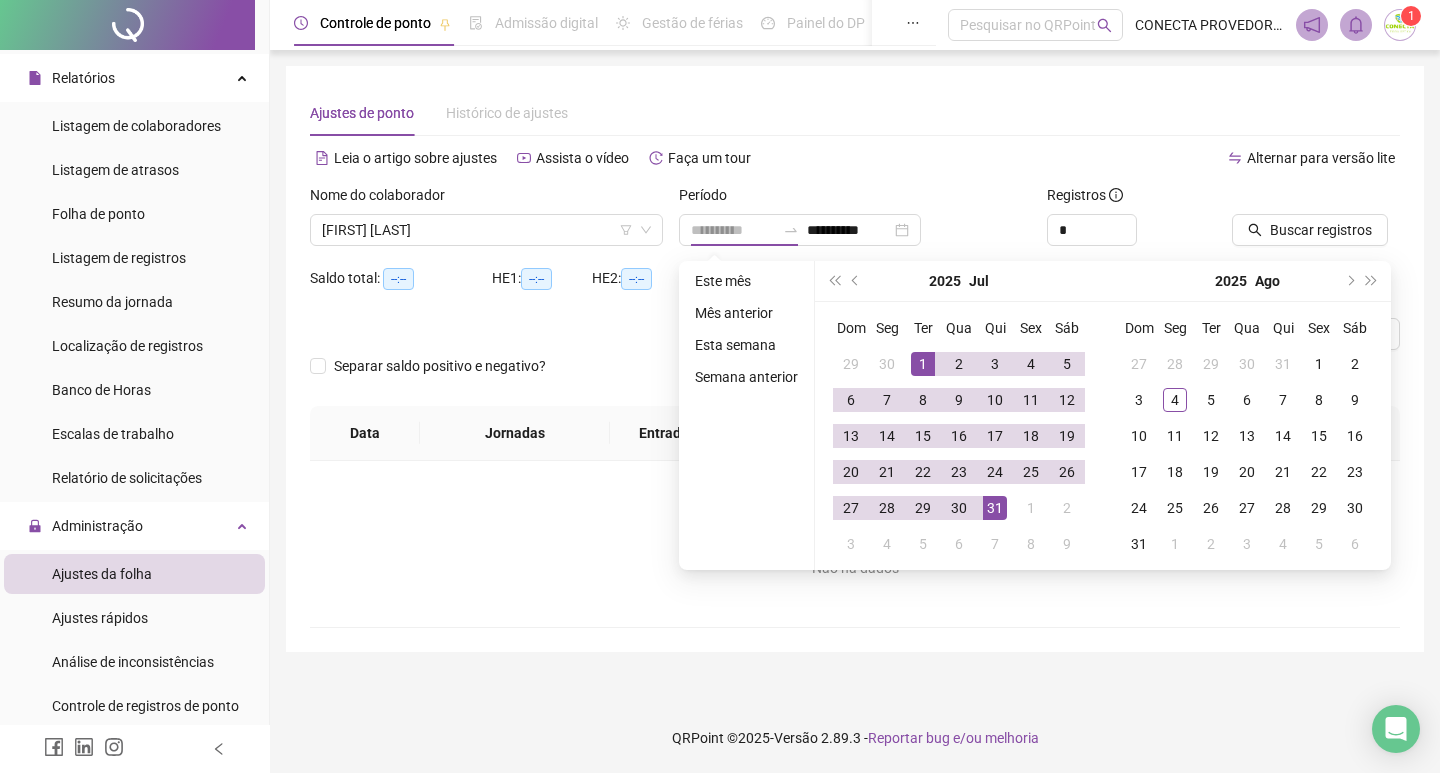 click on "31" at bounding box center [995, 508] 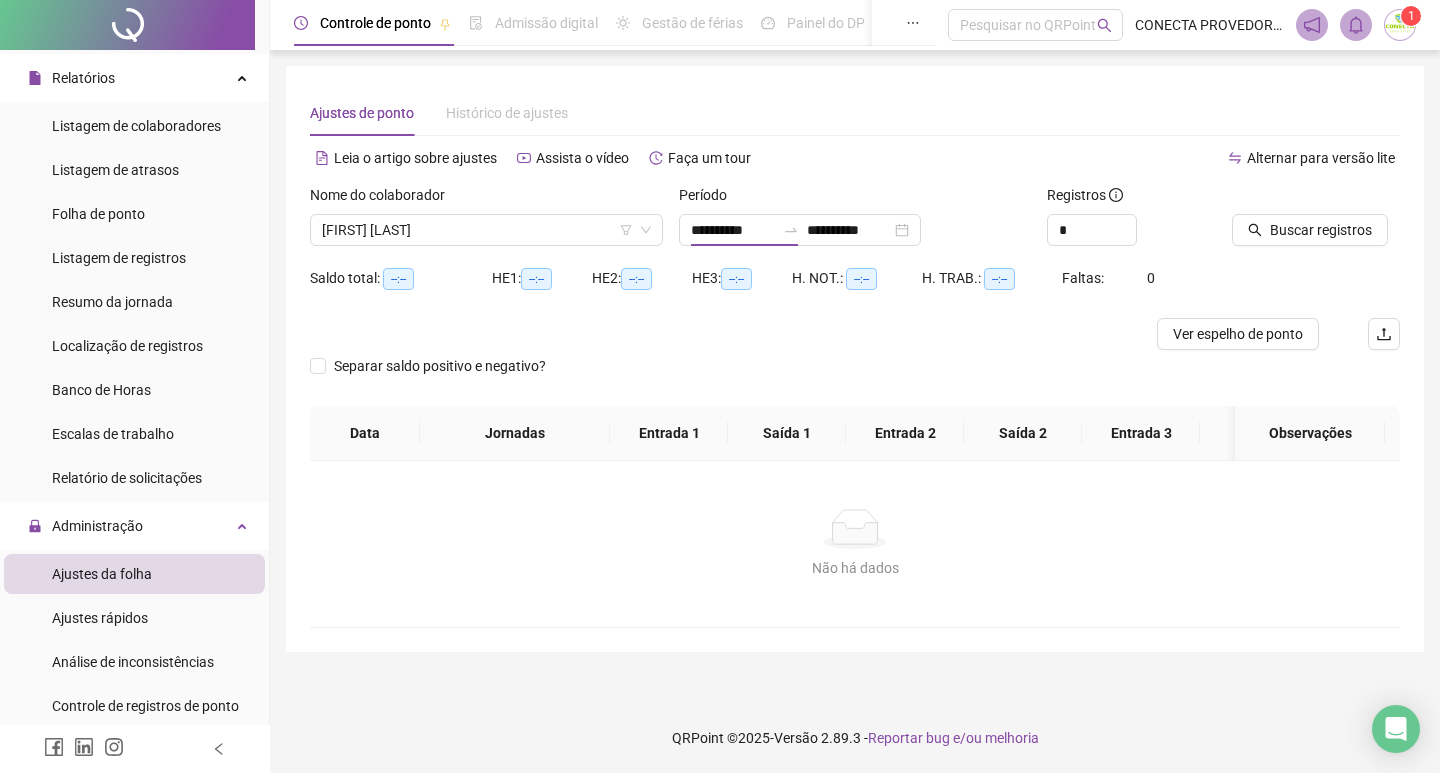 type on "**********" 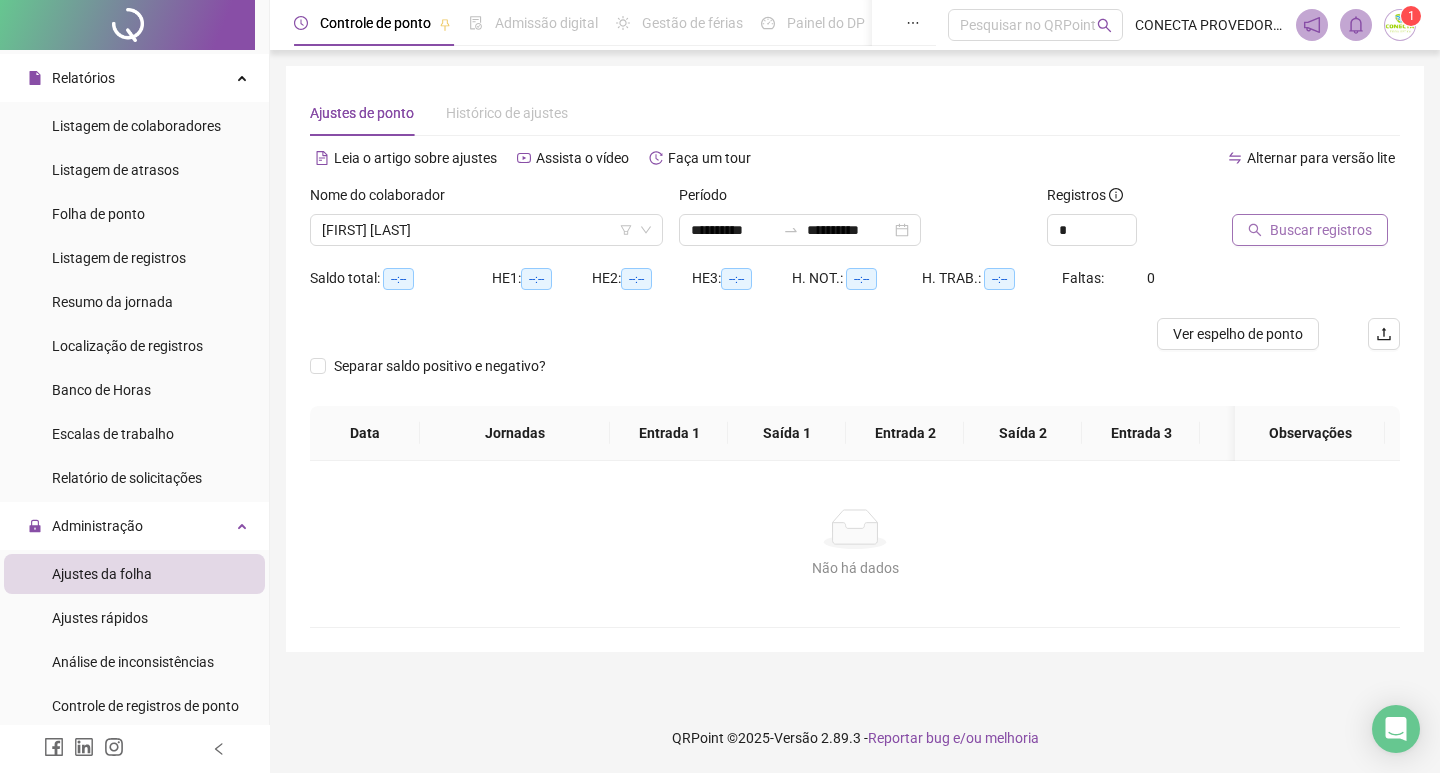 click on "Buscar registros" at bounding box center [1310, 230] 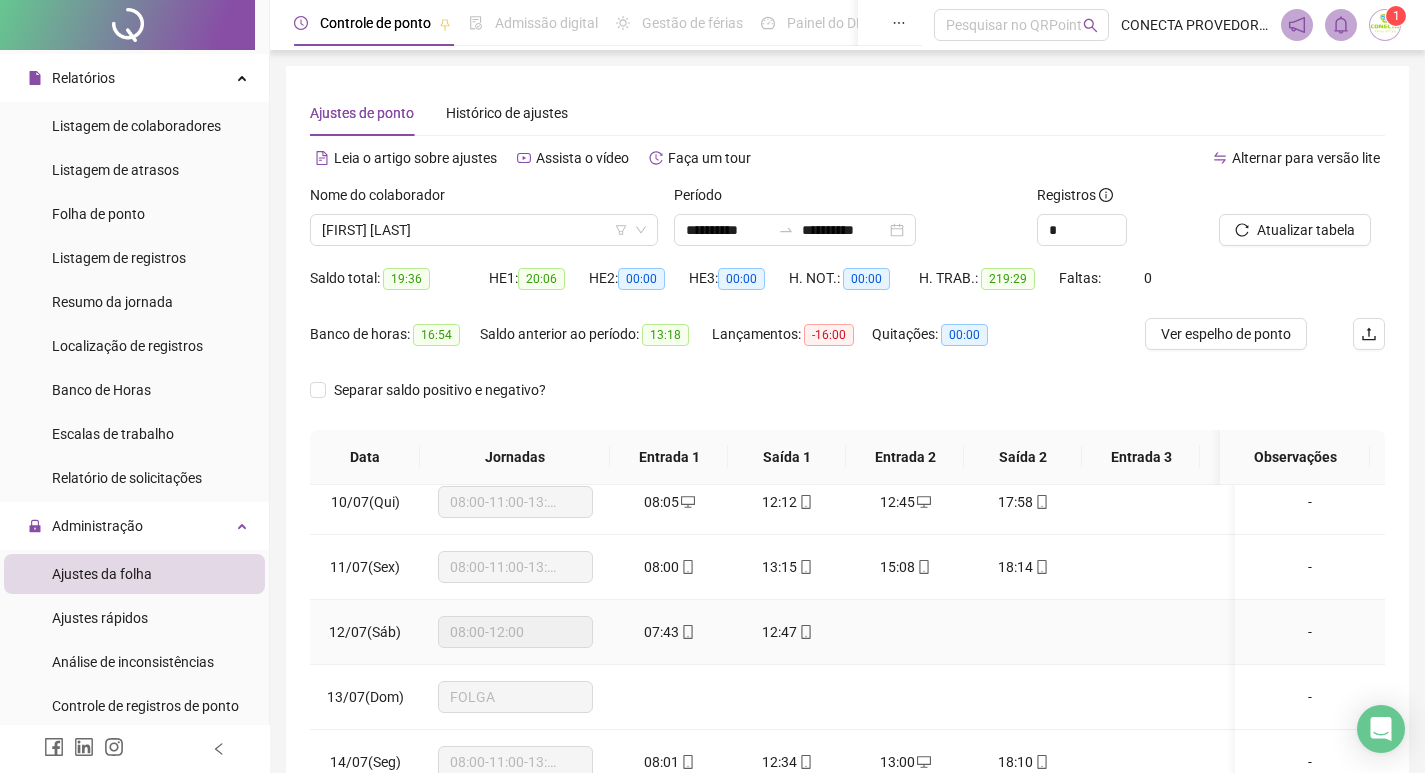 scroll, scrollTop: 500, scrollLeft: 0, axis: vertical 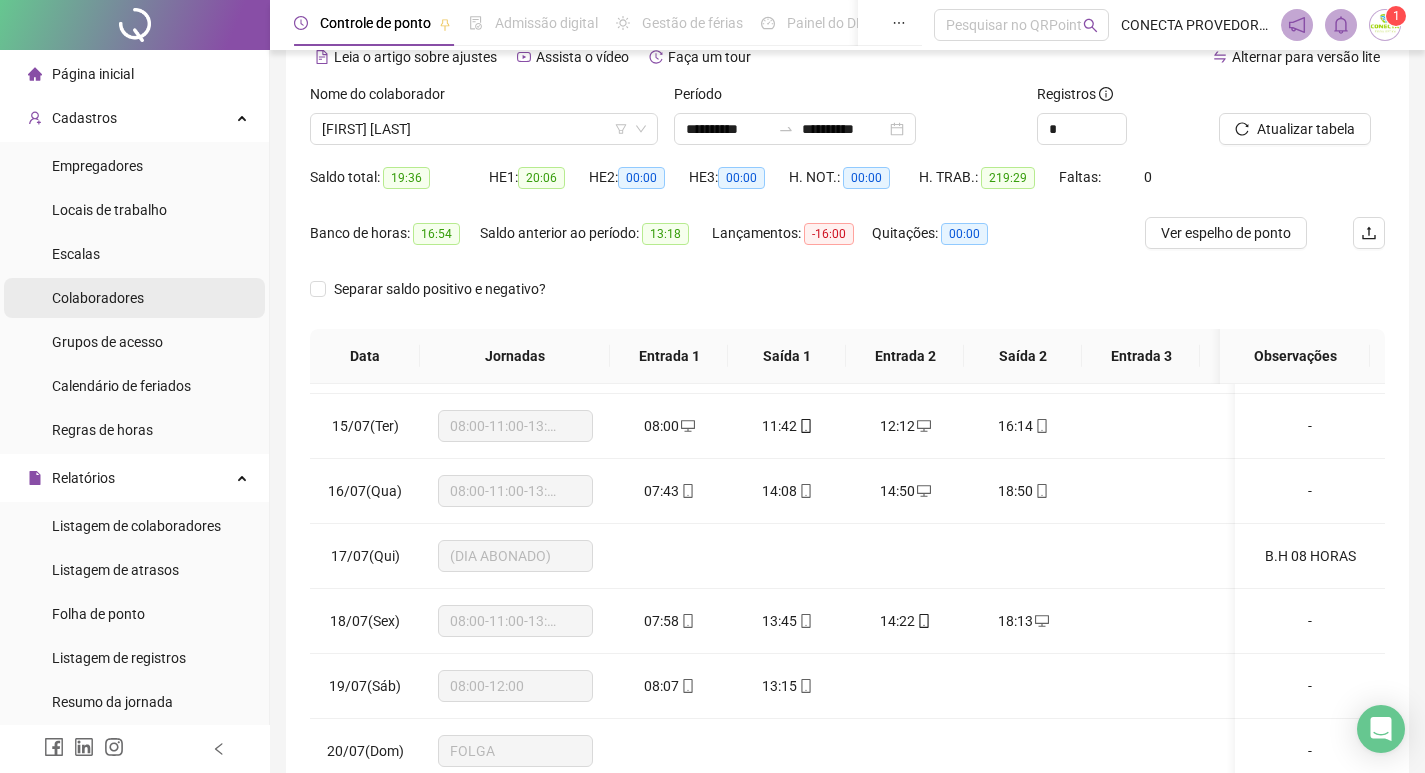 click on "Colaboradores" at bounding box center [134, 298] 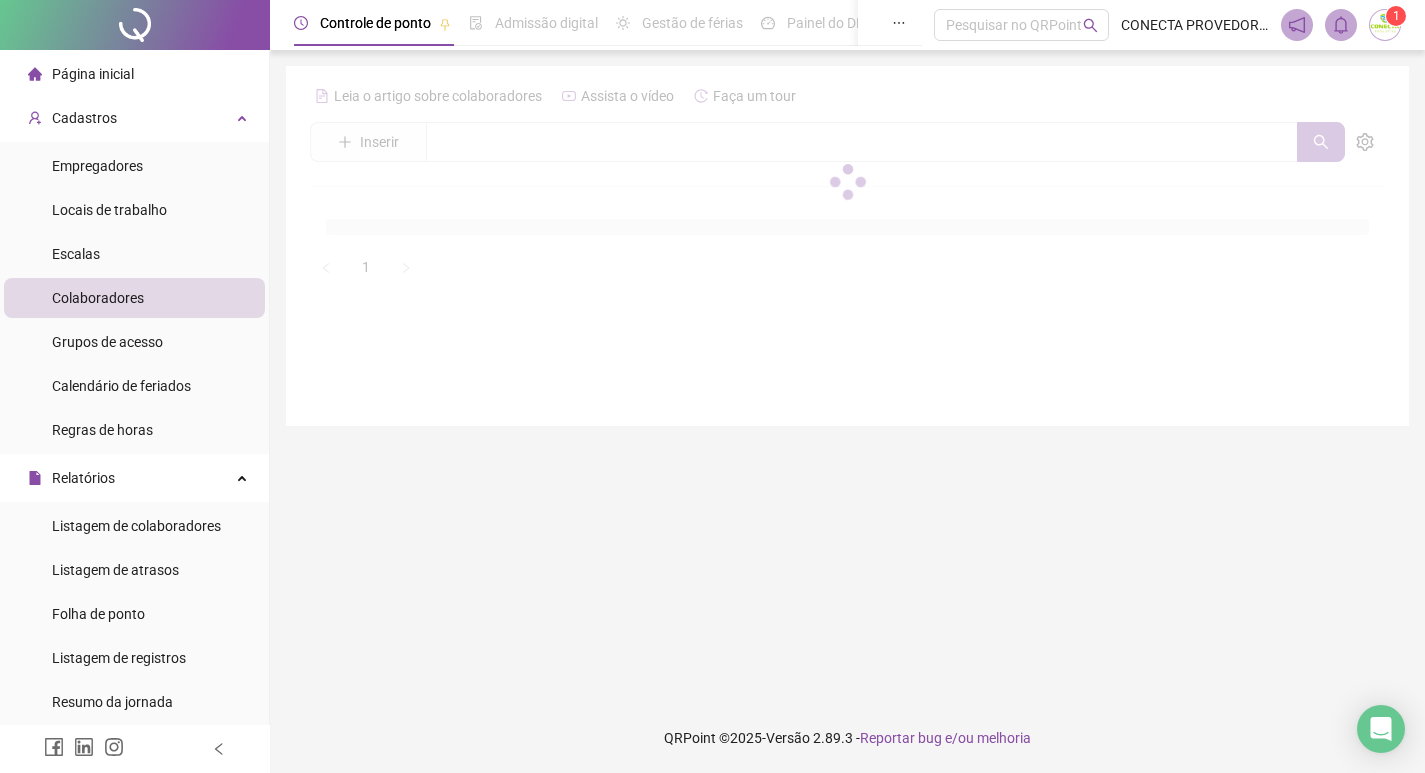 scroll, scrollTop: 0, scrollLeft: 0, axis: both 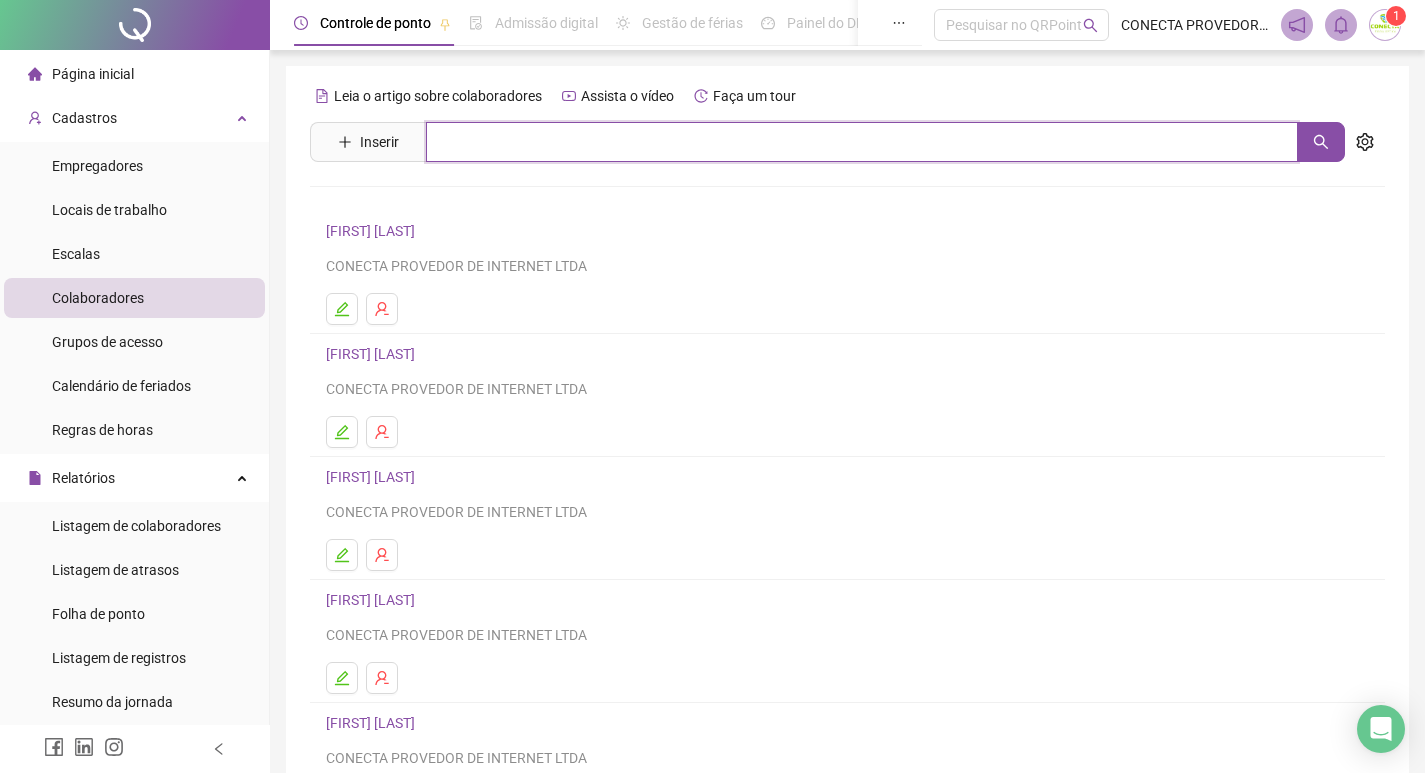 click at bounding box center (862, 142) 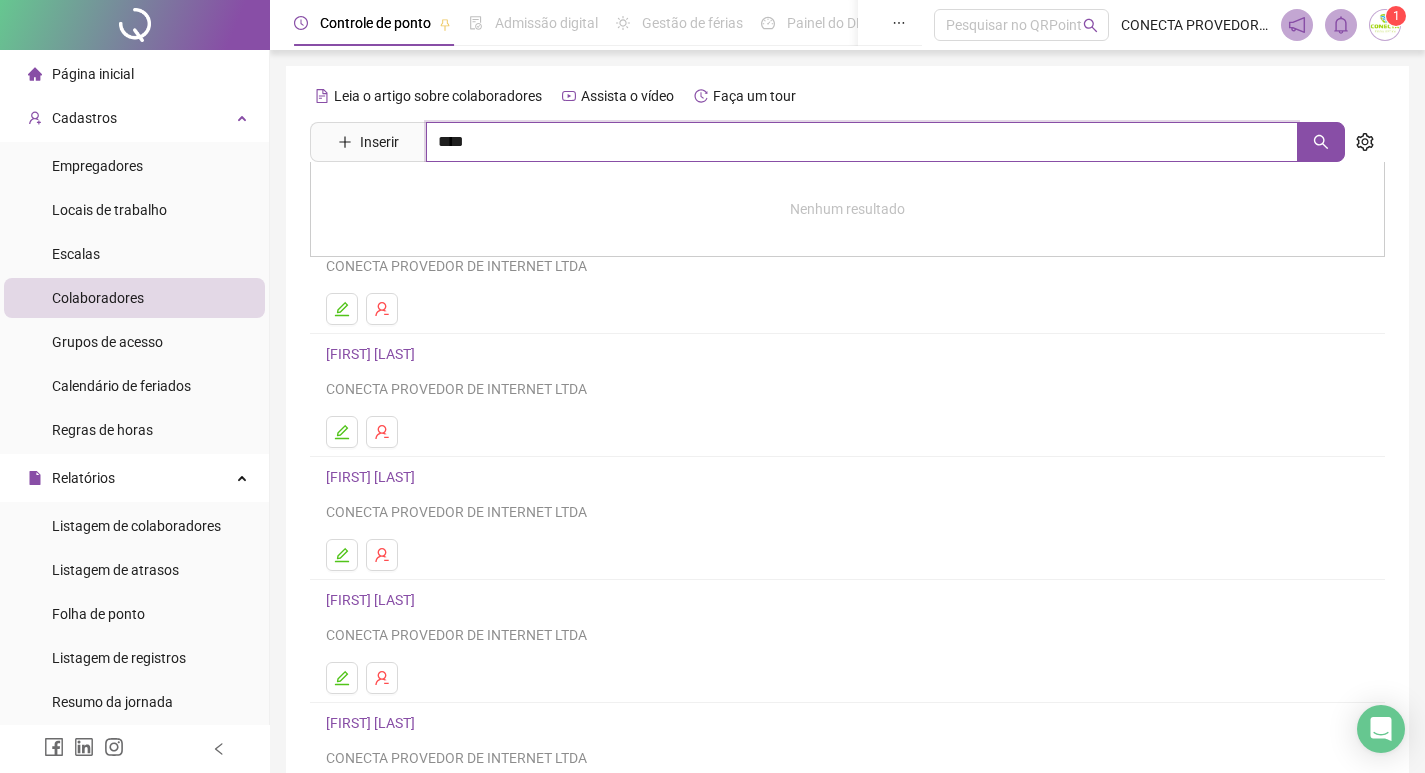 type on "****" 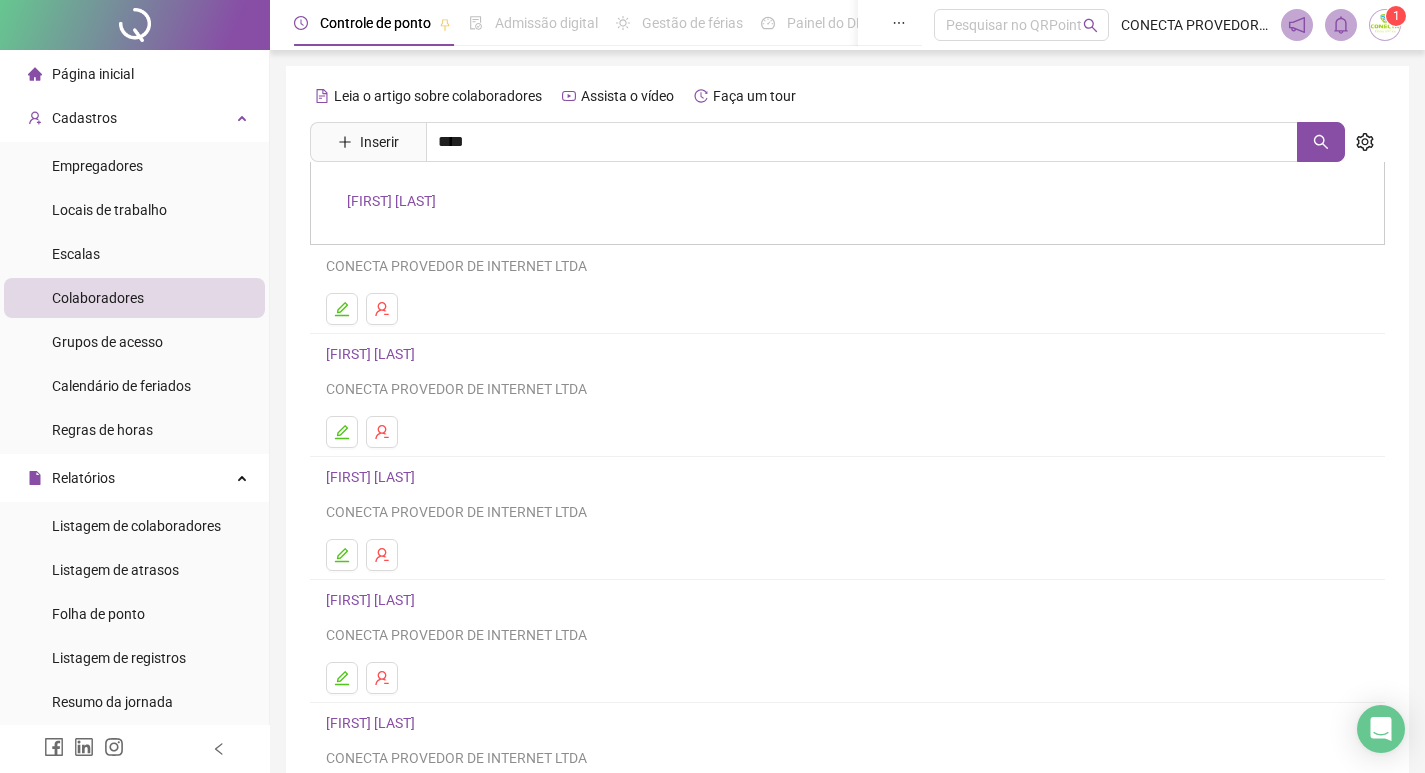 drag, startPoint x: 412, startPoint y: 196, endPoint x: 423, endPoint y: 185, distance: 15.556349 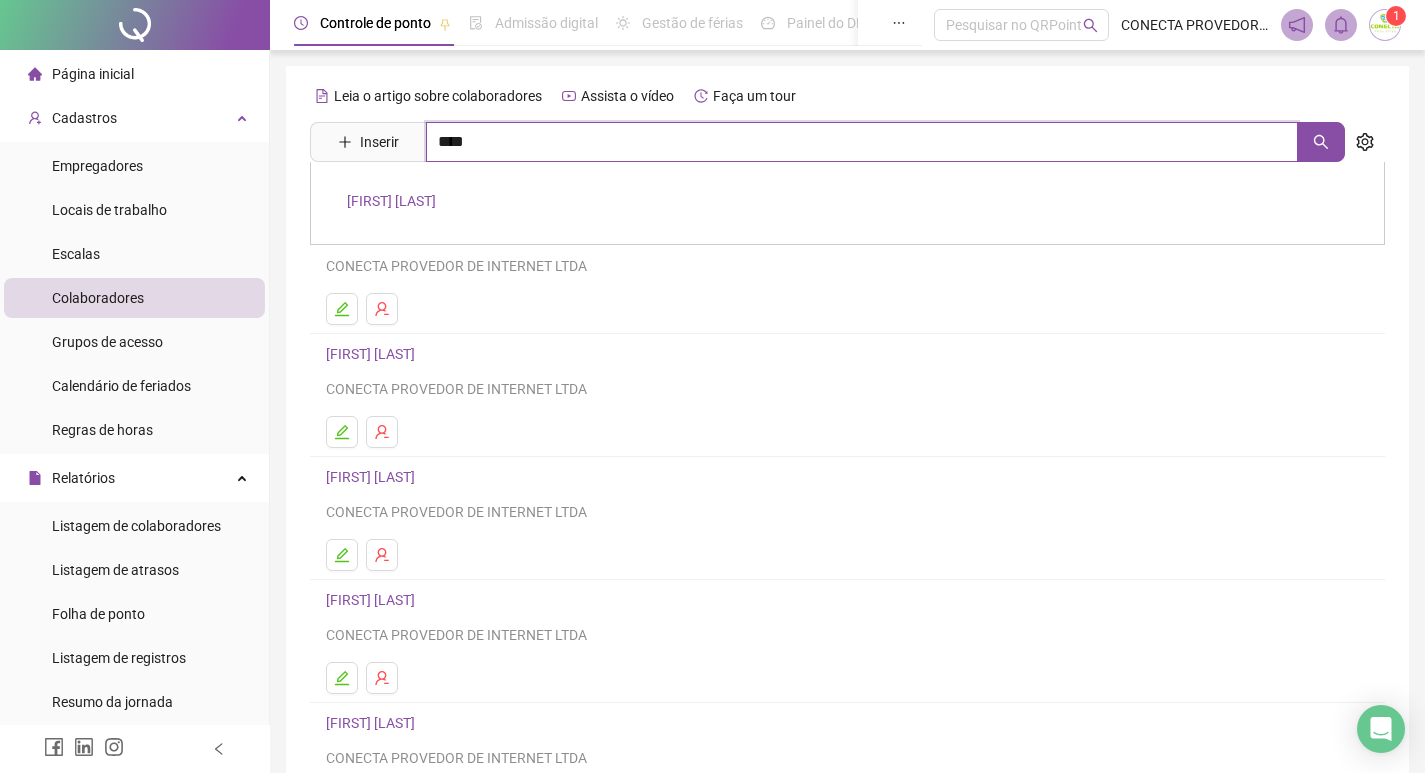click on "****" at bounding box center (862, 142) 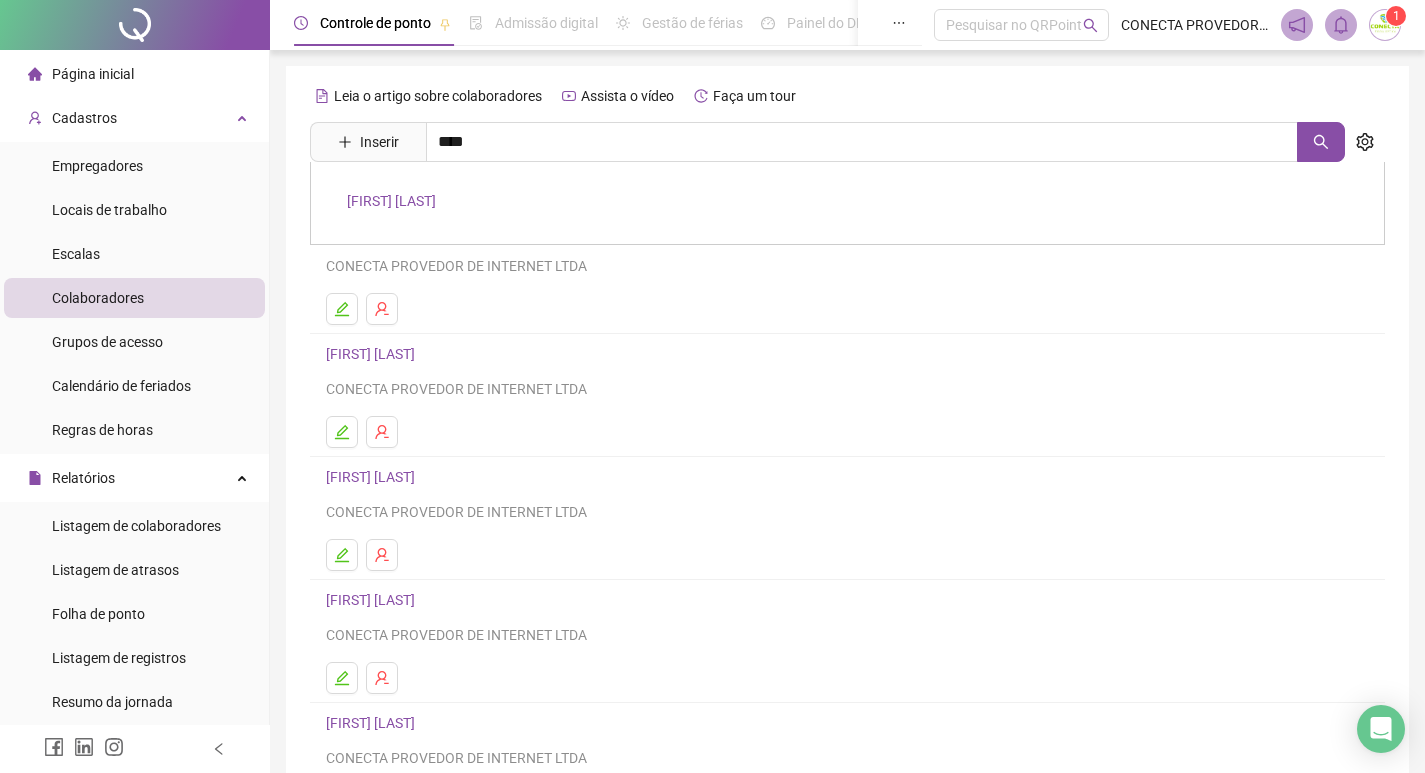 click on "[FIRST] [LAST]" at bounding box center [391, 201] 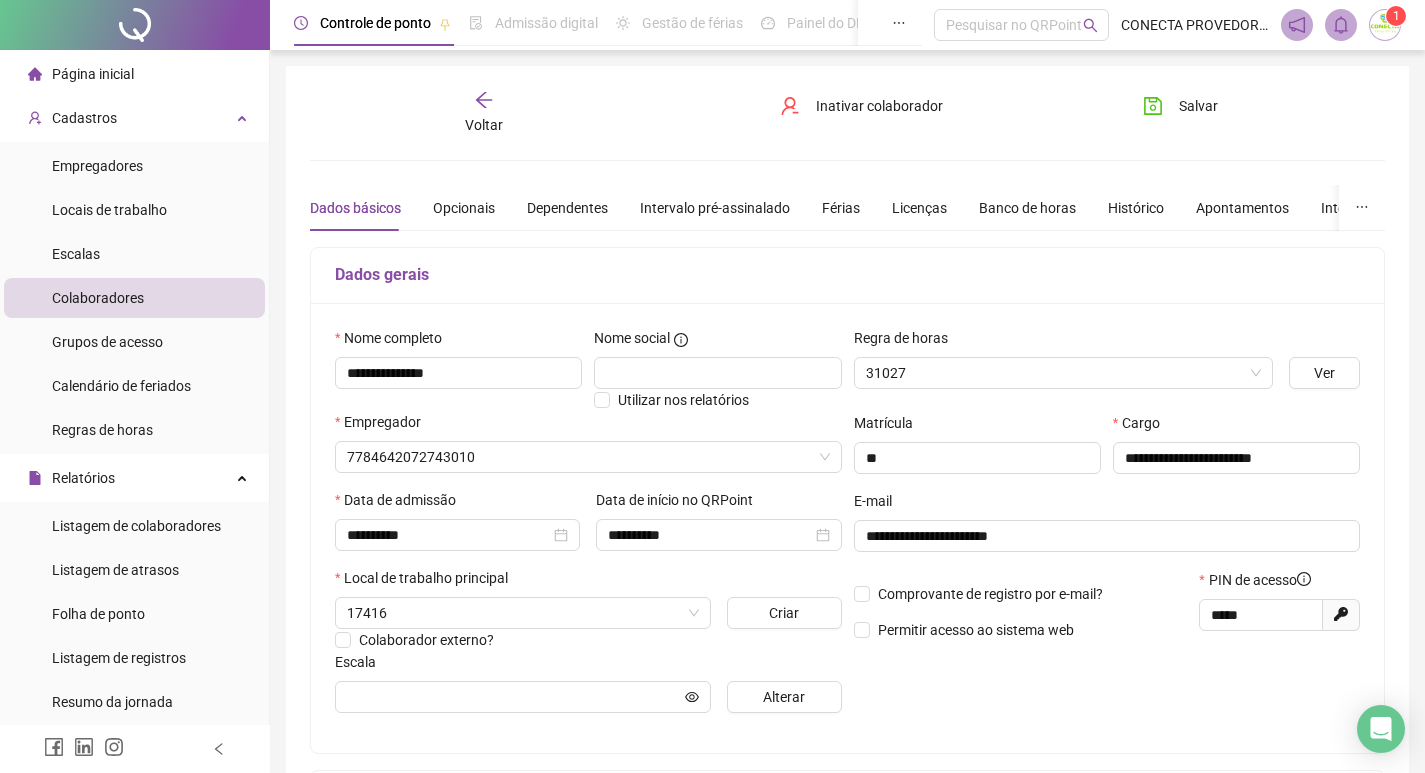 type on "**********" 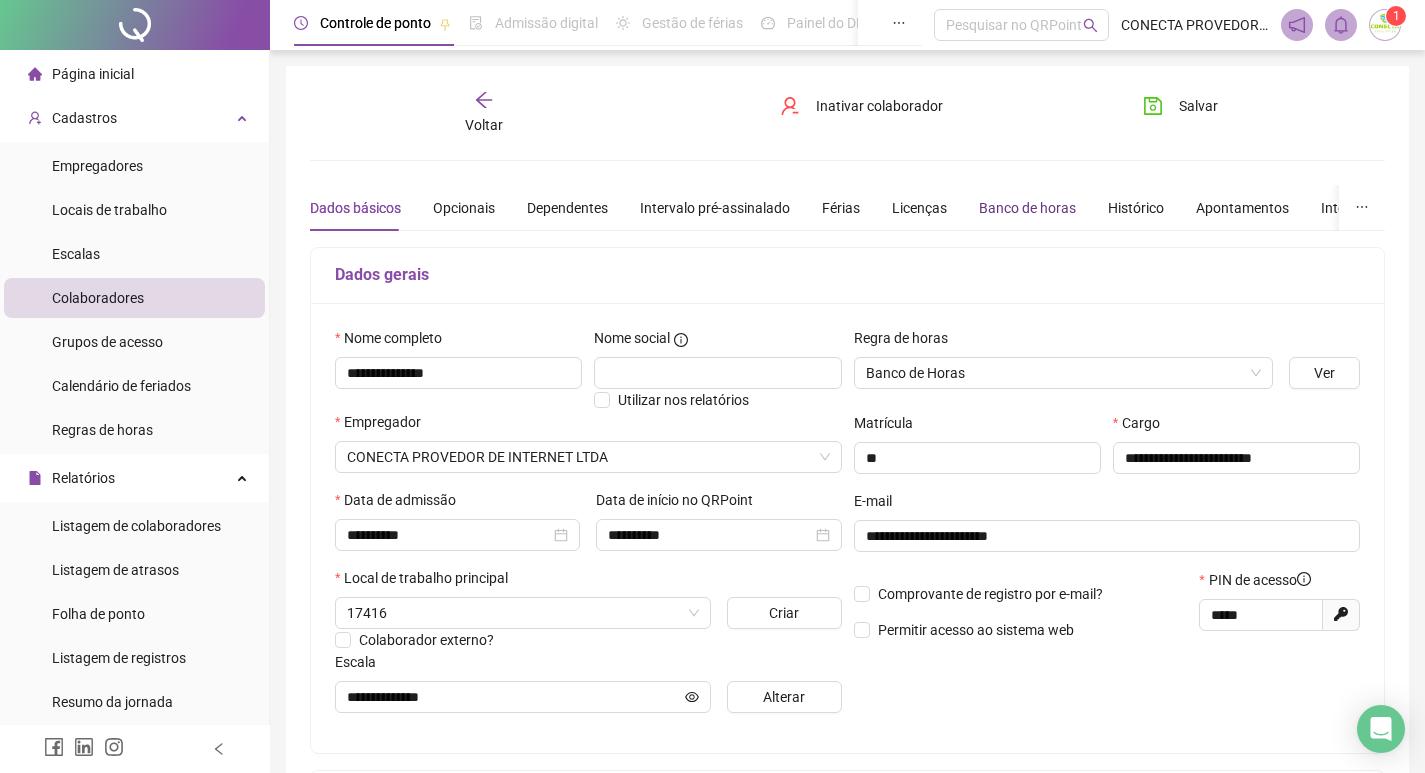 click on "Banco de horas" at bounding box center (1027, 208) 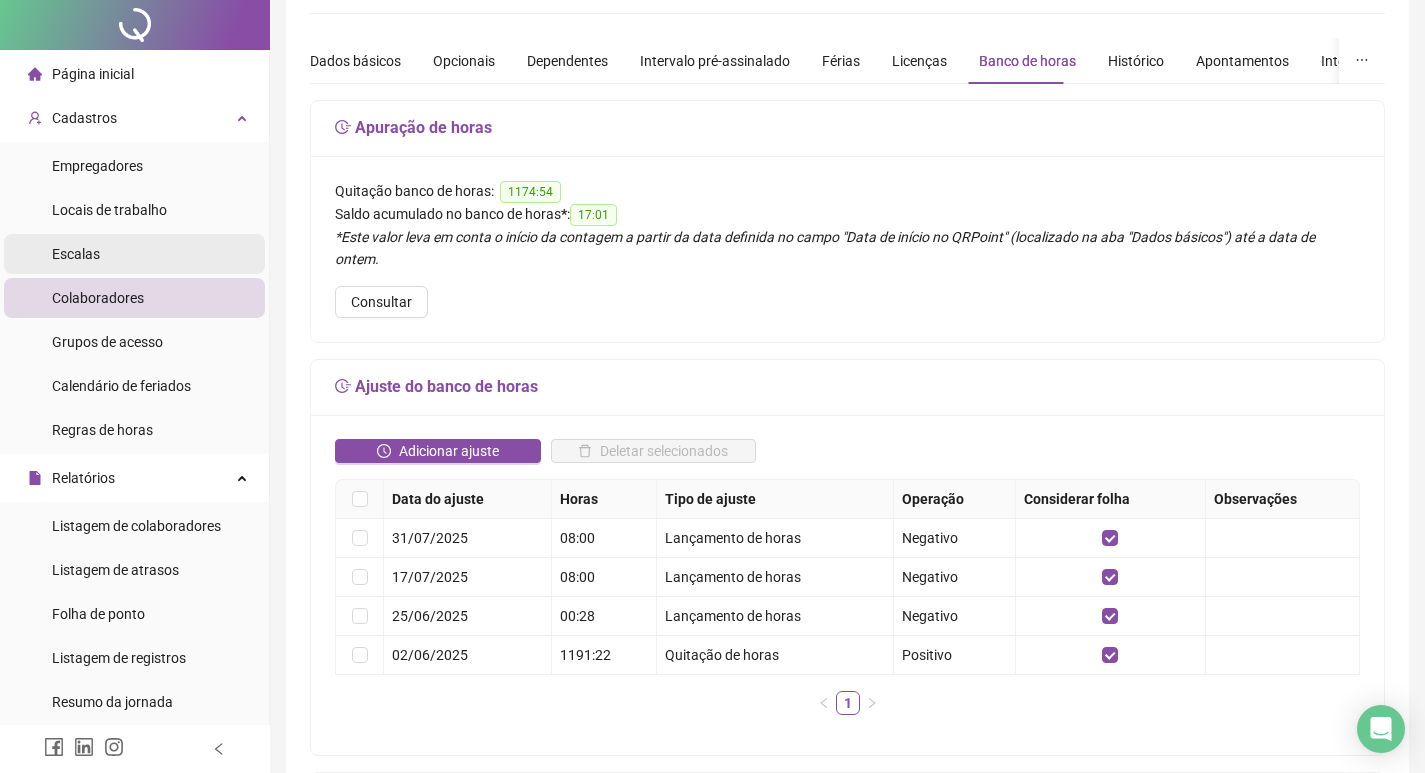 scroll, scrollTop: 0, scrollLeft: 0, axis: both 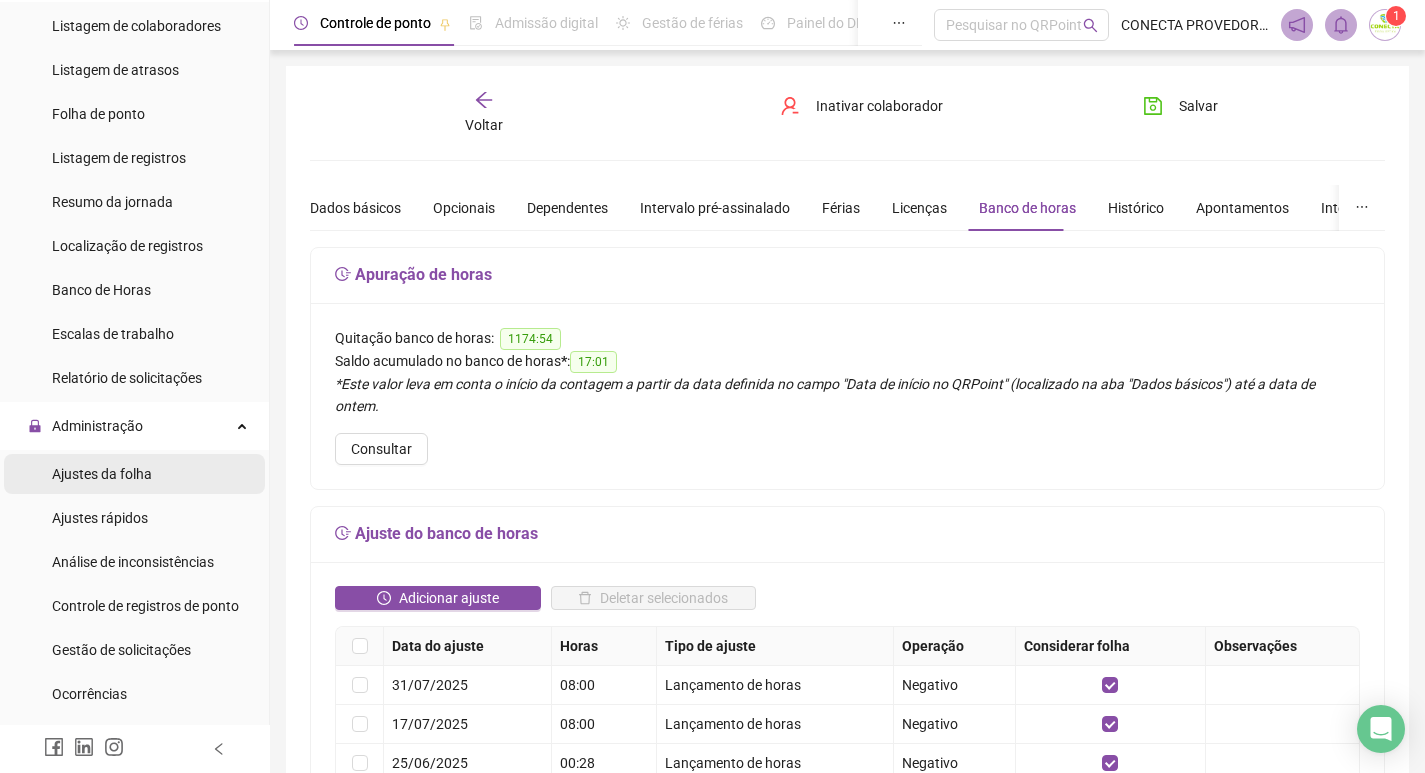 click on "Ajustes da folha" at bounding box center [102, 474] 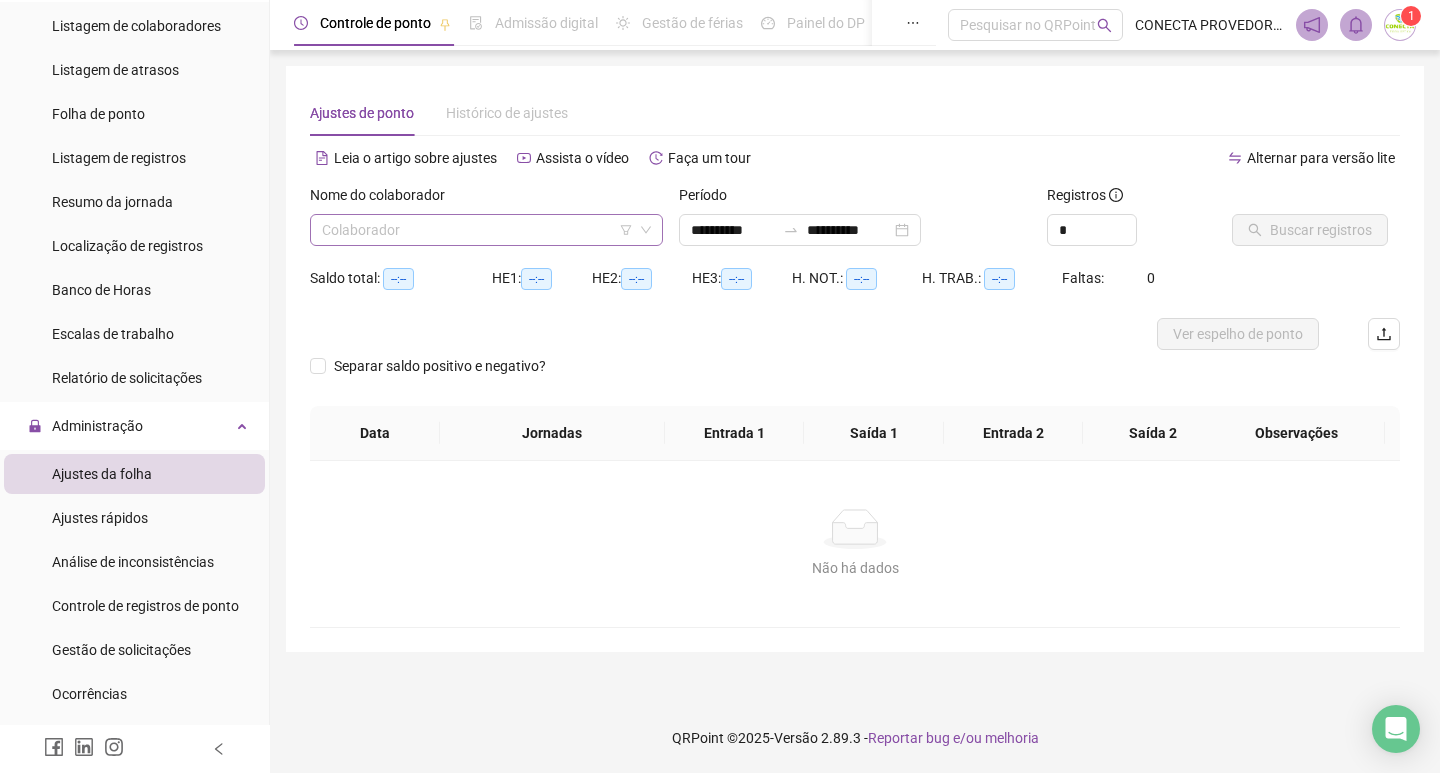 click at bounding box center (477, 230) 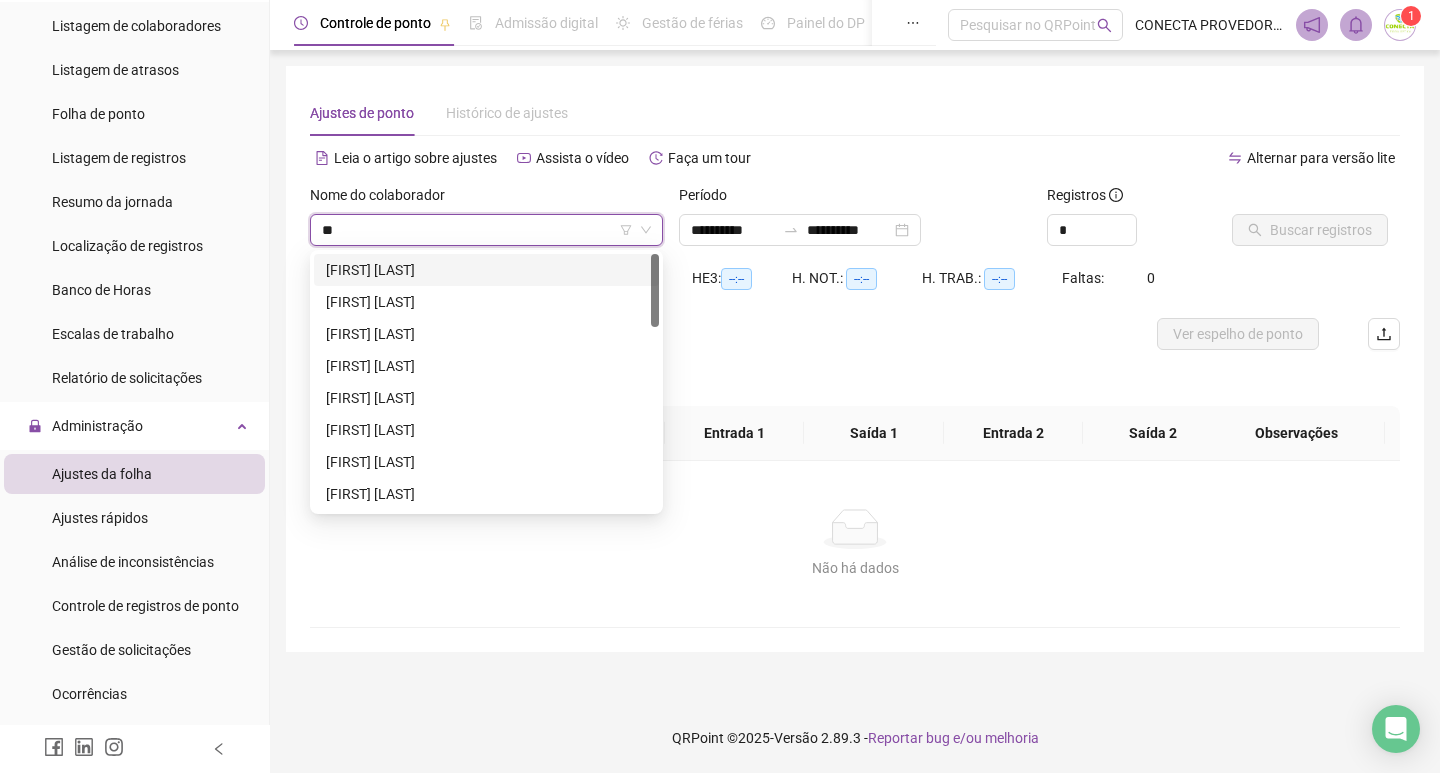 type on "***" 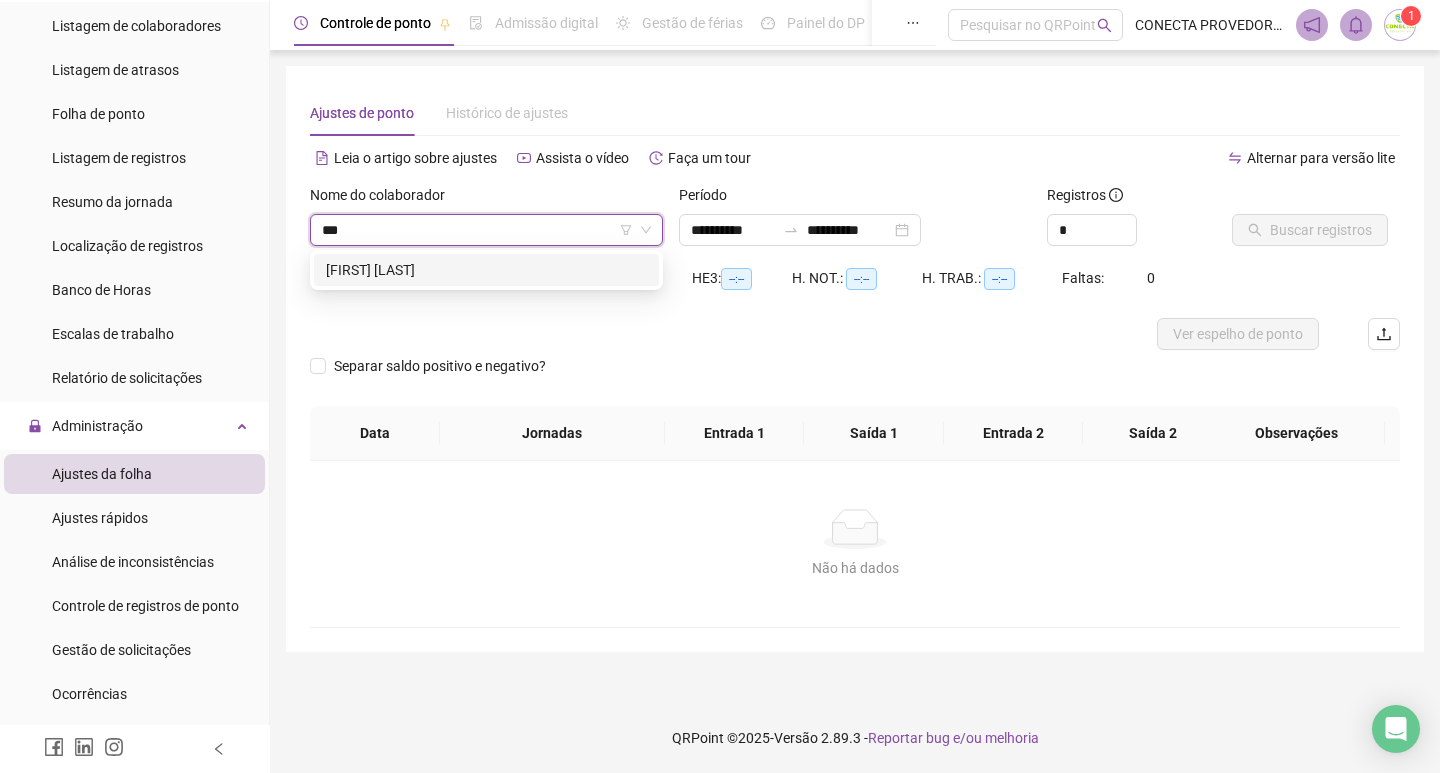 click on "[FIRST] [LAST]" at bounding box center [486, 270] 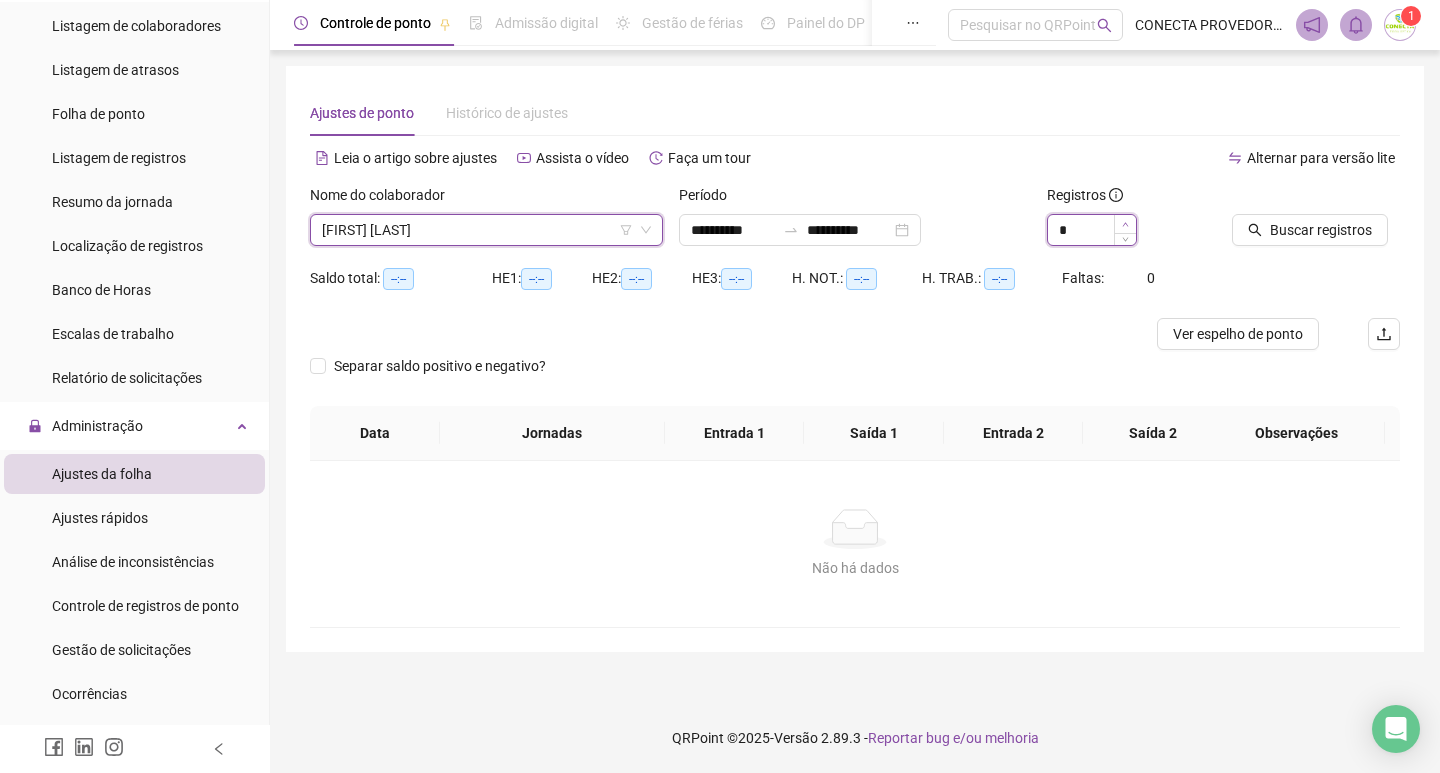 type on "*" 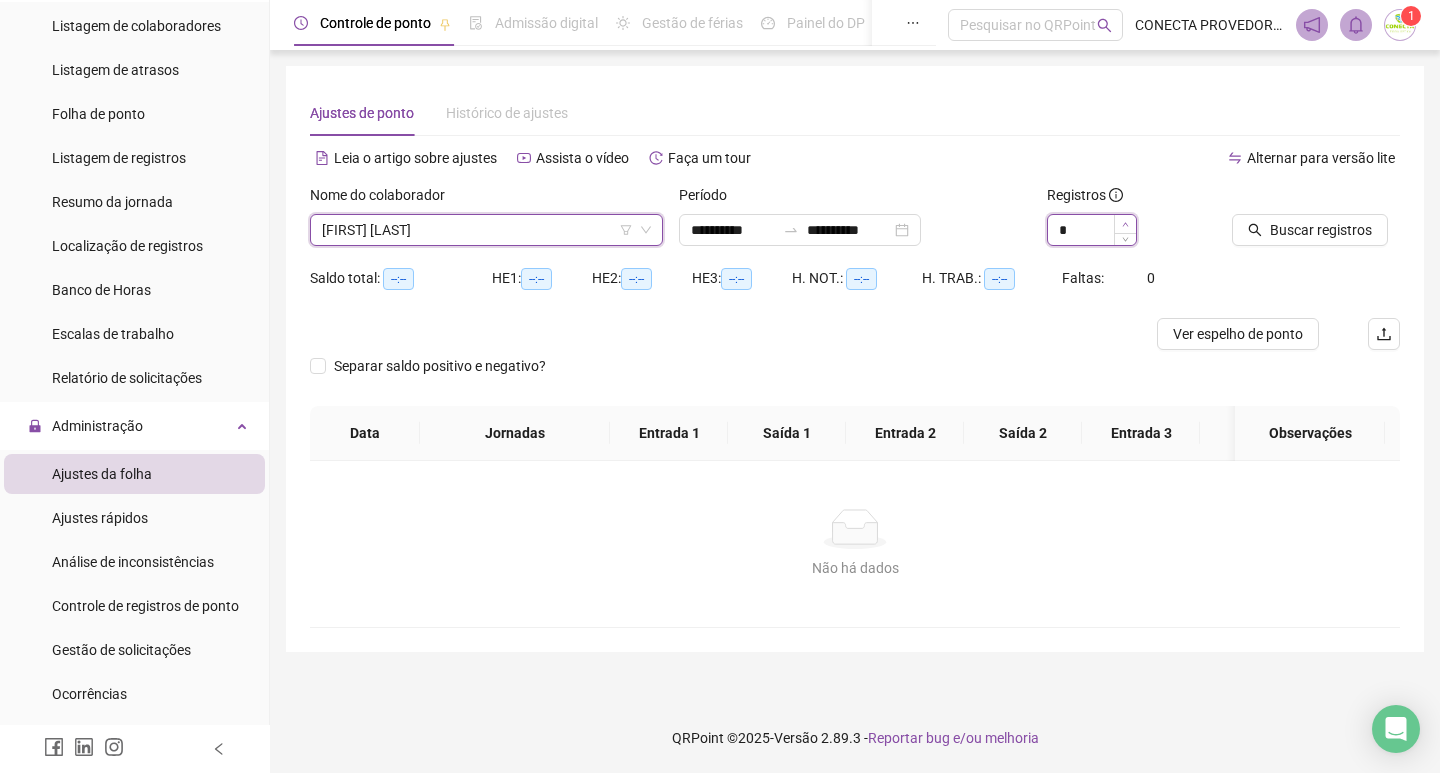 click 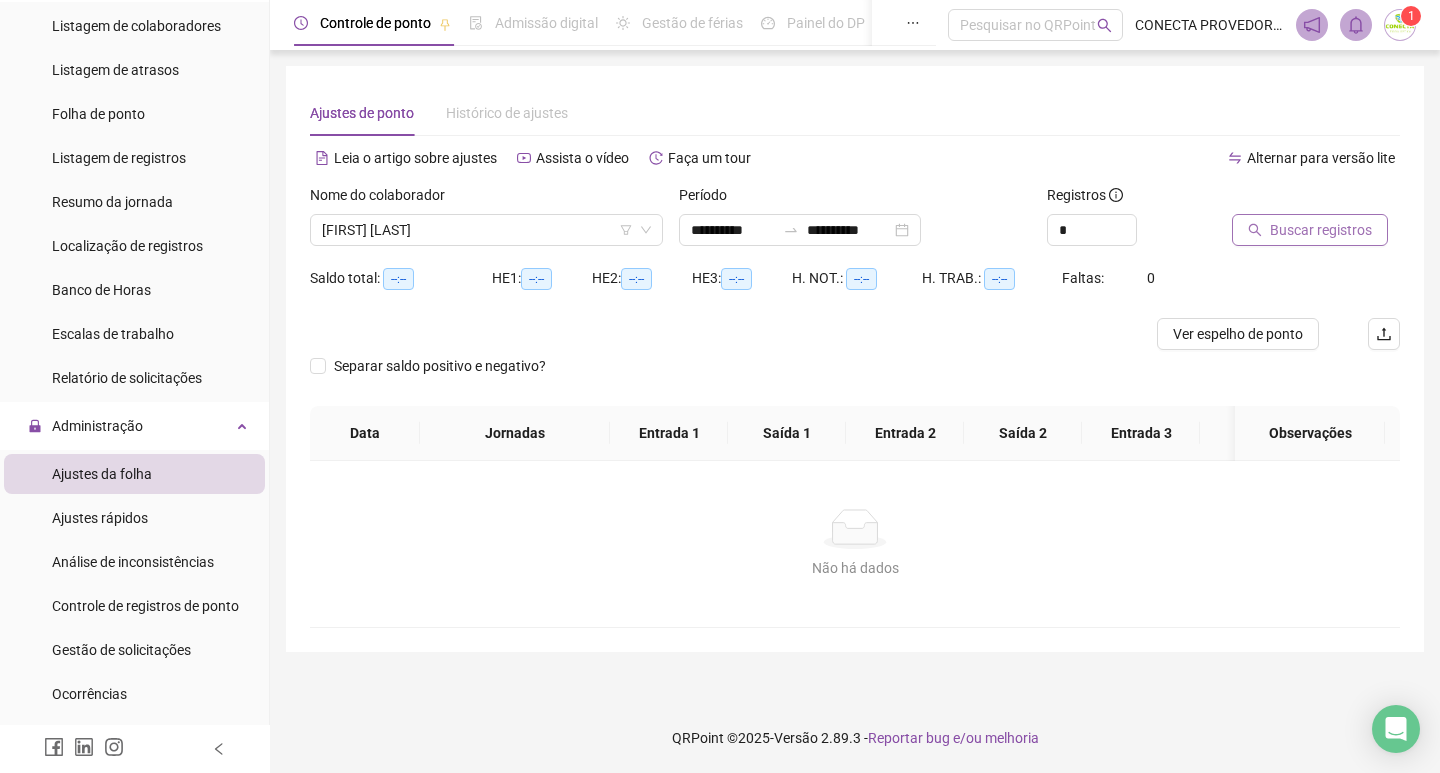 click on "Buscar registros" at bounding box center [1321, 230] 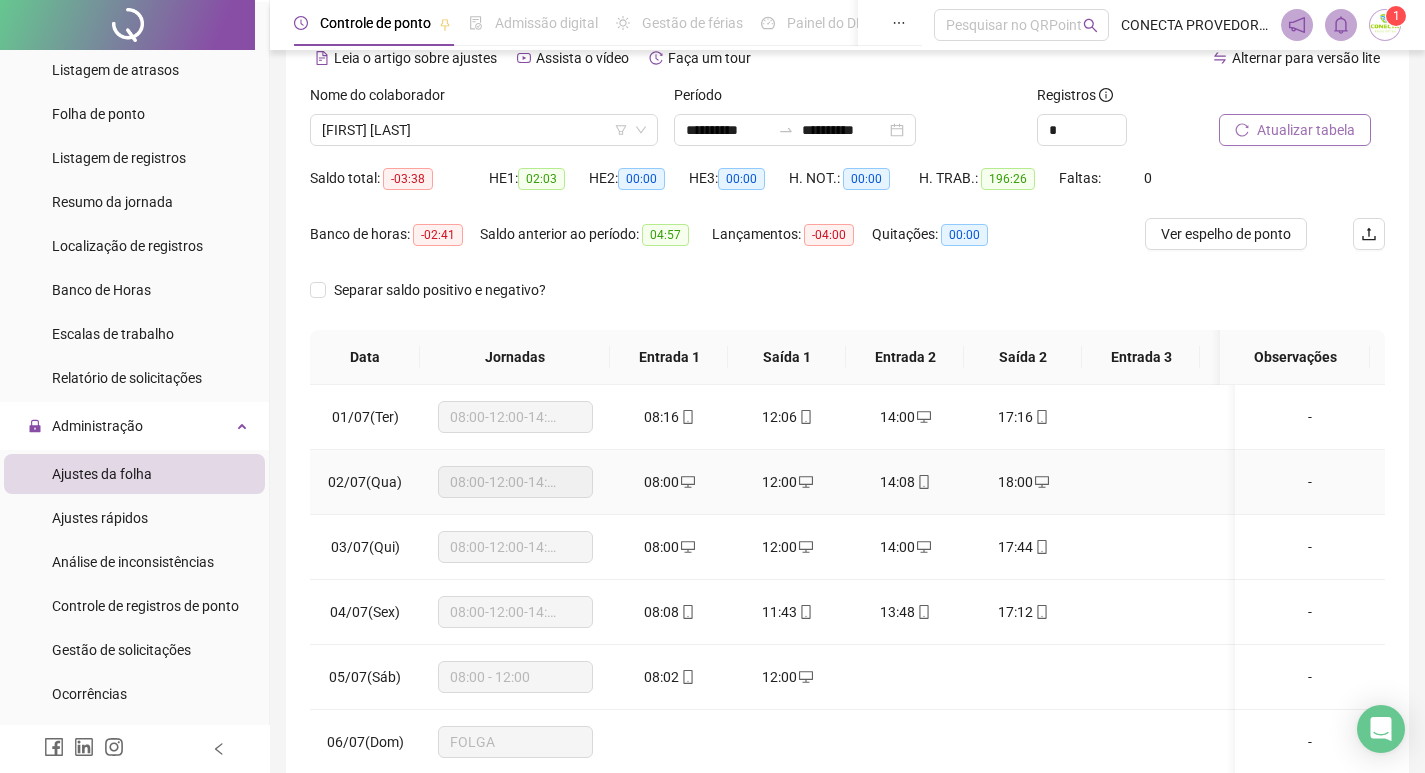 scroll, scrollTop: 249, scrollLeft: 0, axis: vertical 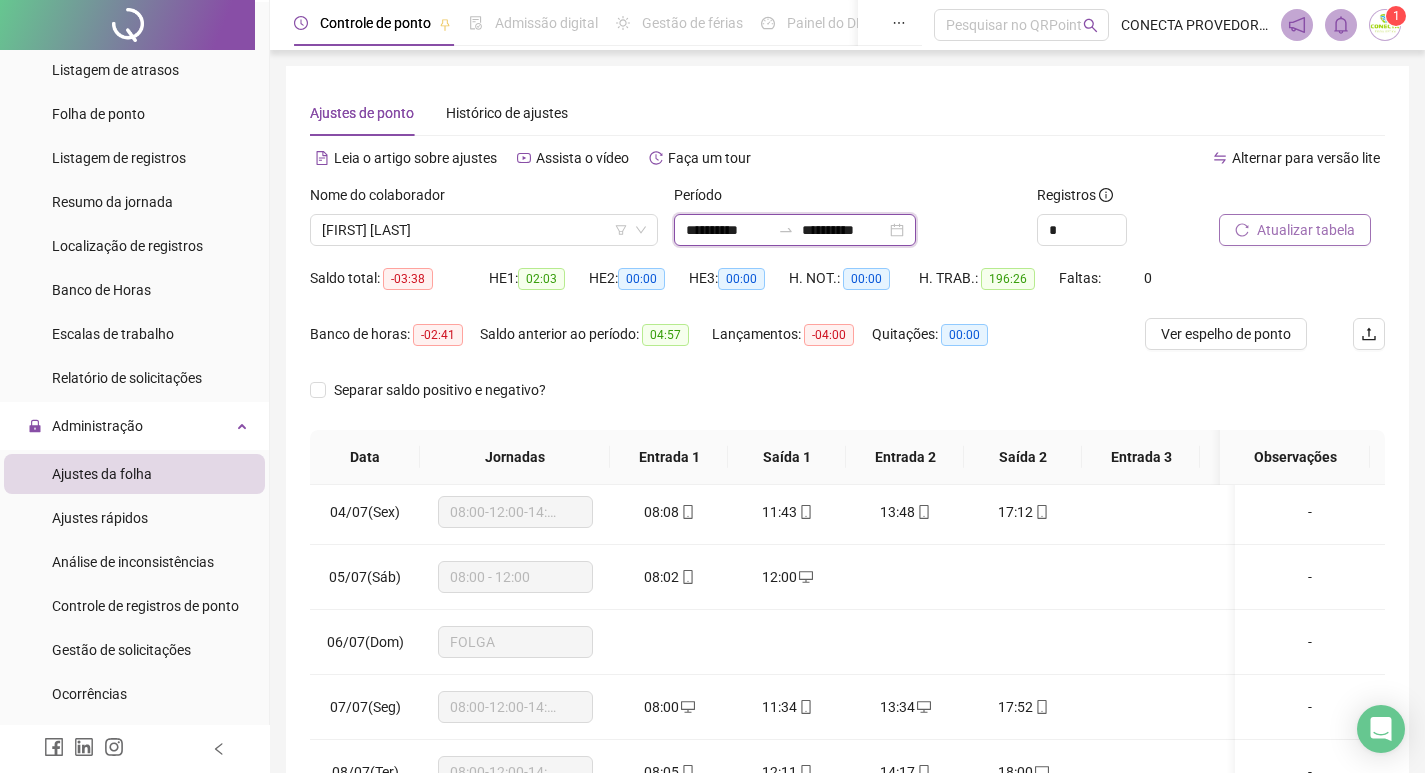 click on "**********" at bounding box center [844, 230] 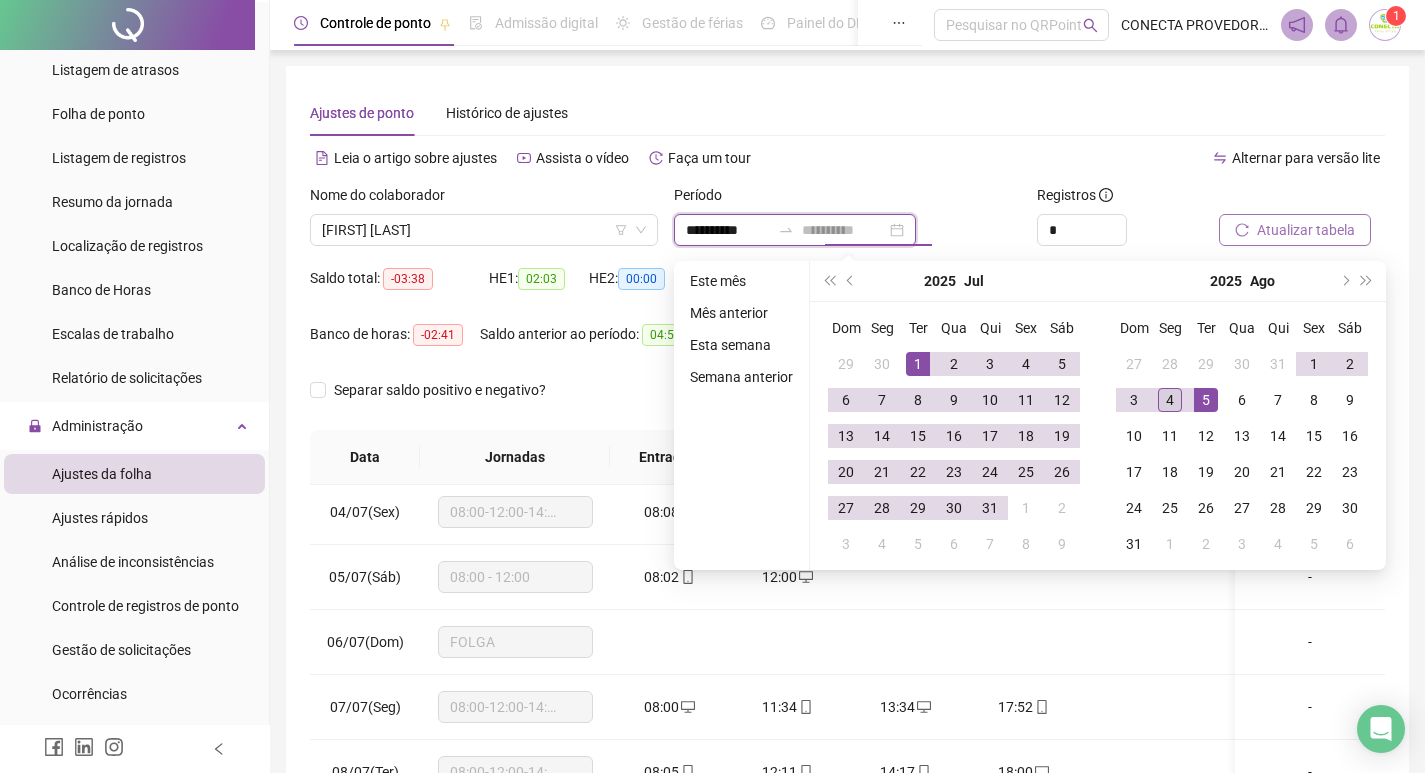 type on "**********" 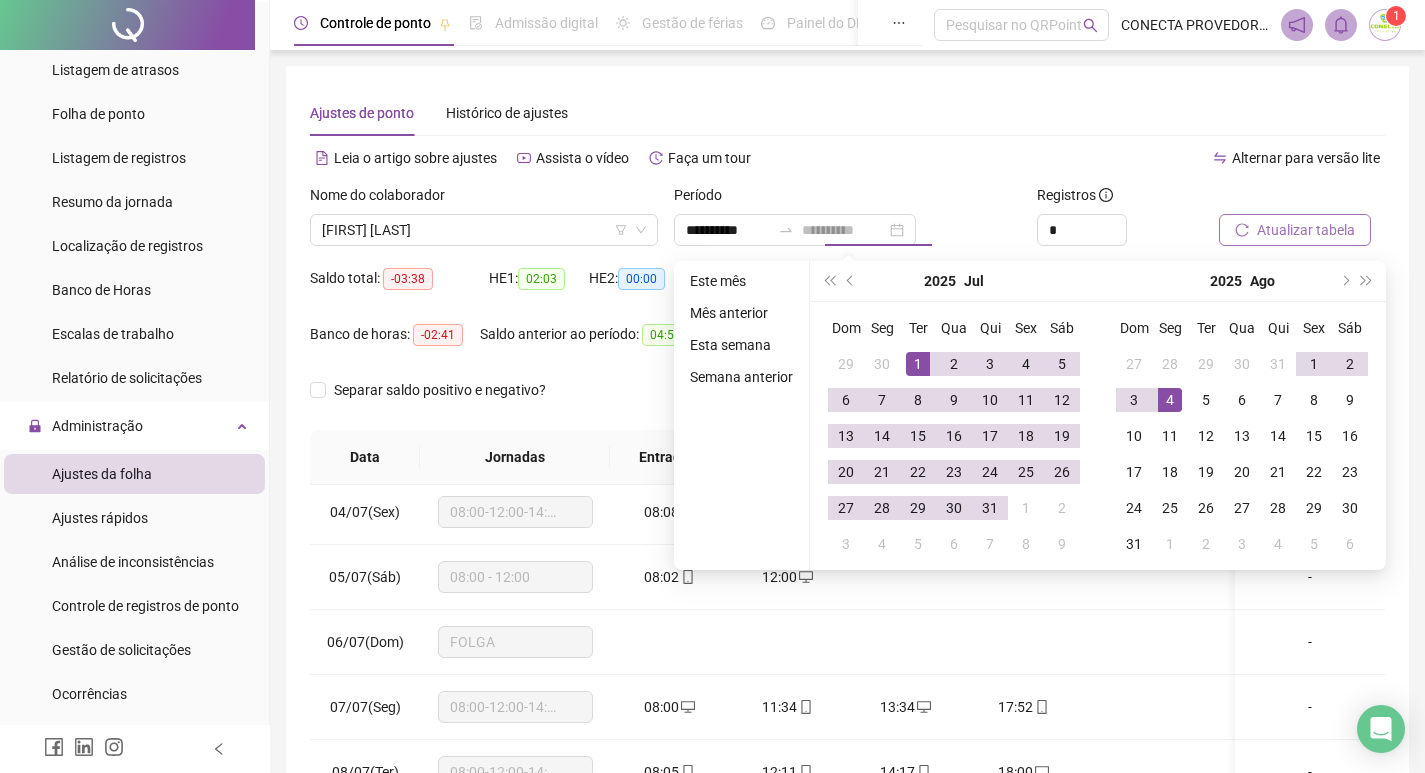click on "4" at bounding box center (1170, 400) 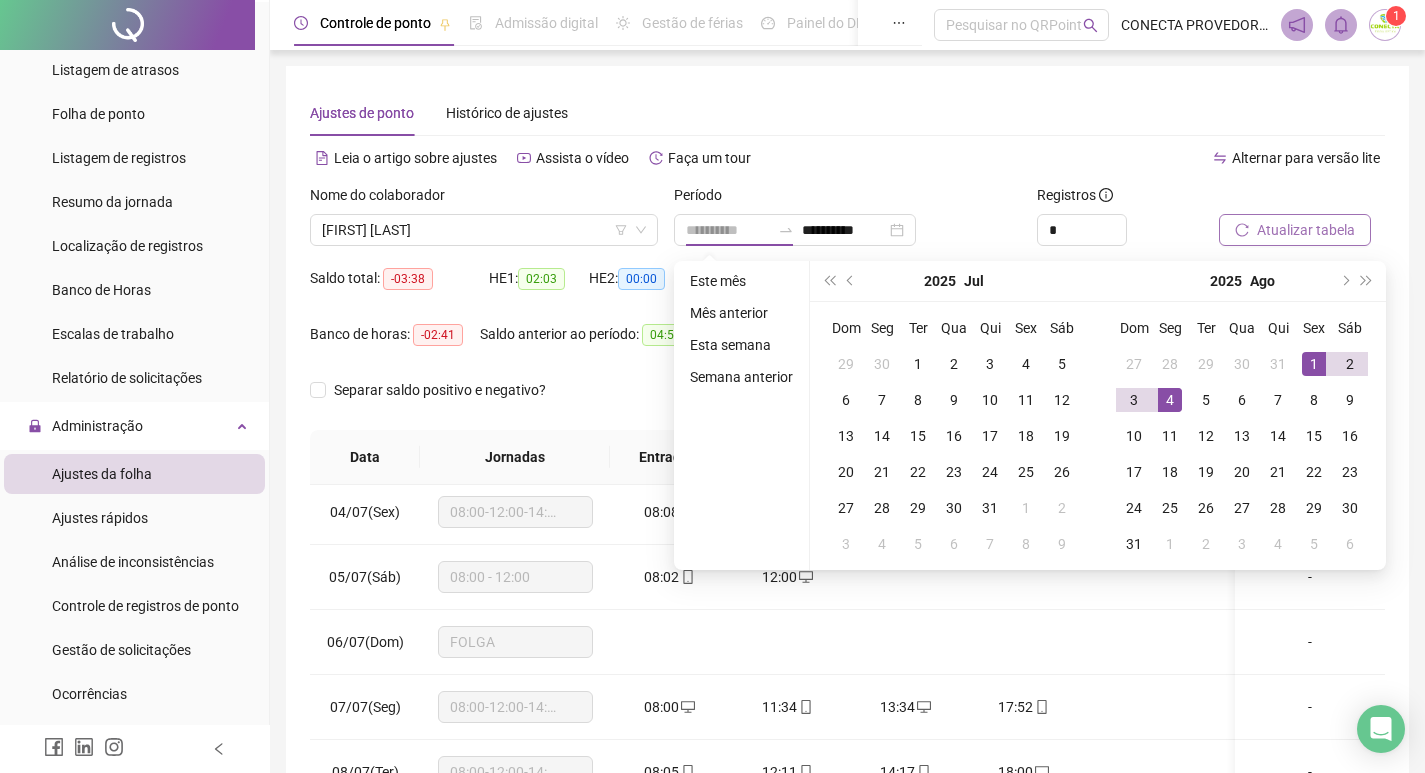 click on "1" at bounding box center [1314, 364] 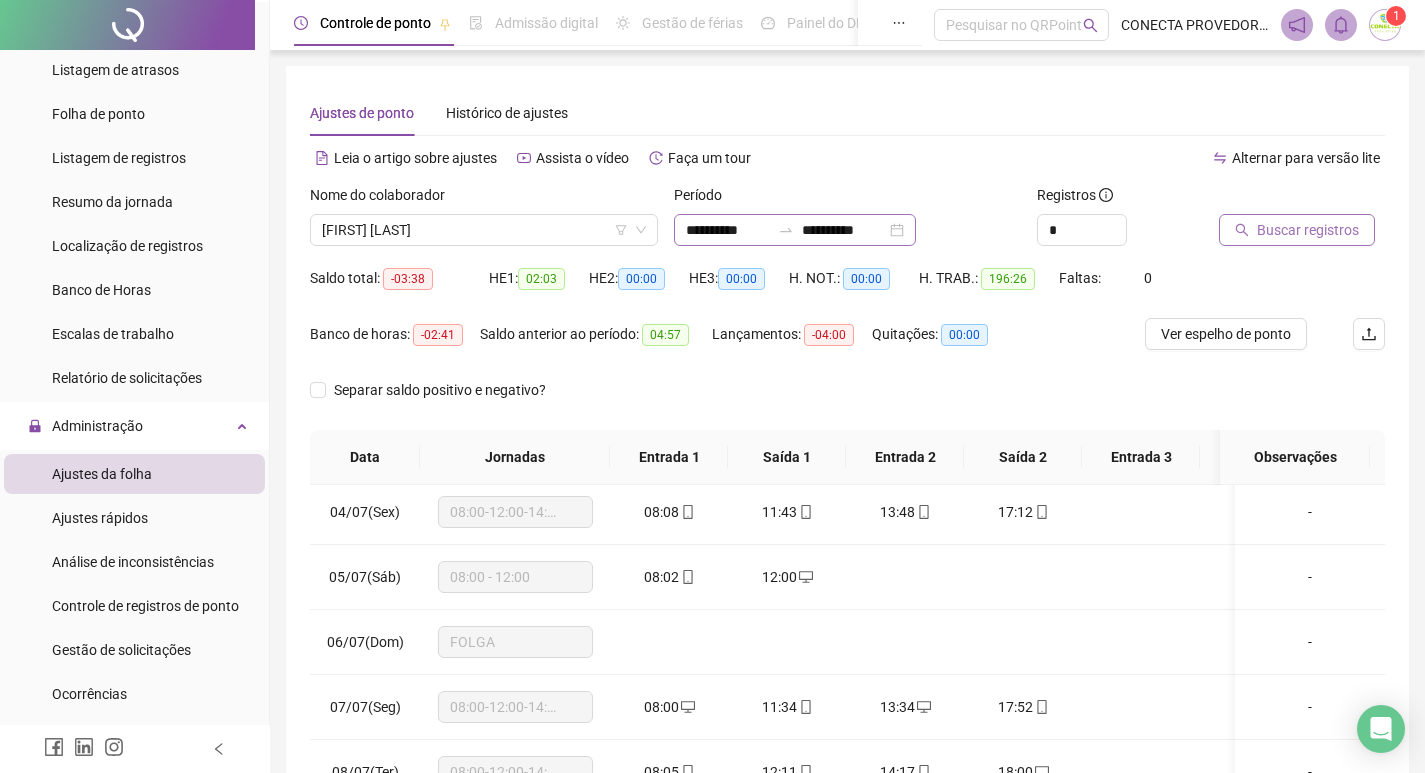 click on "**********" at bounding box center (795, 230) 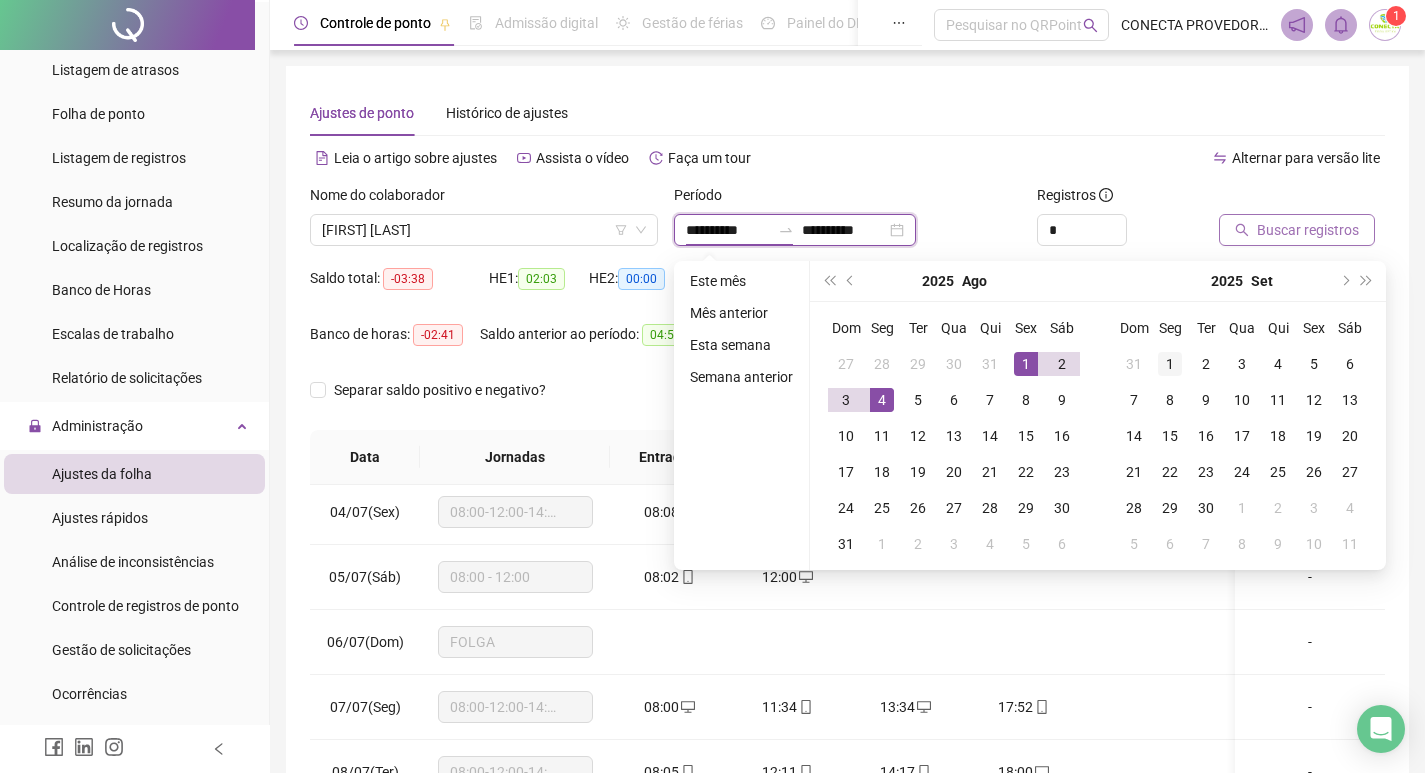 type on "**********" 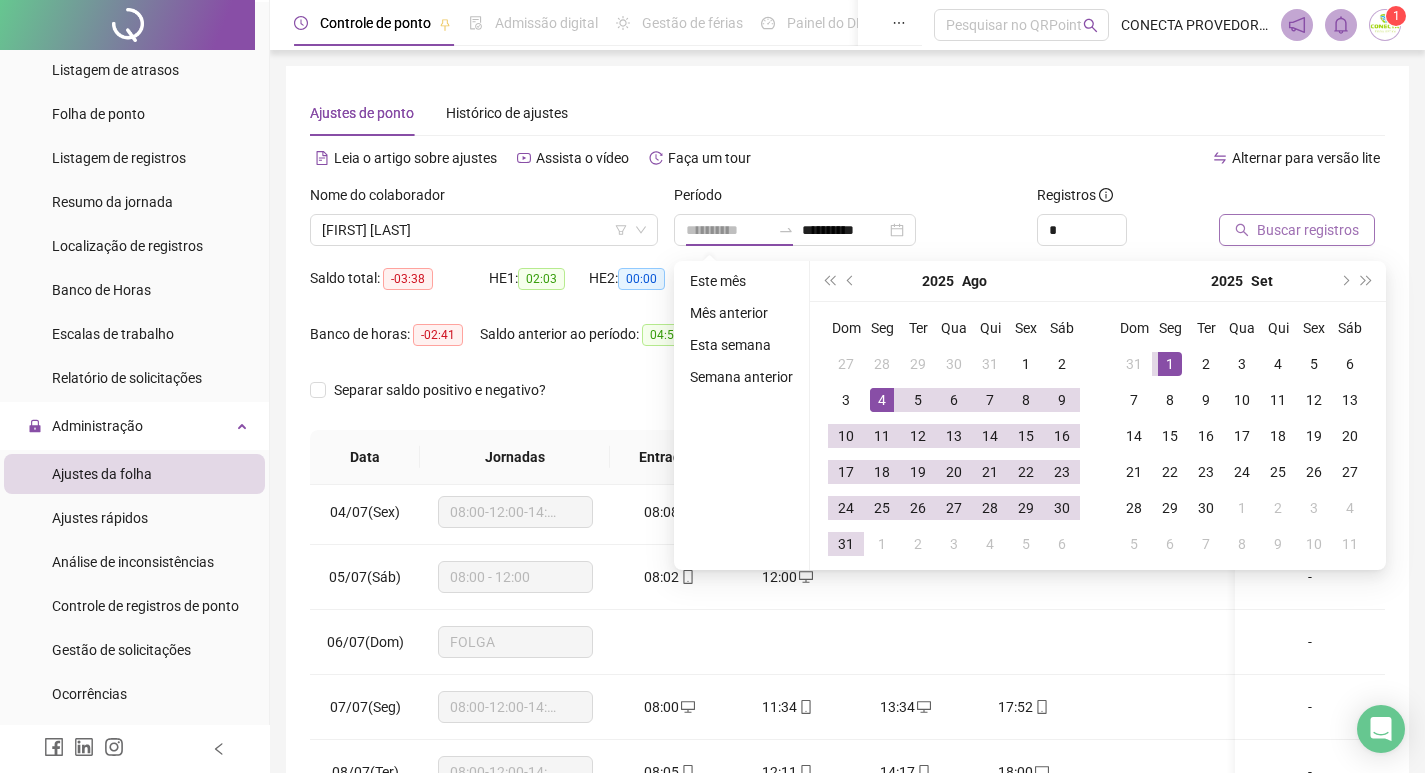 click on "1" at bounding box center [1170, 364] 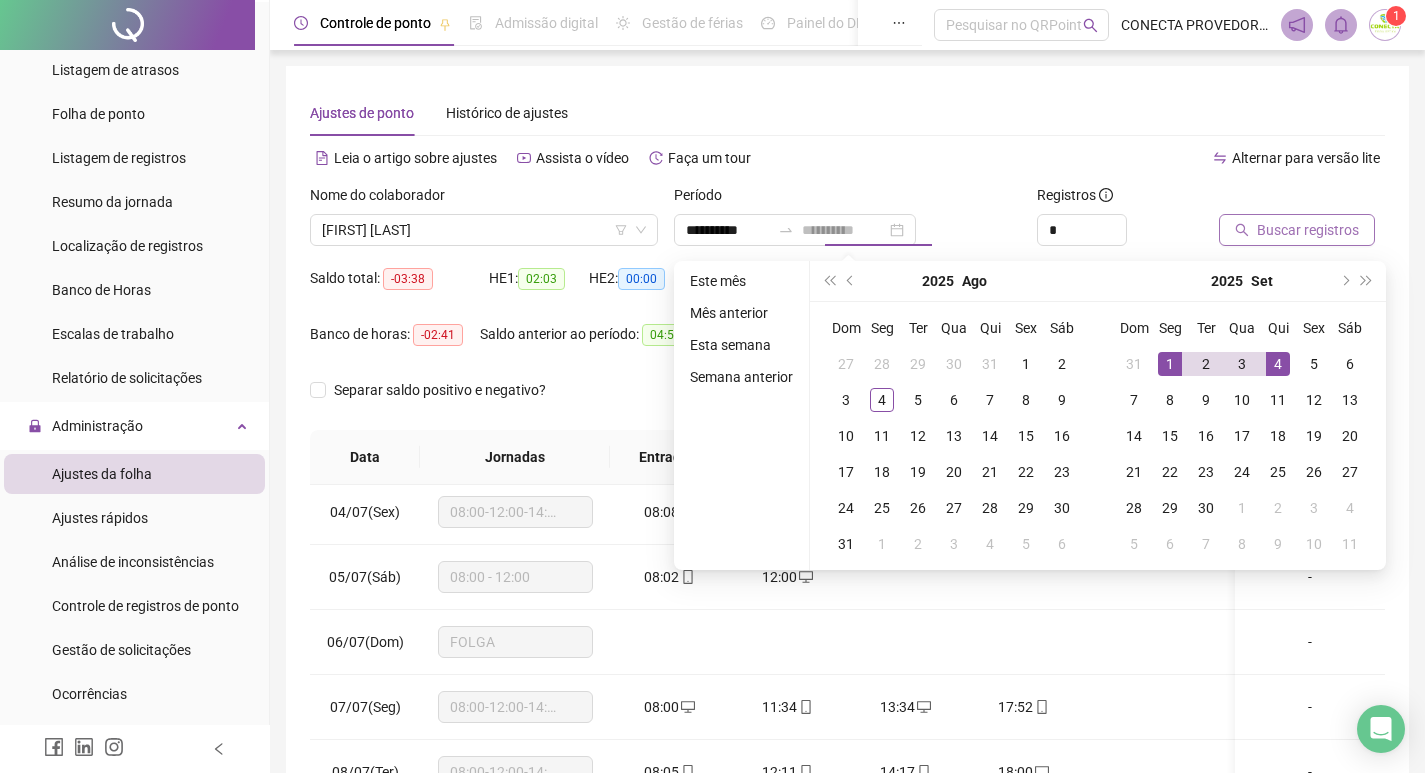 click on "4" at bounding box center [1278, 364] 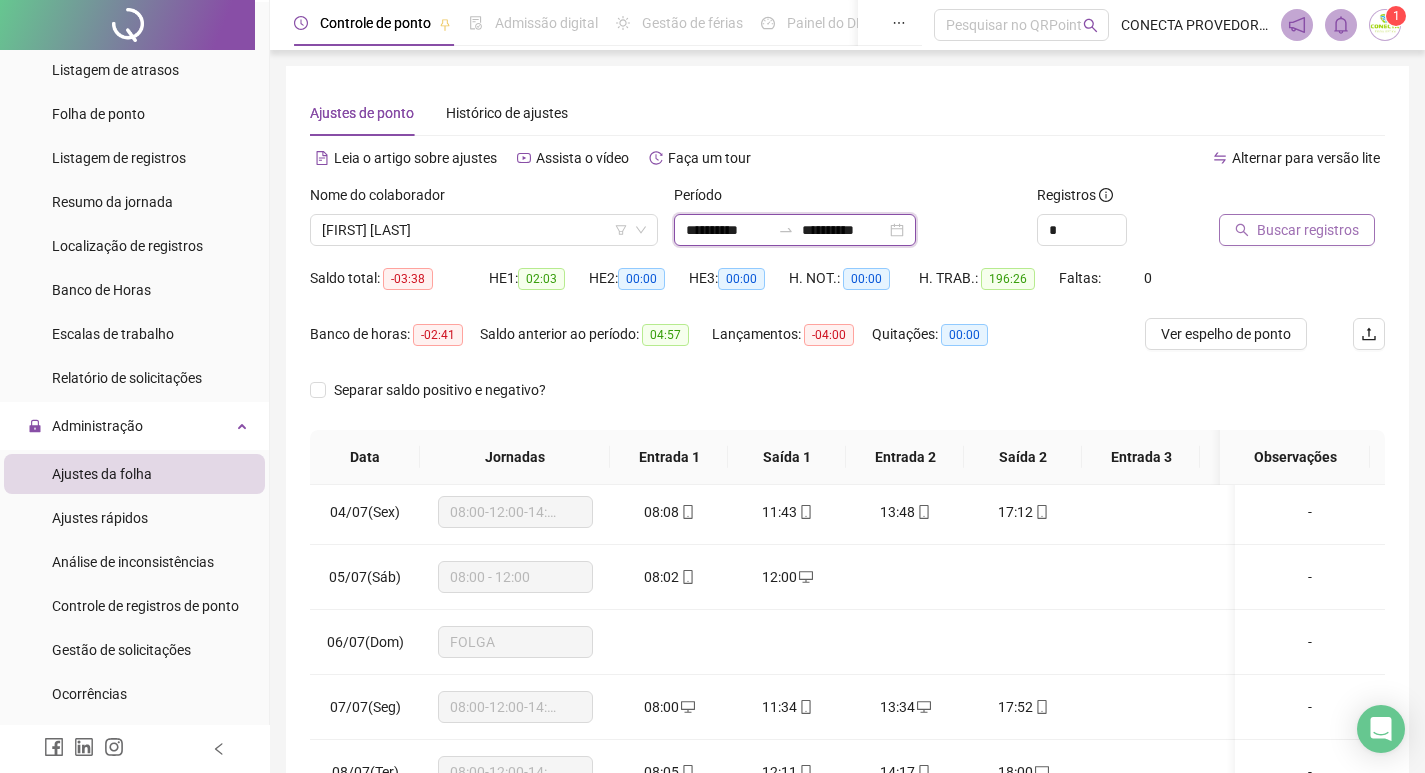click on "**********" at bounding box center (844, 230) 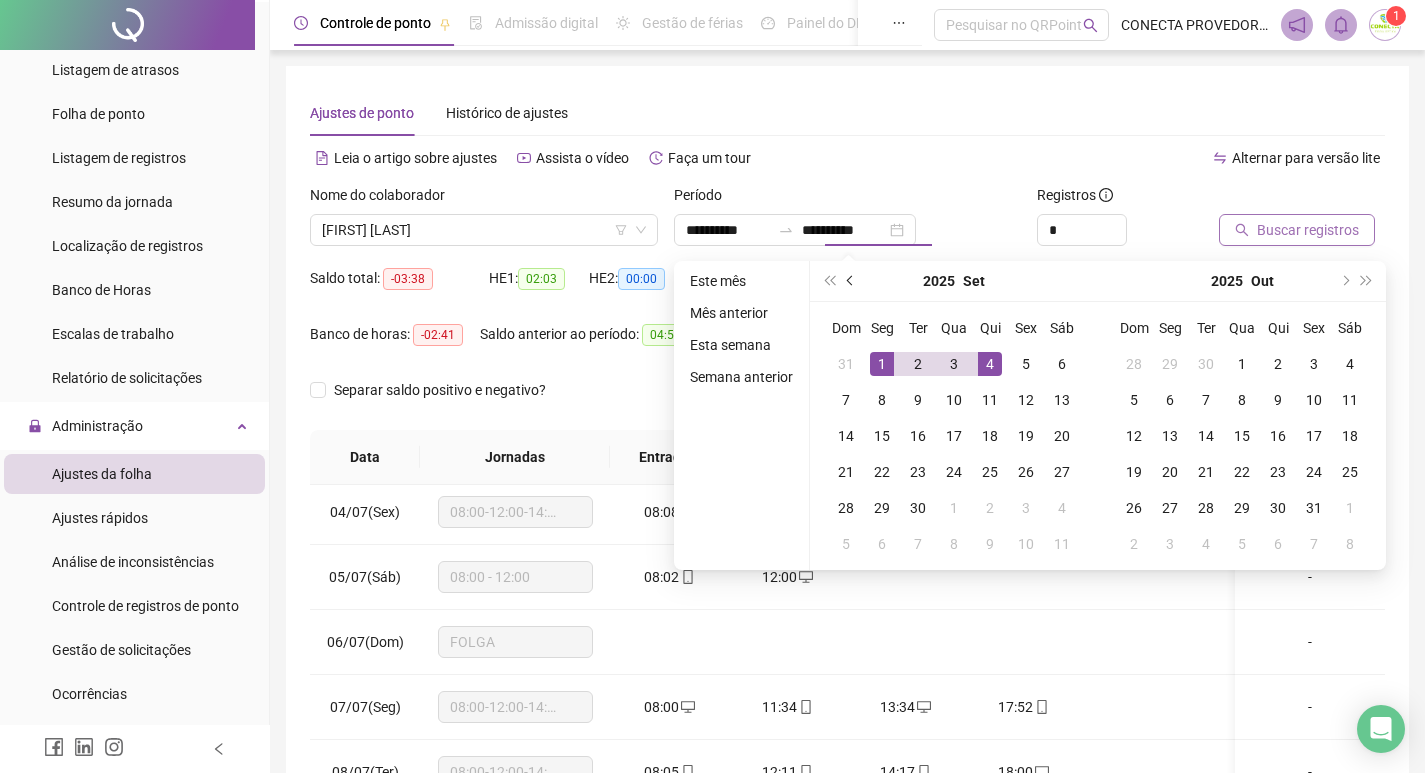 click at bounding box center (852, 281) 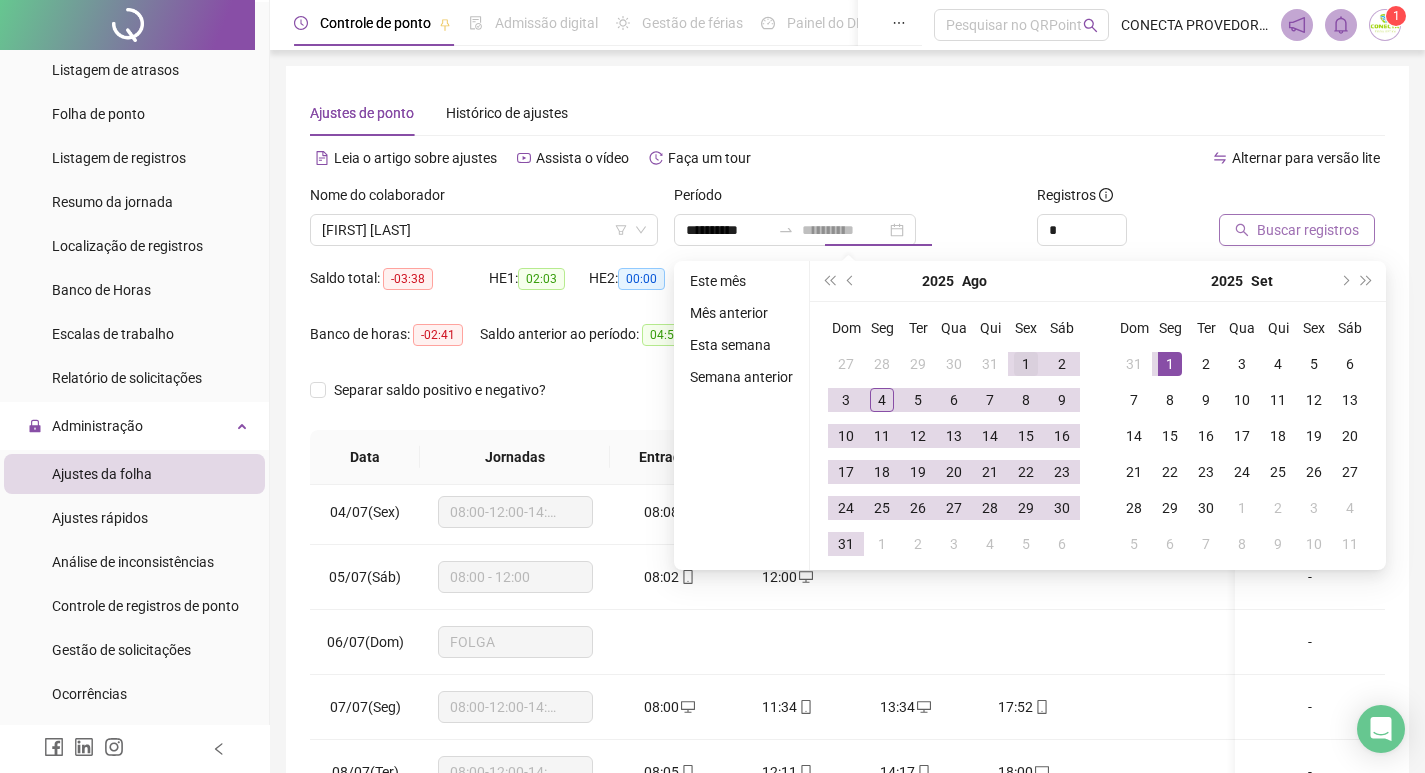 type on "**********" 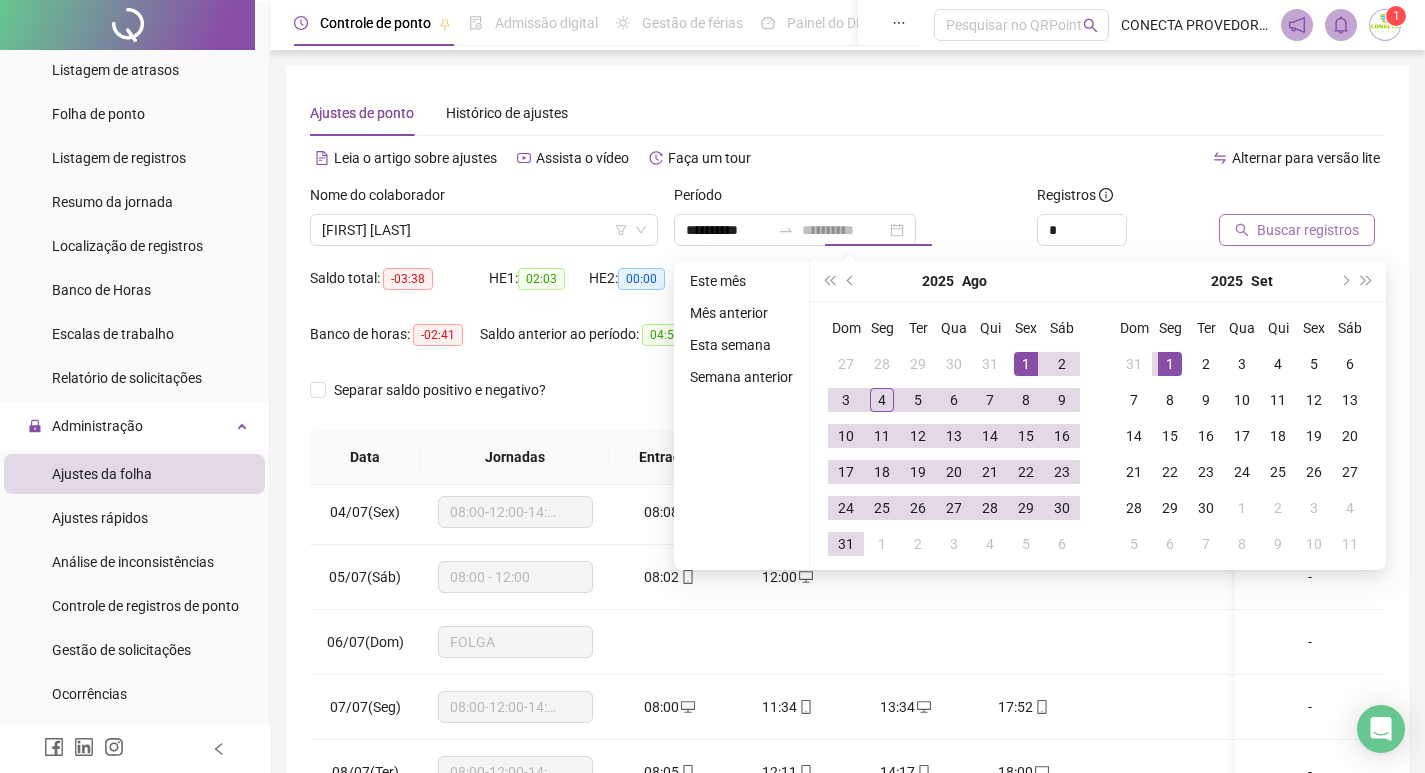 click on "1" at bounding box center (1026, 364) 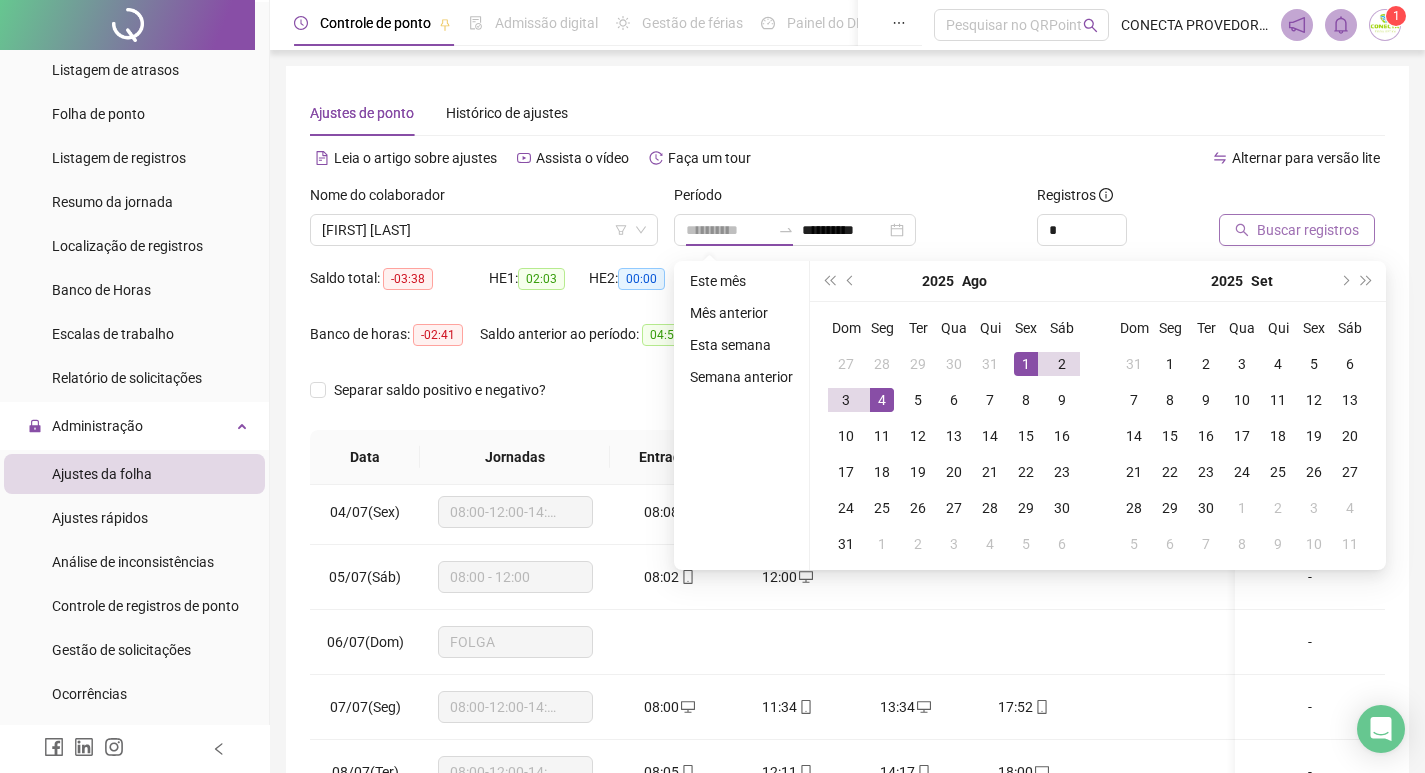 click on "4" at bounding box center [882, 400] 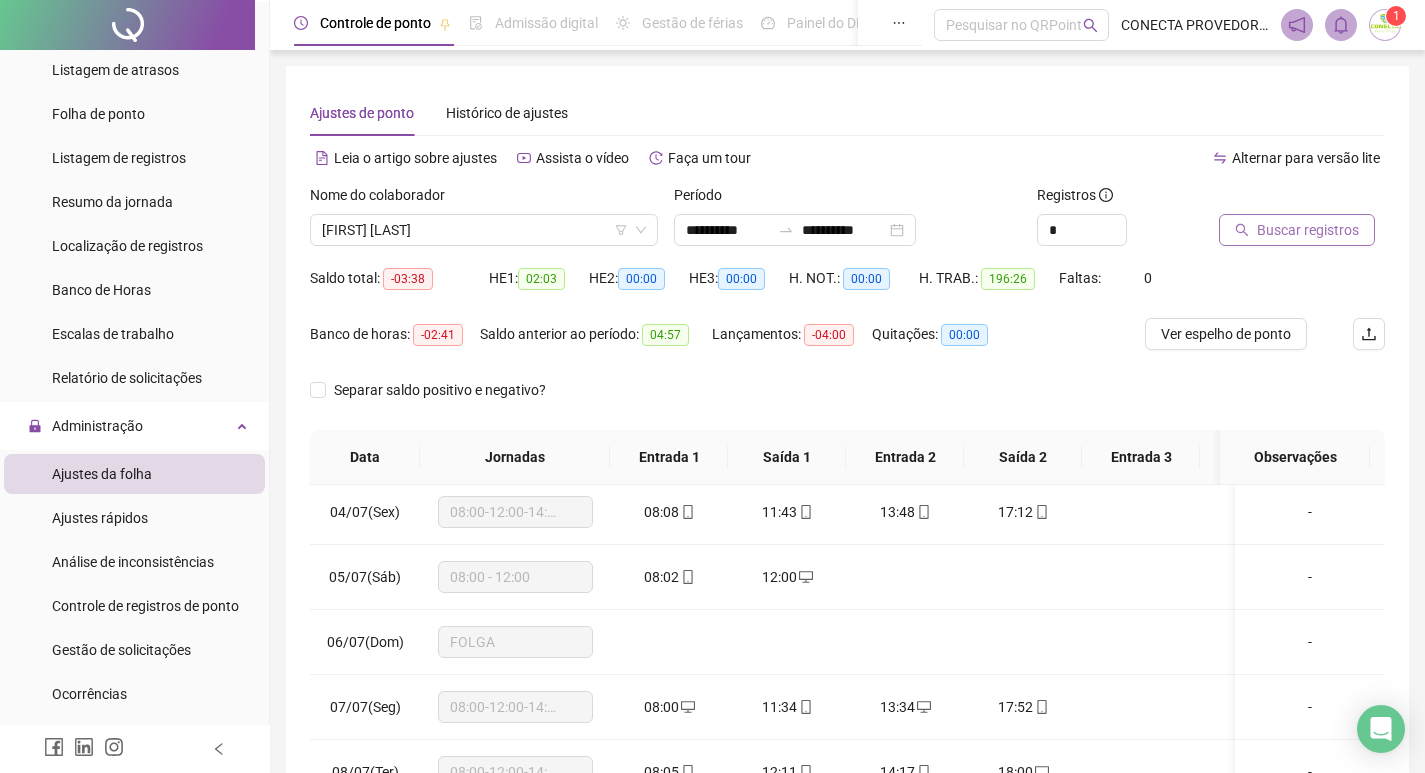 click on "Buscar registros" at bounding box center [1308, 230] 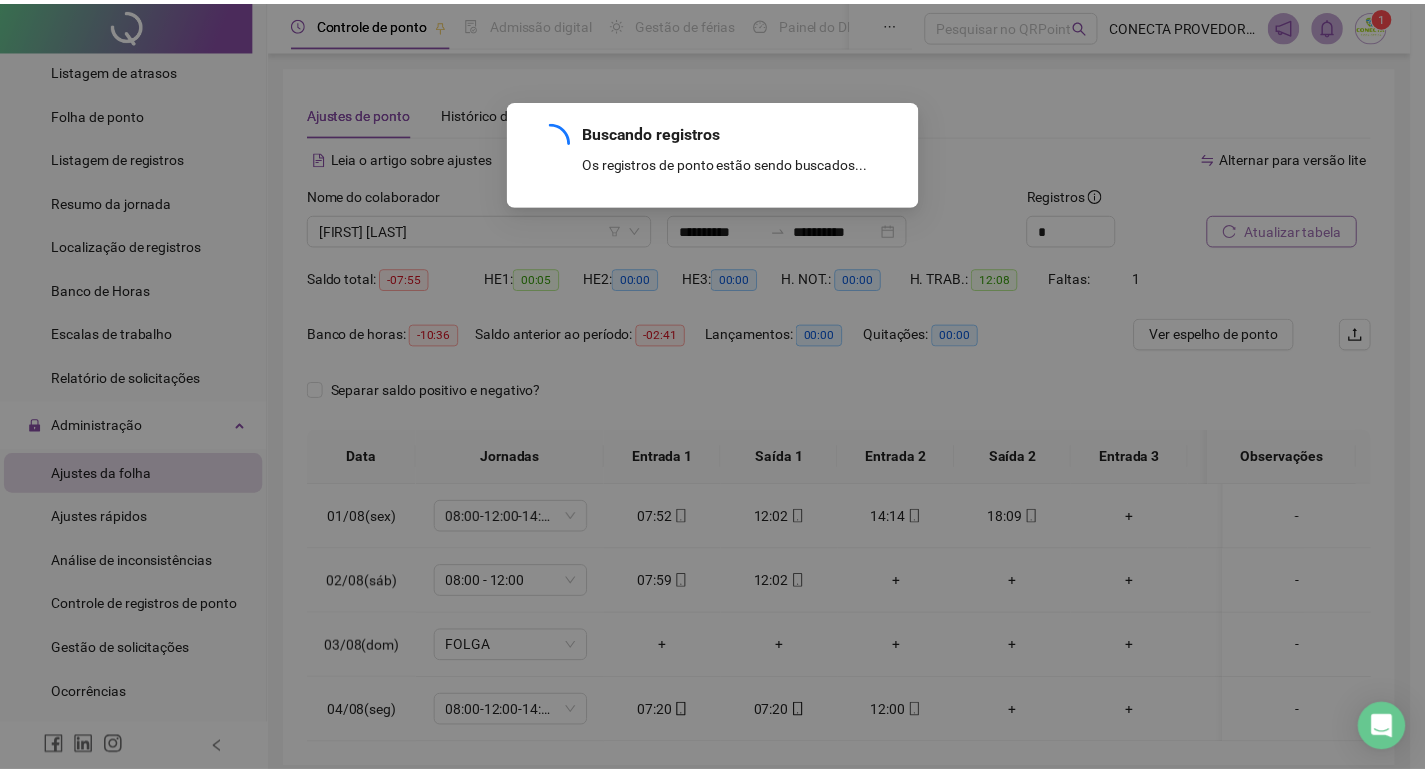 scroll, scrollTop: 0, scrollLeft: 0, axis: both 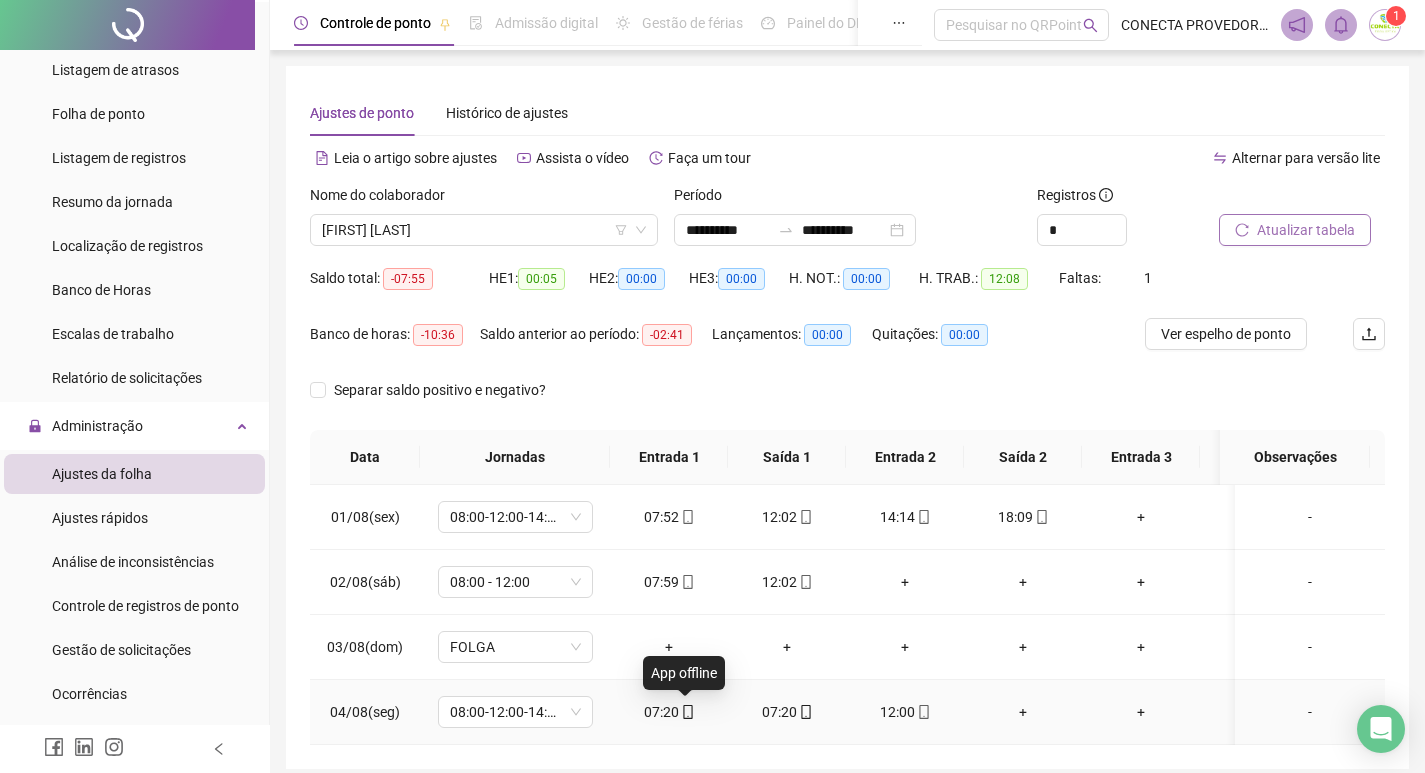 click 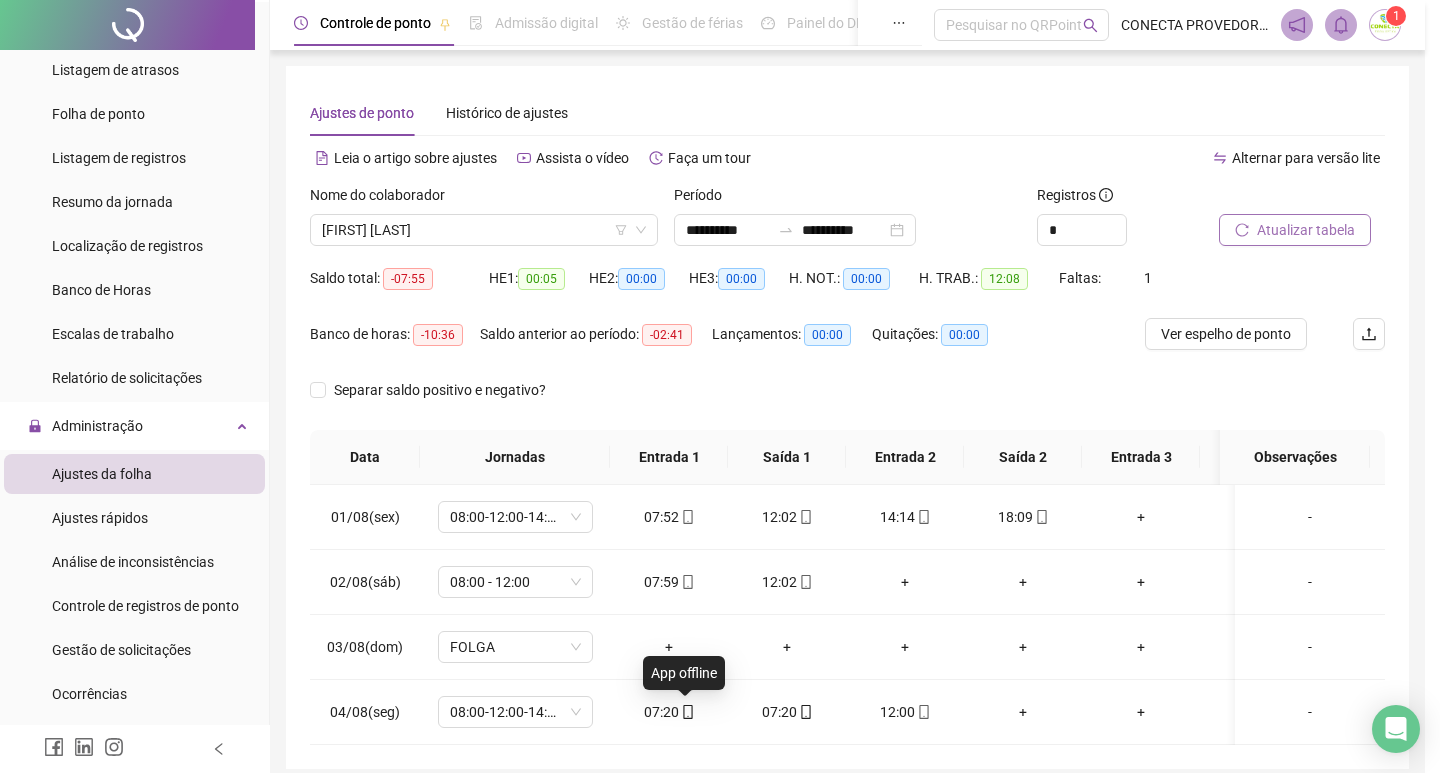 type on "**********" 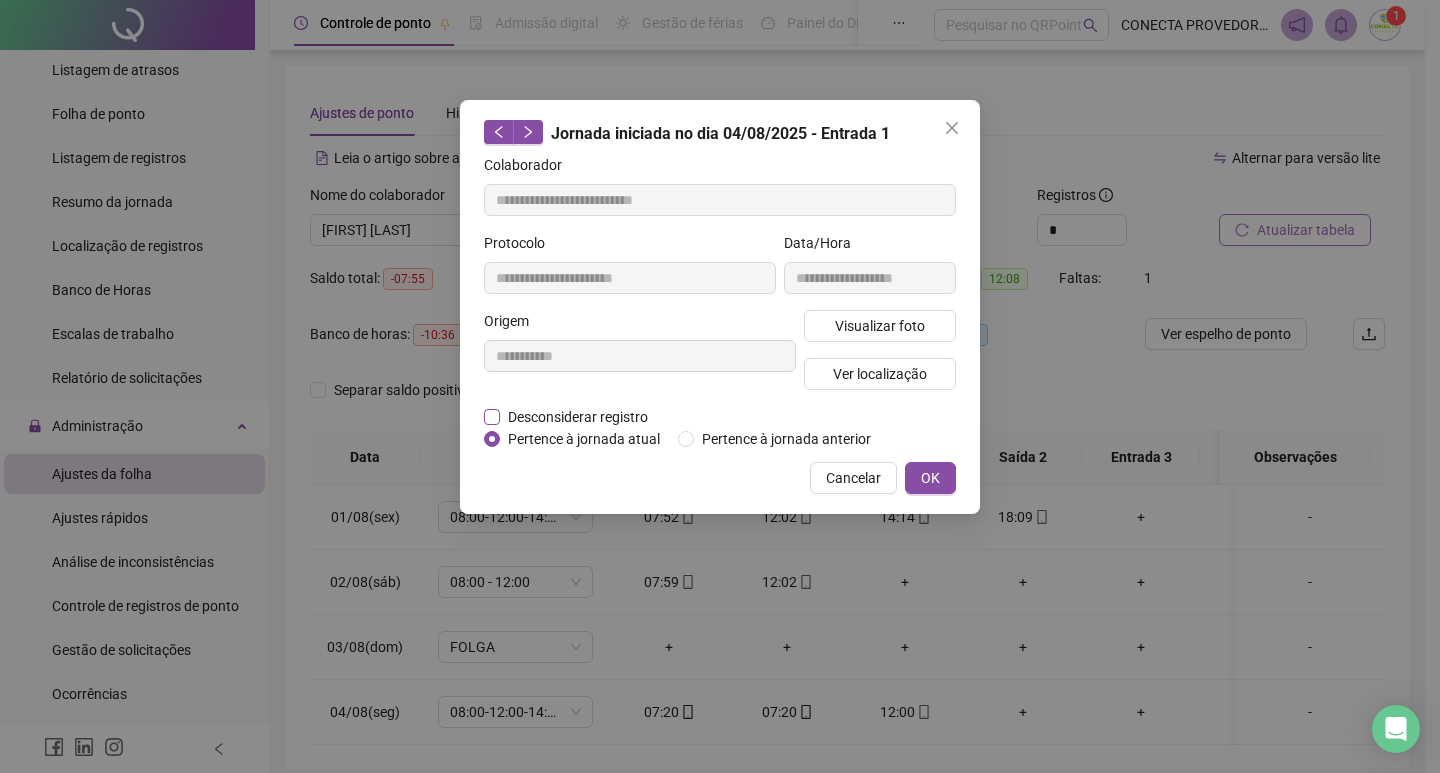 click on "Desconsiderar registro" at bounding box center (578, 417) 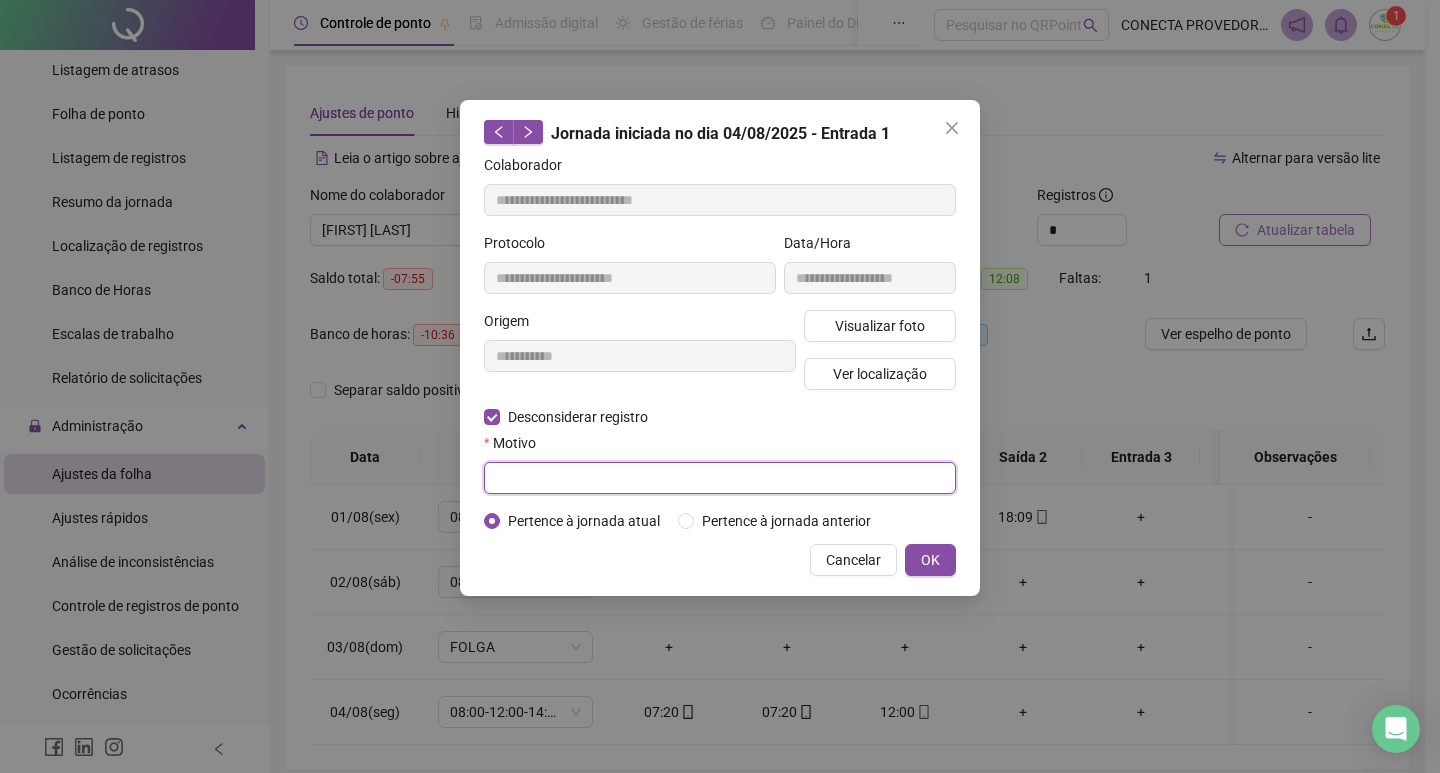 click at bounding box center (720, 478) 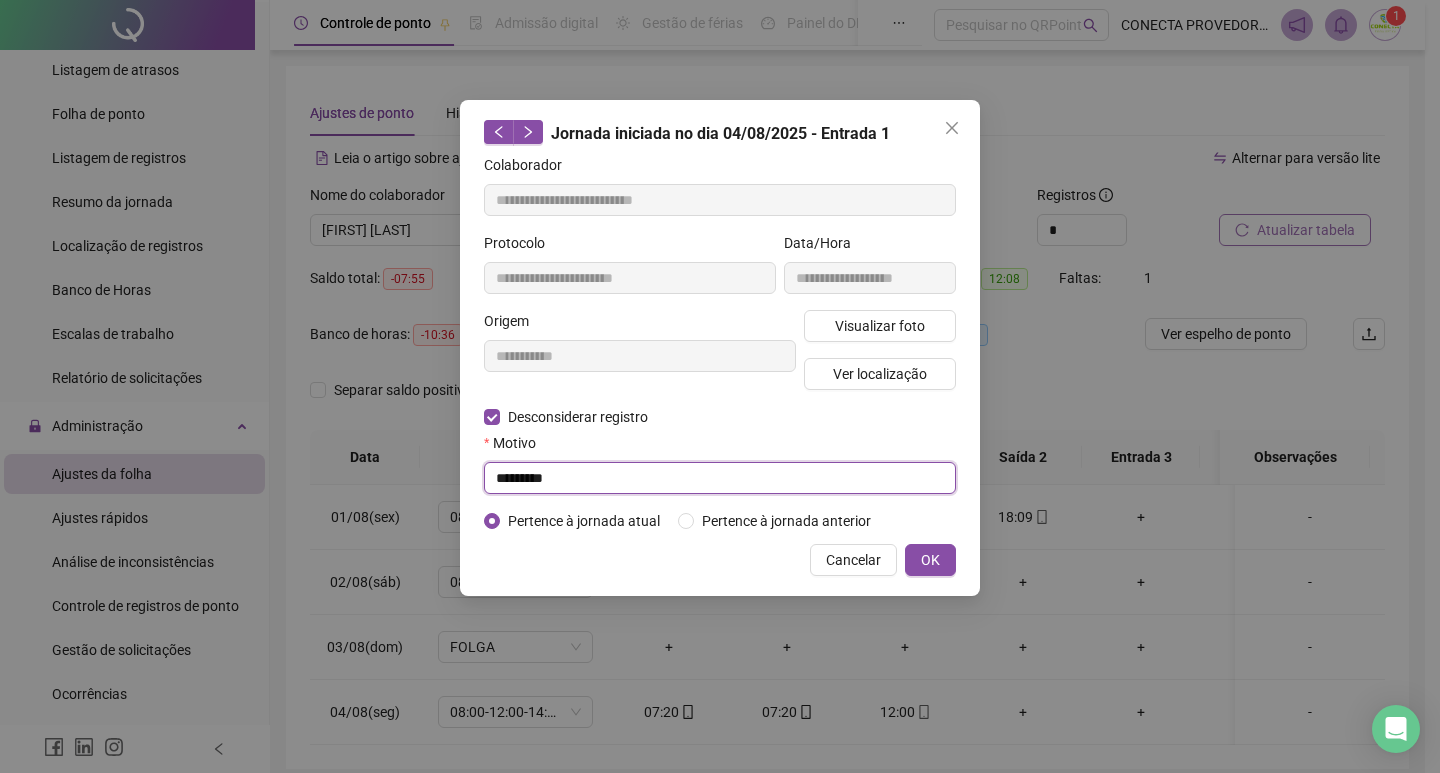 type on "*********" 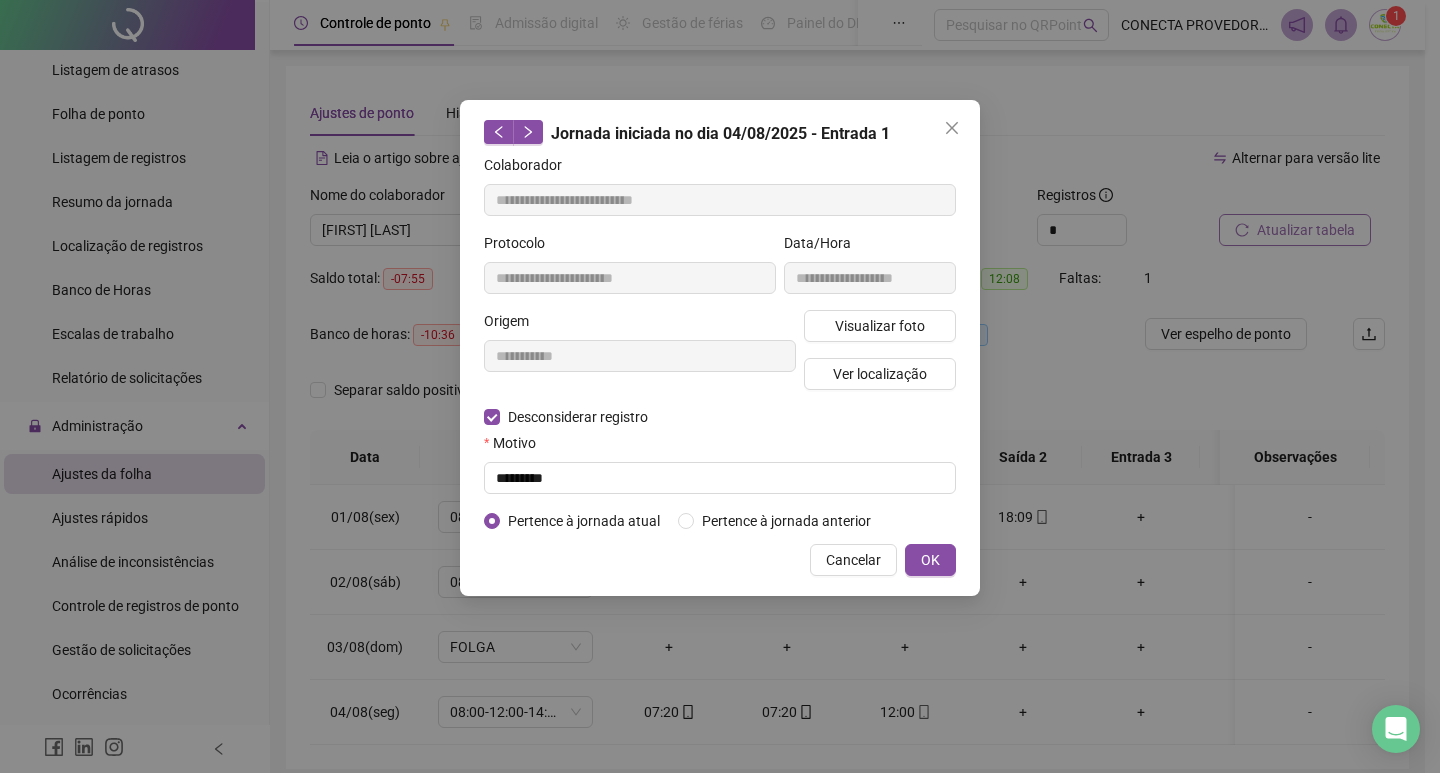 click on "OK" at bounding box center [930, 560] 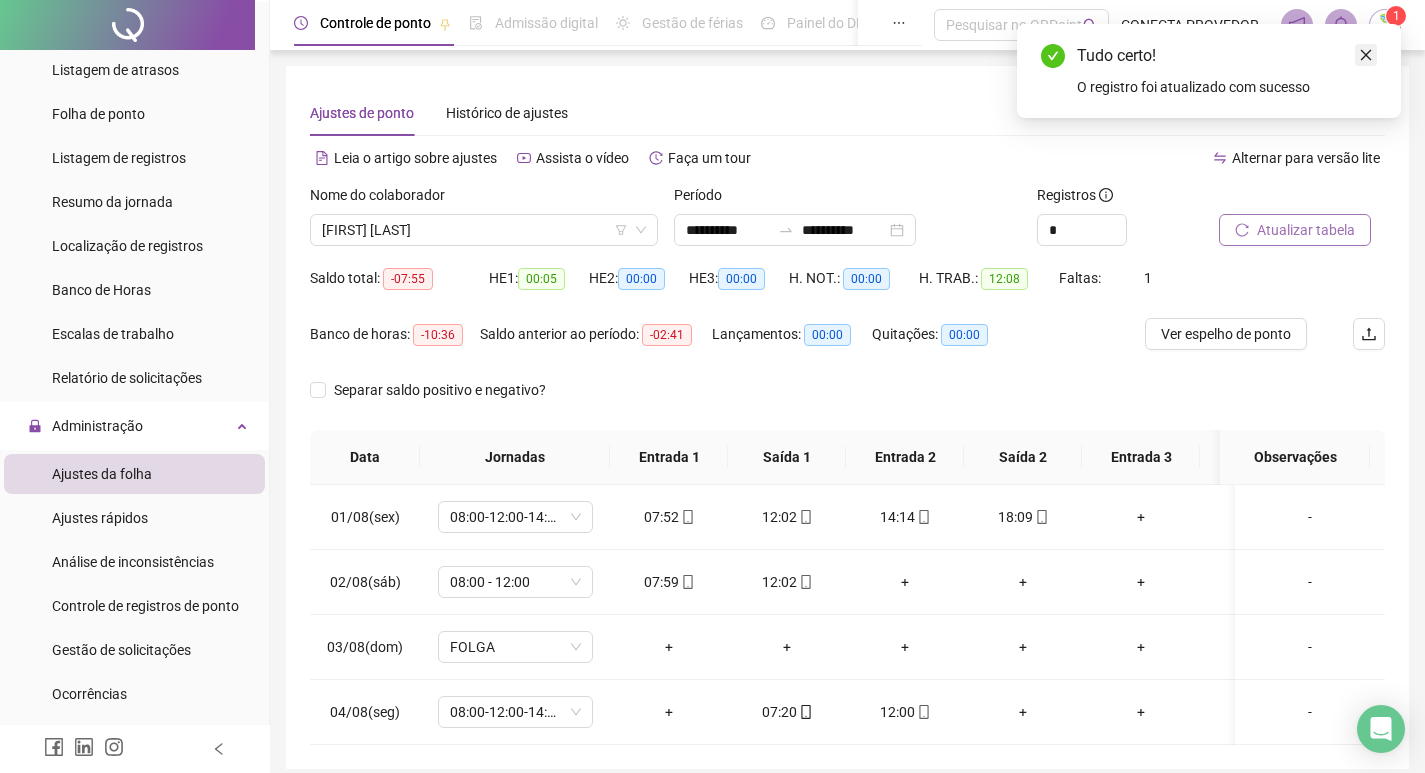 click 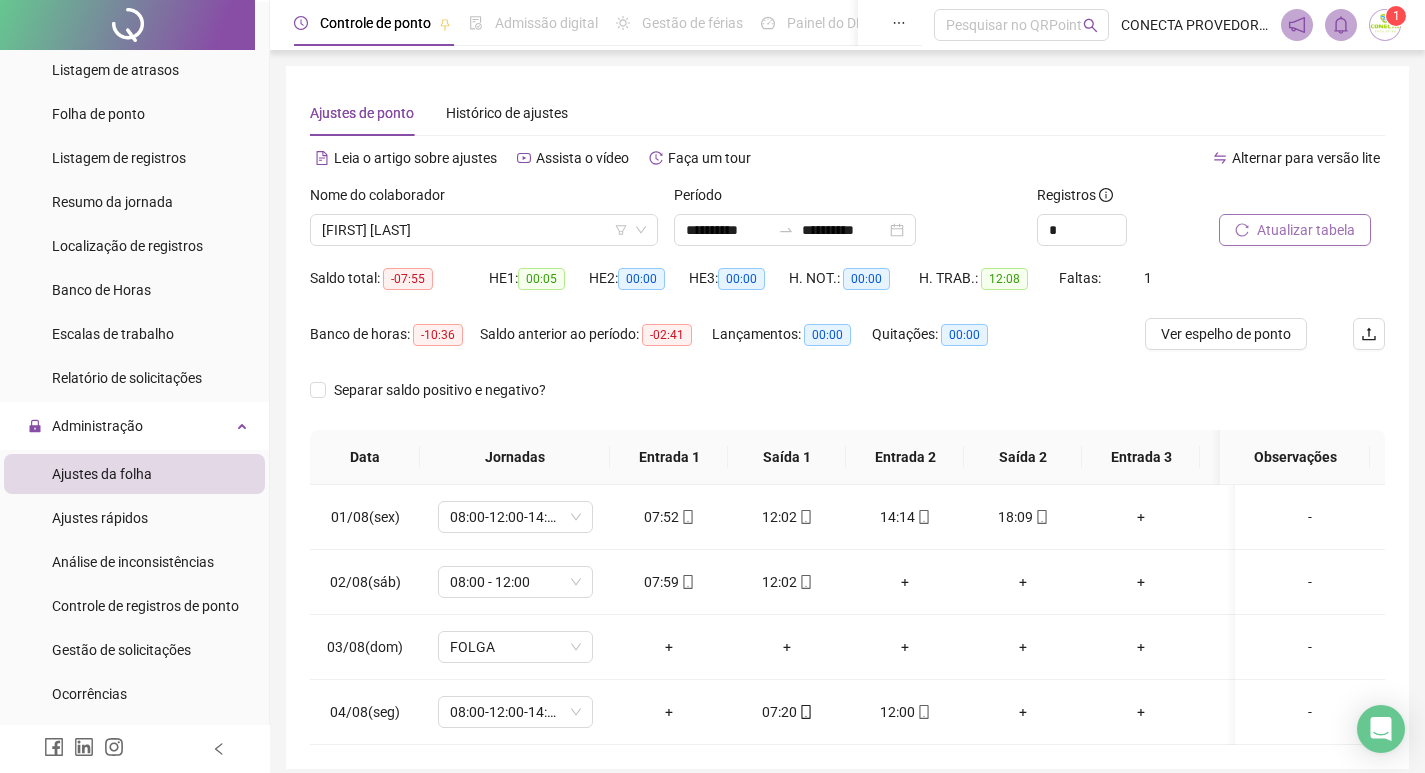 click on "Atualizar tabela" at bounding box center [1306, 230] 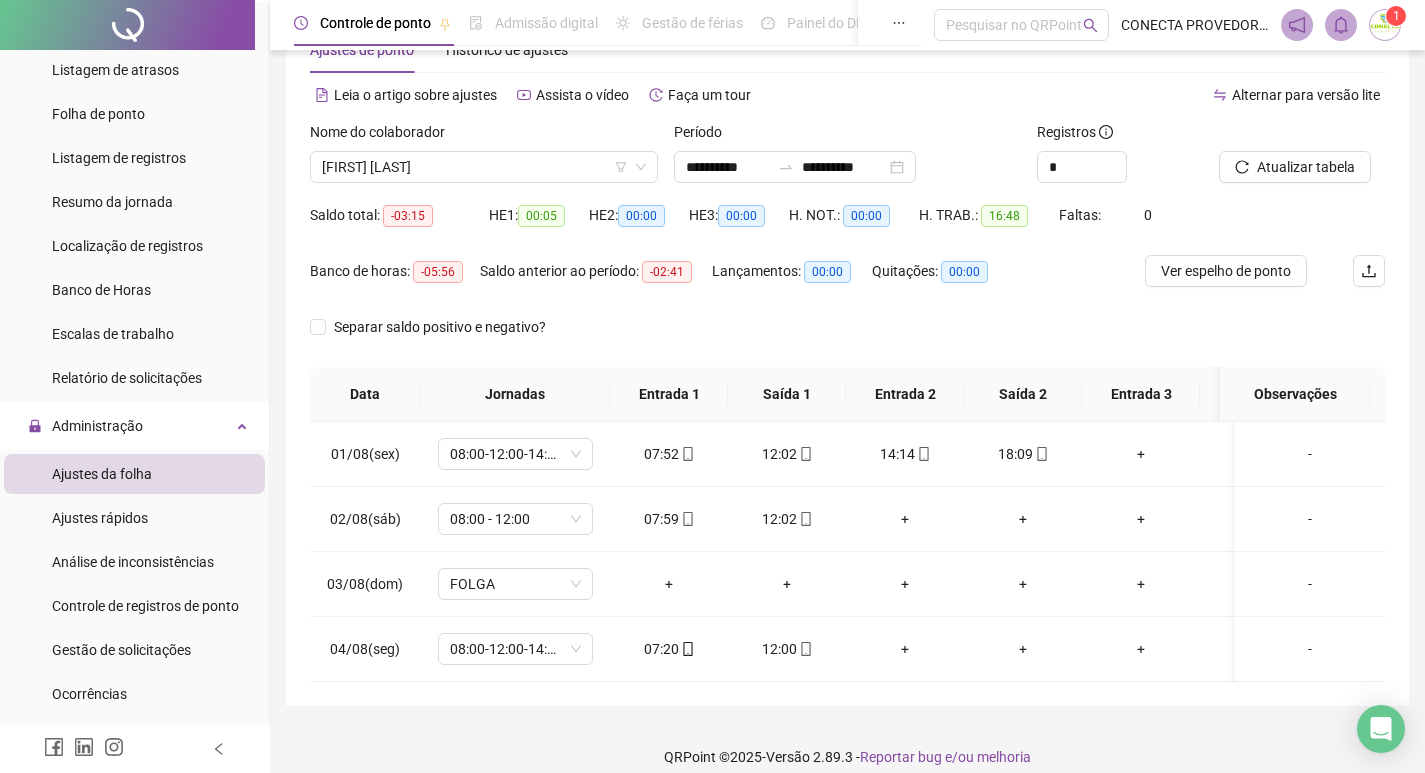 scroll, scrollTop: 97, scrollLeft: 0, axis: vertical 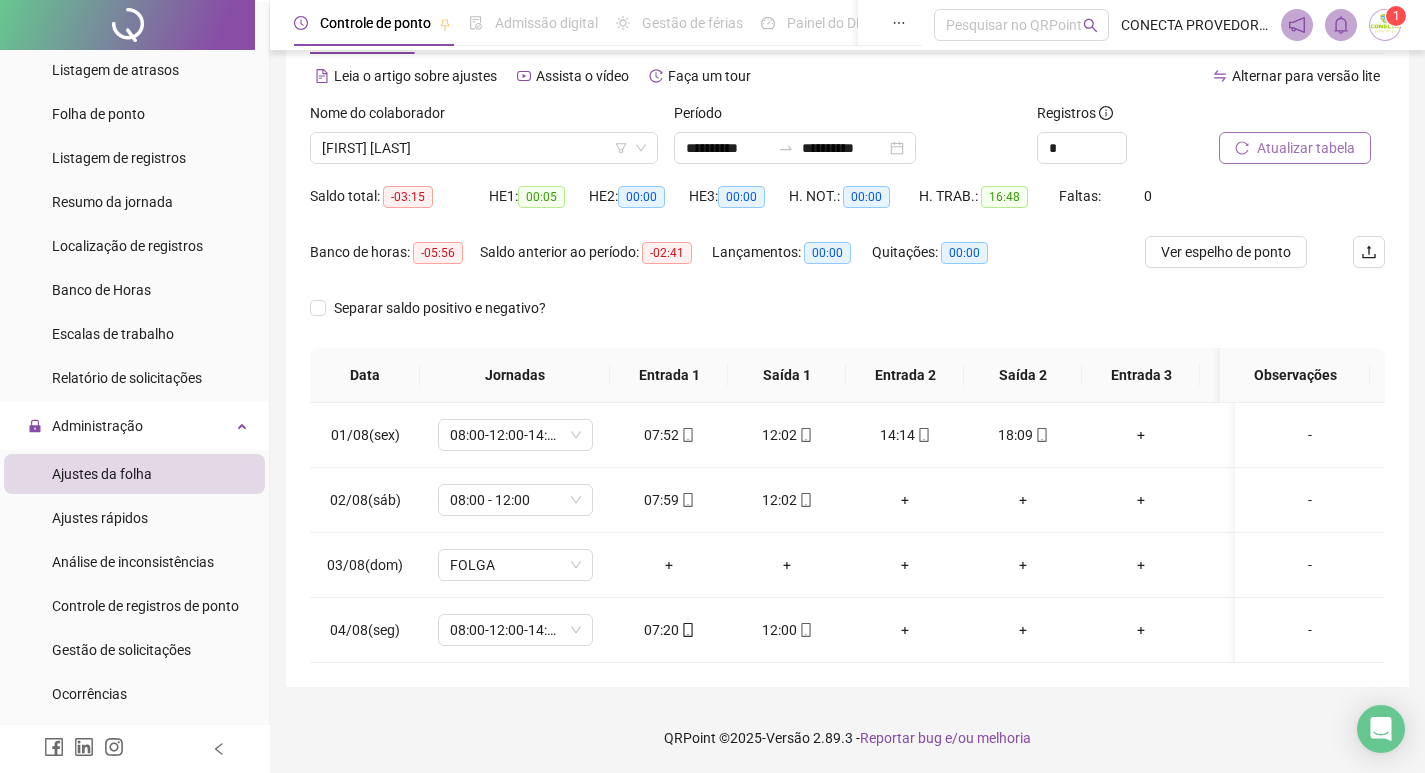 click on "Atualizar tabela" at bounding box center [1306, 148] 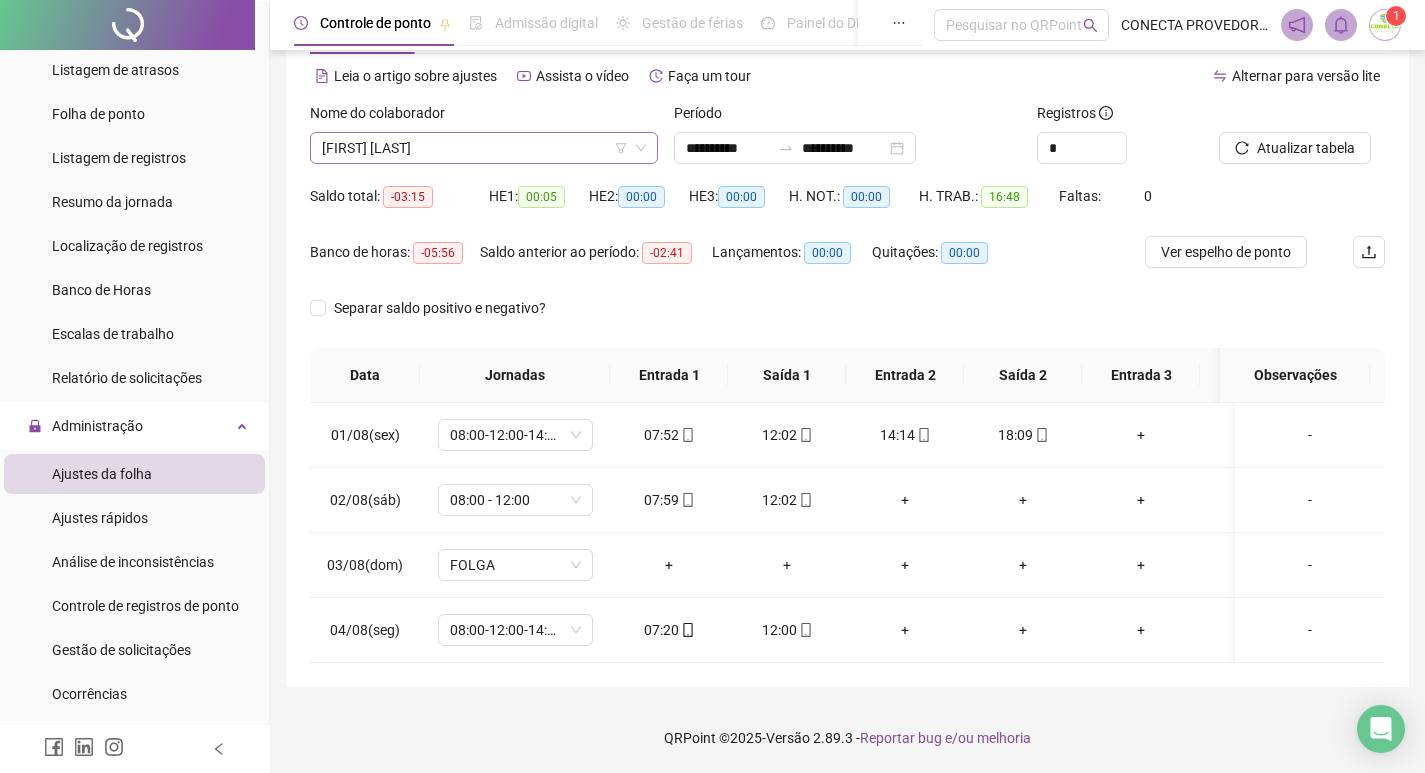 click on "[FIRST] [LAST]" at bounding box center [484, 148] 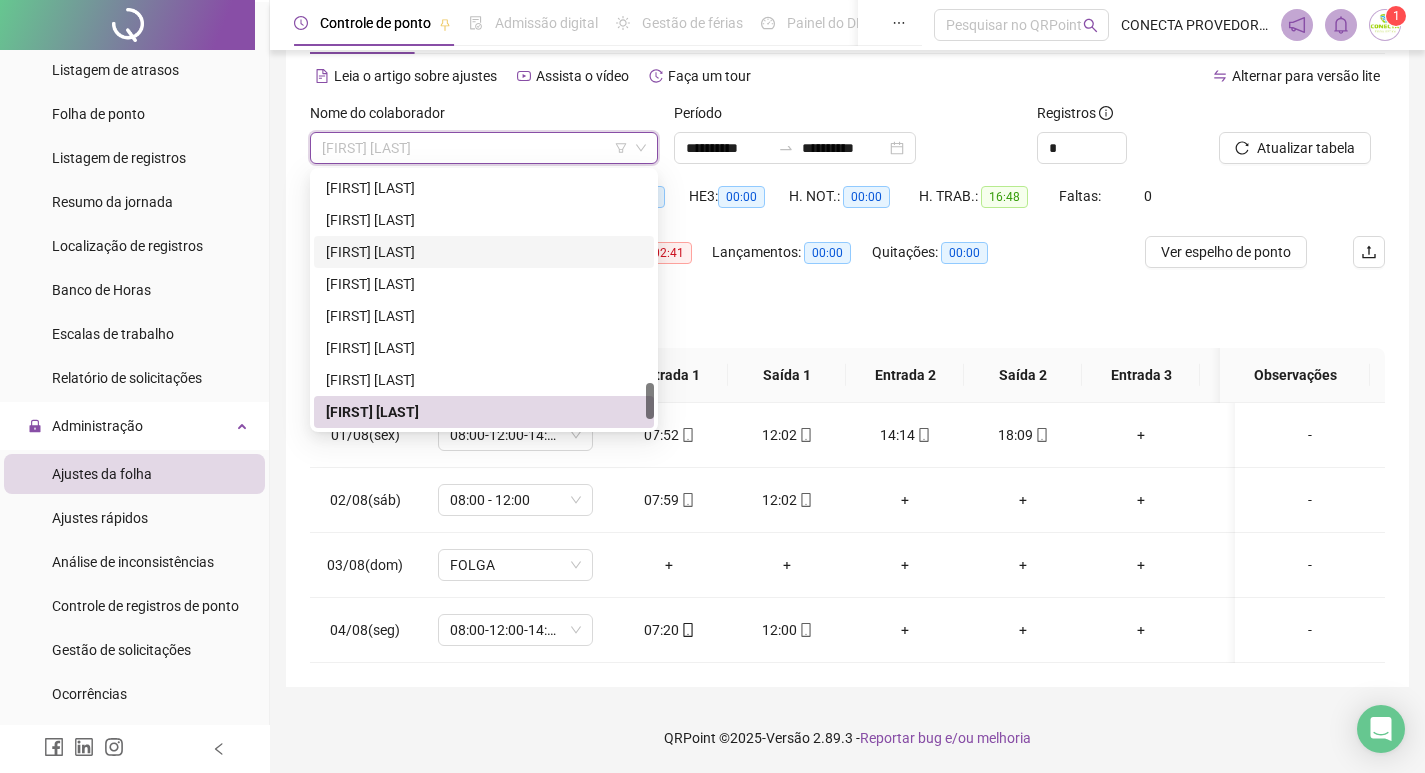scroll, scrollTop: 1372, scrollLeft: 0, axis: vertical 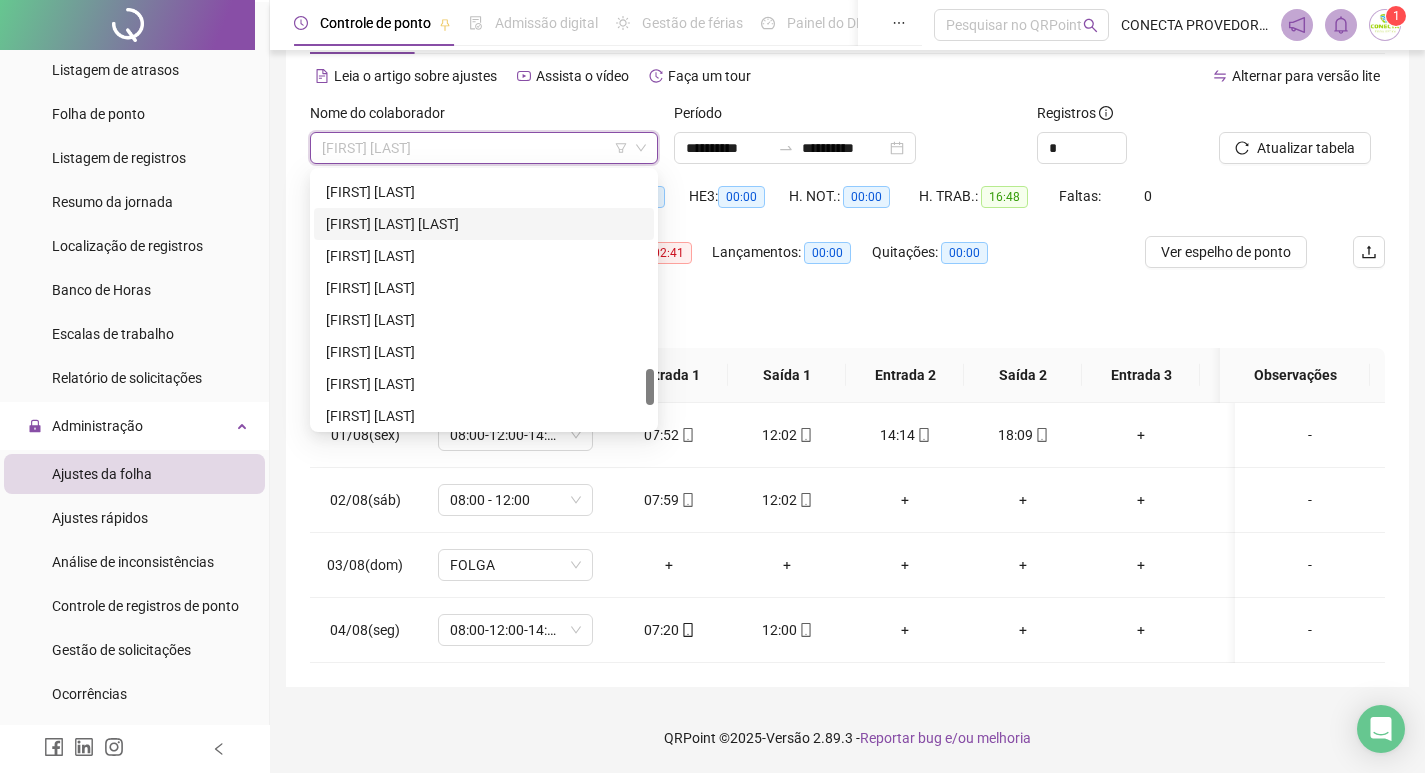 click on "[FIRST] [LAST] [LAST]" at bounding box center [484, 224] 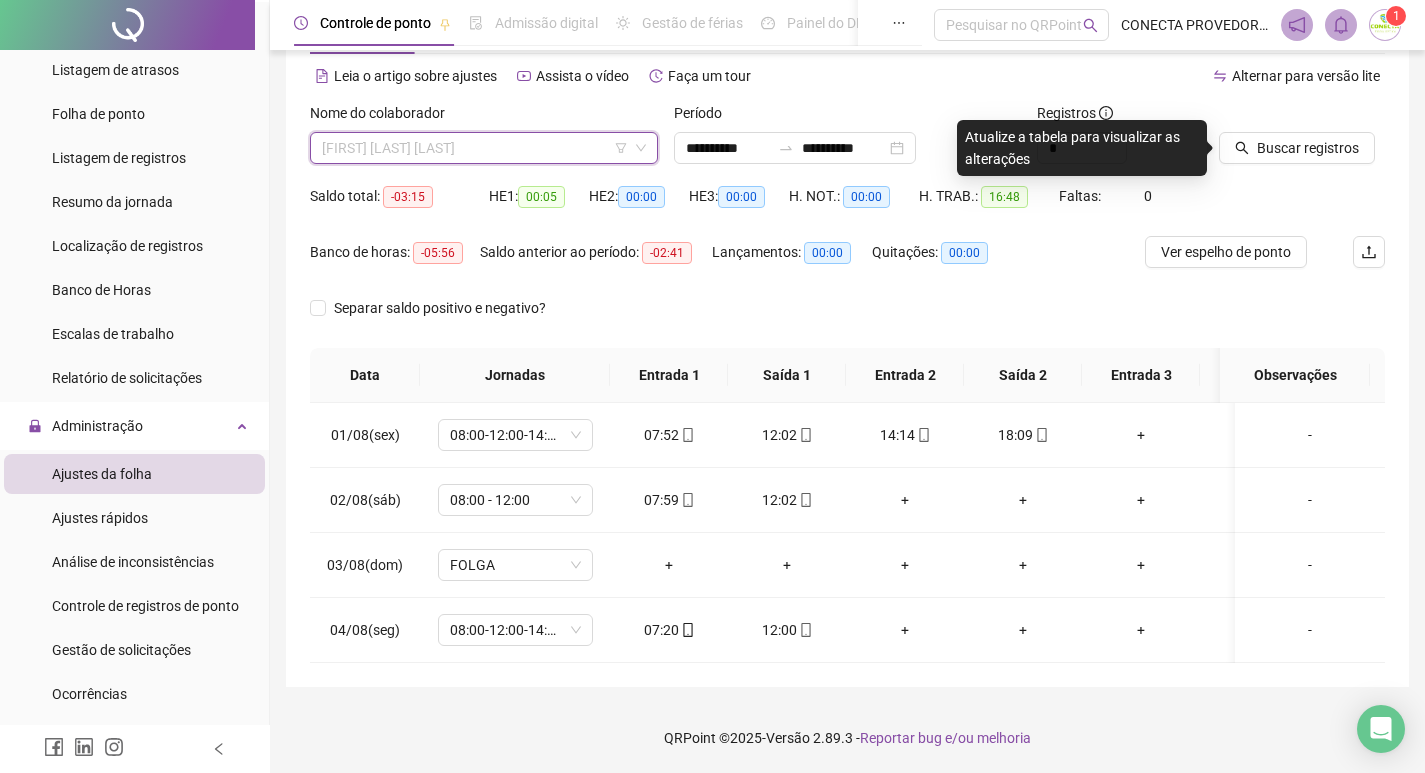 click on "[FIRST] [LAST] [LAST]" at bounding box center (484, 148) 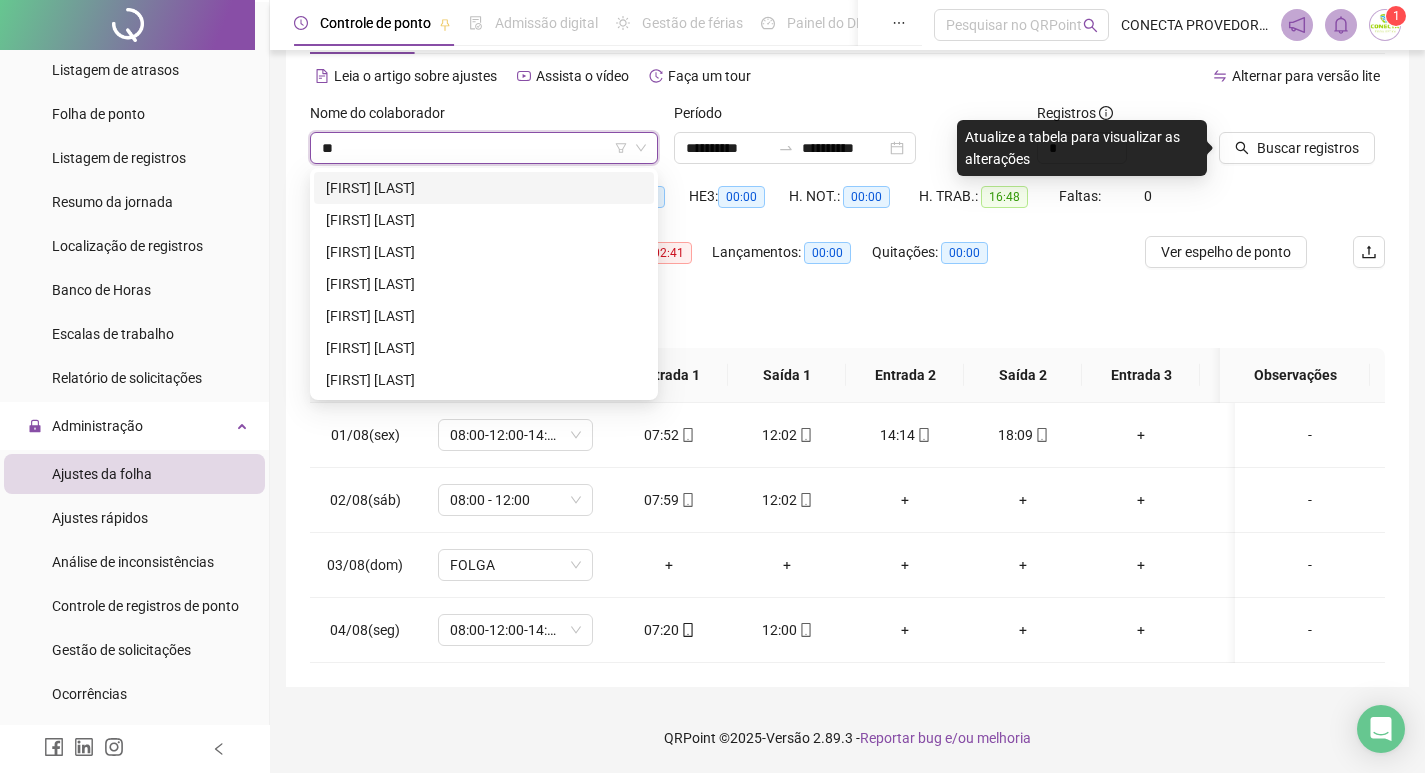 scroll, scrollTop: 0, scrollLeft: 0, axis: both 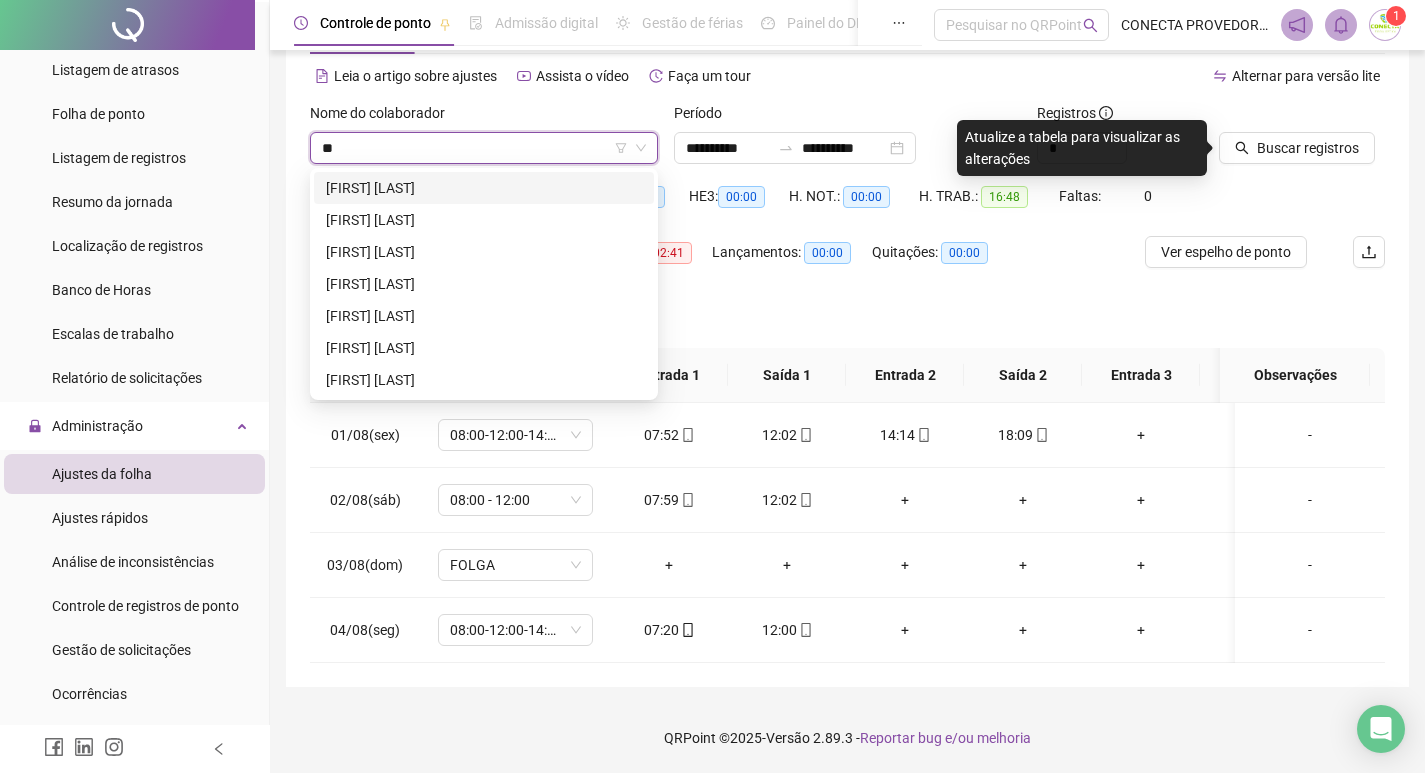 type on "*" 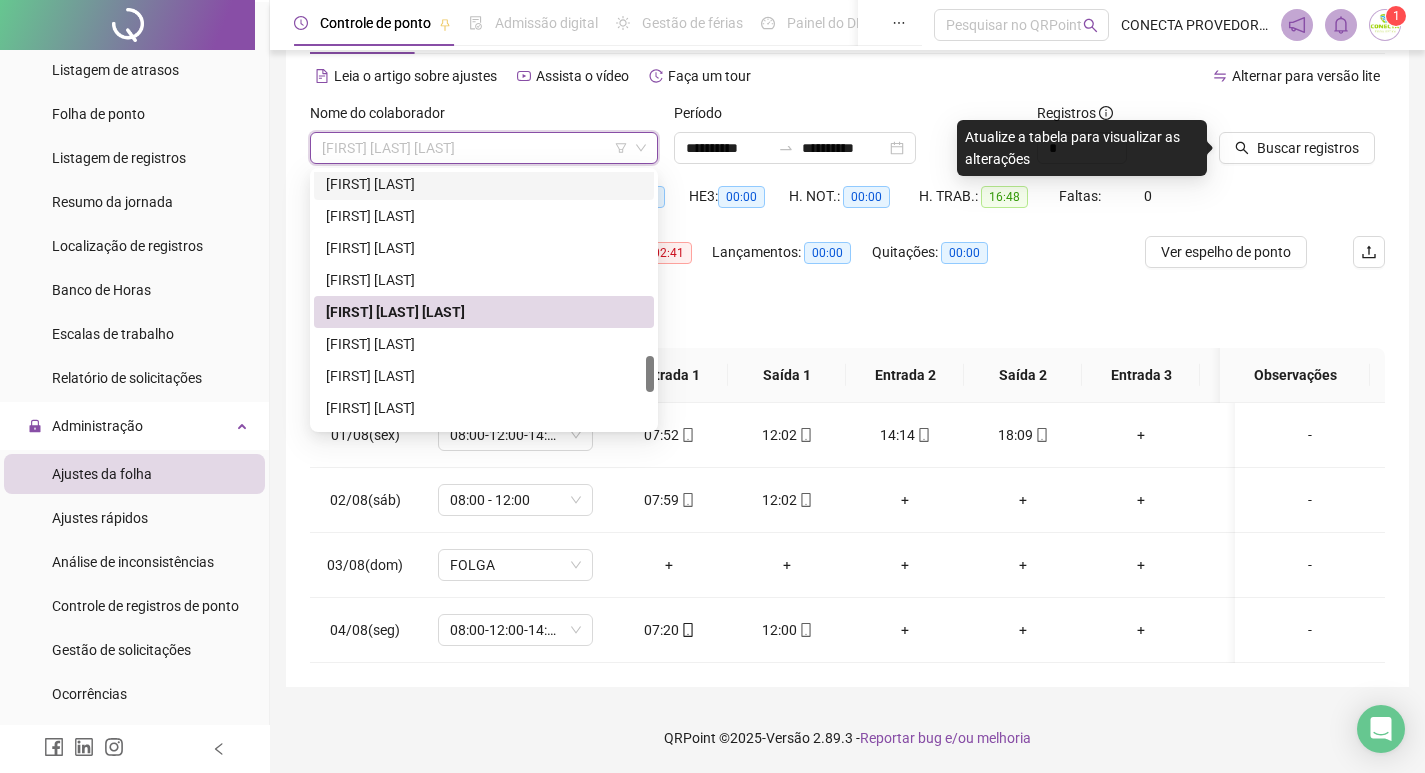 scroll, scrollTop: 1384, scrollLeft: 0, axis: vertical 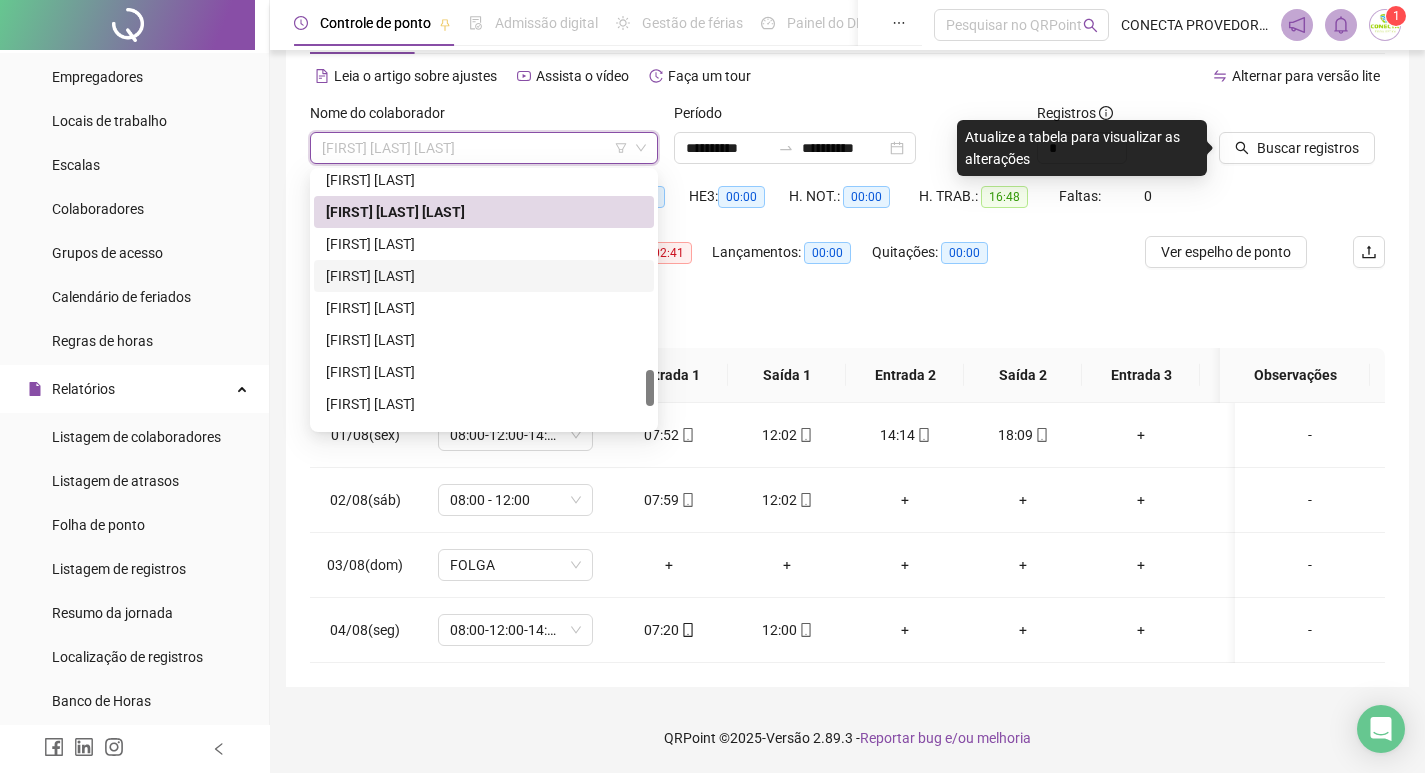 click on "**********" at bounding box center (847, 335) 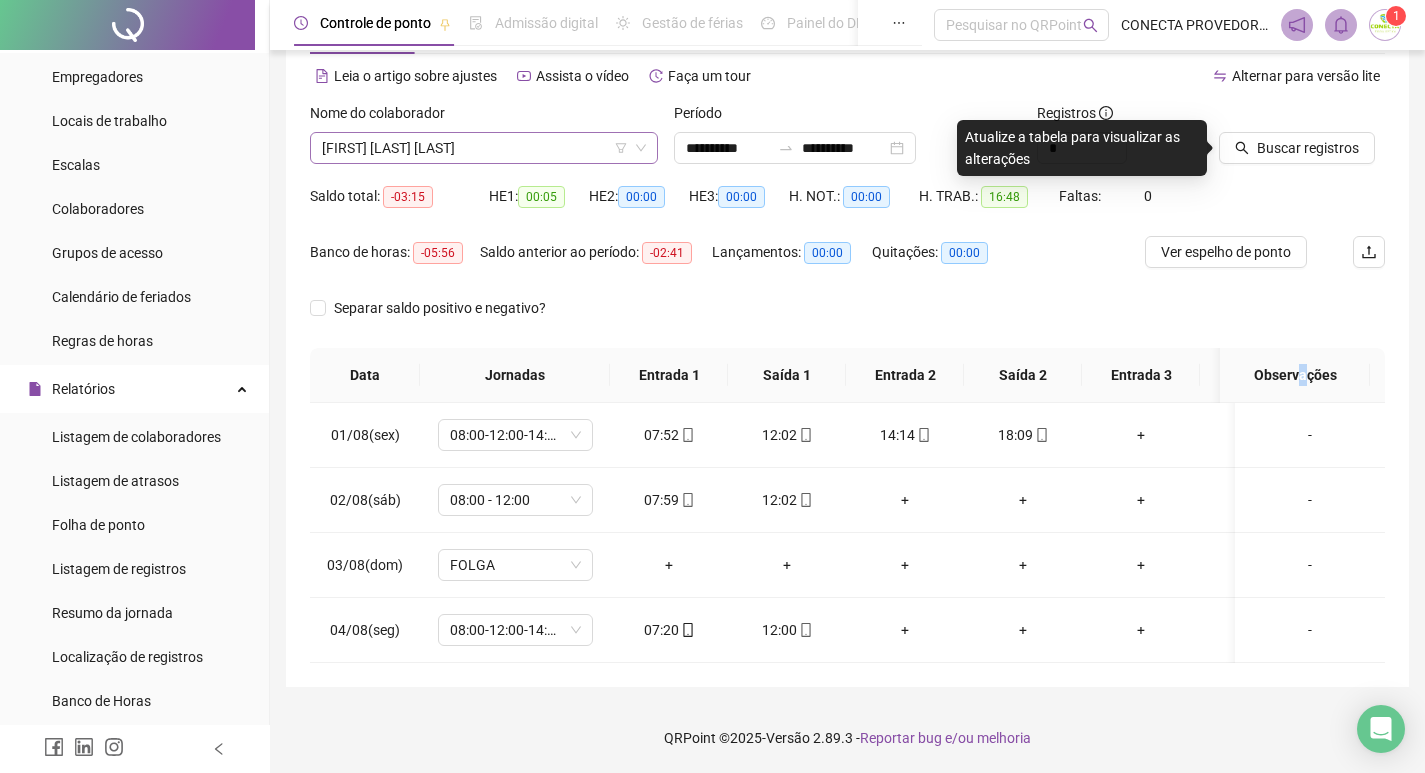 click on "[FIRST] [LAST] [LAST]" at bounding box center [484, 148] 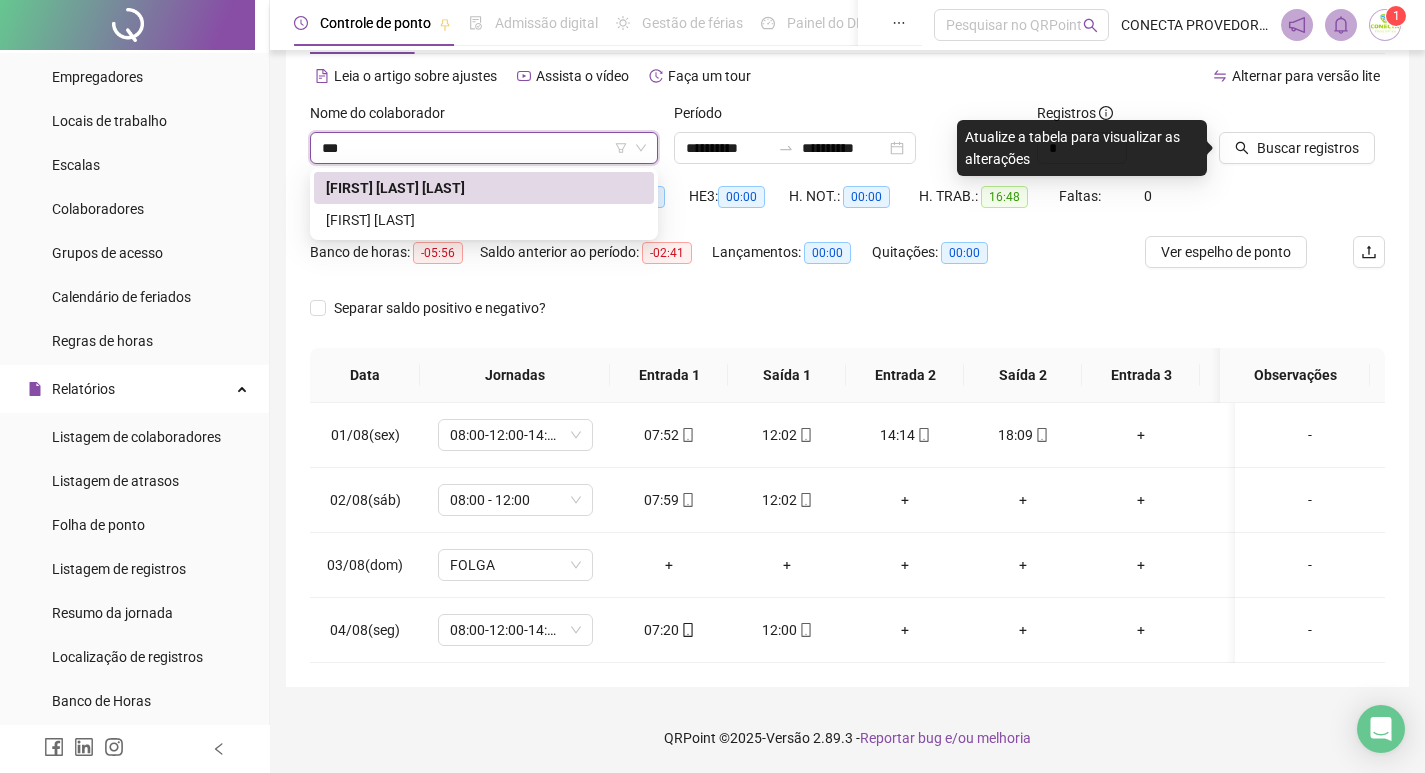 scroll, scrollTop: 0, scrollLeft: 0, axis: both 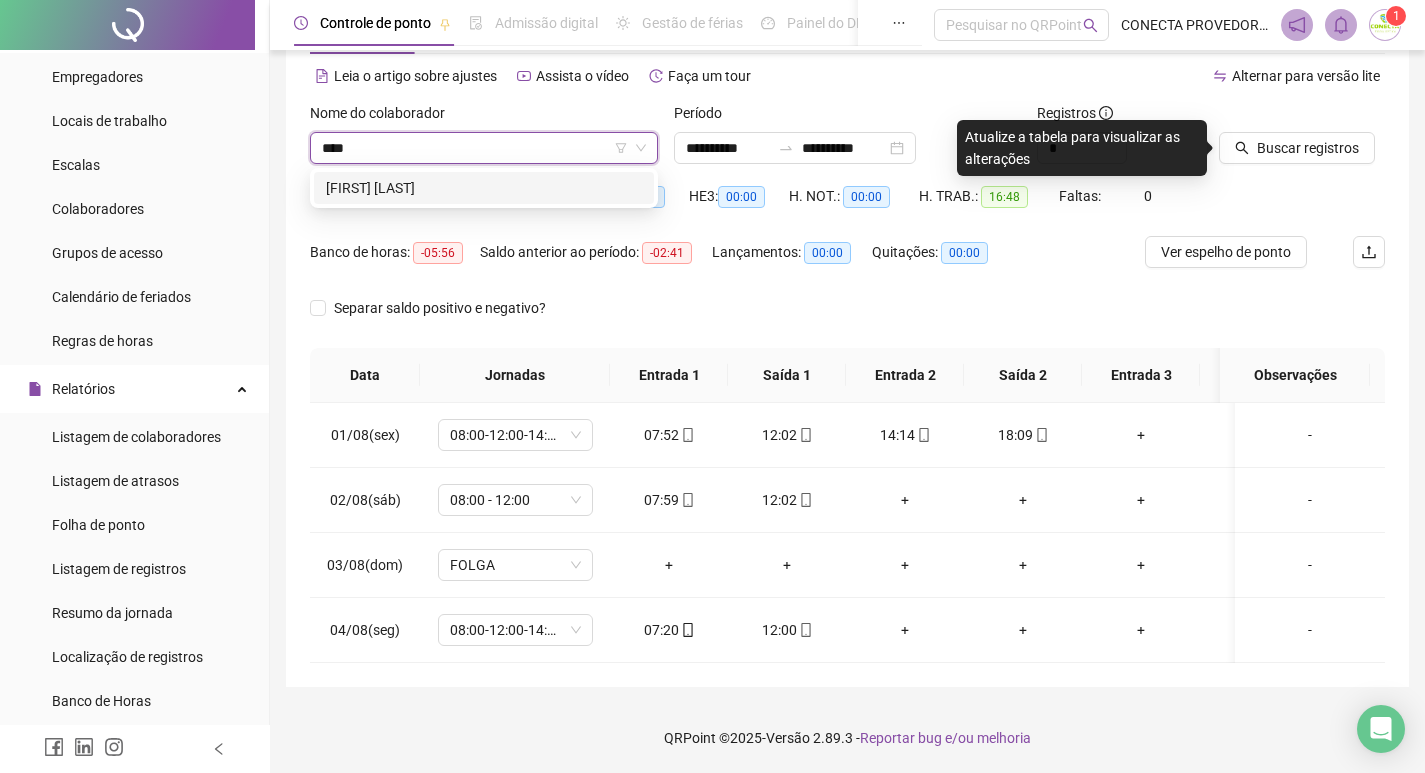click on "[FIRST] [LAST]" at bounding box center [484, 188] 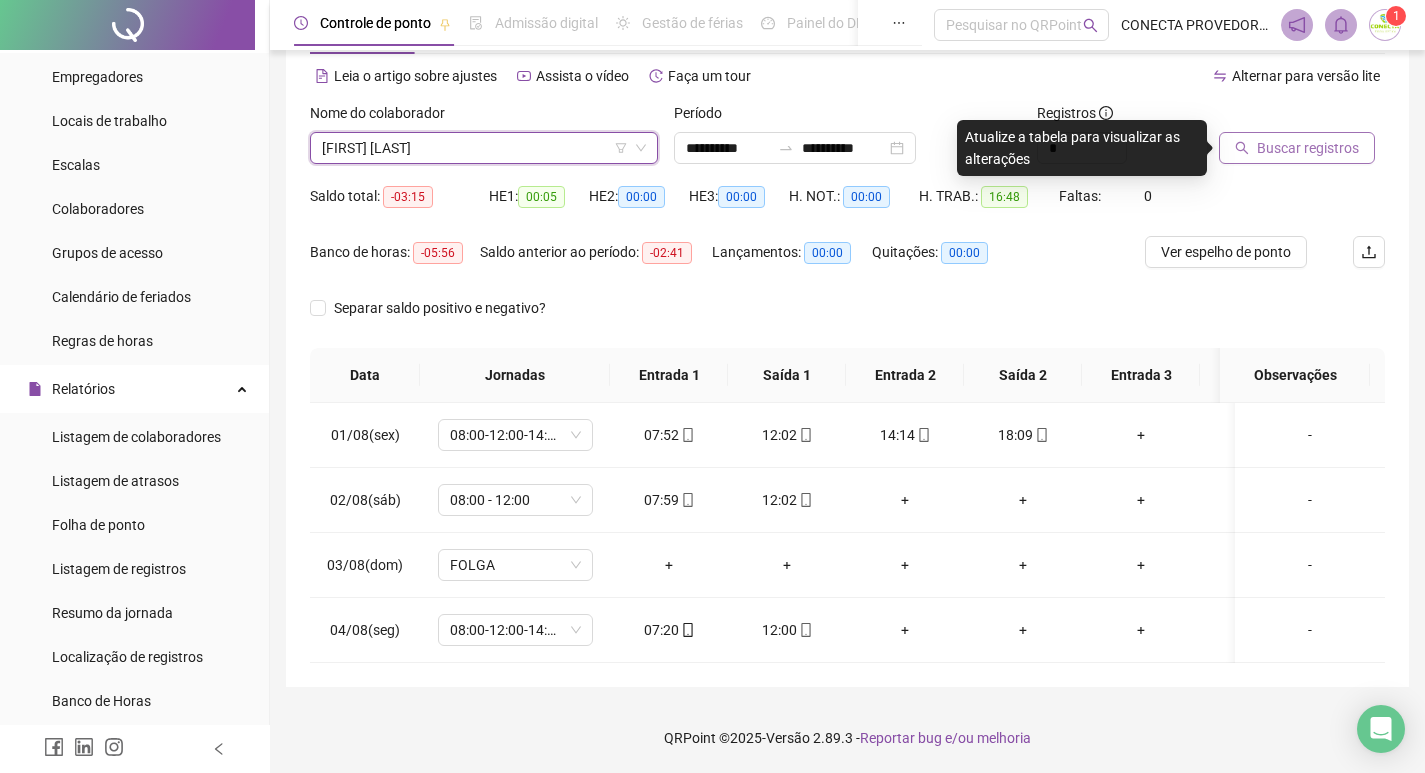 click on "Buscar registros" at bounding box center [1308, 148] 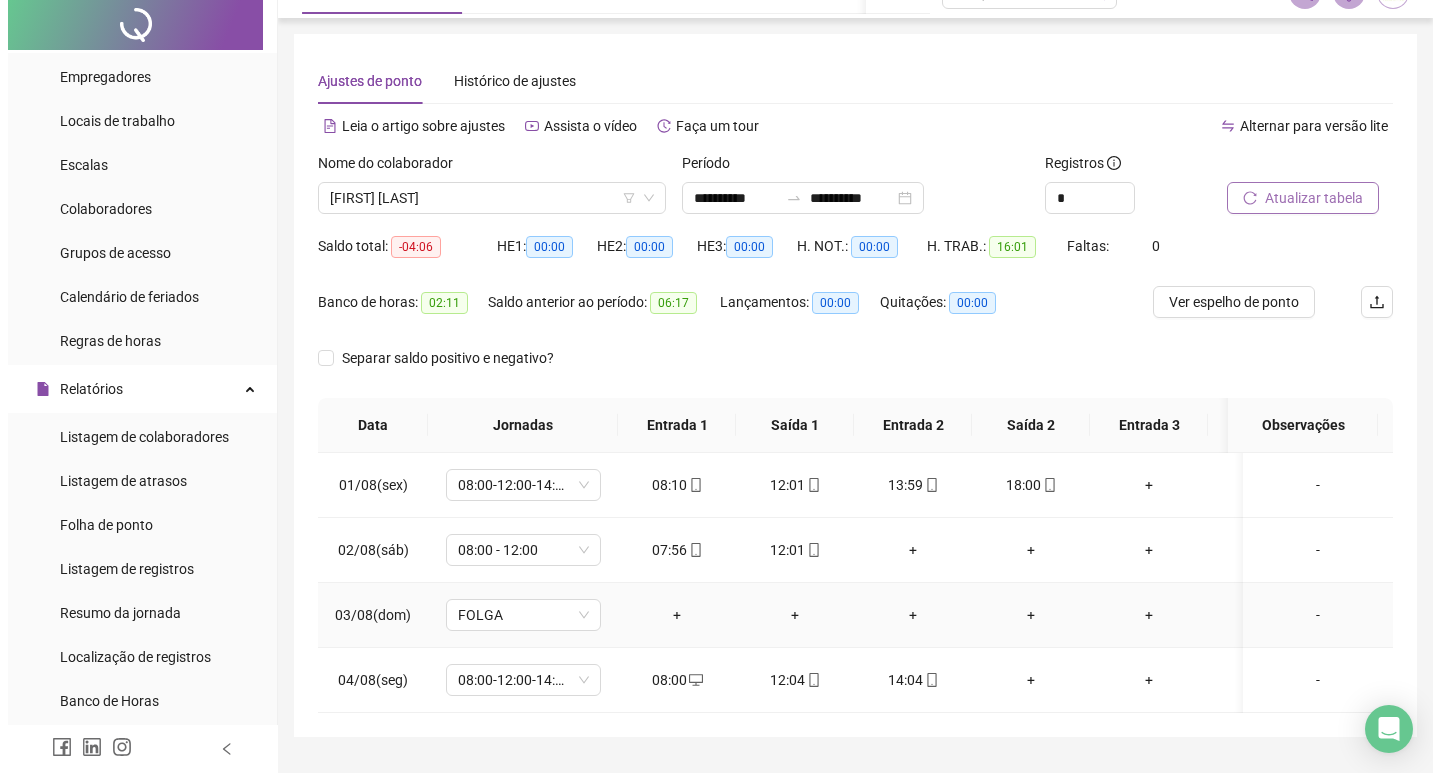 scroll, scrollTop: 0, scrollLeft: 0, axis: both 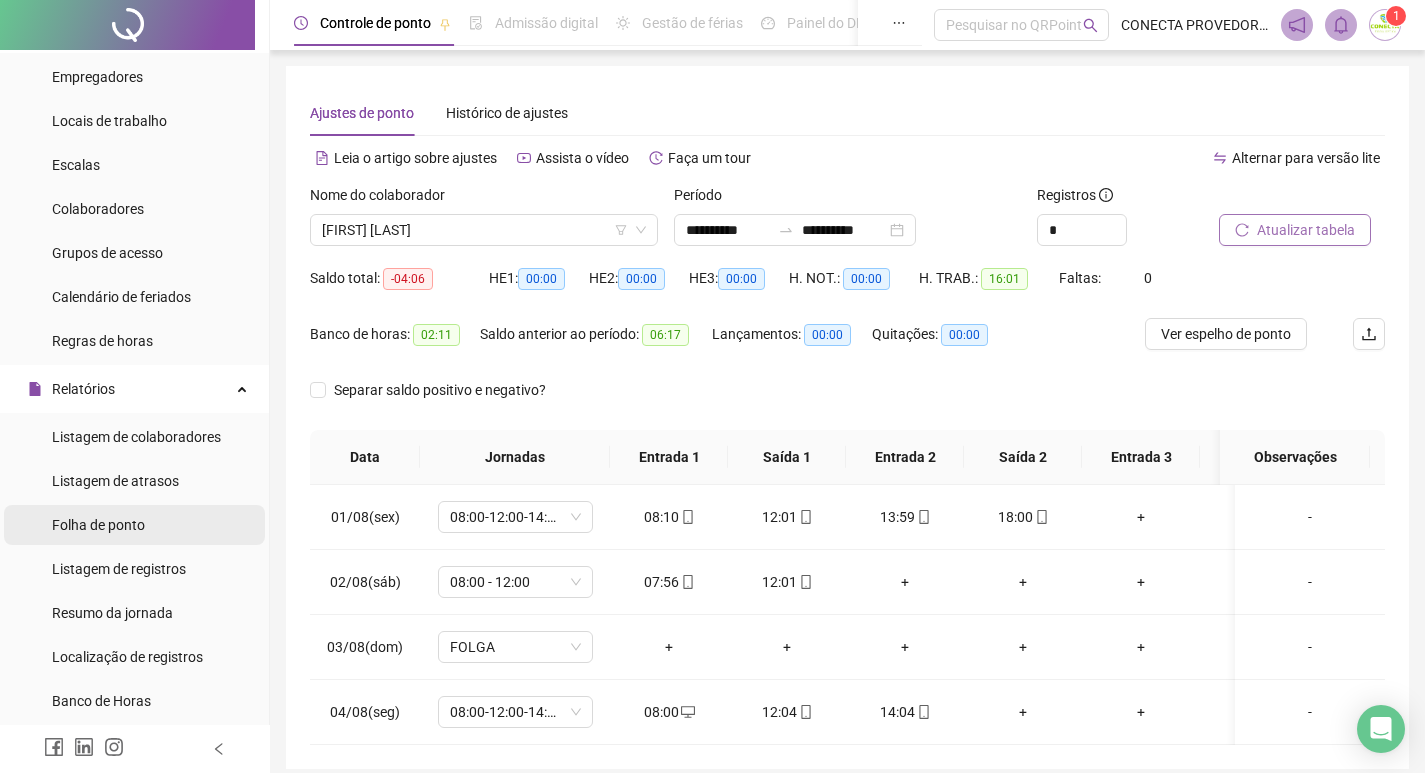 drag, startPoint x: 115, startPoint y: 517, endPoint x: 130, endPoint y: 527, distance: 18.027756 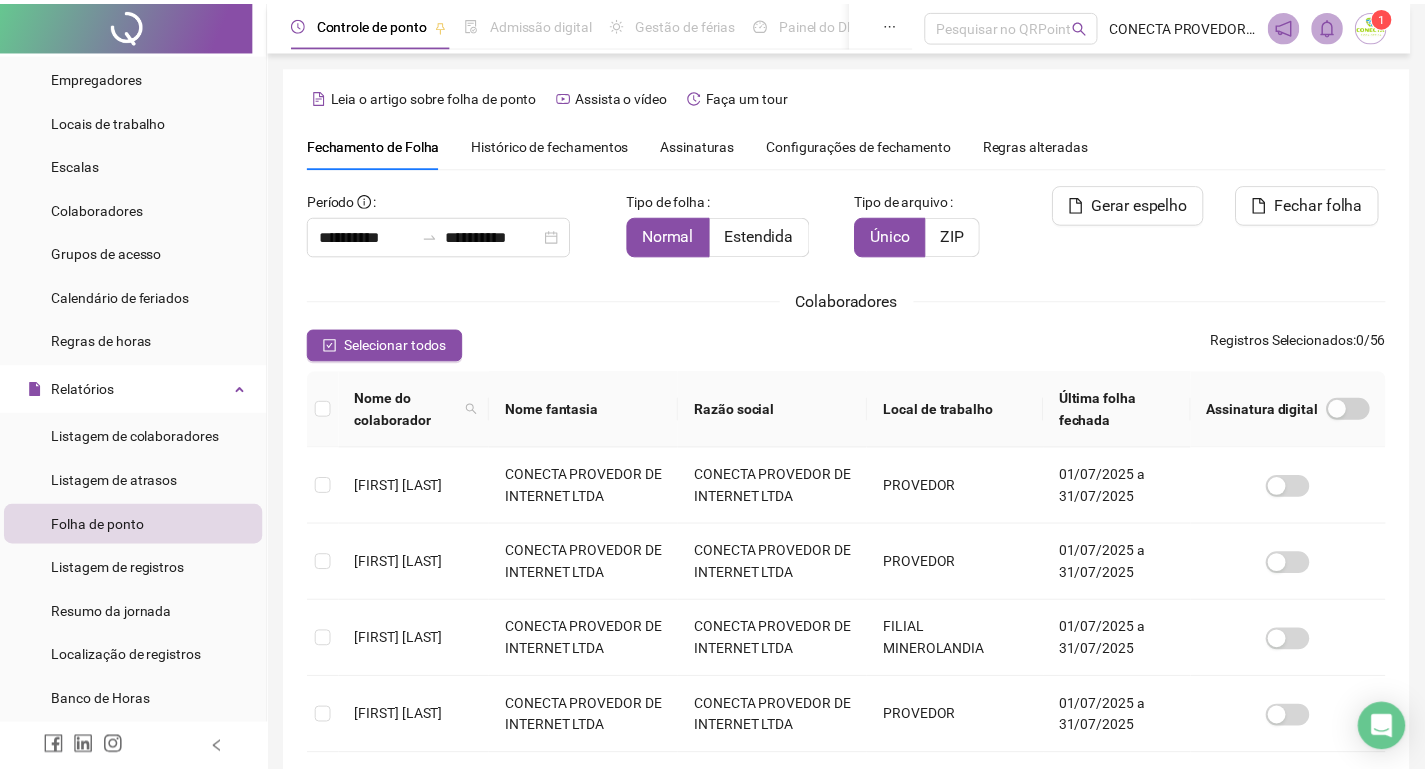scroll, scrollTop: 23, scrollLeft: 0, axis: vertical 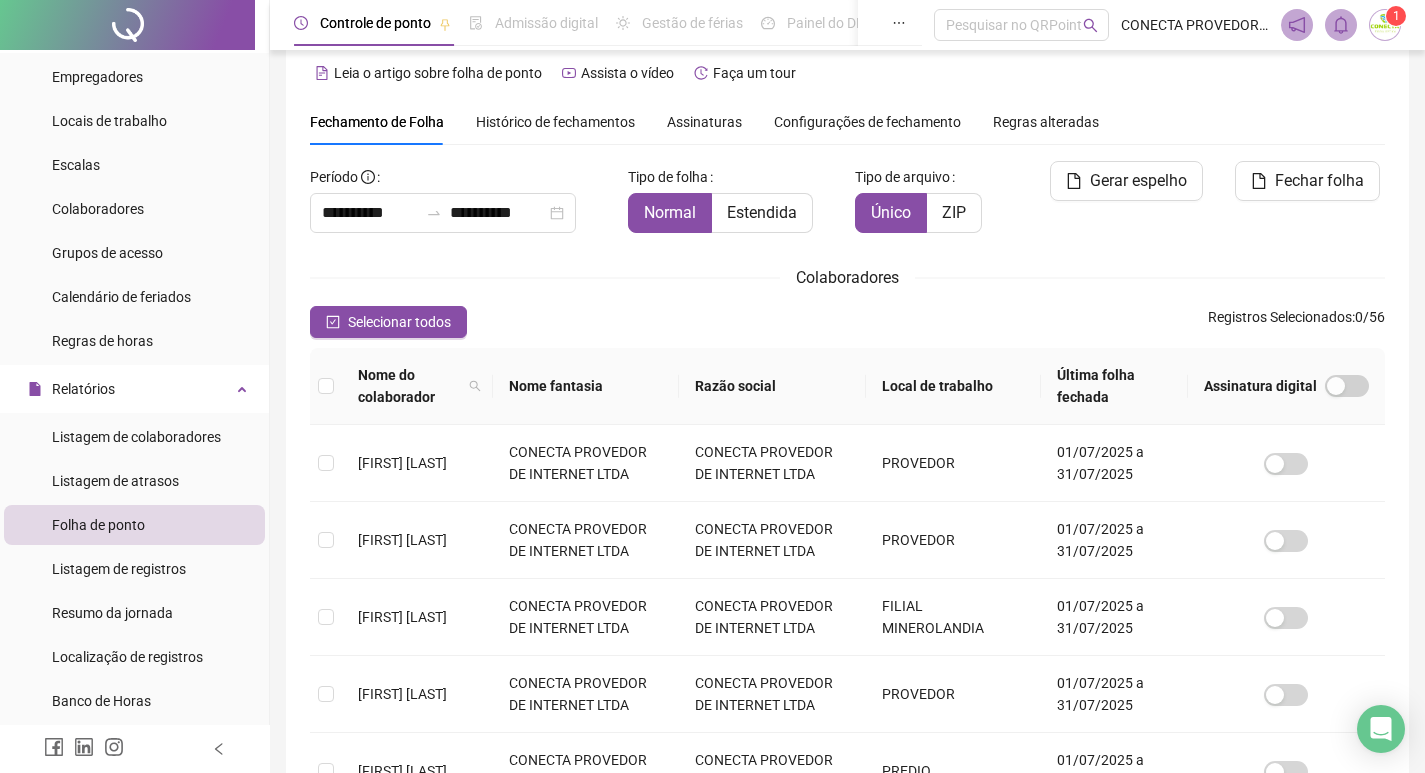click on "Configurações de fechamento" at bounding box center (867, 122) 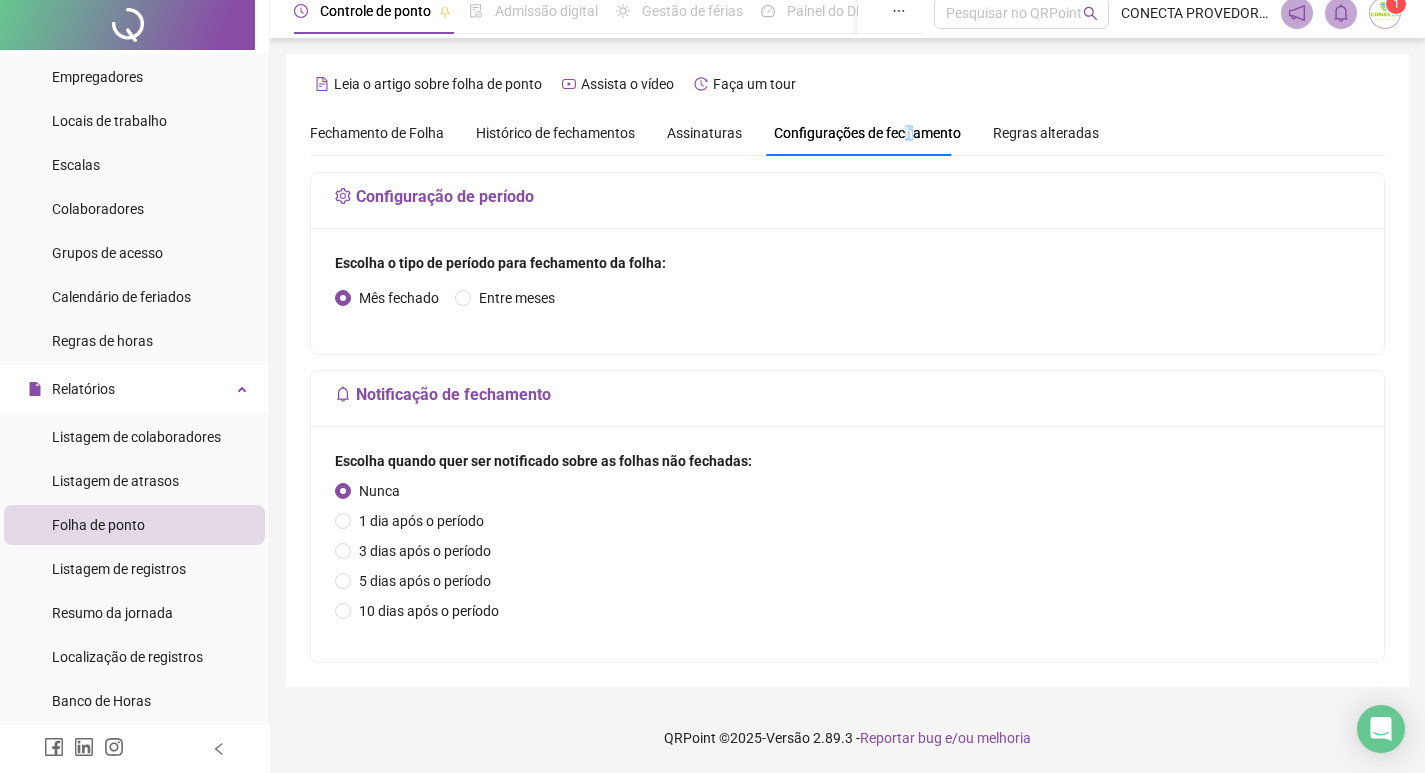 scroll, scrollTop: 0, scrollLeft: 0, axis: both 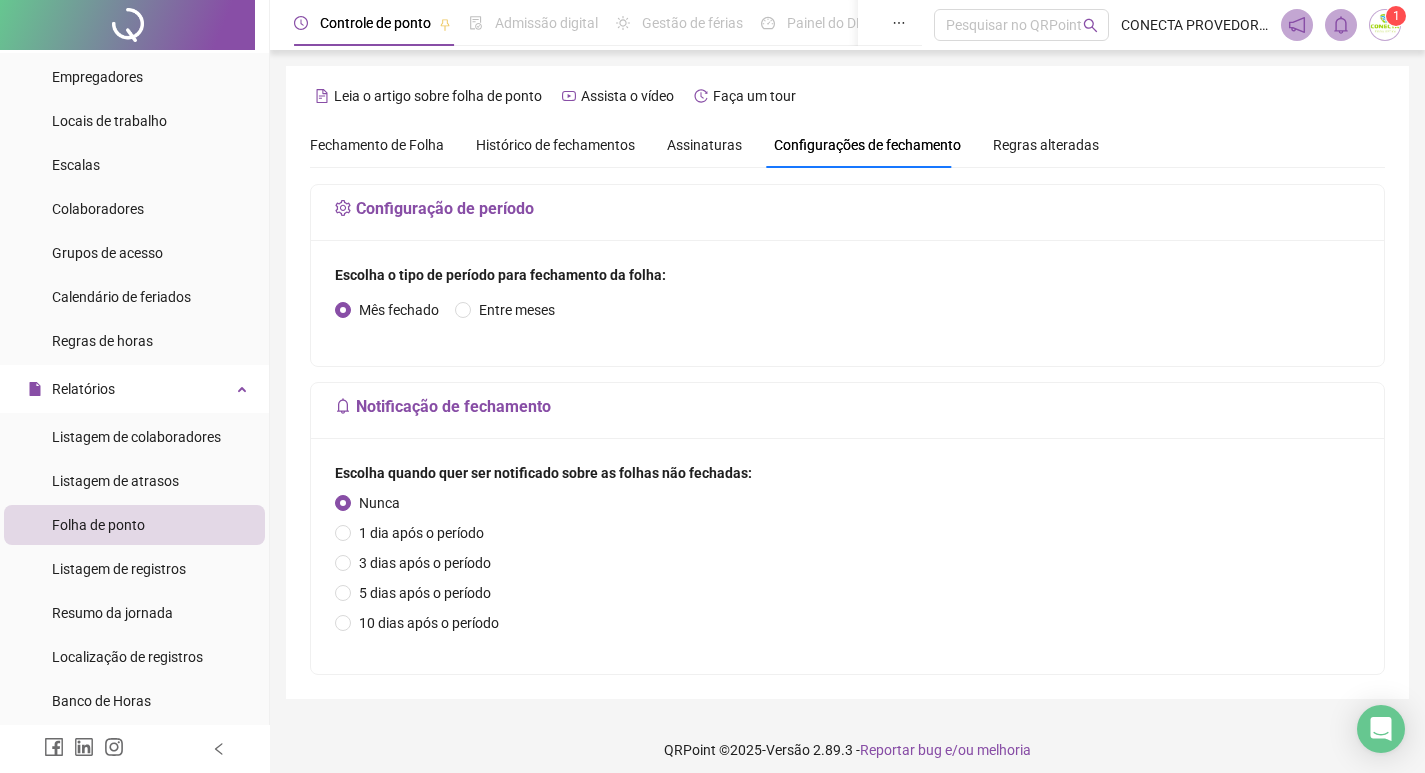 click on "Fechamento de Folha" at bounding box center (377, 145) 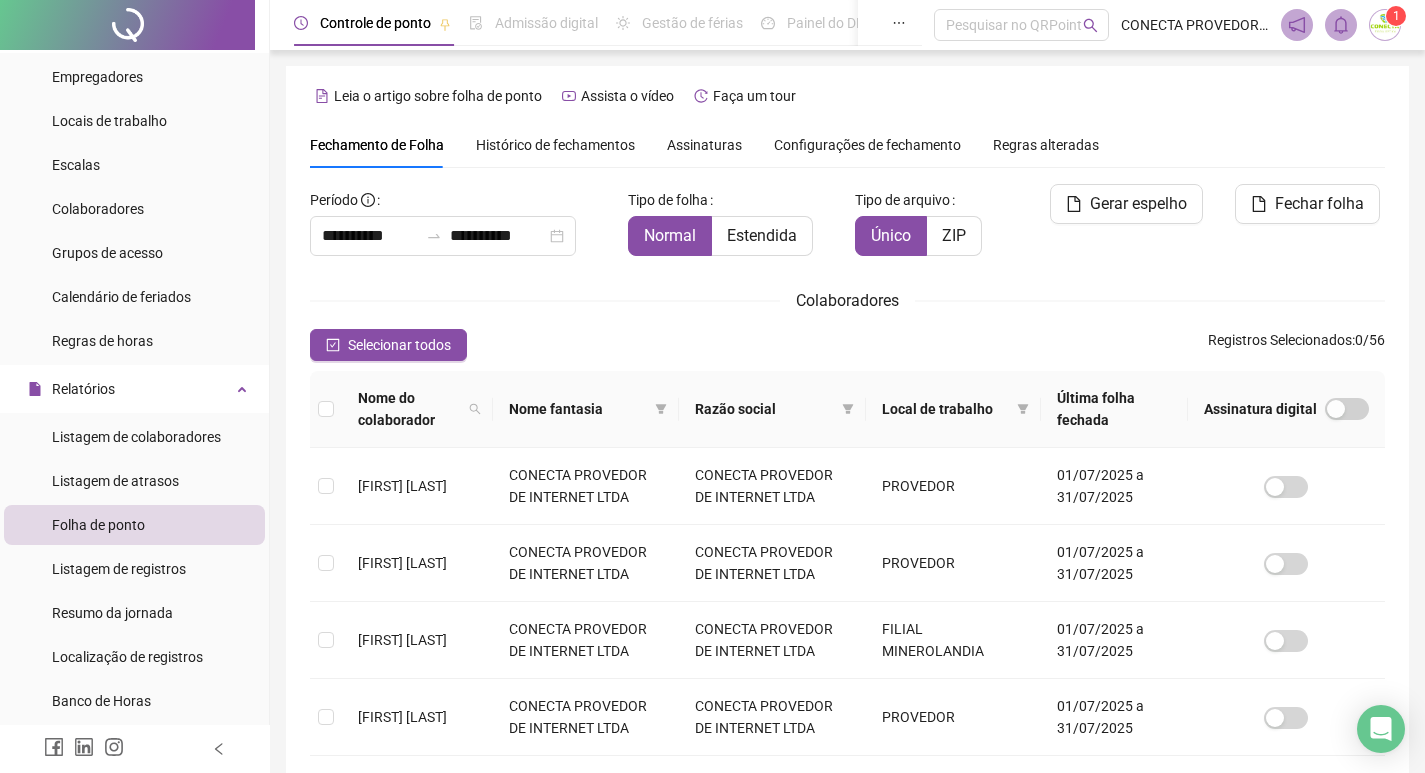 scroll, scrollTop: 23, scrollLeft: 0, axis: vertical 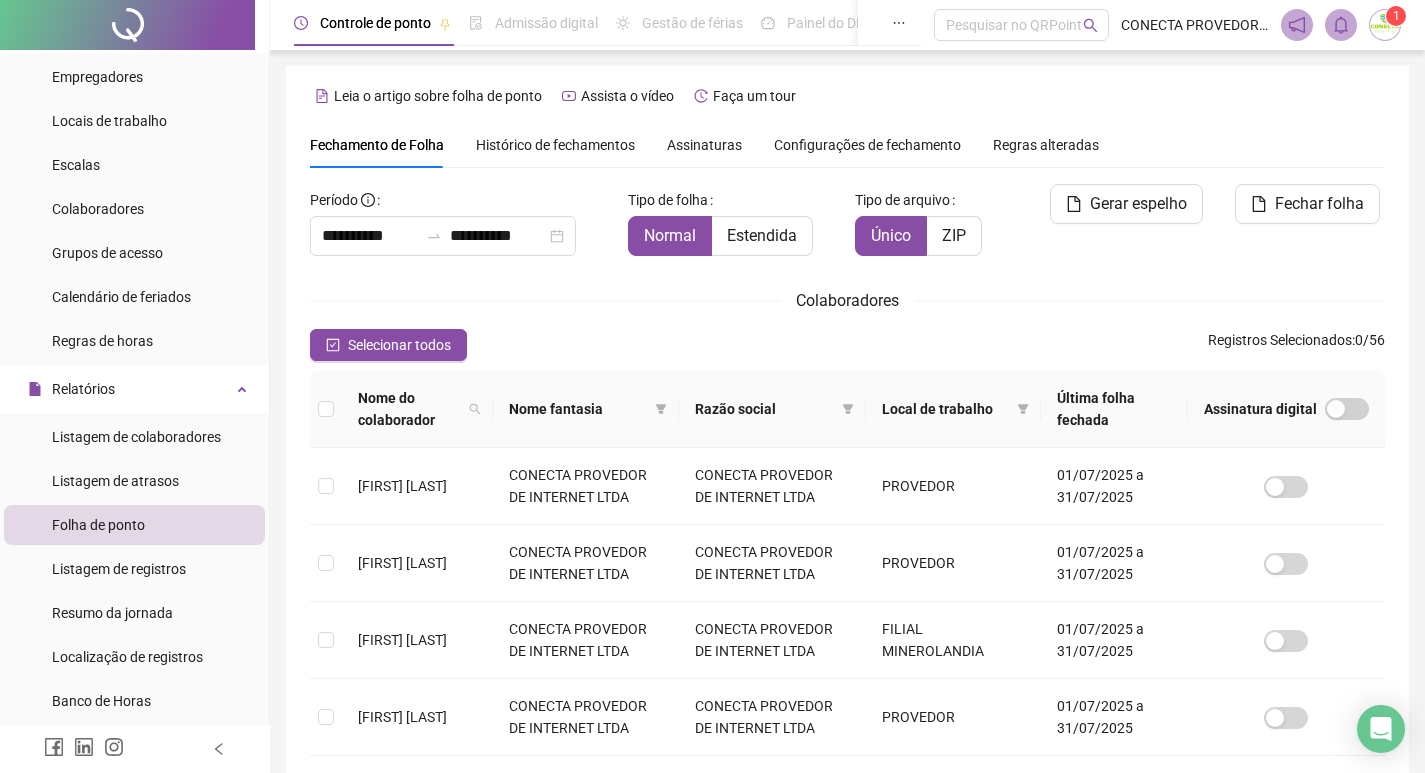 click on "Configurações de fechamento" at bounding box center (867, 145) 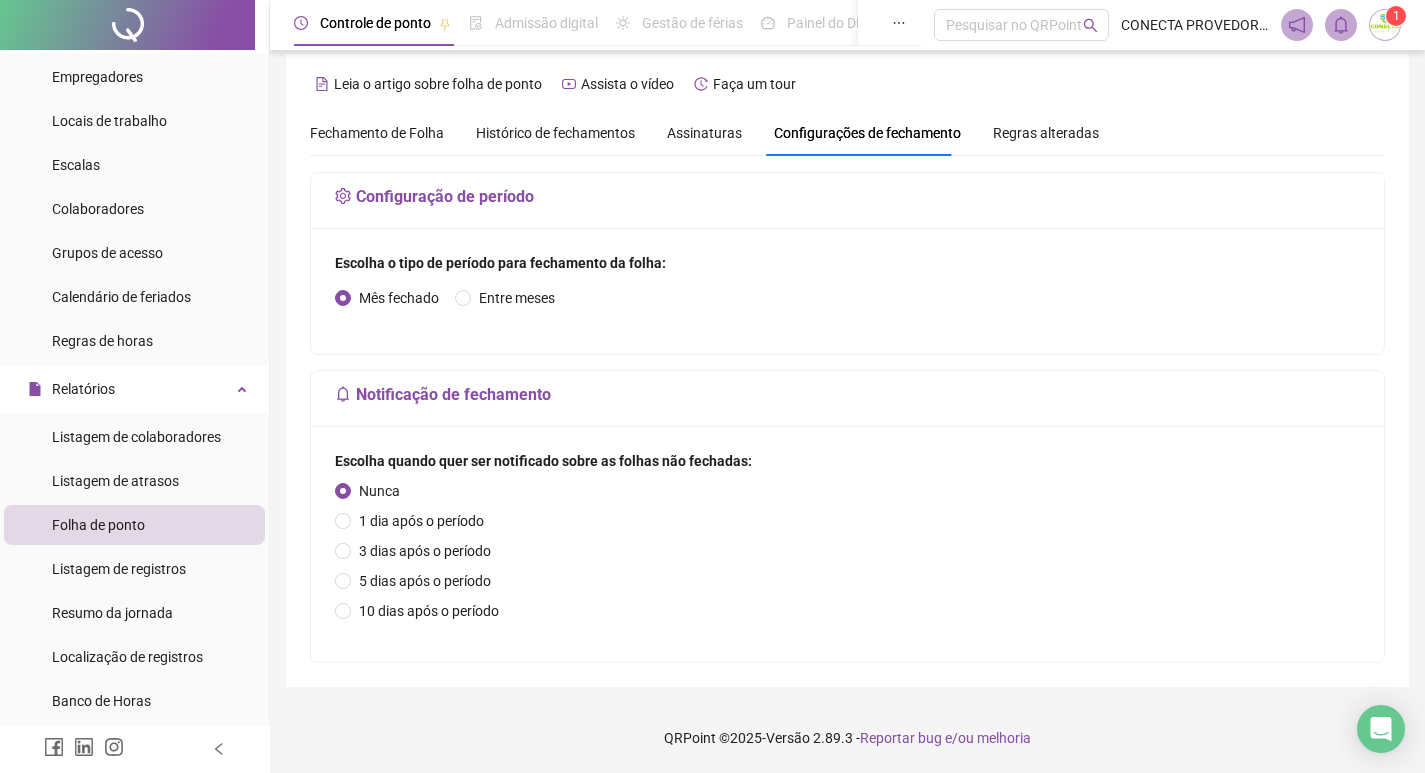 click on "Regras alteradas" at bounding box center (1046, 133) 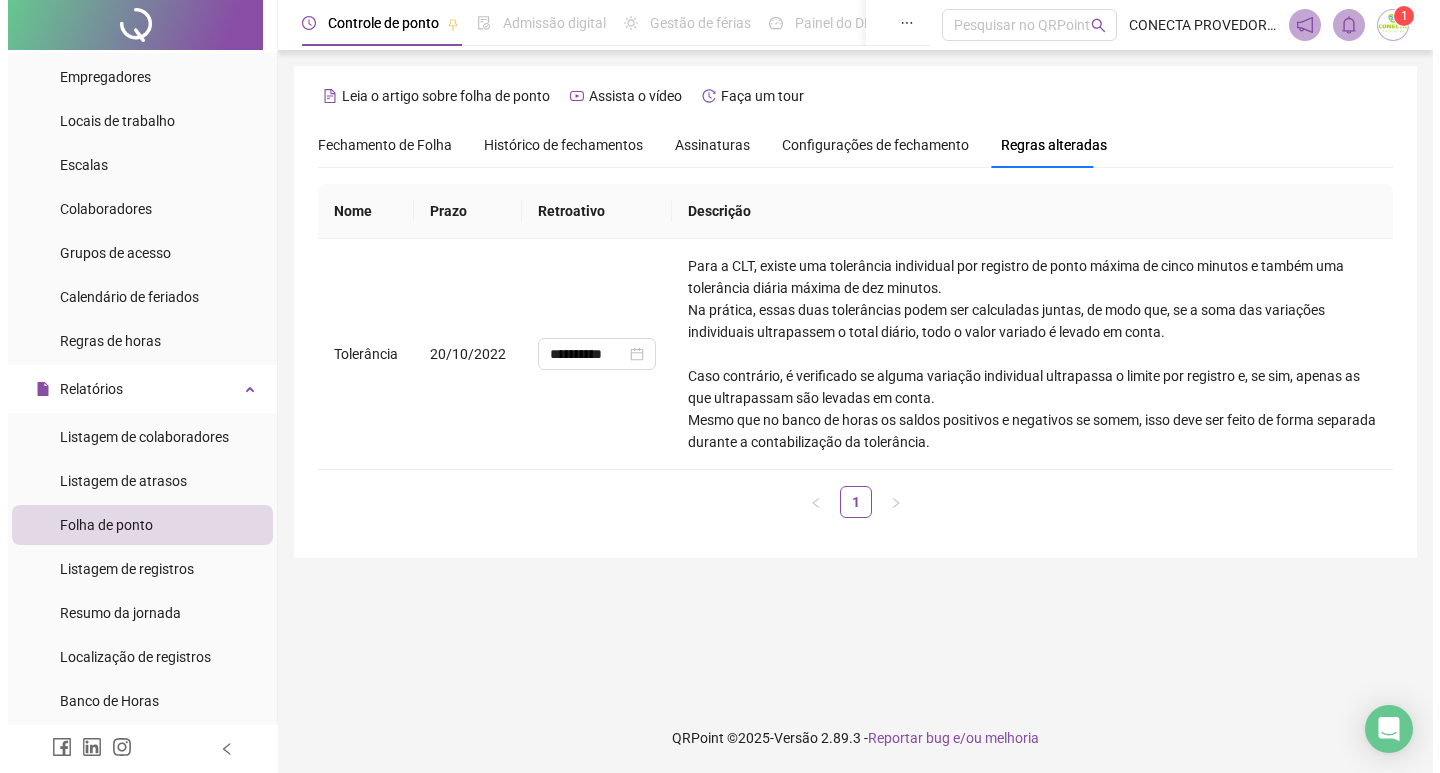 scroll, scrollTop: 0, scrollLeft: 0, axis: both 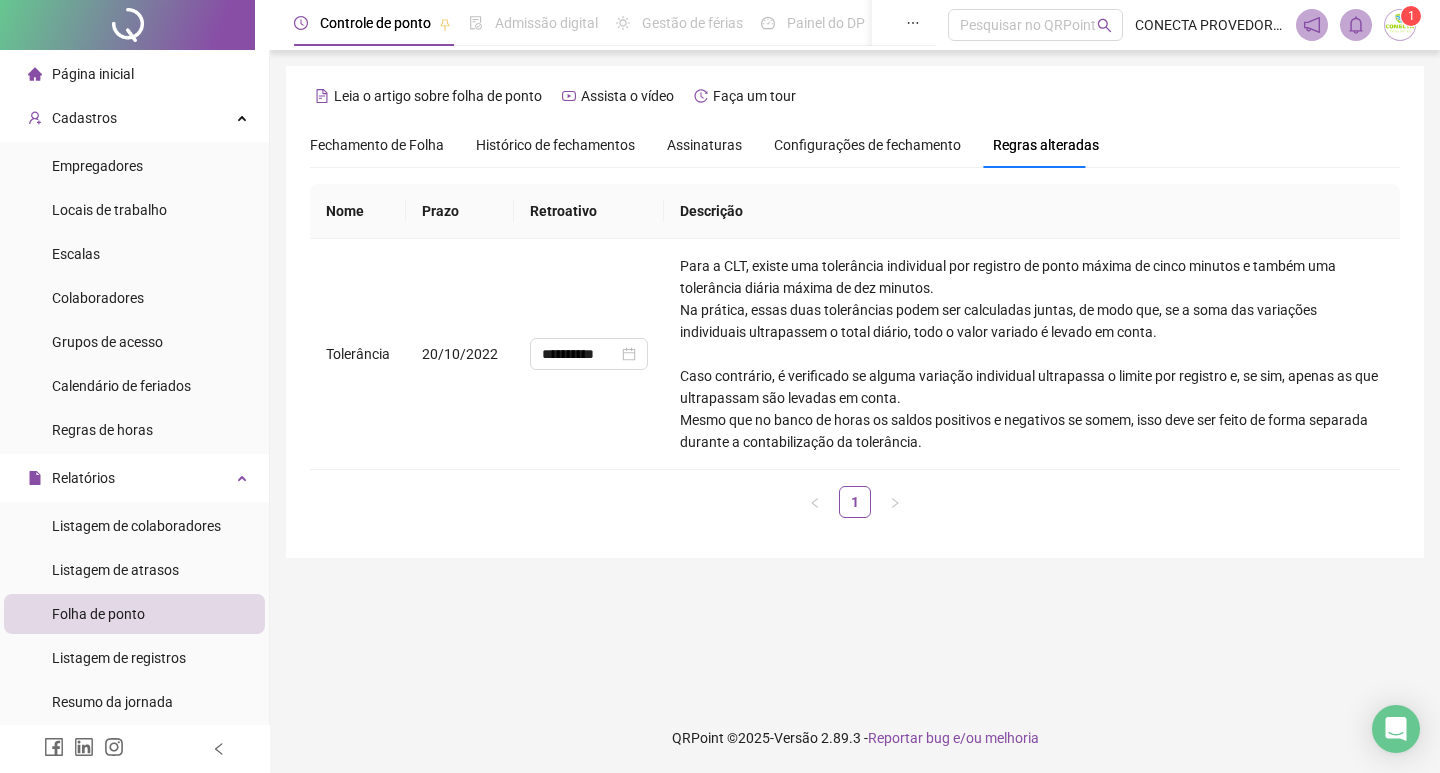 click on "Folha de ponto" at bounding box center (98, 614) 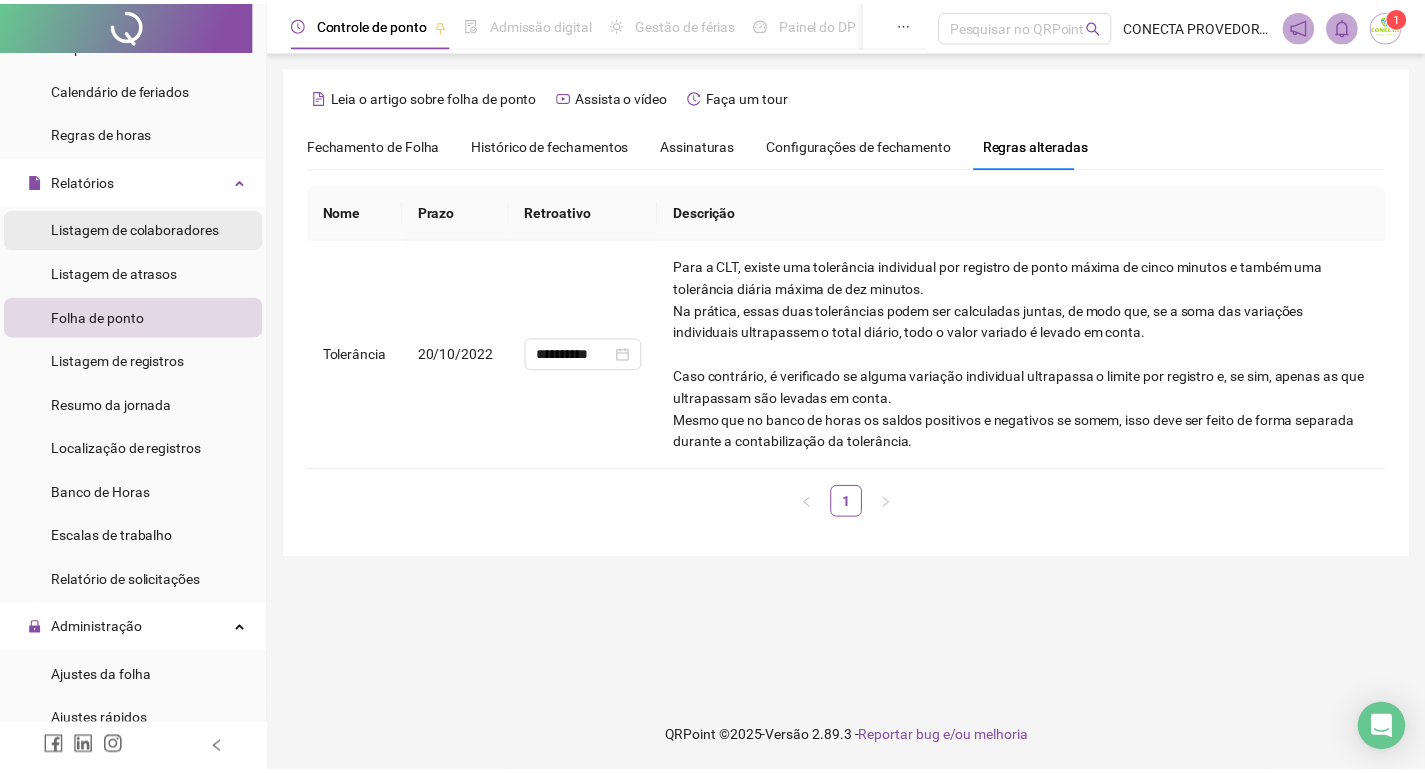 scroll, scrollTop: 300, scrollLeft: 0, axis: vertical 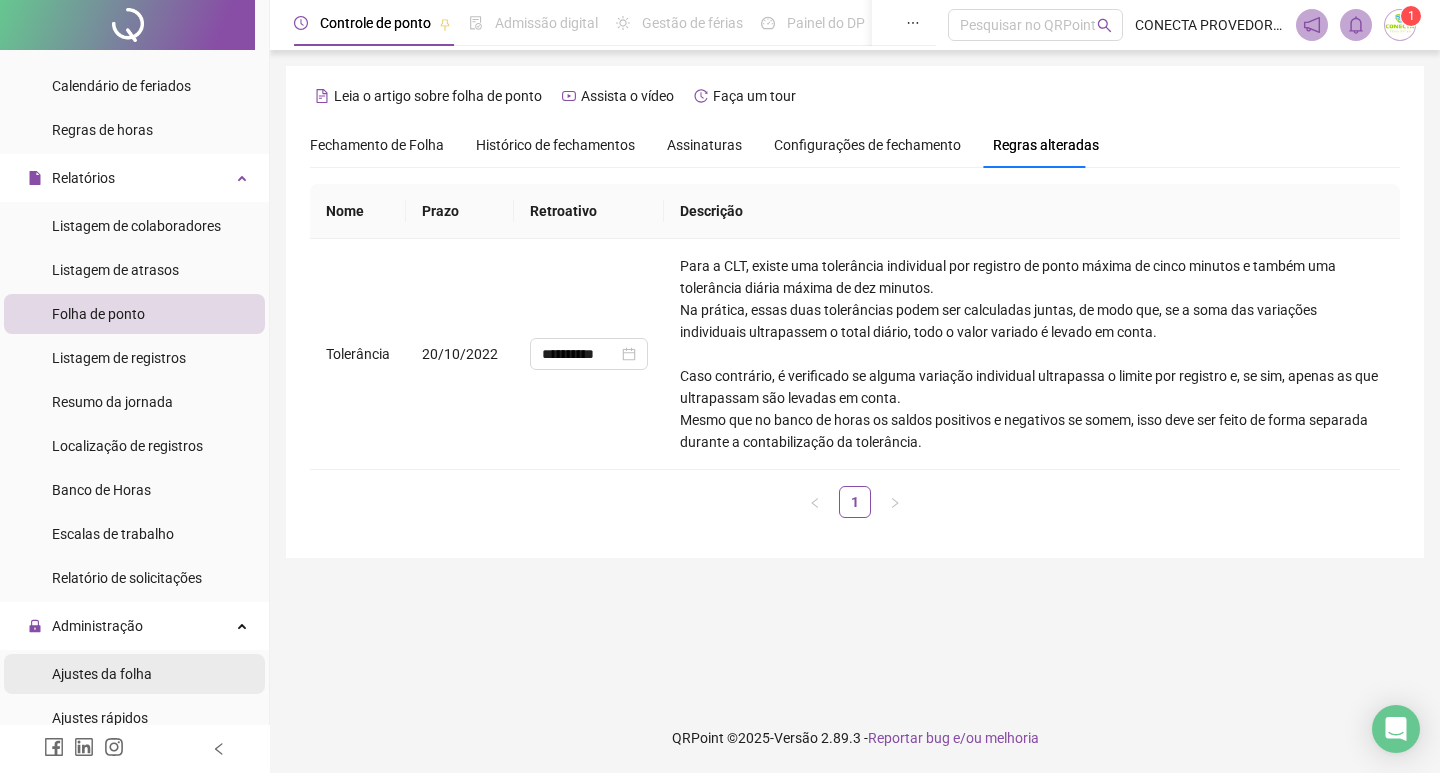 click on "Ajustes da folha" at bounding box center (102, 674) 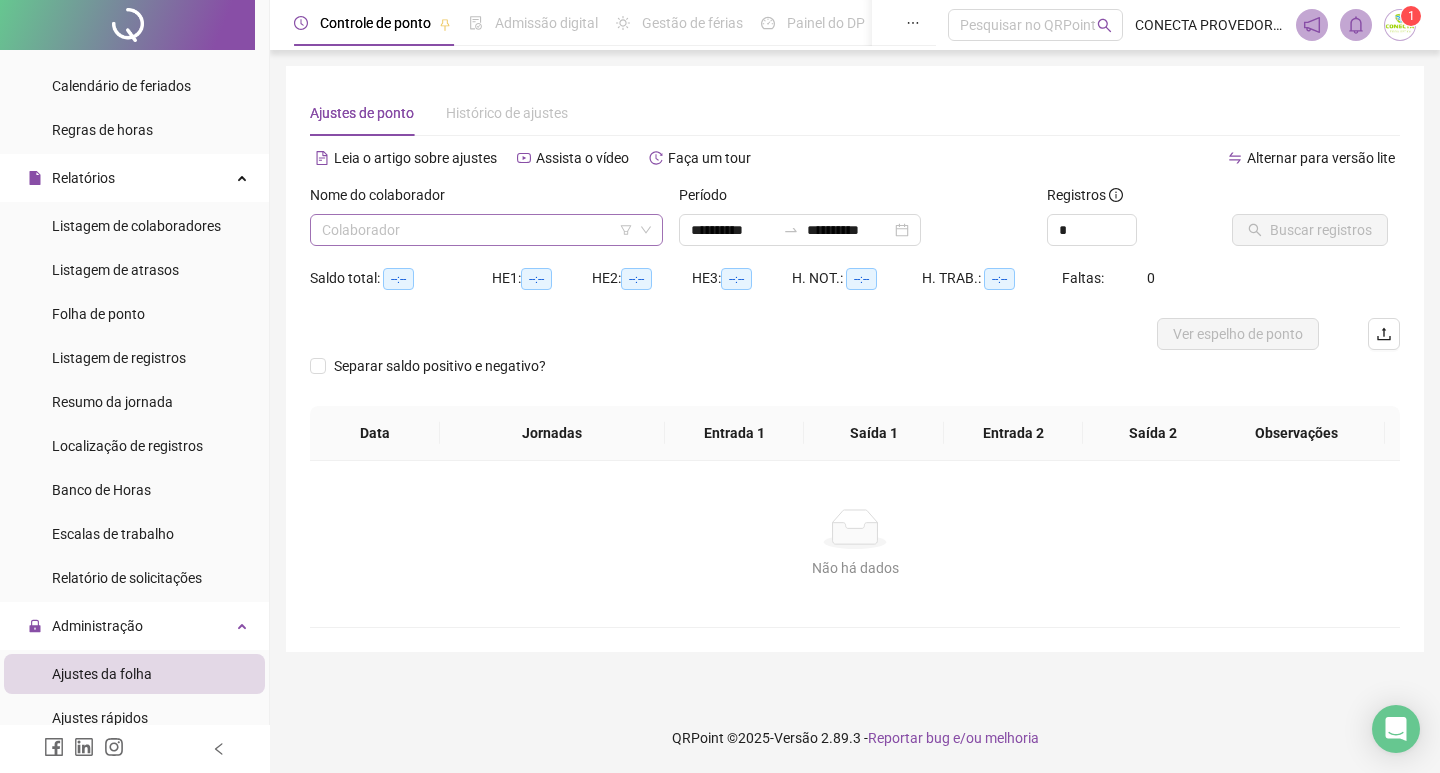 click at bounding box center [477, 230] 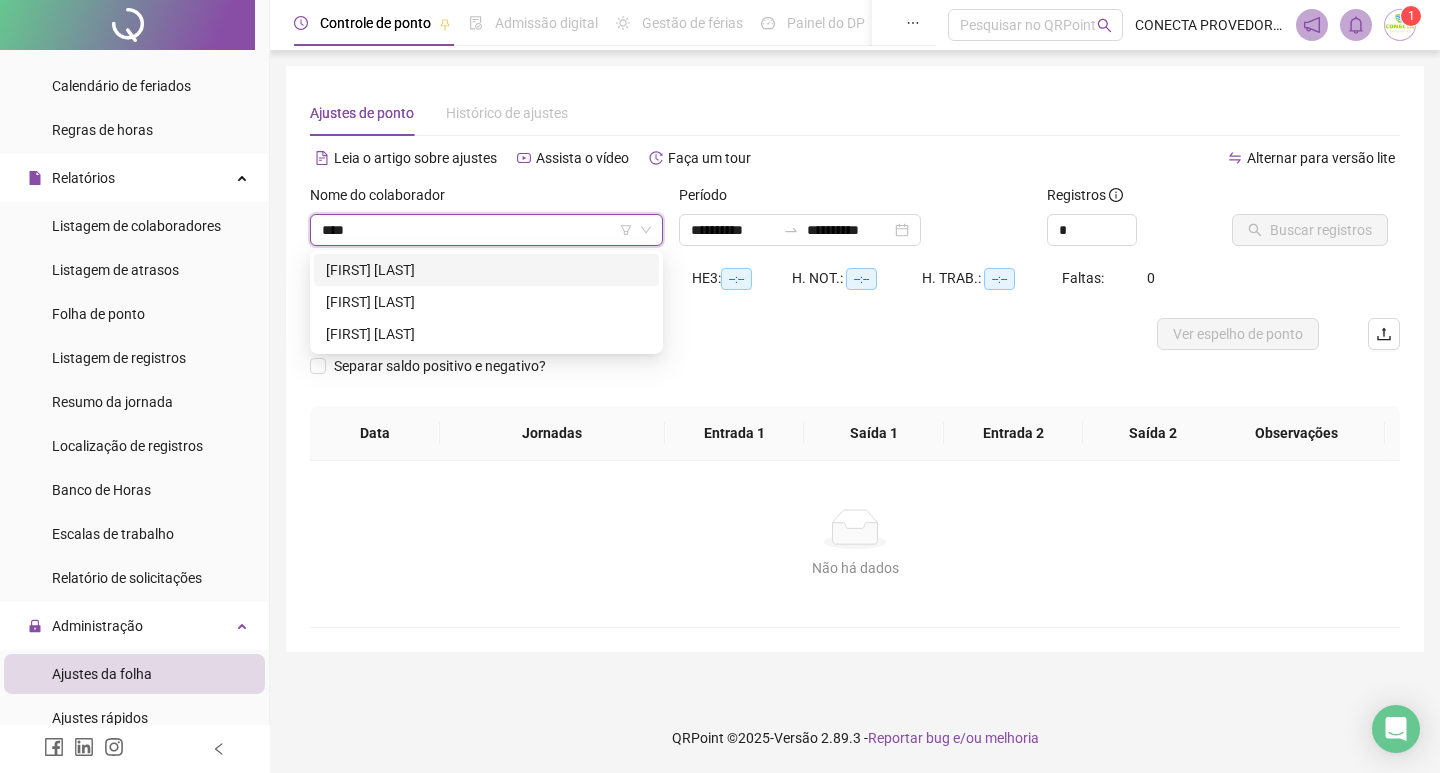 type on "*****" 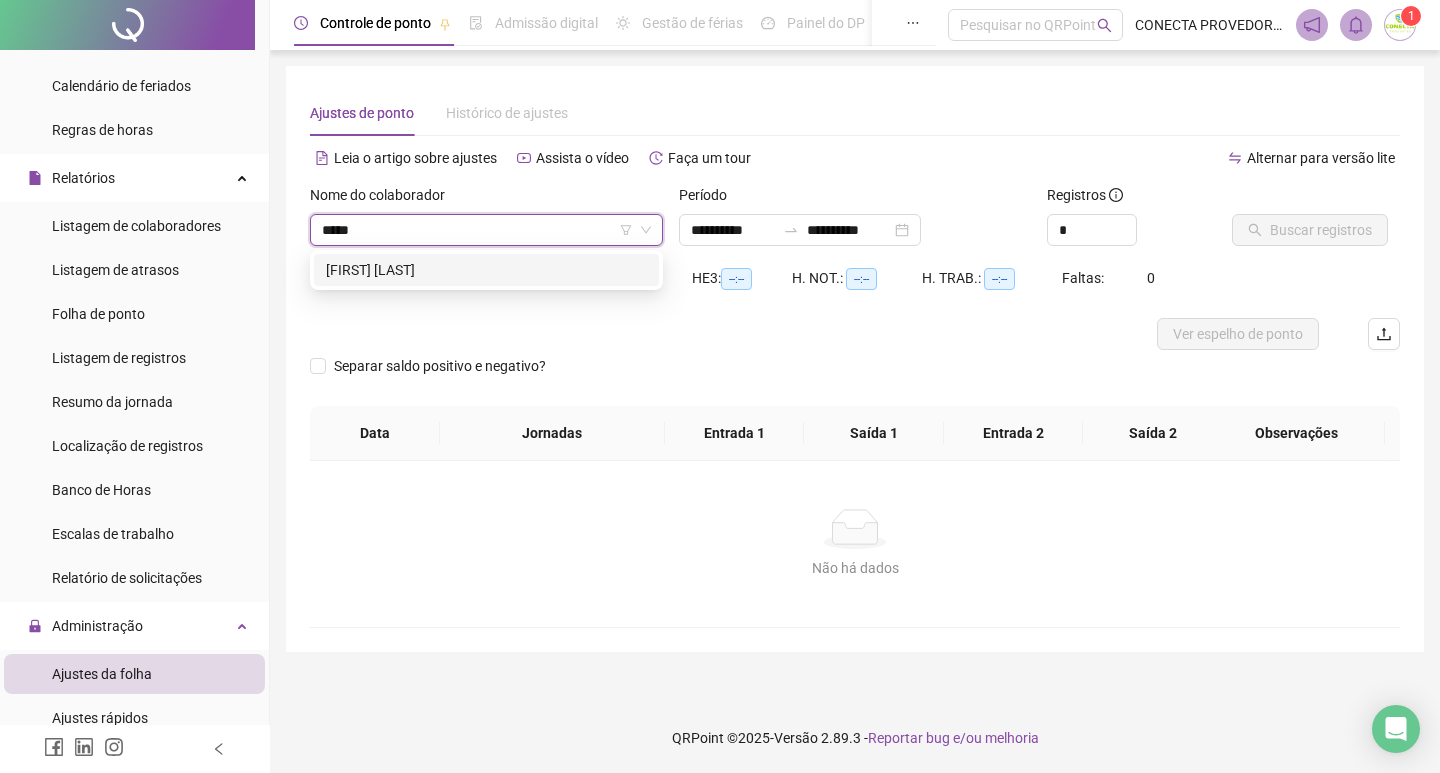 click on "[FIRST] [LAST]" at bounding box center [486, 270] 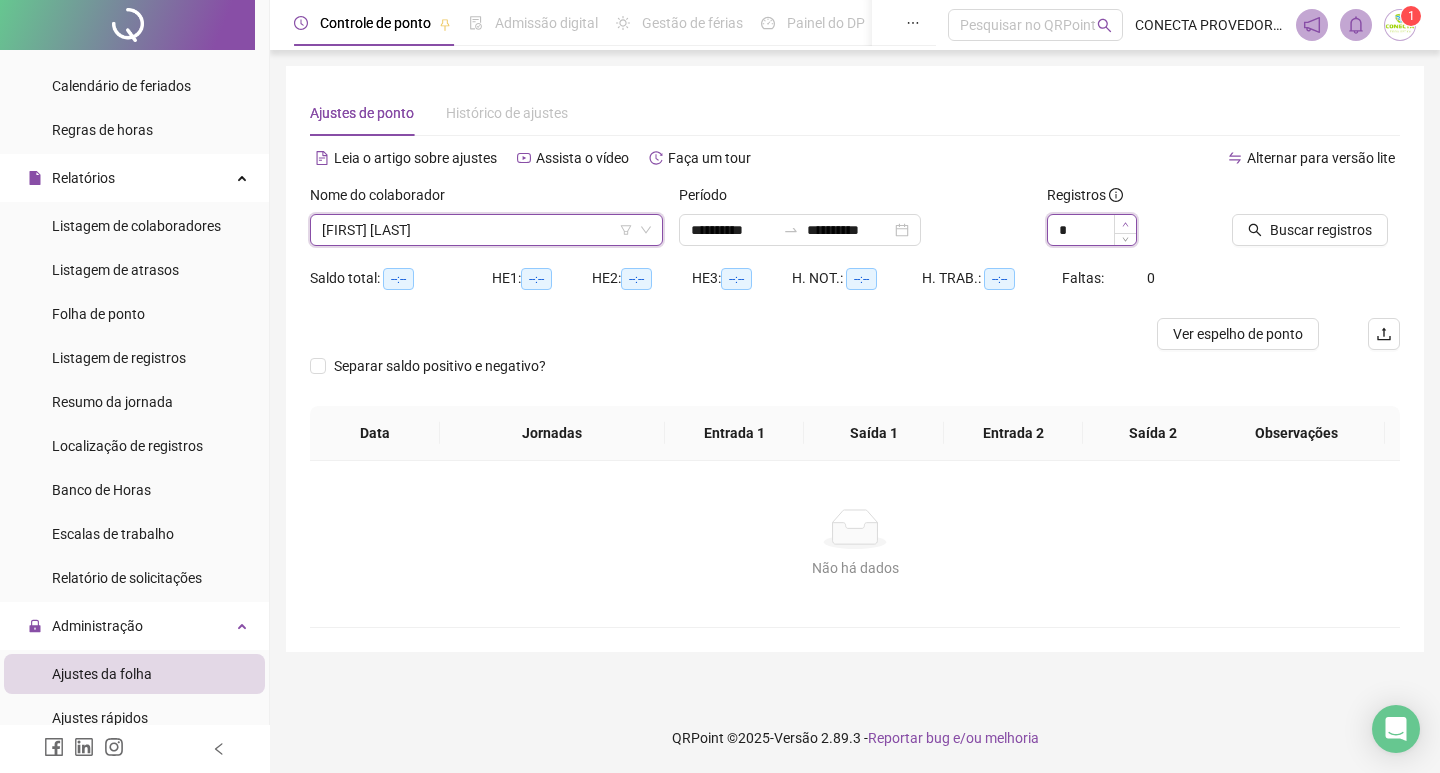 type on "*" 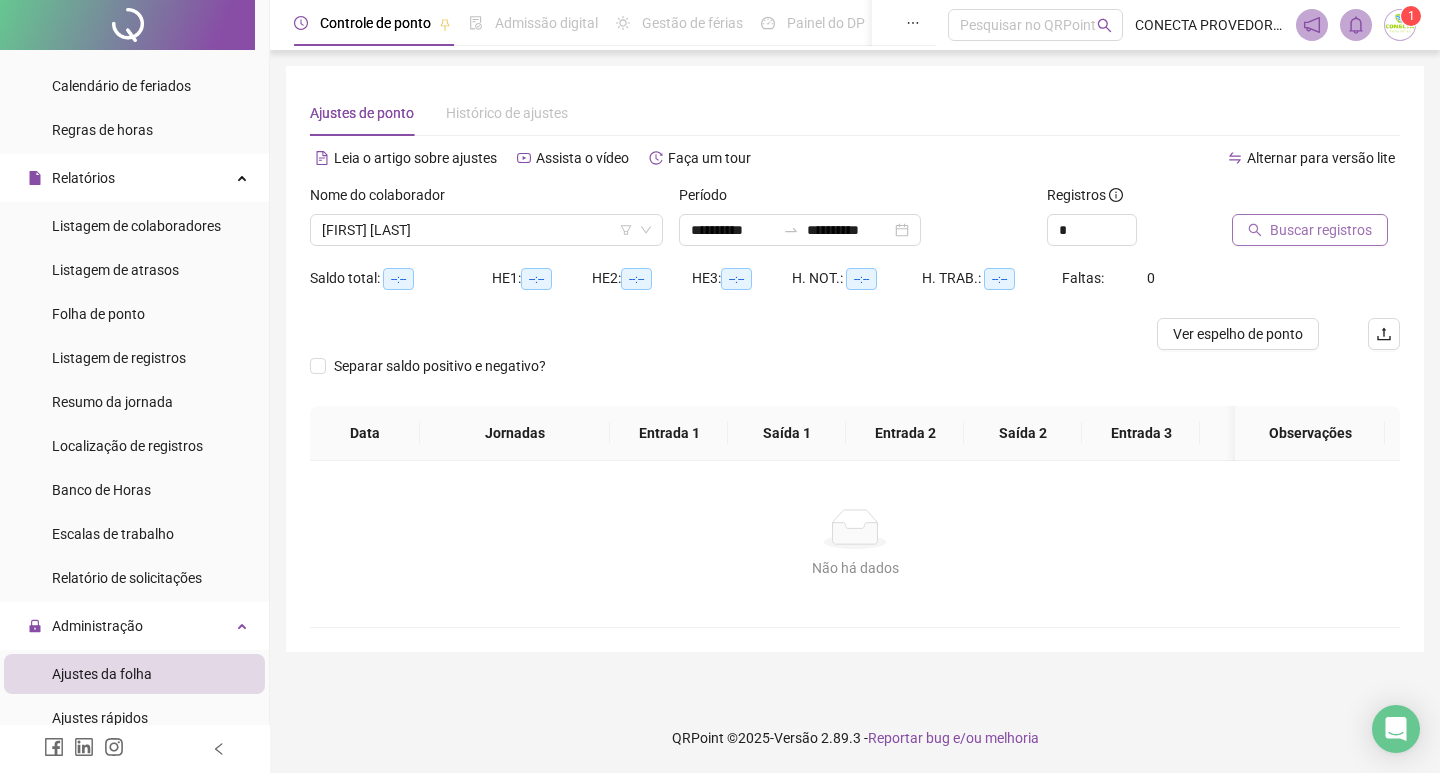 click on "Buscar registros" at bounding box center [1310, 230] 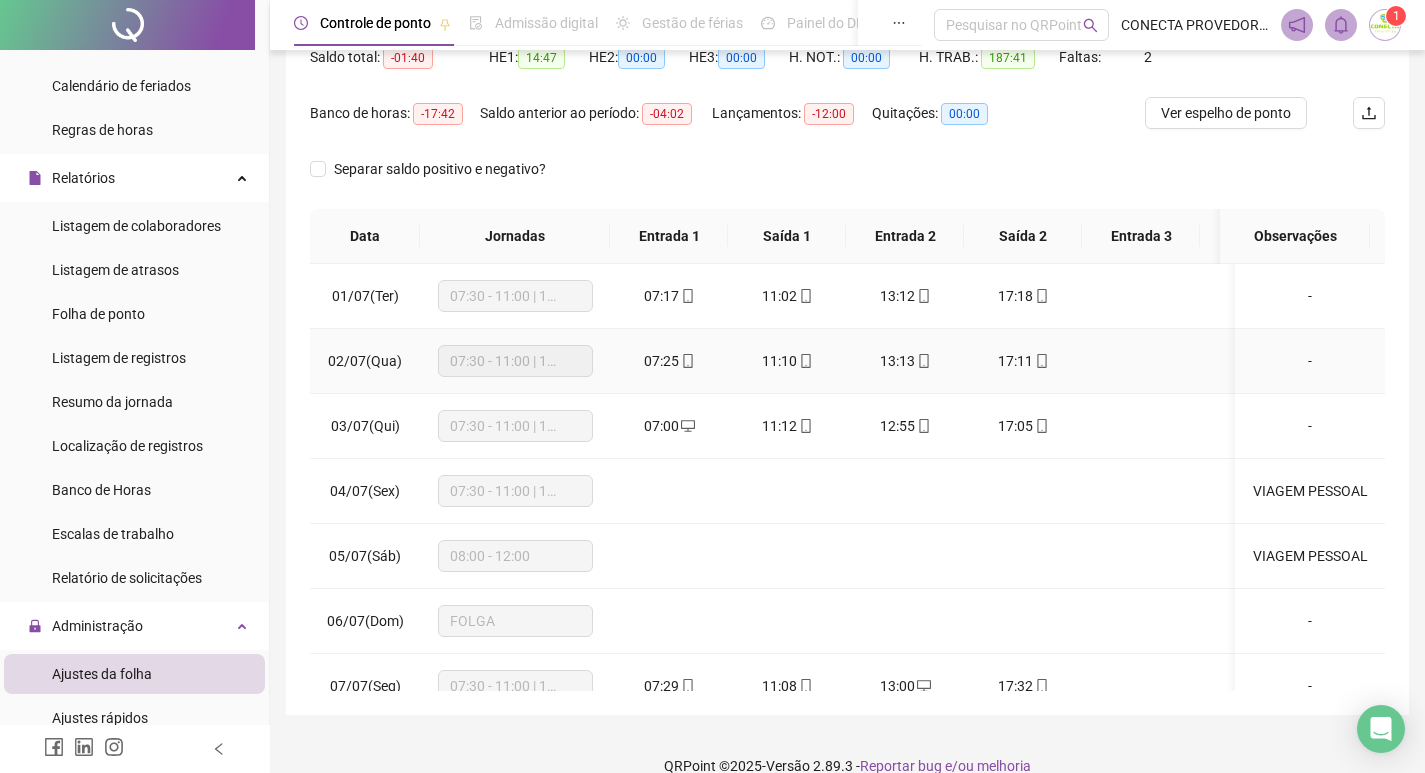 scroll, scrollTop: 249, scrollLeft: 0, axis: vertical 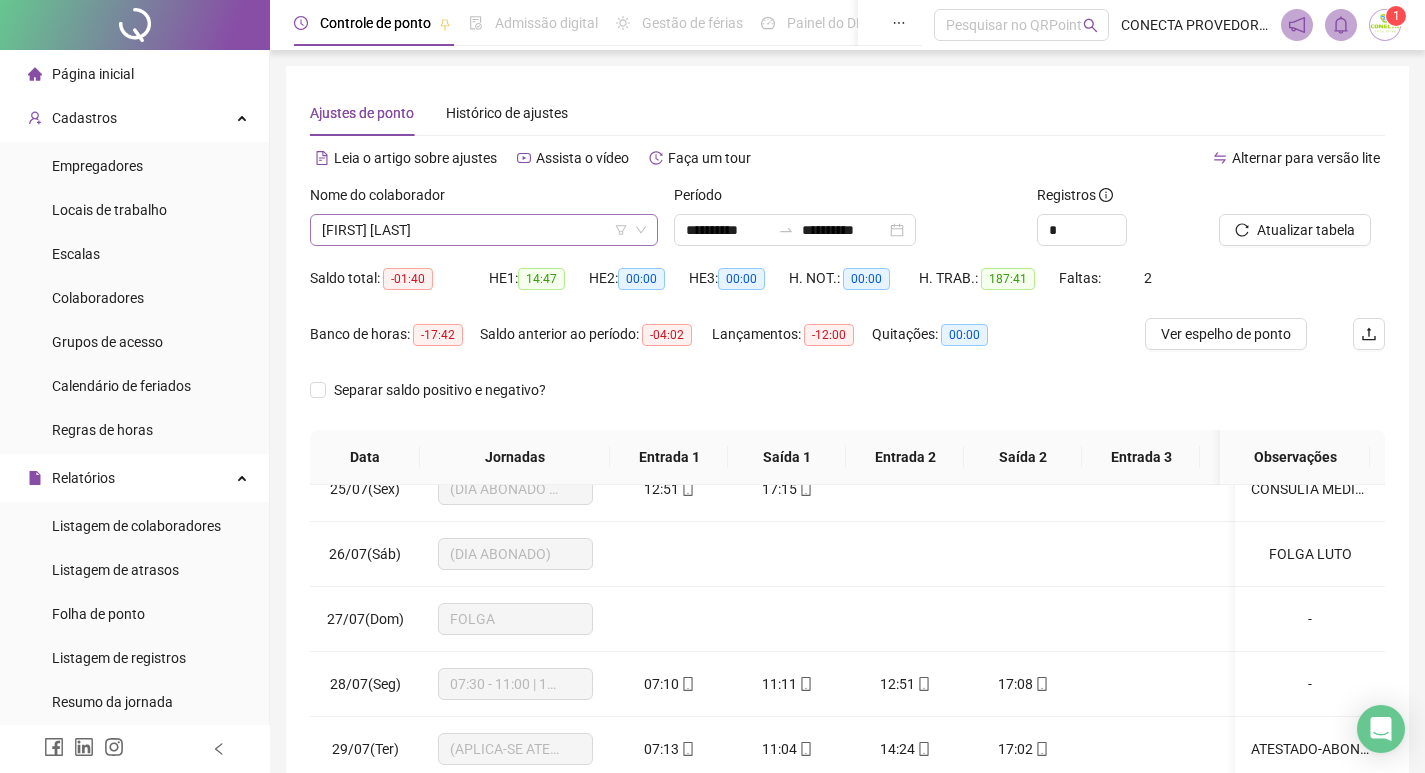 click on "[FIRST] [LAST]" at bounding box center [484, 230] 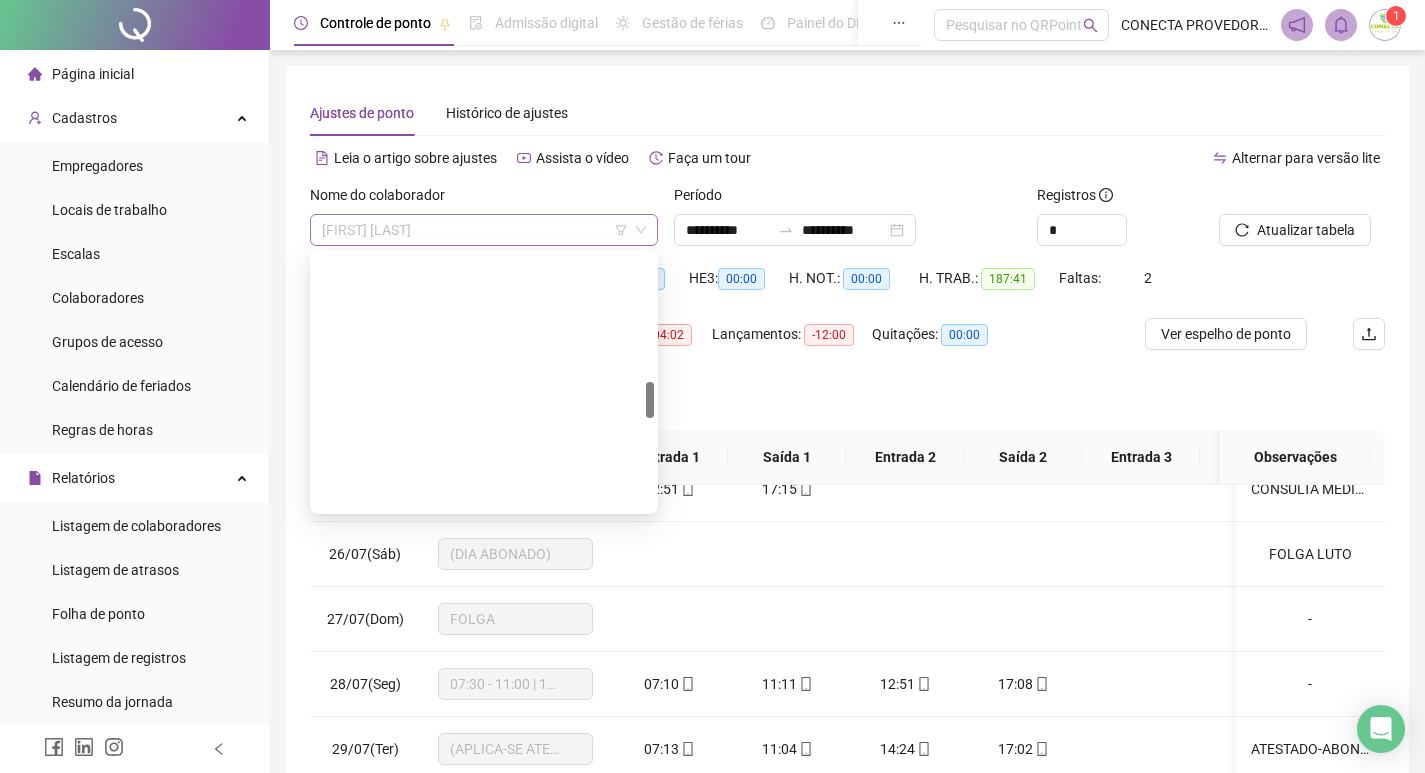 scroll, scrollTop: 896, scrollLeft: 0, axis: vertical 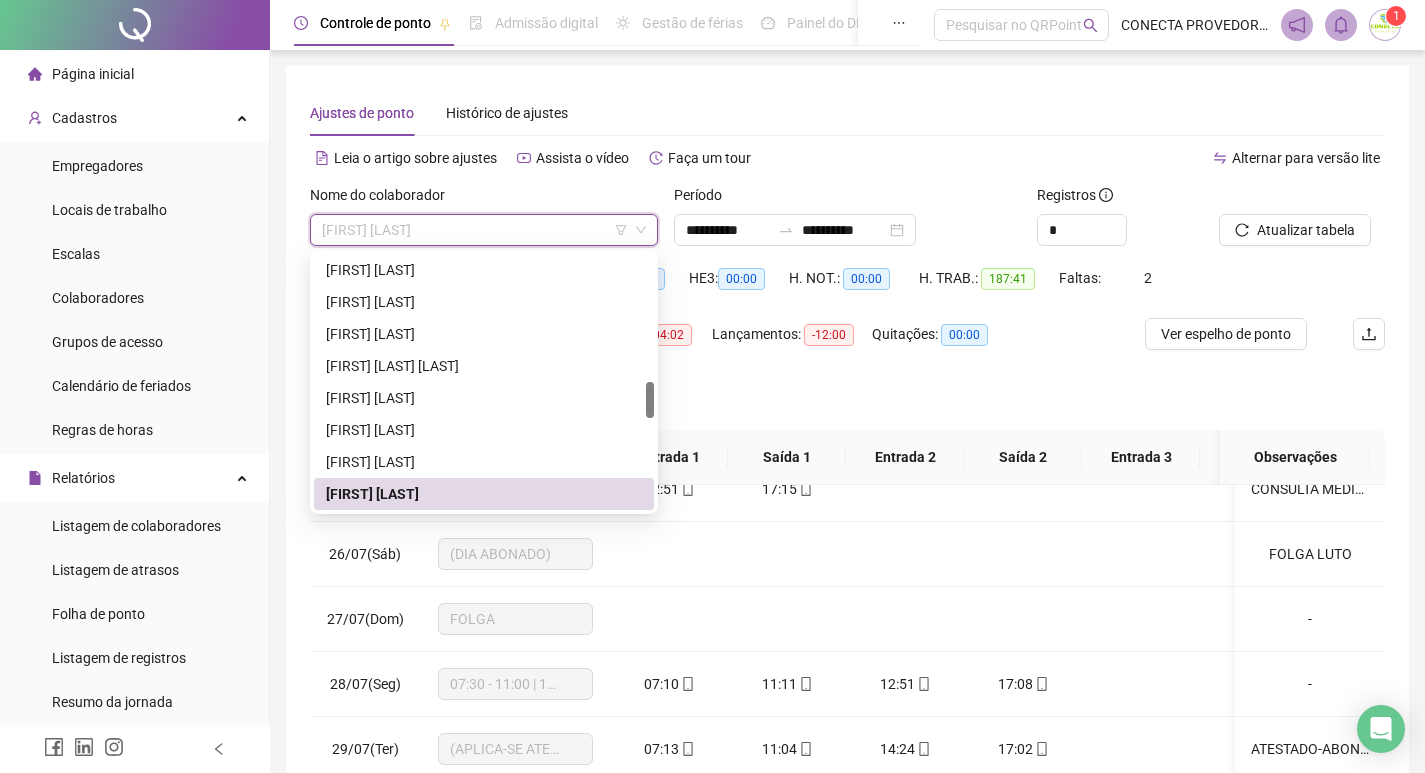 click on "[FIRST] [LAST]" at bounding box center (484, 230) 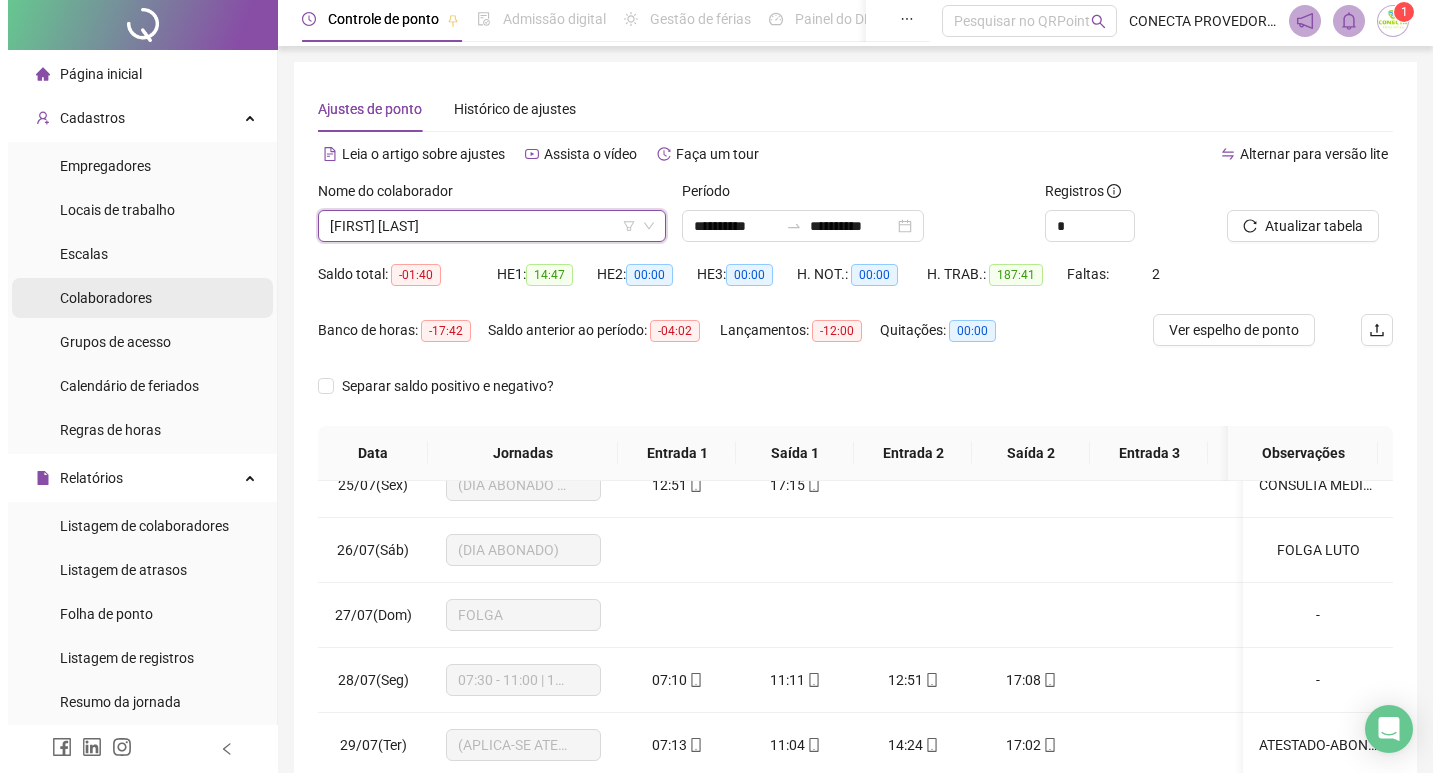 scroll, scrollTop: 0, scrollLeft: 0, axis: both 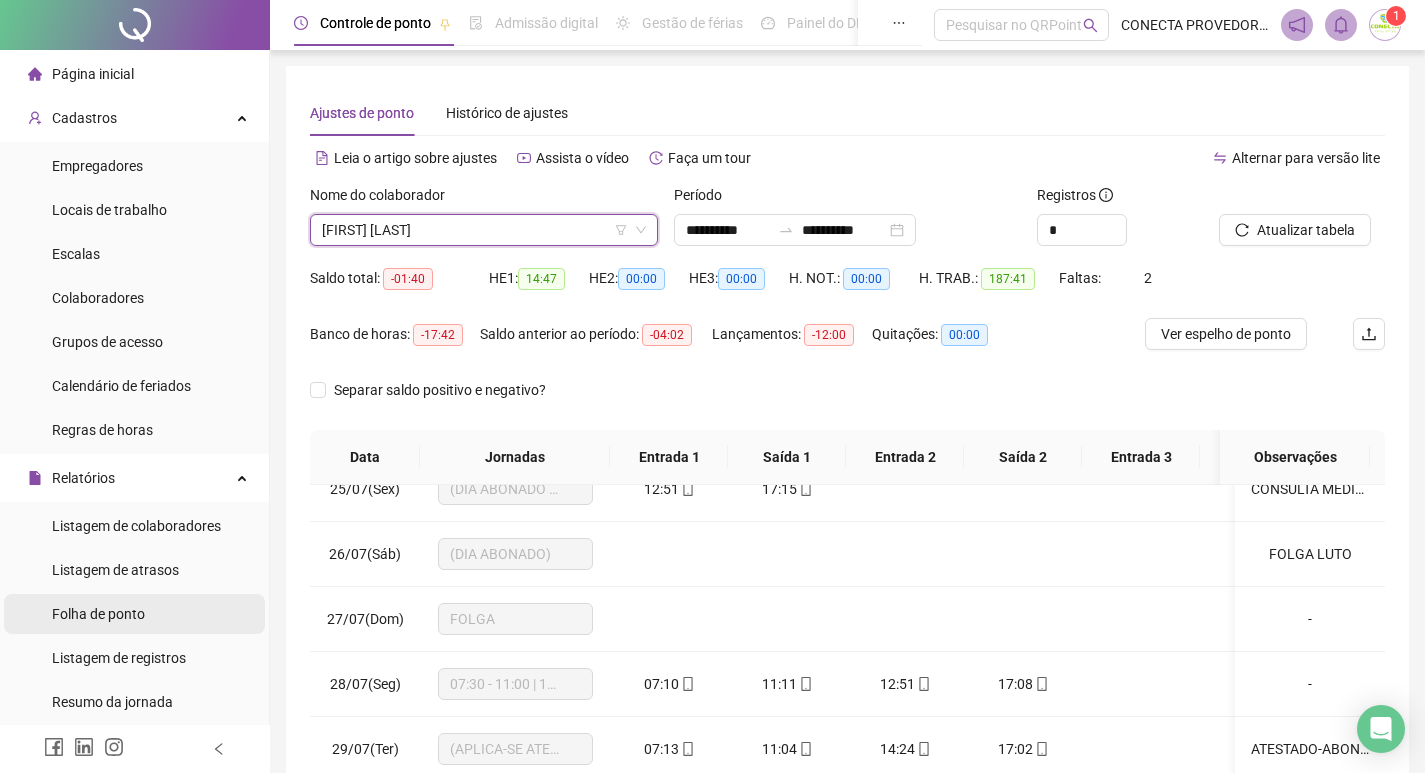 click on "Folha de ponto" at bounding box center (98, 614) 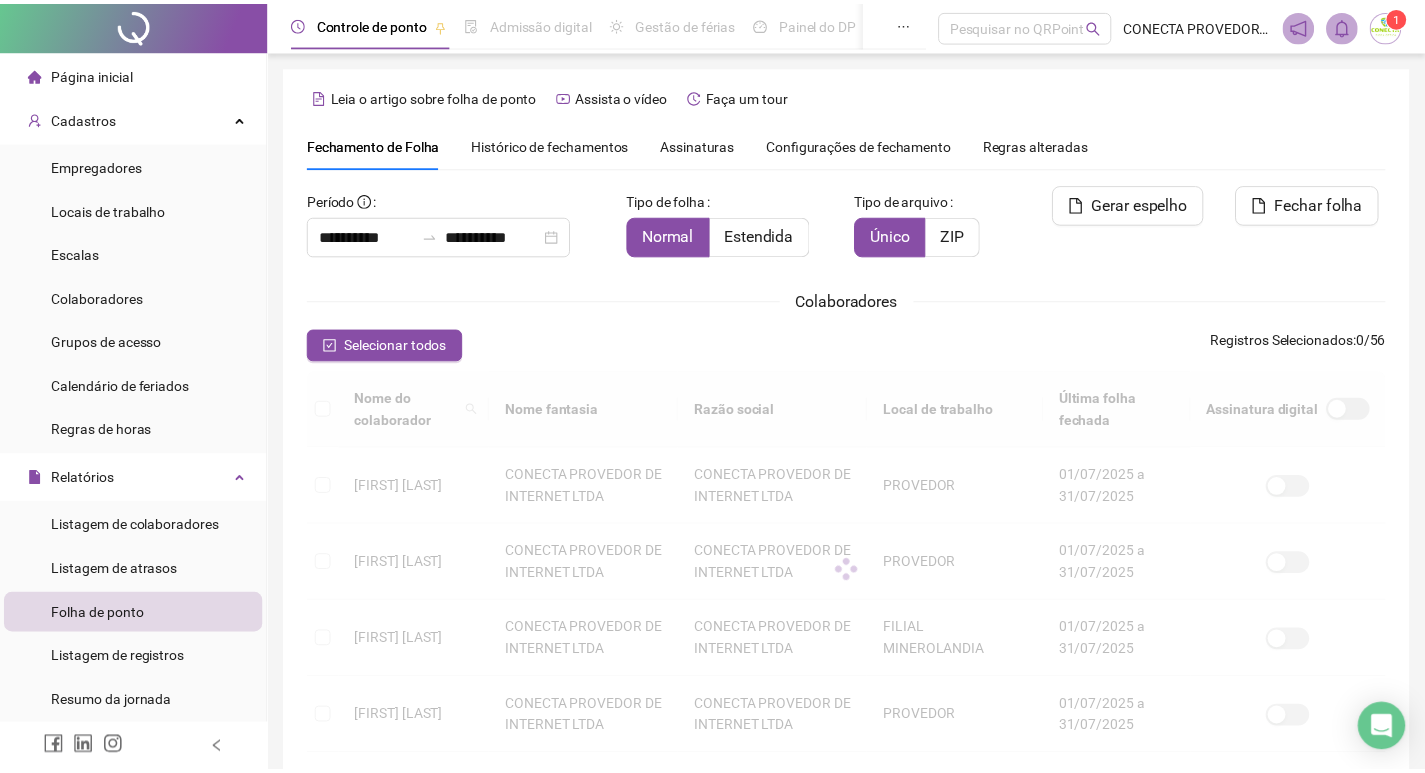 scroll, scrollTop: 23, scrollLeft: 0, axis: vertical 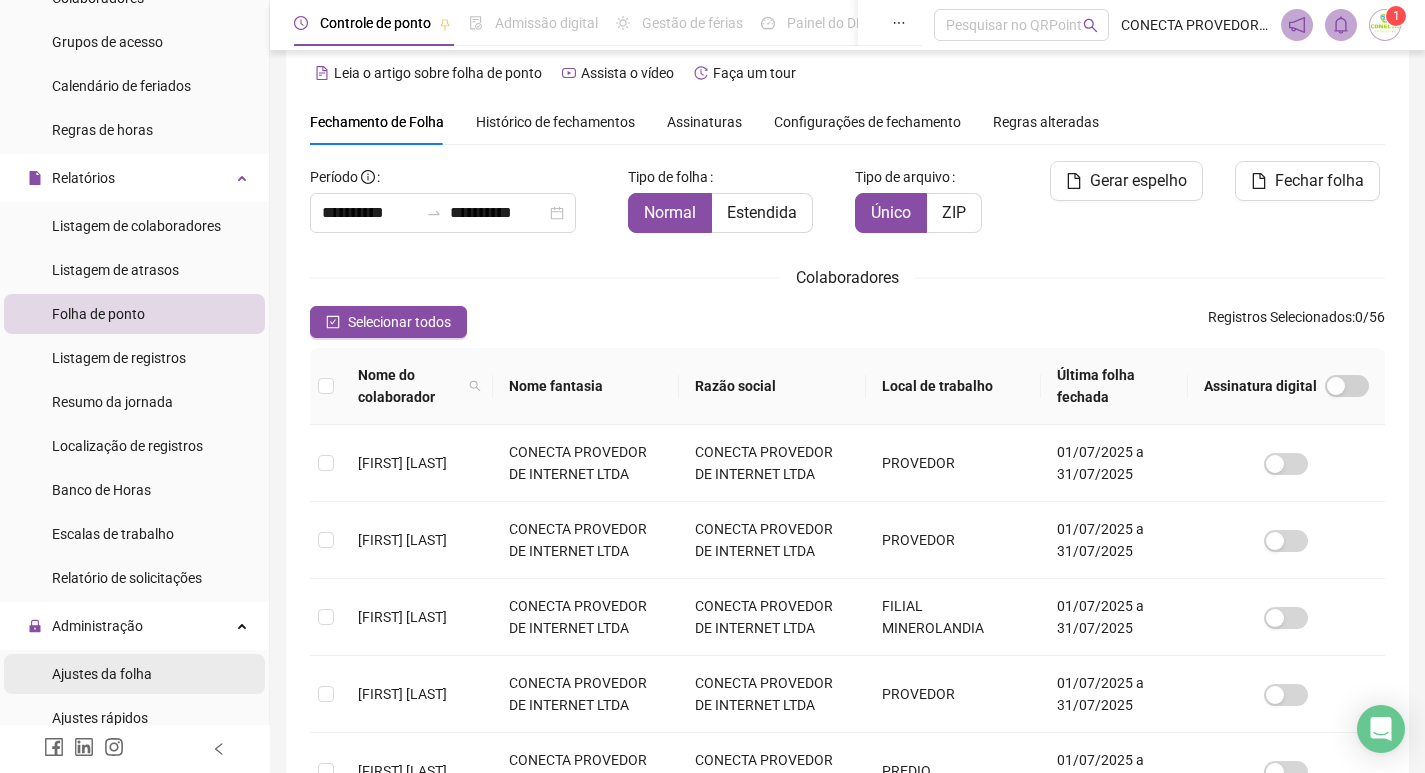 click on "Ajustes da folha" at bounding box center (102, 674) 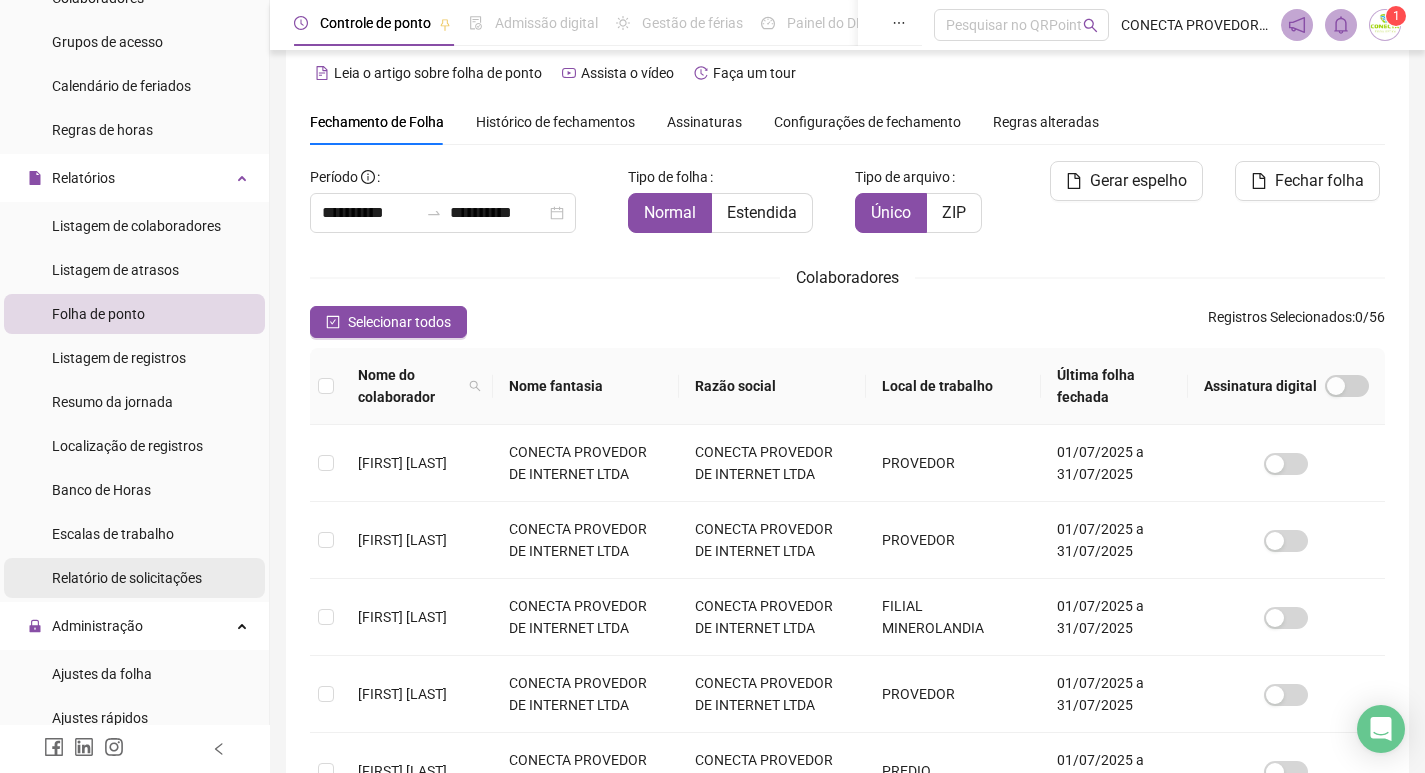 scroll, scrollTop: 0, scrollLeft: 0, axis: both 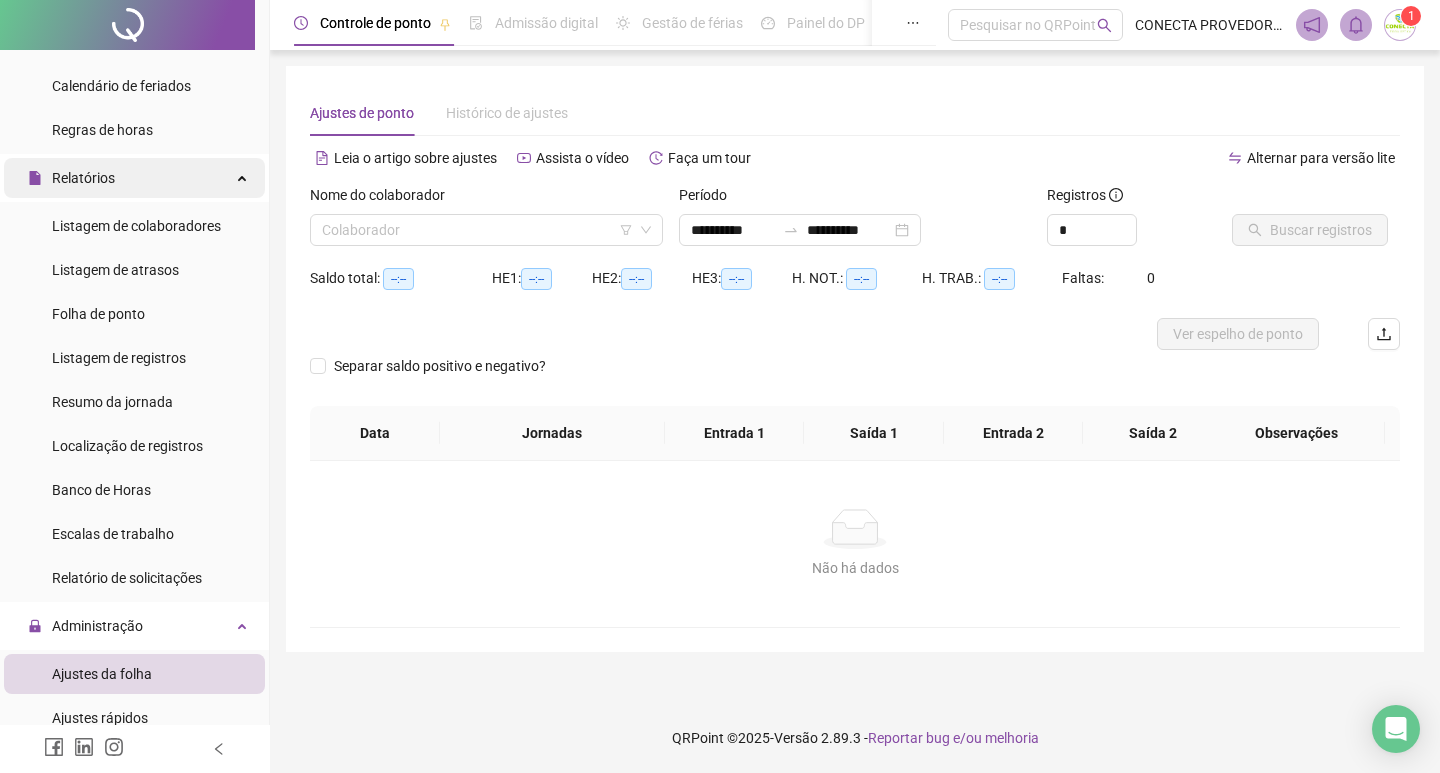 click on "Relatórios" at bounding box center (134, 178) 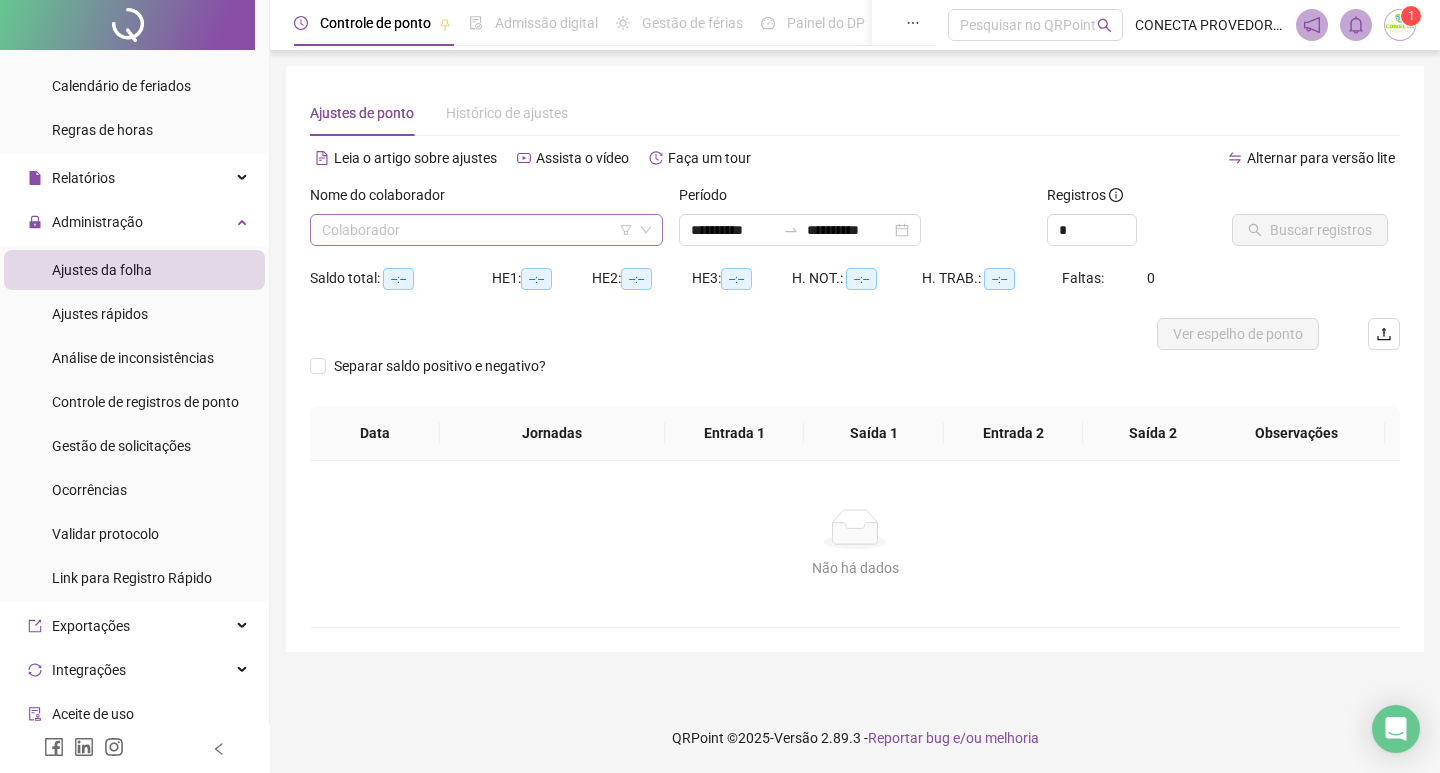 click at bounding box center [477, 230] 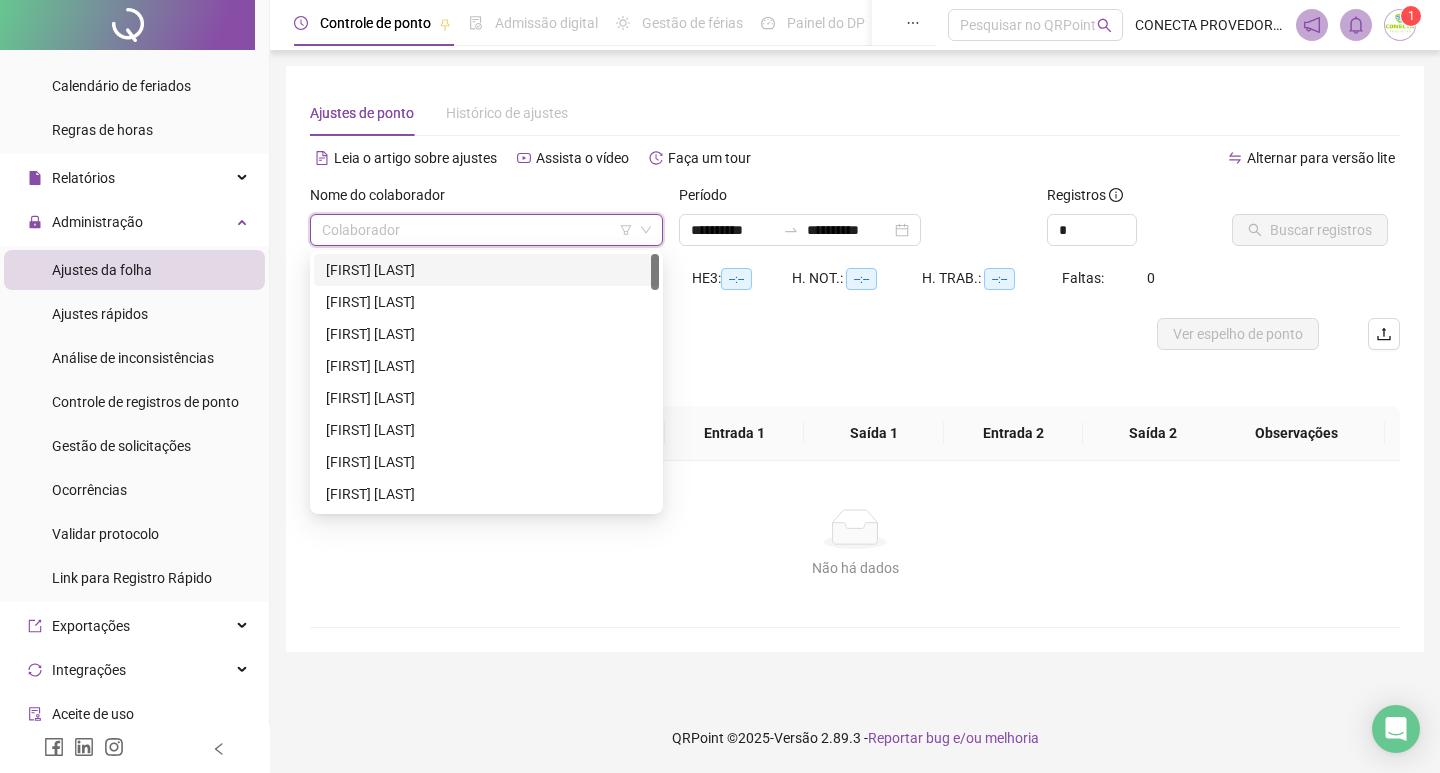 drag, startPoint x: 388, startPoint y: 275, endPoint x: 534, endPoint y: 319, distance: 152.48607 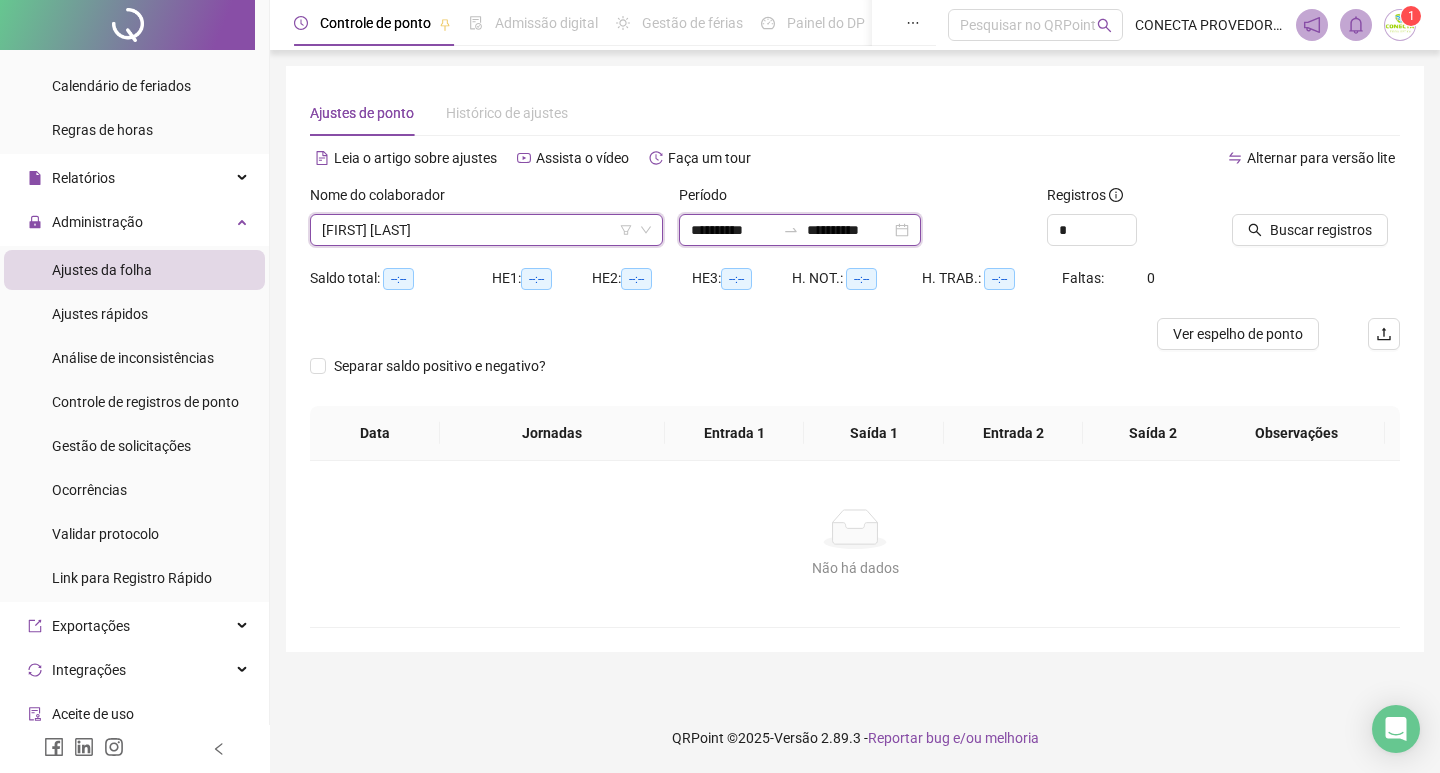 click on "**********" at bounding box center [849, 230] 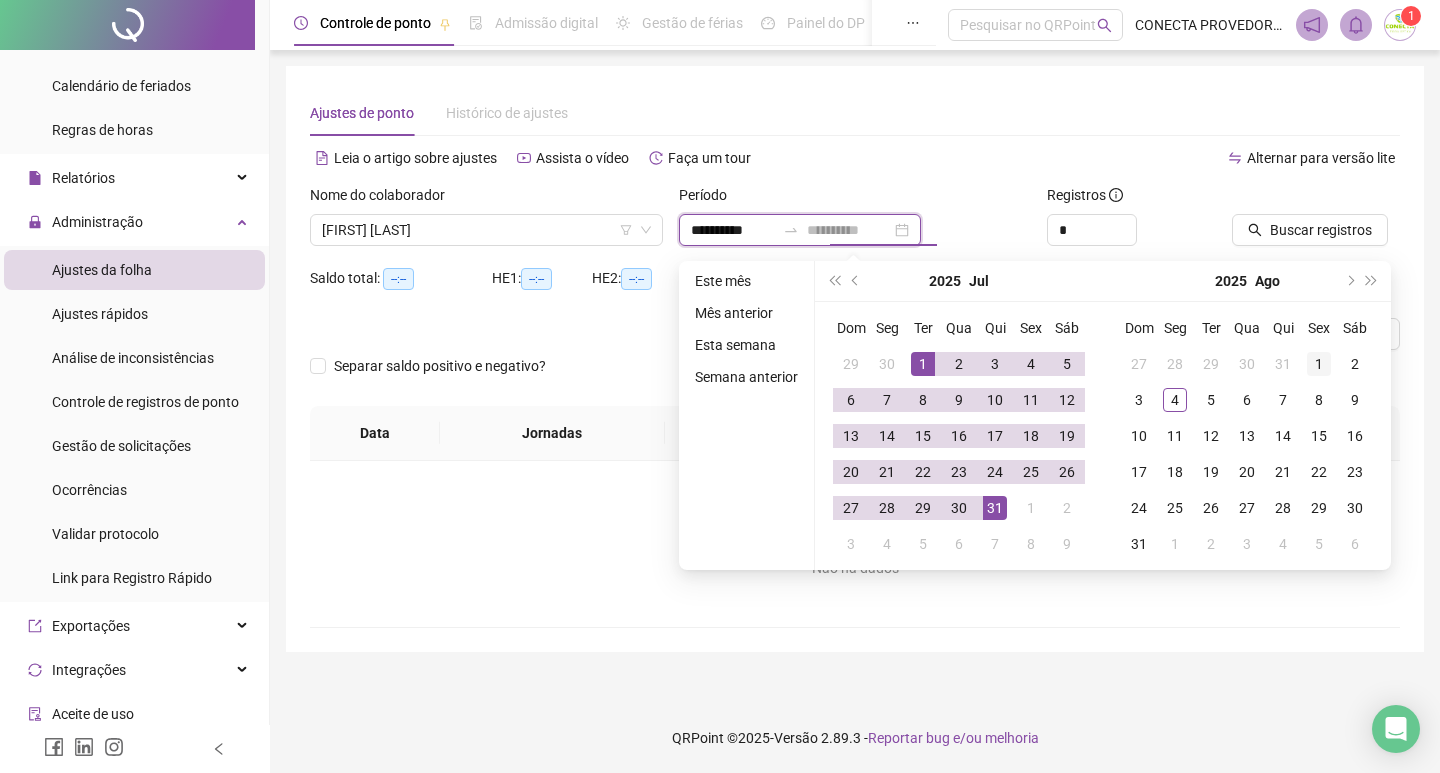 type on "**********" 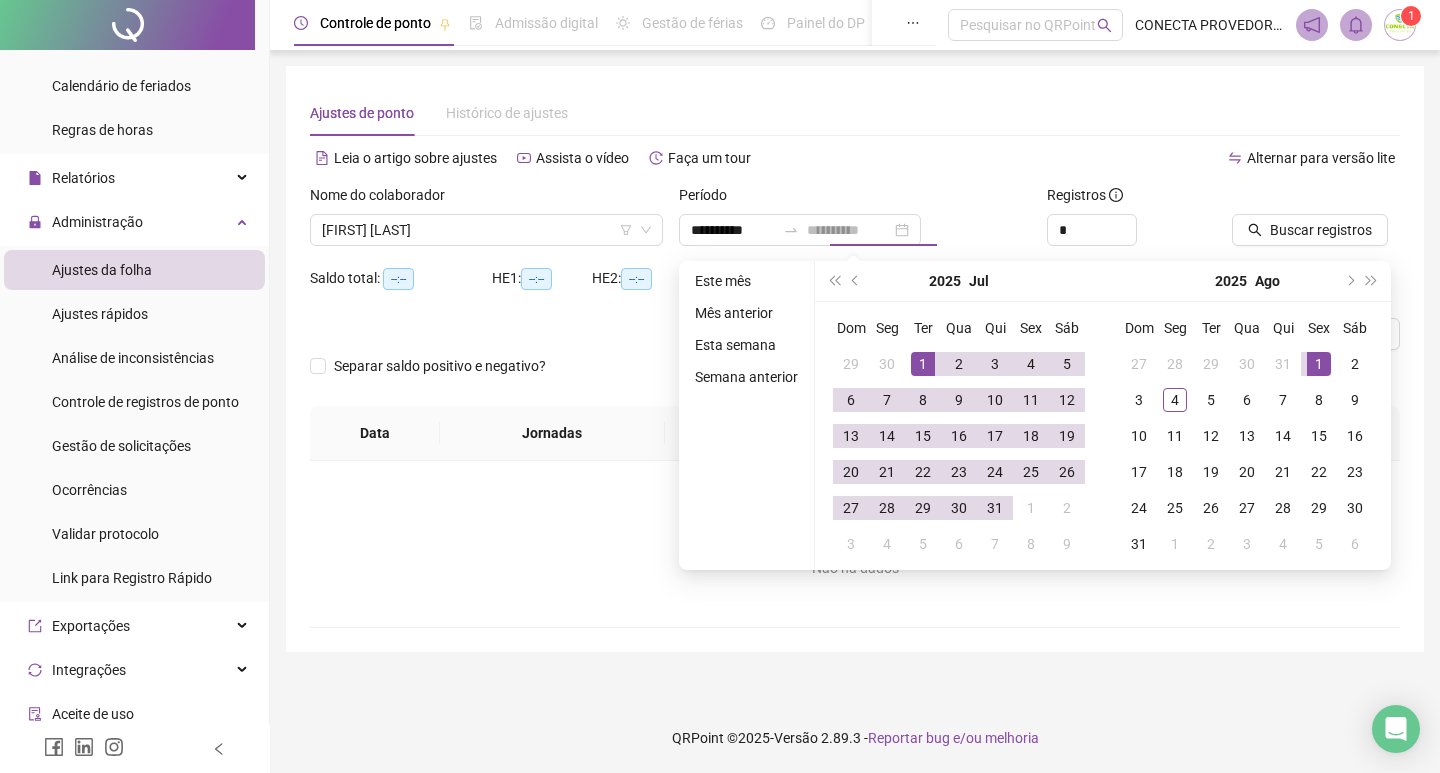 click on "1" at bounding box center (1319, 364) 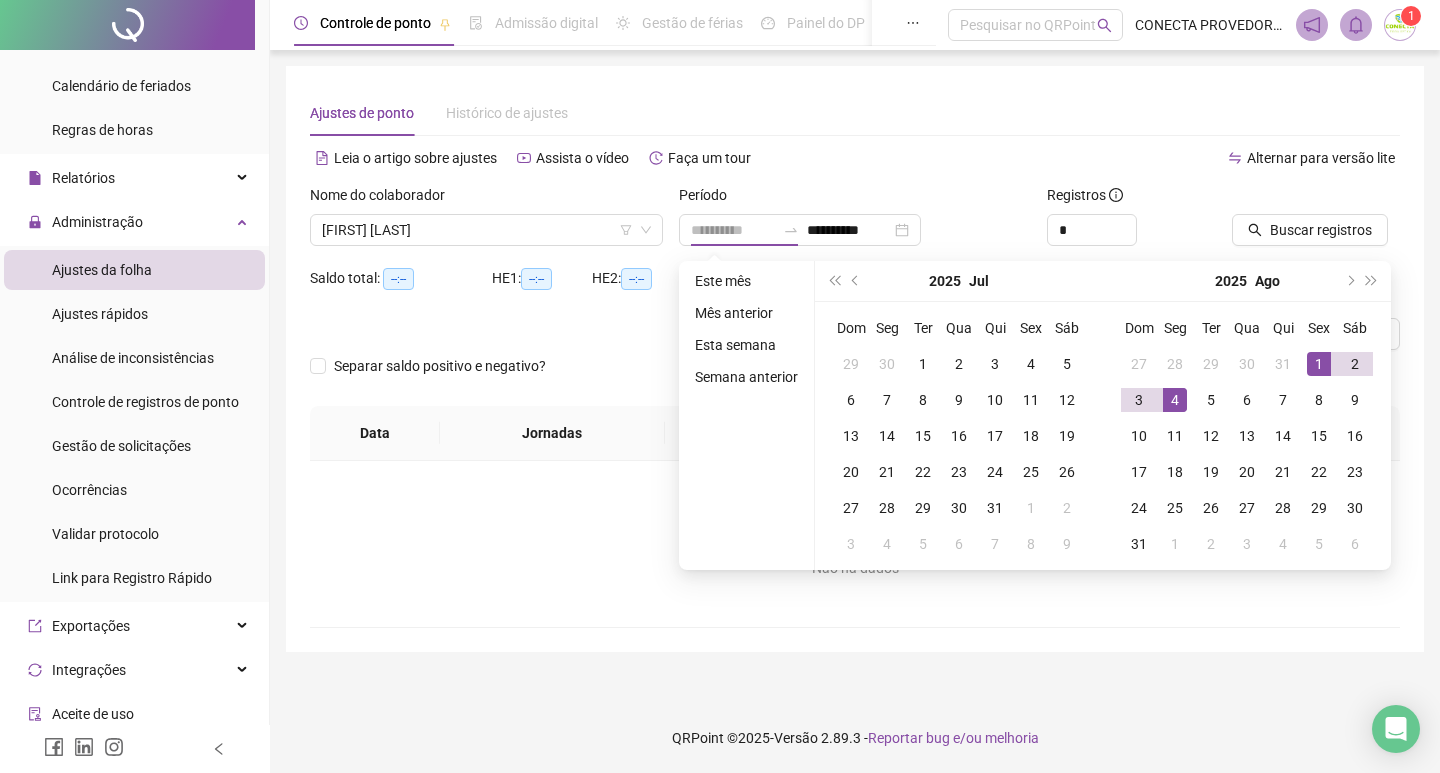 click on "4" at bounding box center (1175, 400) 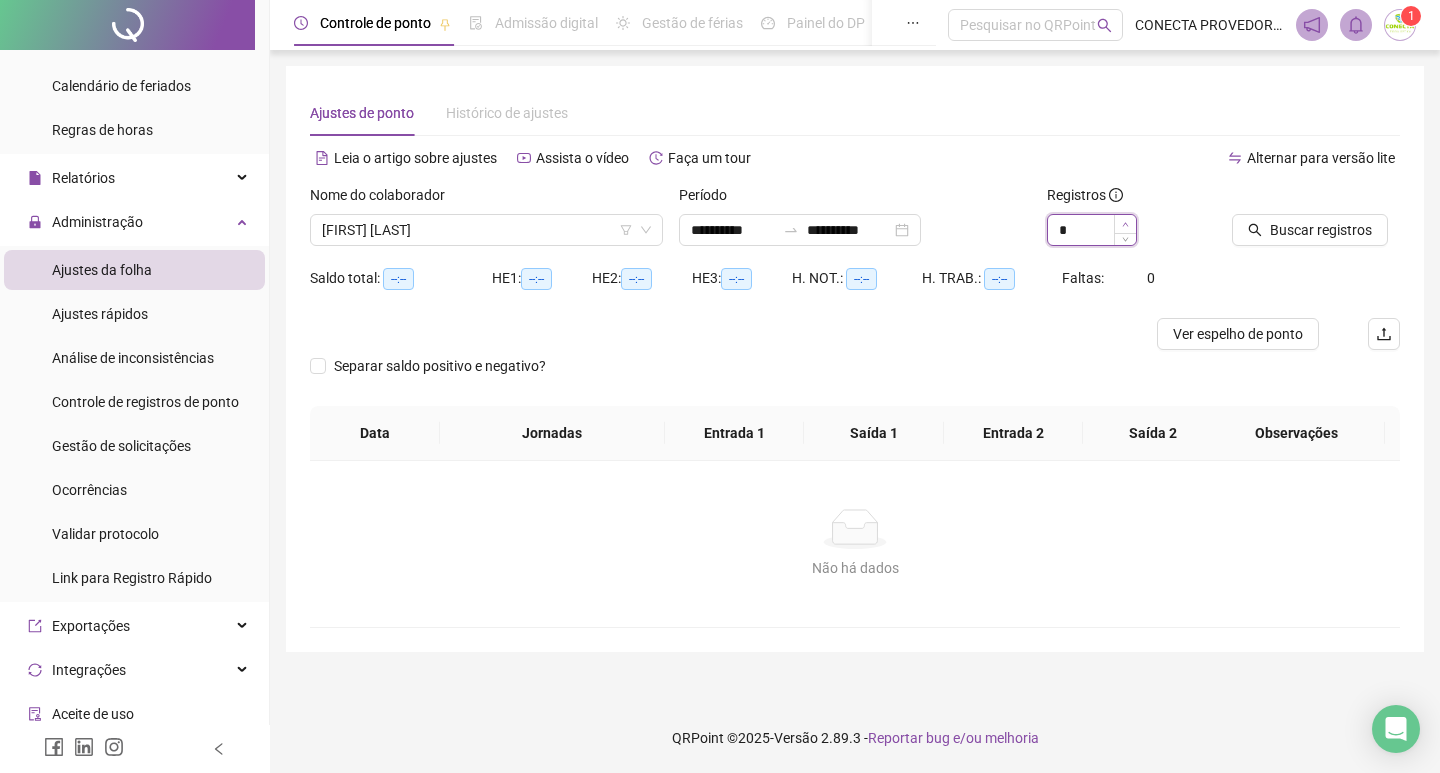 type on "*" 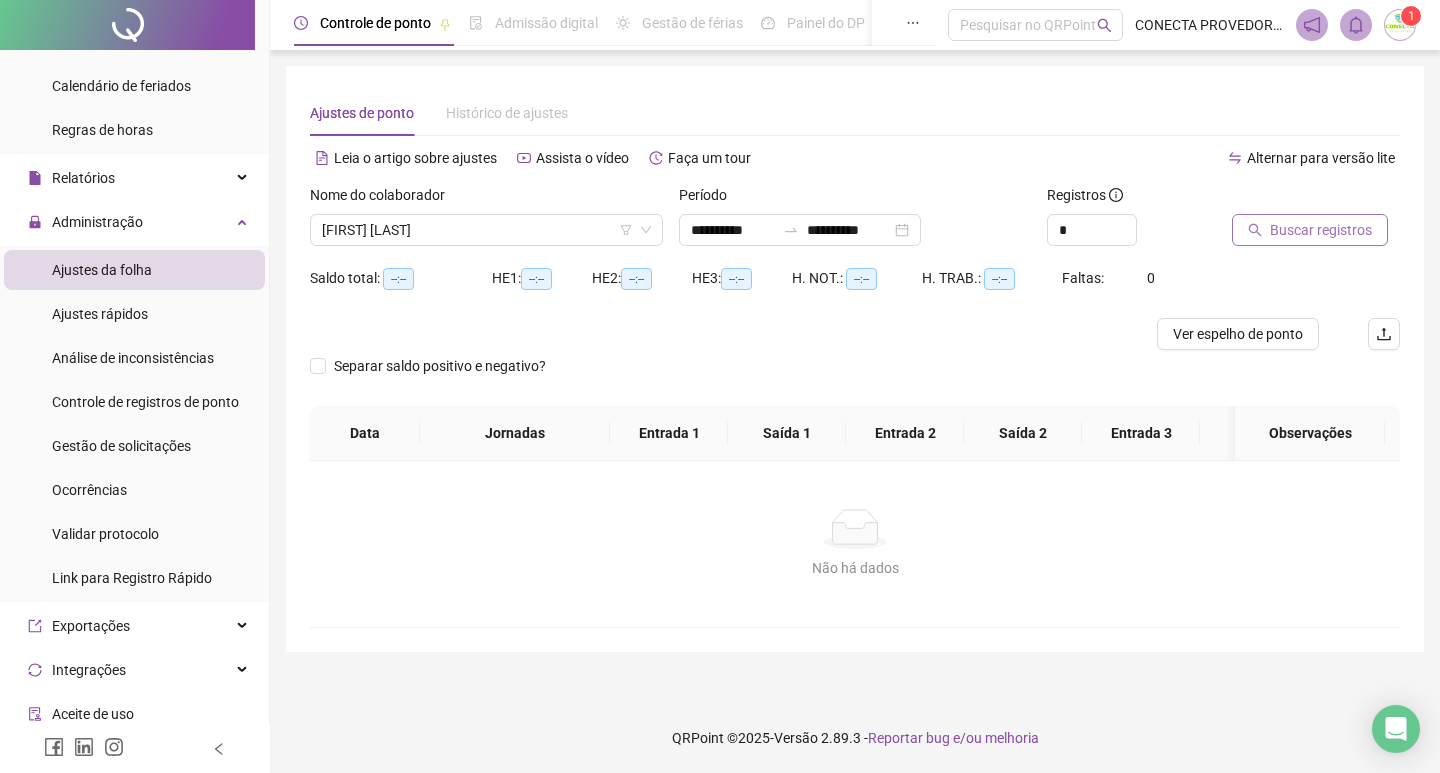 click on "Buscar registros" at bounding box center (1310, 230) 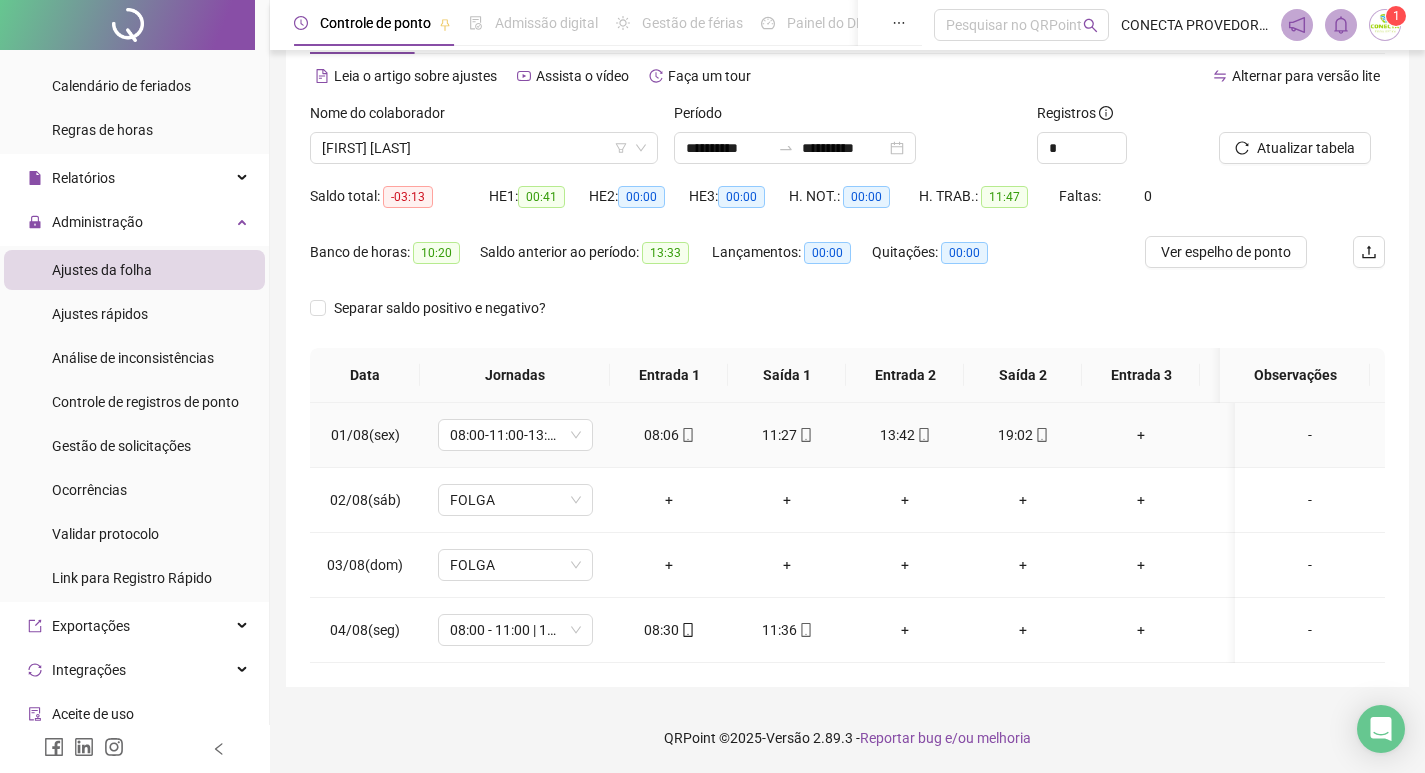 scroll, scrollTop: 97, scrollLeft: 0, axis: vertical 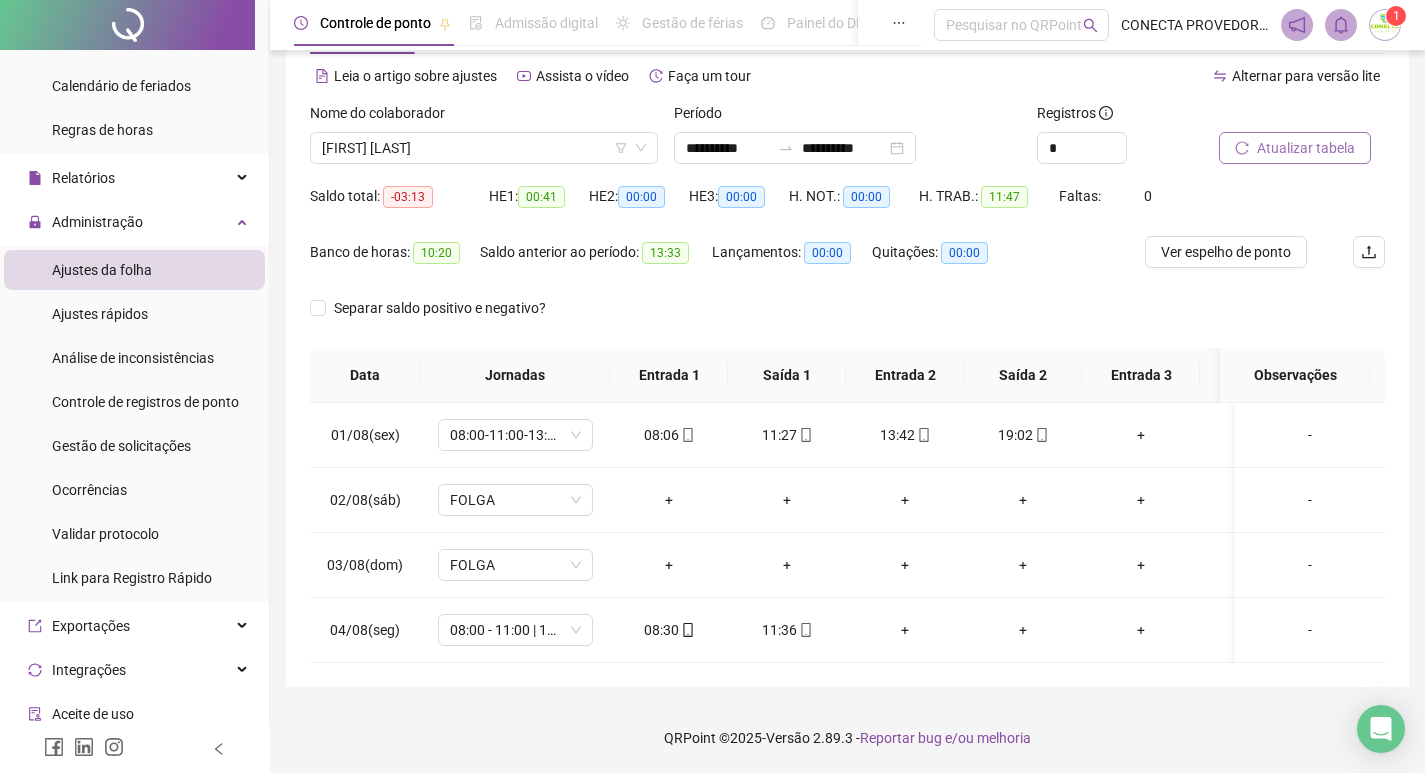 click on "Atualizar tabela" at bounding box center (1295, 148) 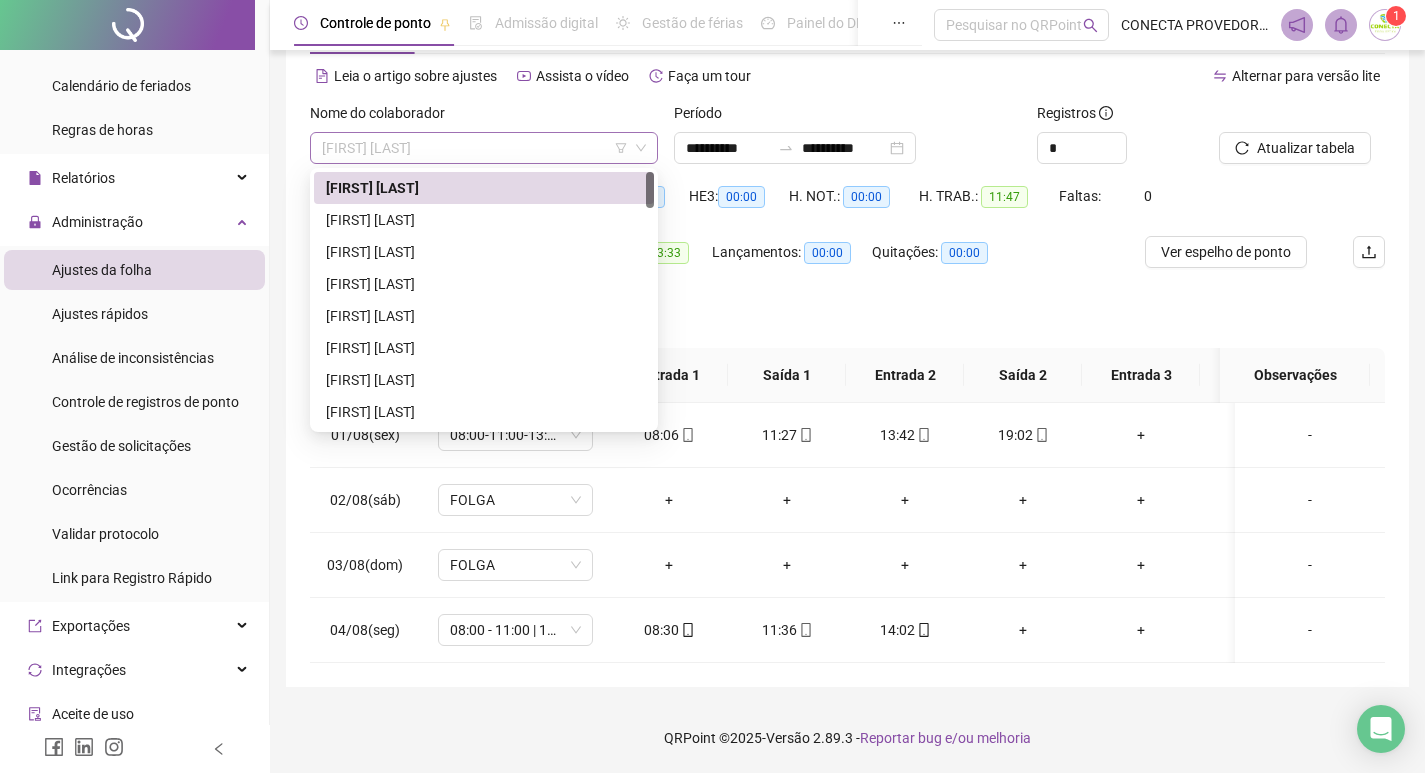 click on "[FIRST] [LAST]" at bounding box center [484, 148] 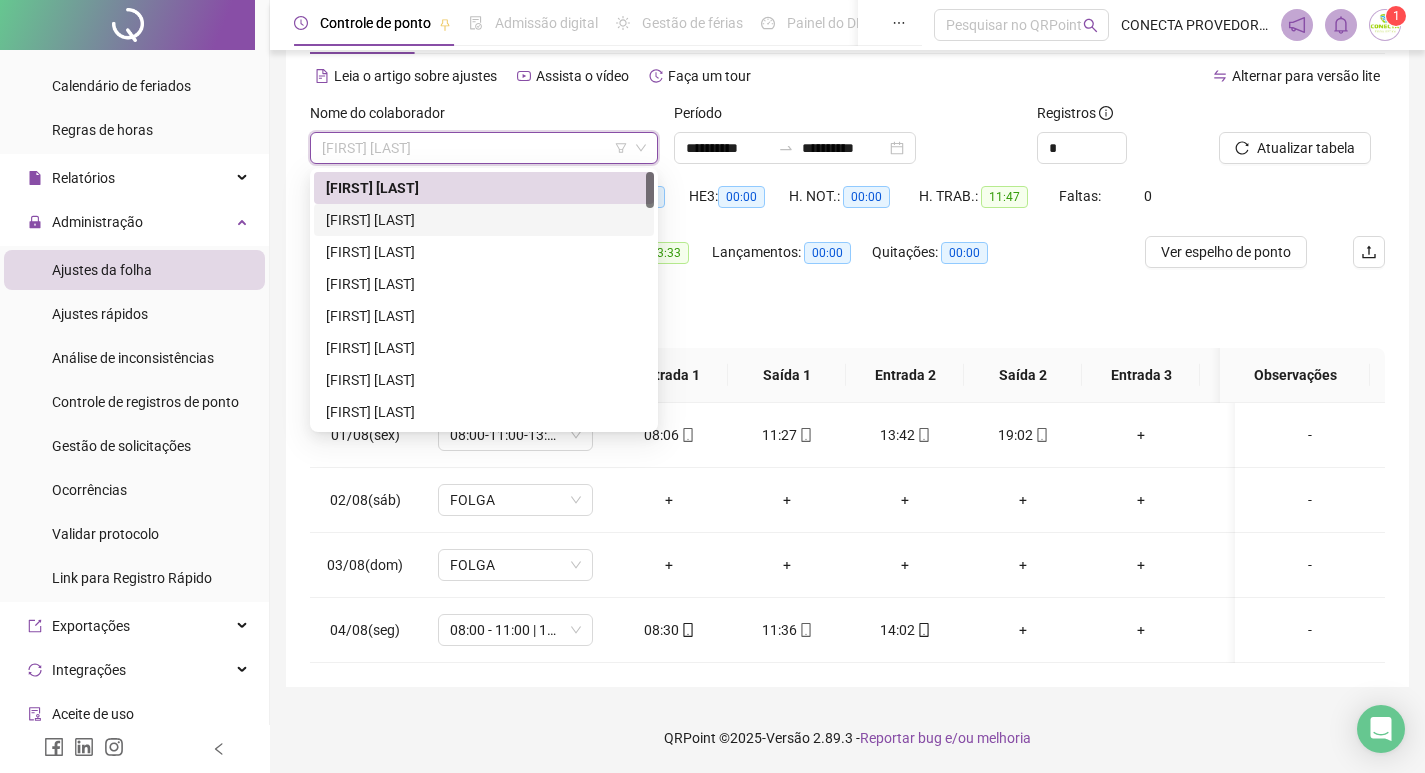 click on "[FIRST] [LAST]" at bounding box center [484, 220] 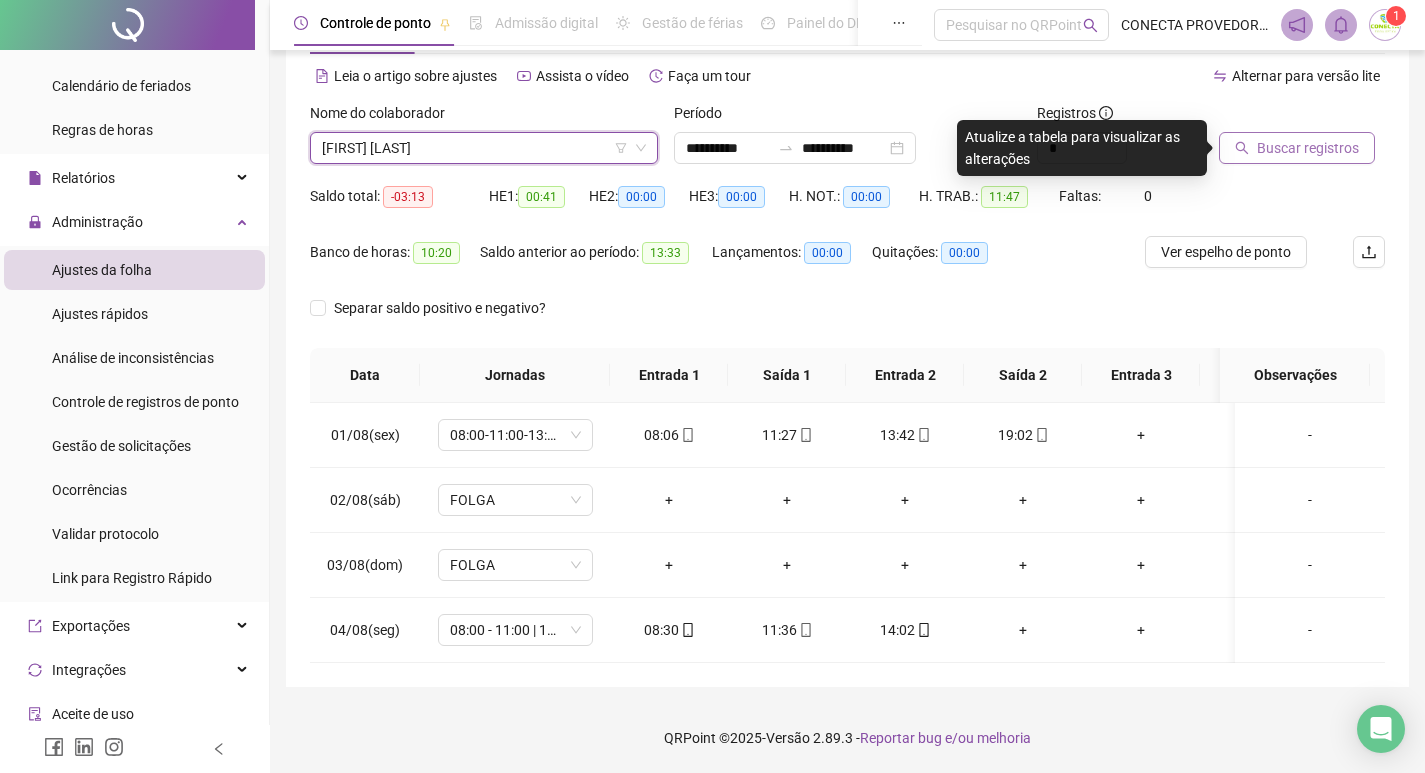 click 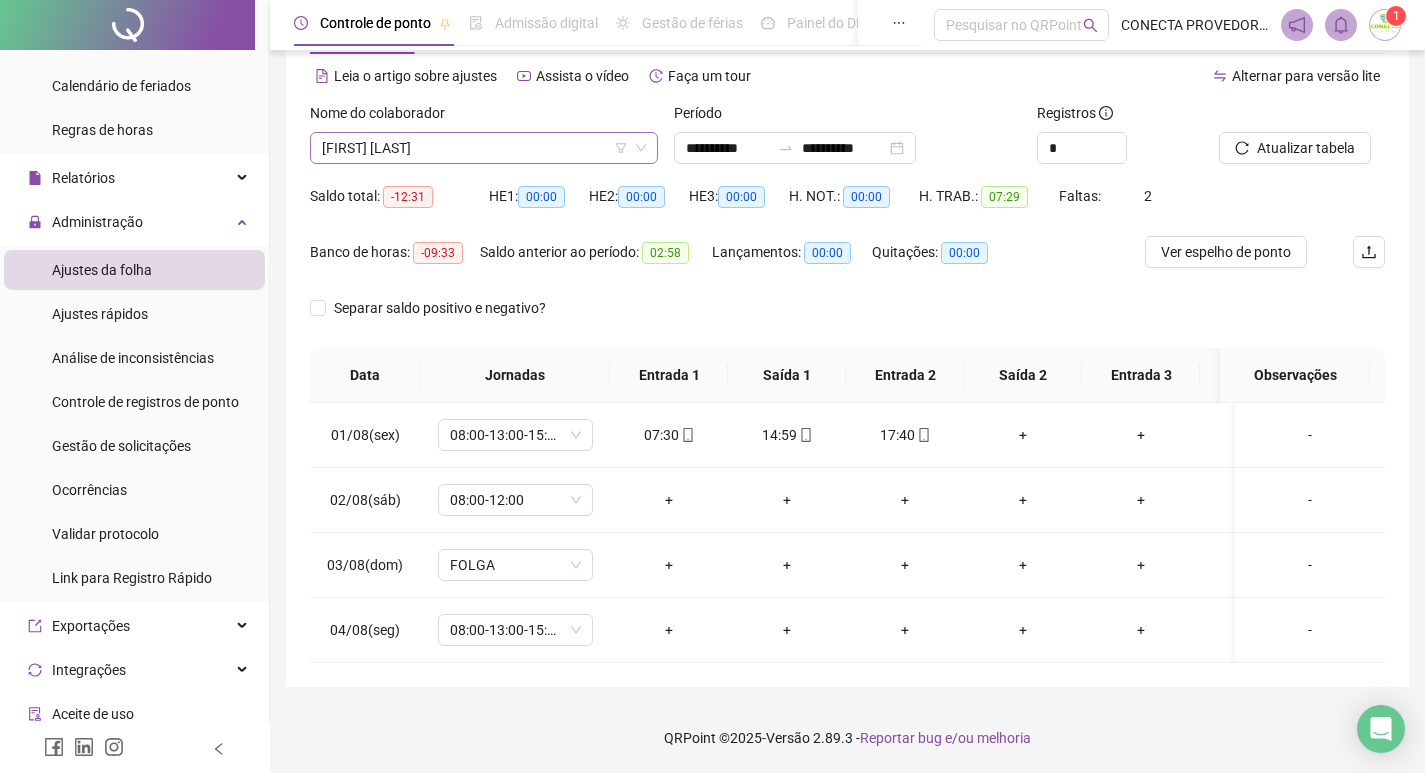 click on "[FIRST] [LAST]" at bounding box center (484, 148) 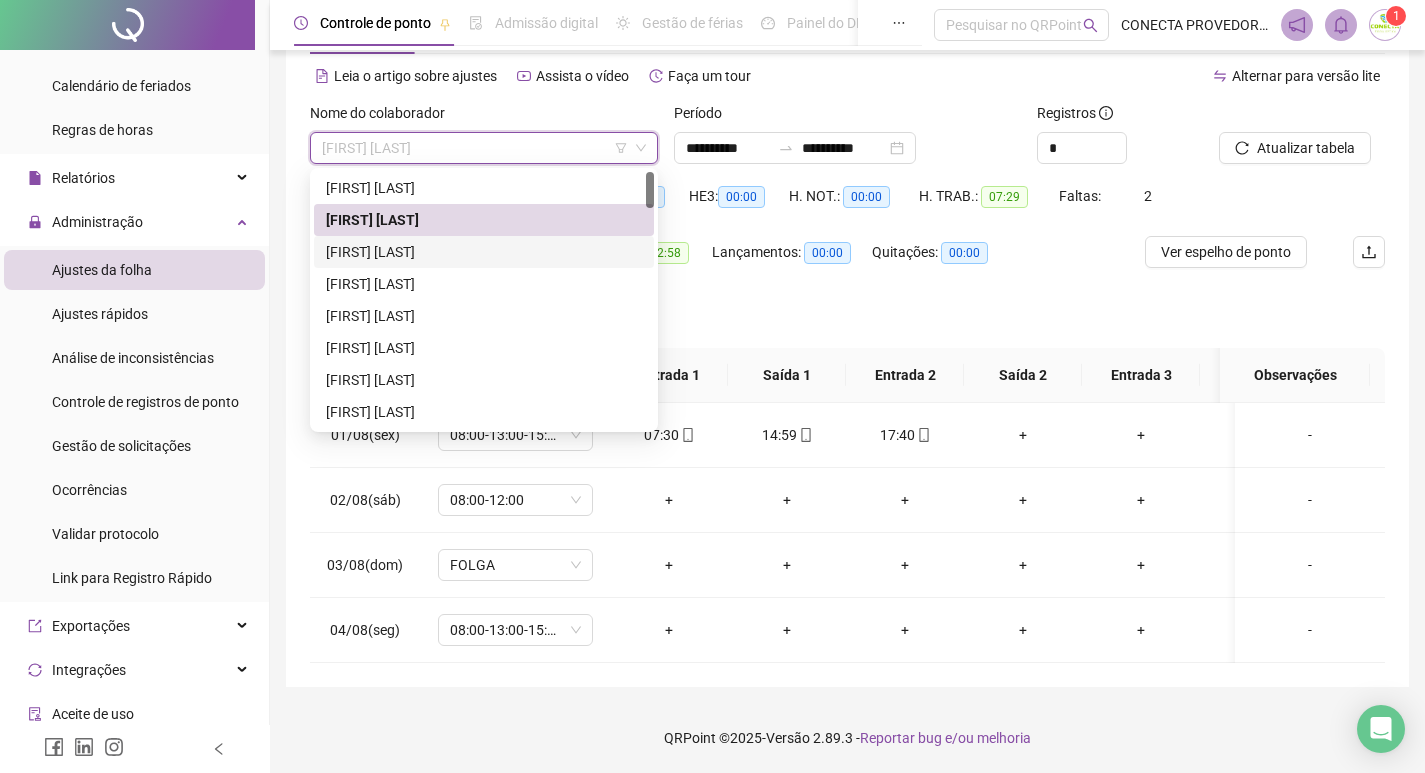 click on "[FIRST] [LAST]" at bounding box center (484, 252) 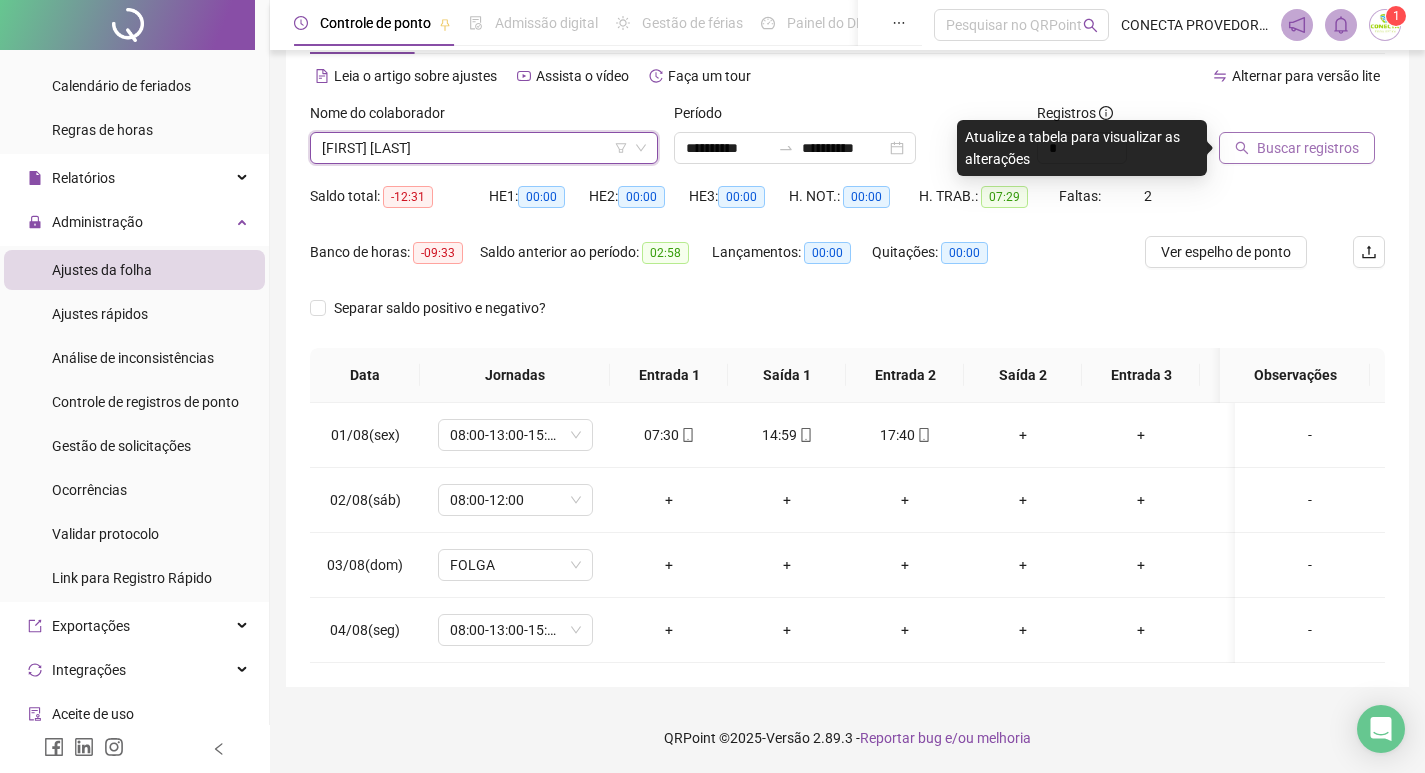 click on "Buscar registros" at bounding box center [1308, 148] 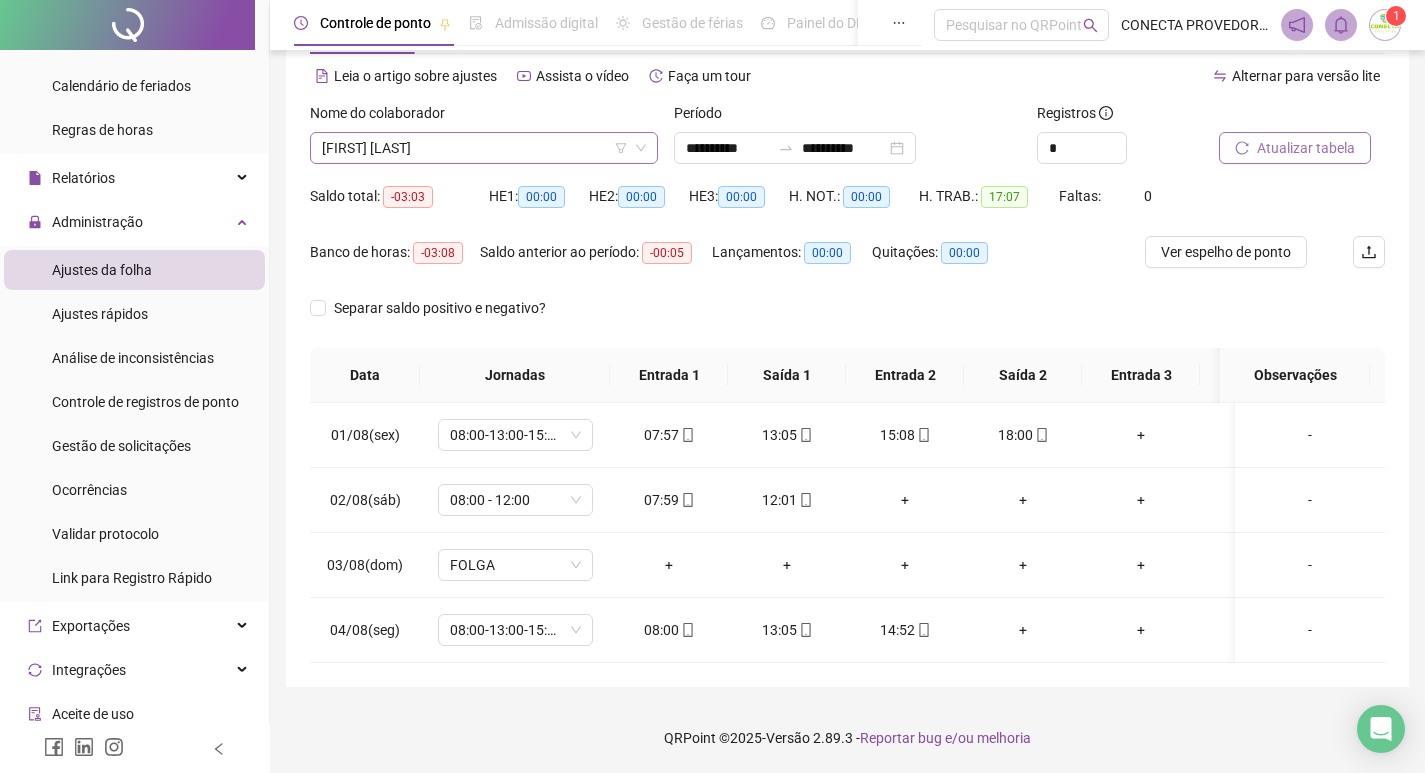 click on "[FIRST] [LAST]" at bounding box center (484, 148) 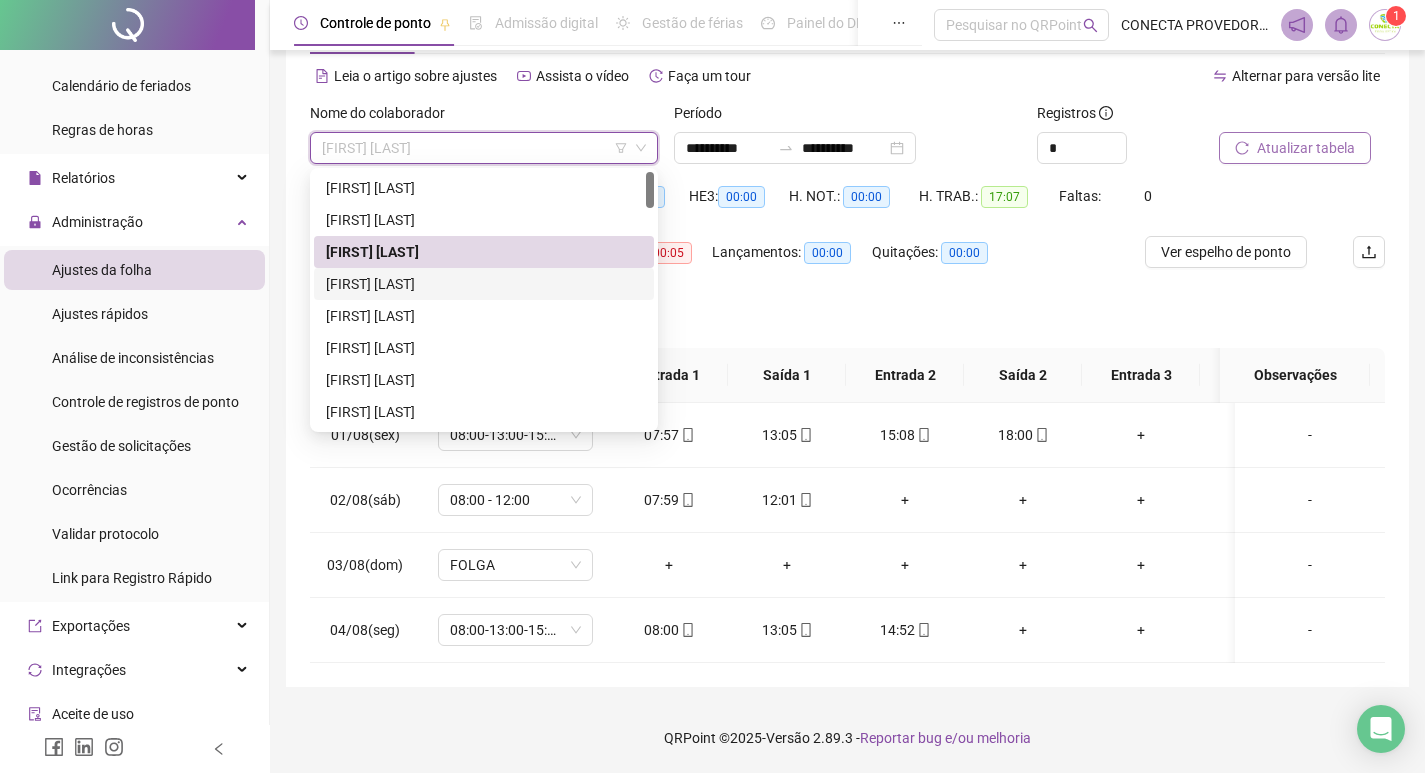 click on "[FIRST] [LAST]" at bounding box center [484, 284] 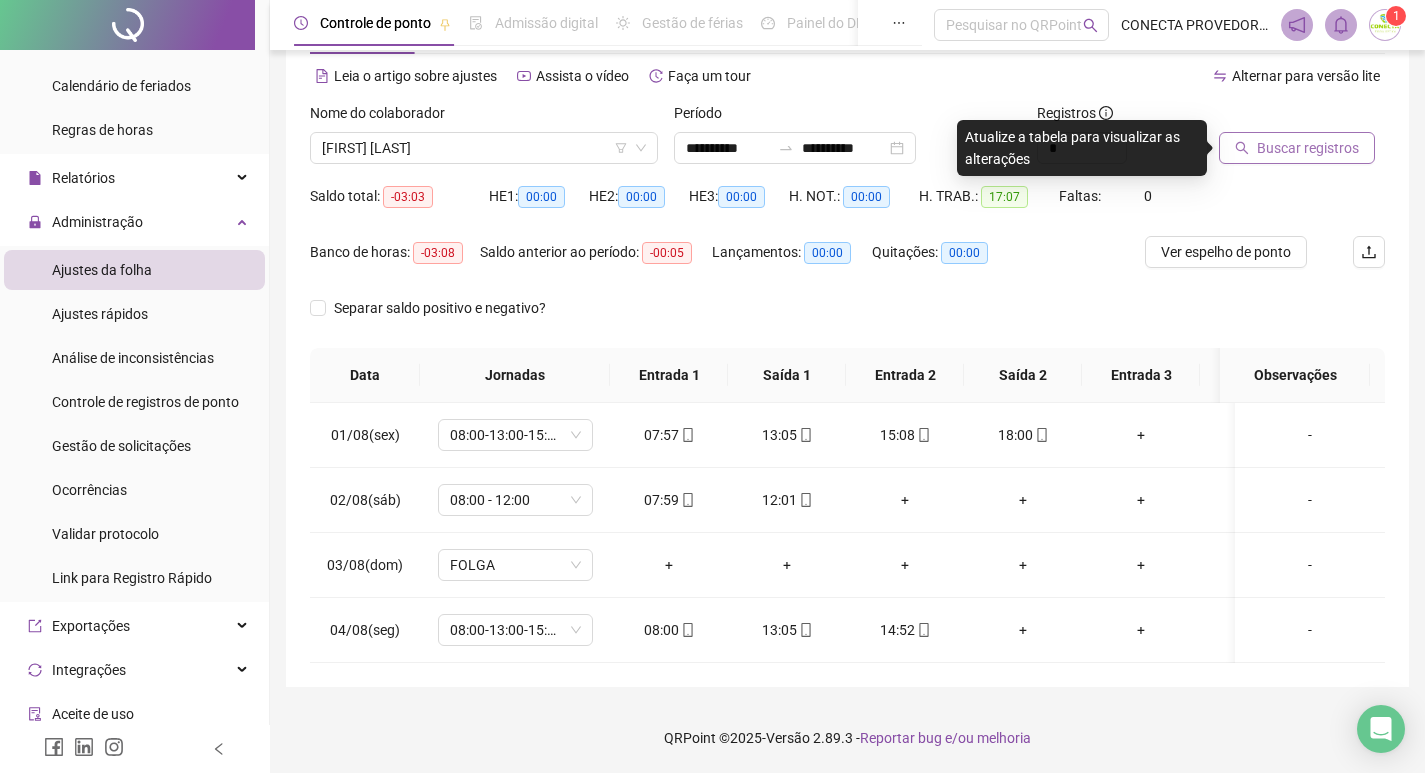 click on "Buscar registros" at bounding box center (1308, 148) 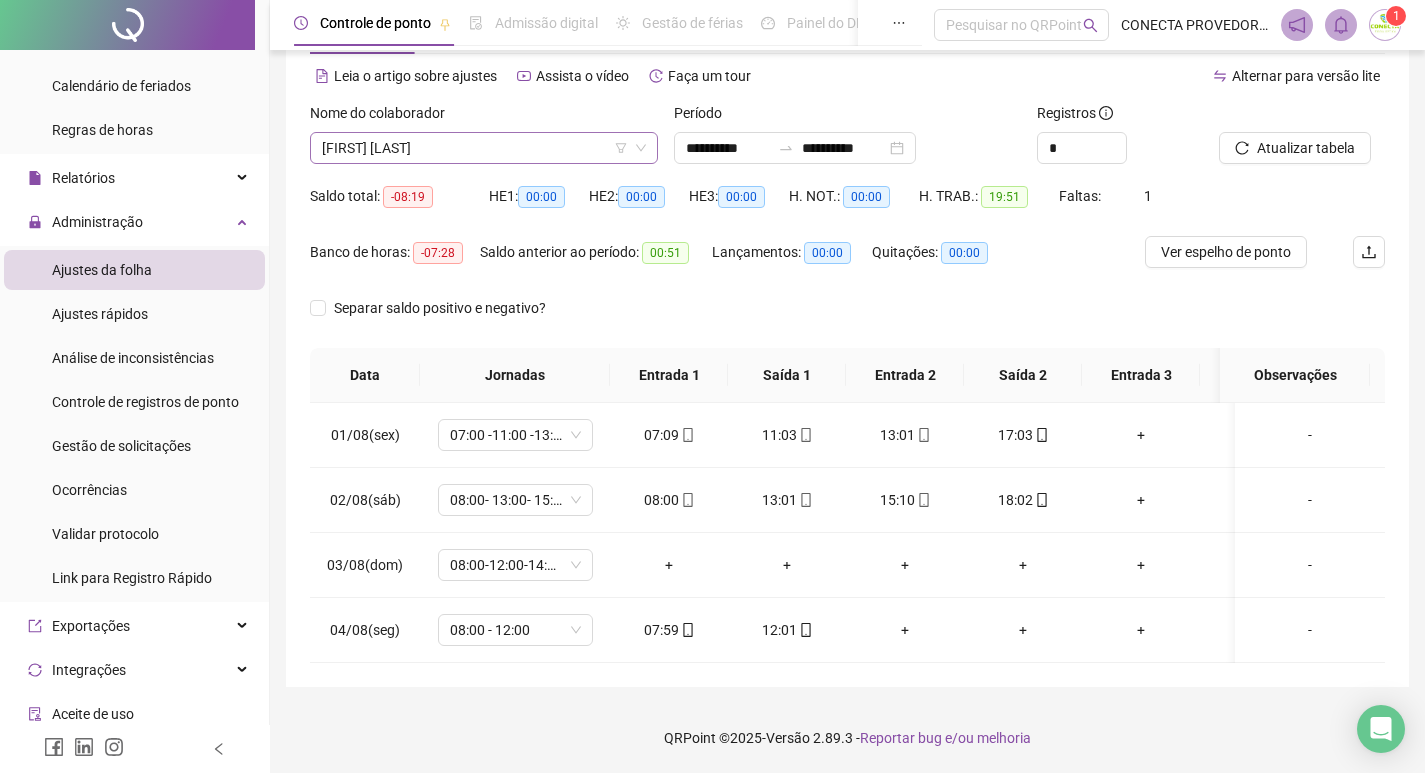click on "[FIRST] [LAST]" at bounding box center (484, 148) 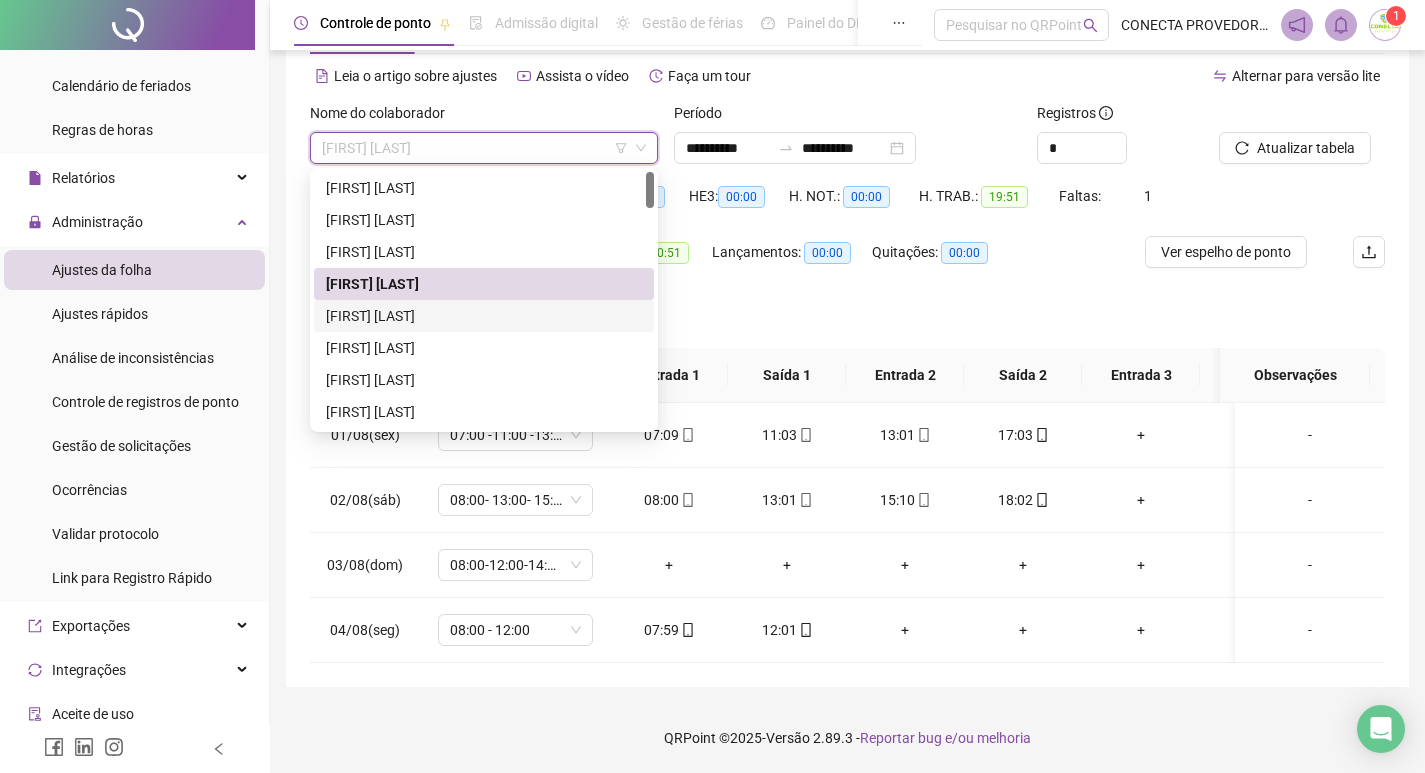 click on "[FIRST] [LAST]" at bounding box center (484, 316) 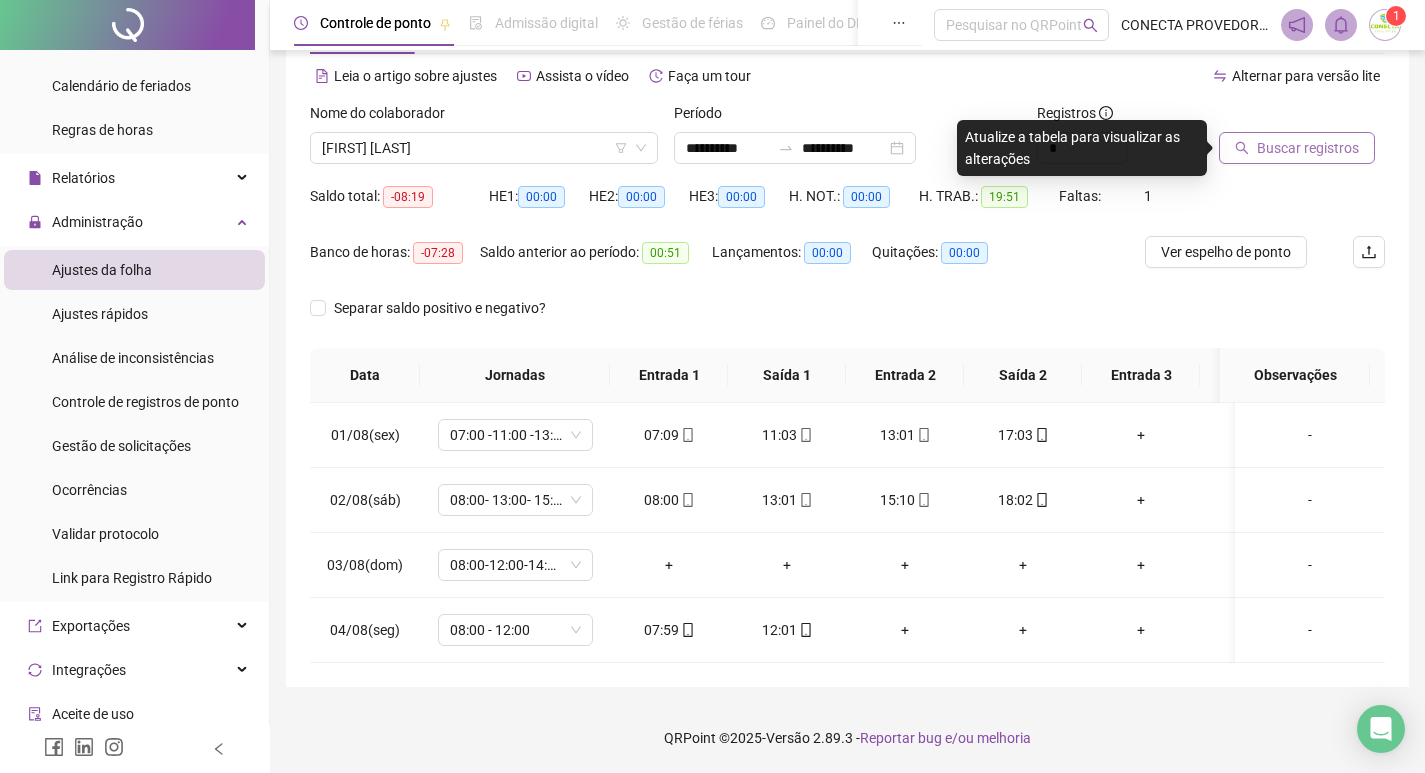 click on "Buscar registros" at bounding box center (1308, 148) 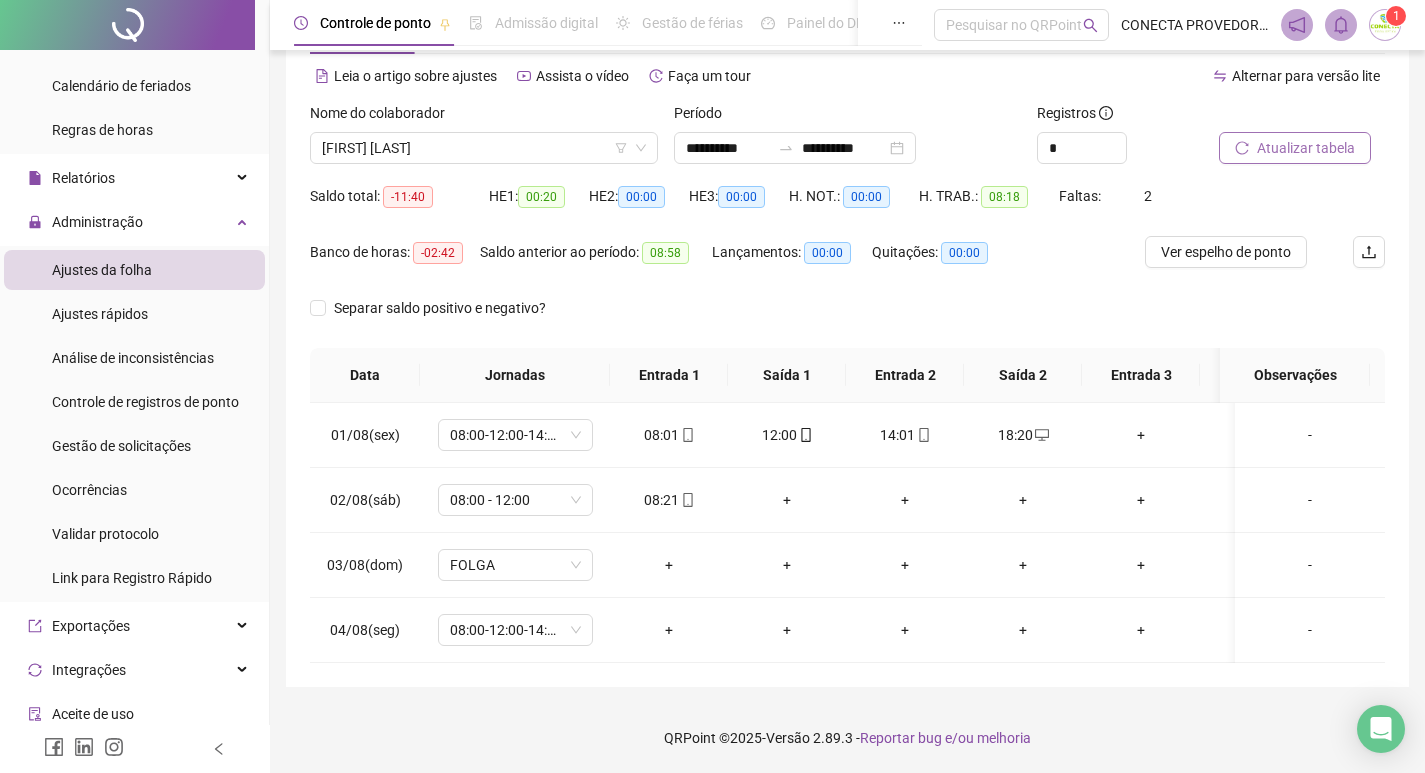 click on "Atualizar tabela" at bounding box center (1306, 148) 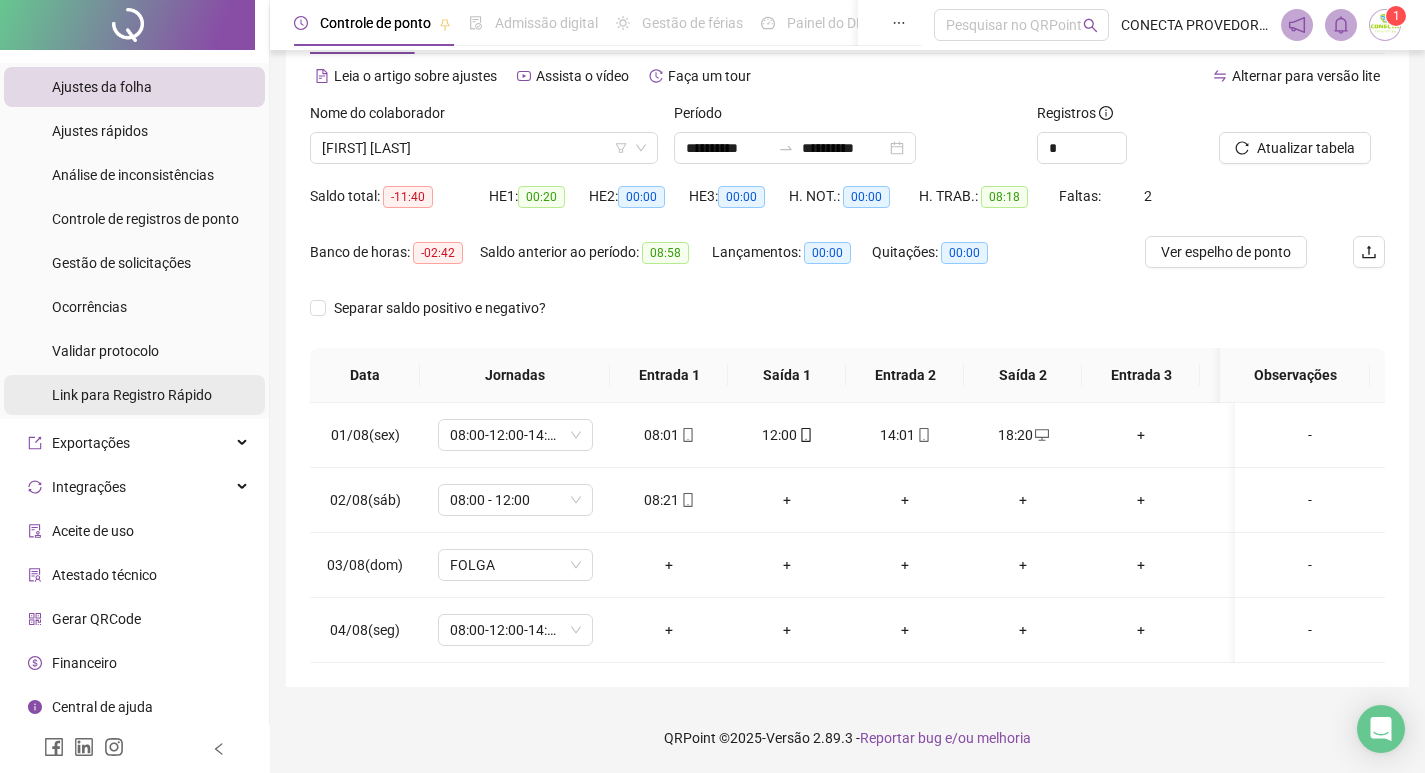 scroll, scrollTop: 485, scrollLeft: 0, axis: vertical 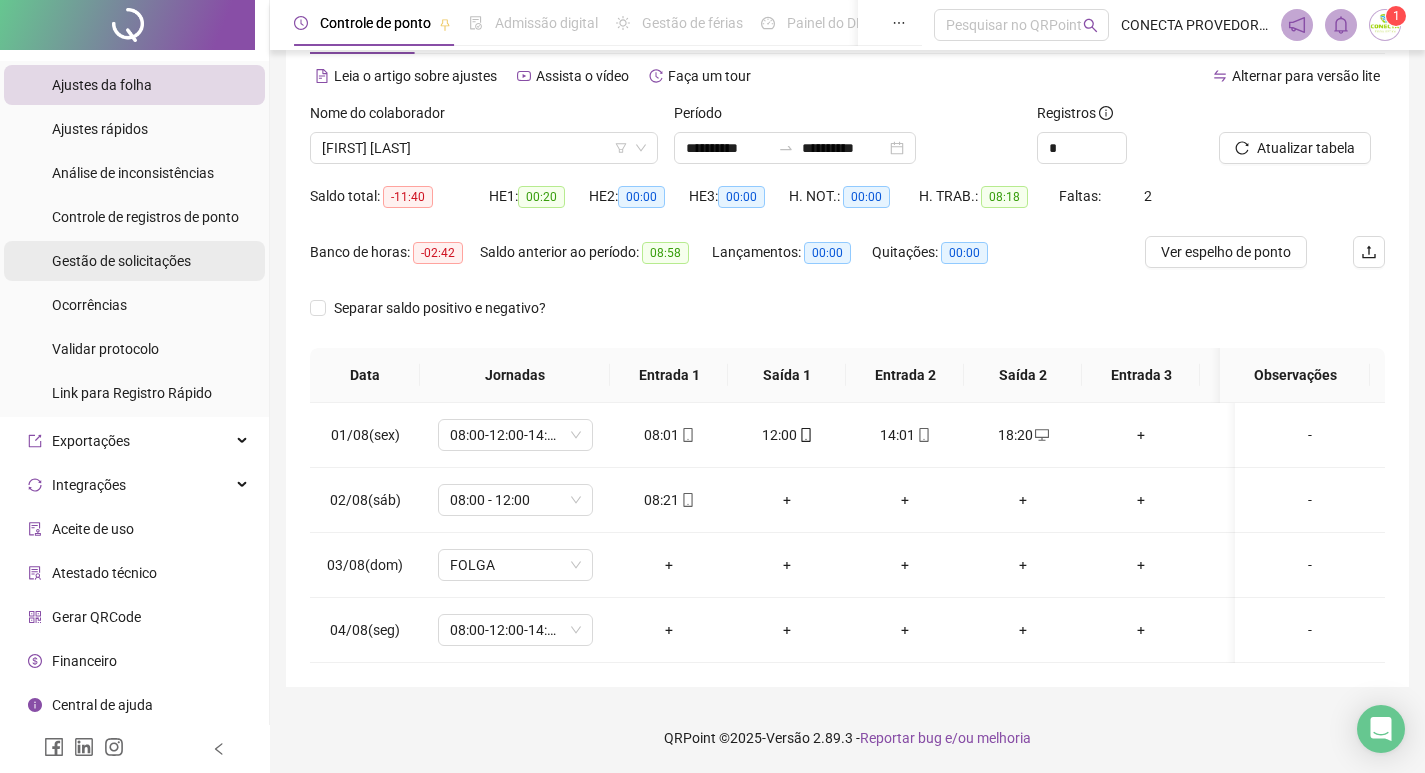 click on "Gestão de solicitações" at bounding box center [121, 261] 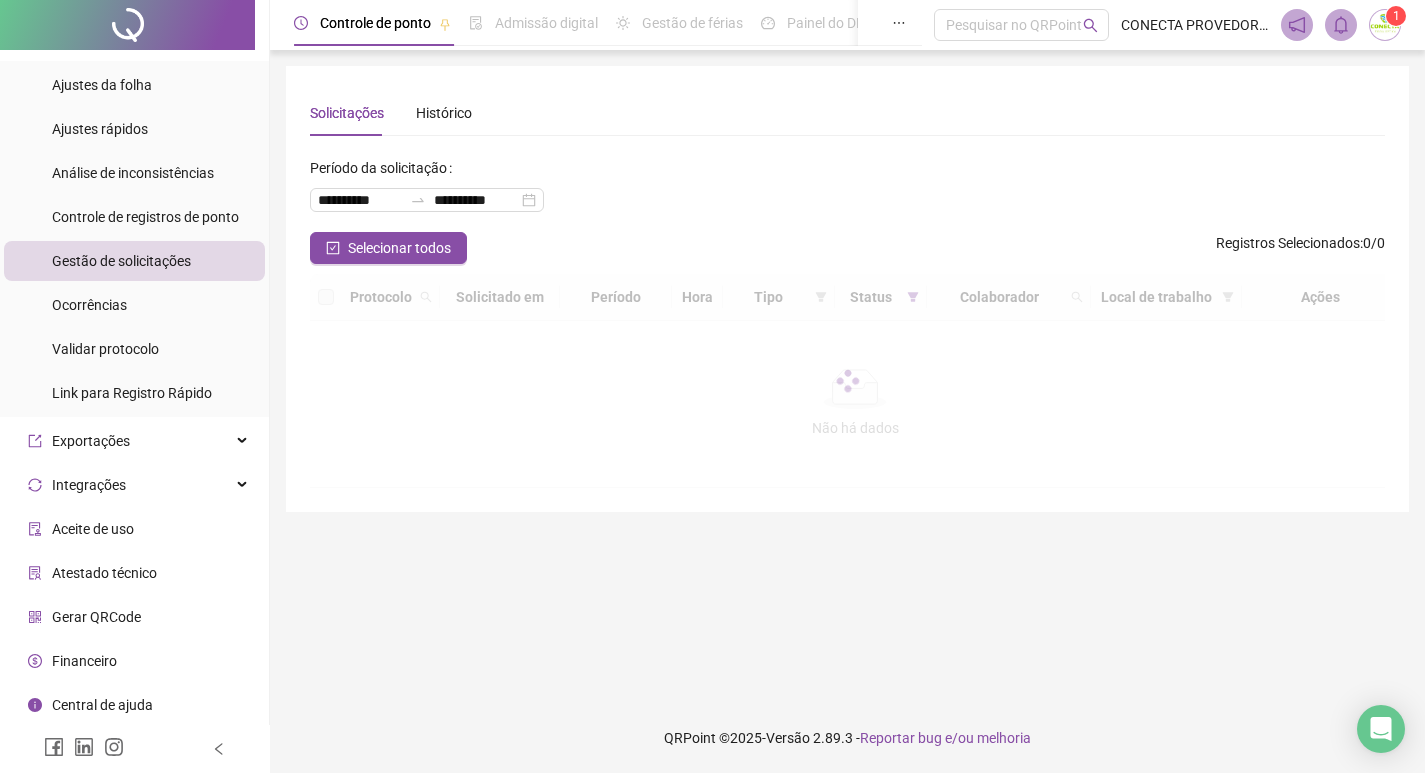 scroll, scrollTop: 0, scrollLeft: 0, axis: both 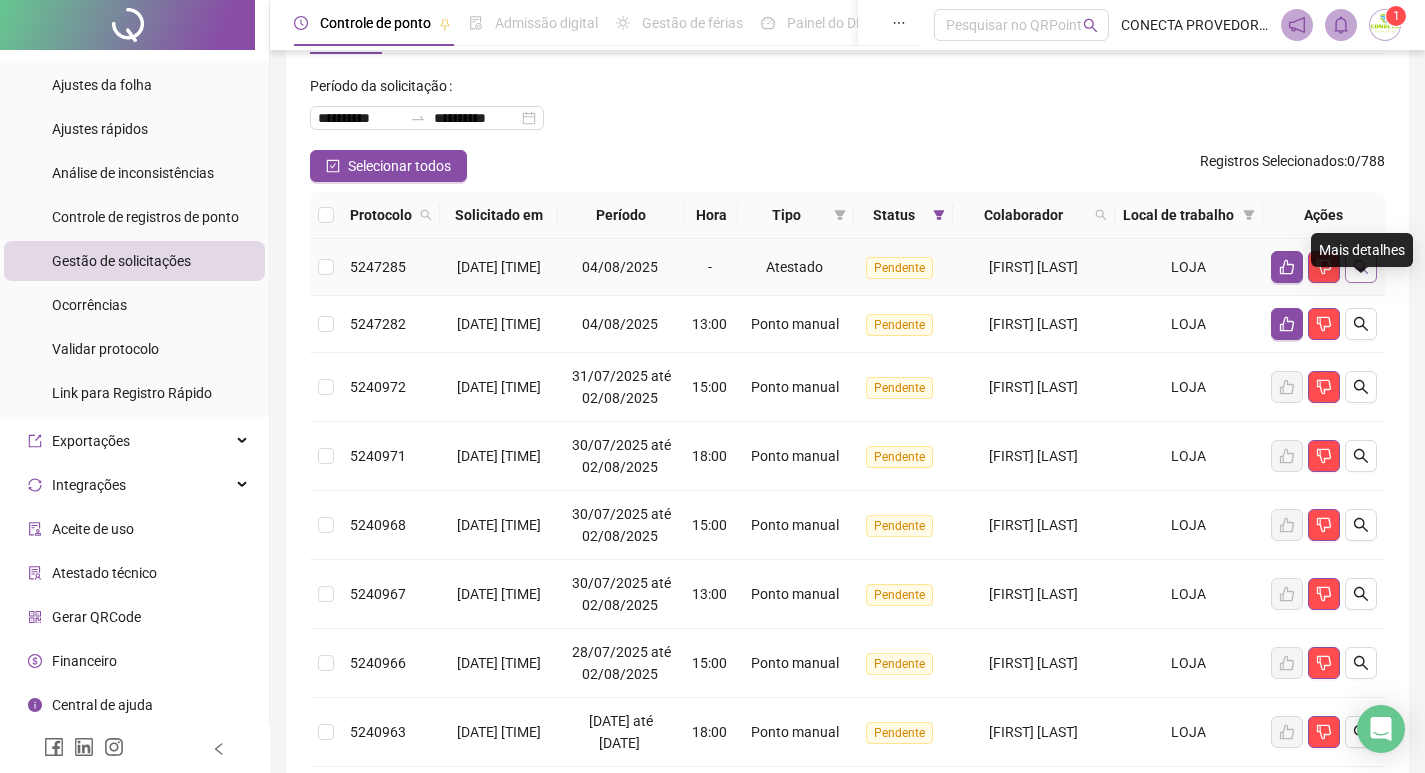 click 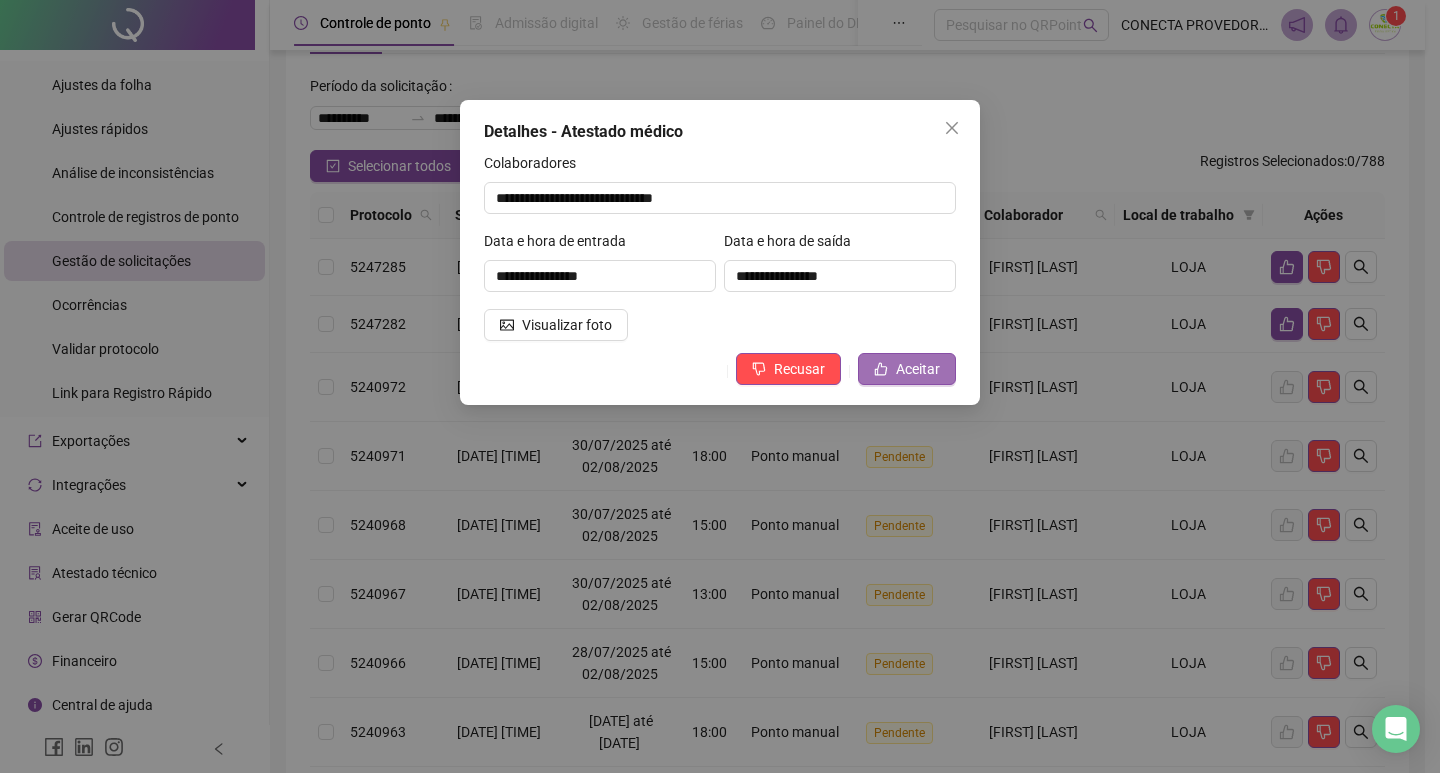 click on "Aceitar" at bounding box center (918, 369) 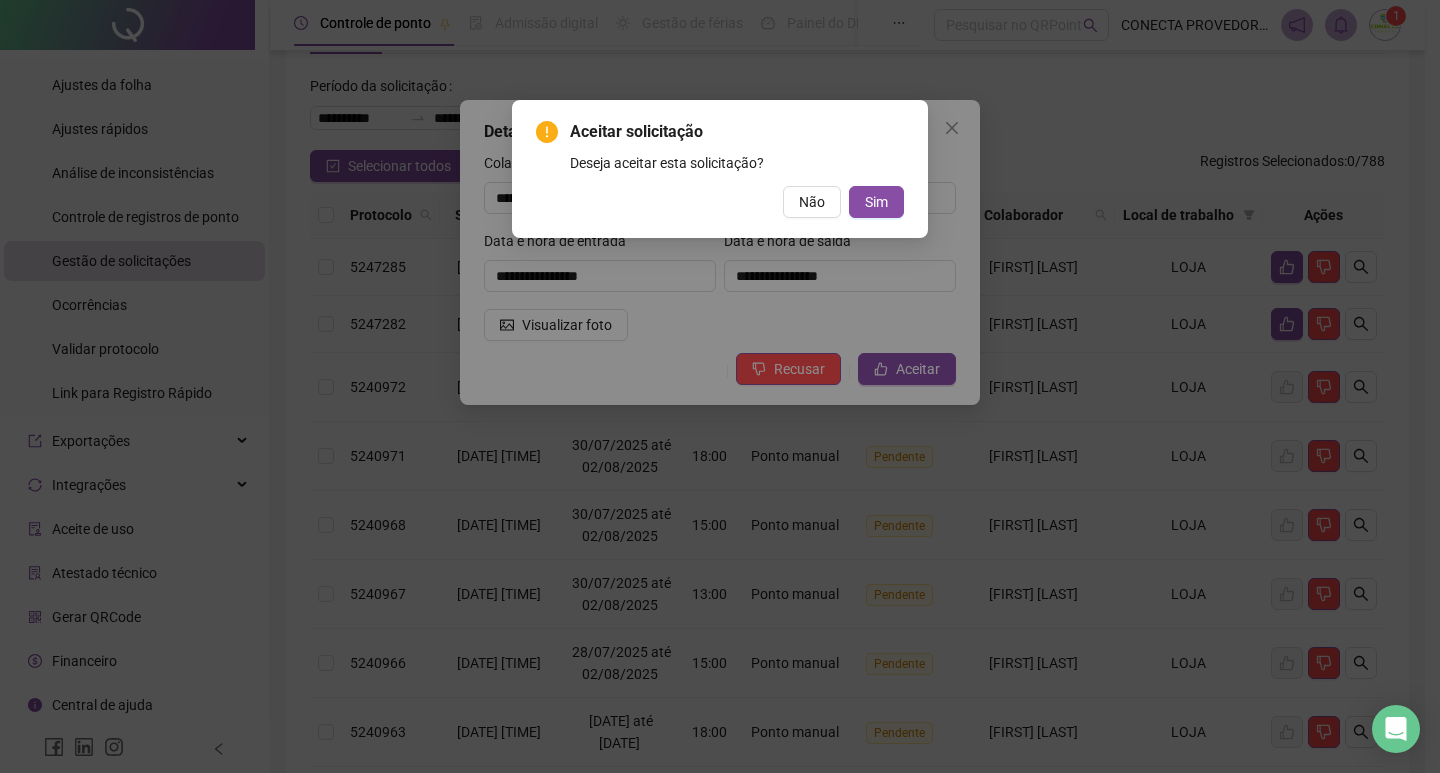 click on "Não" at bounding box center (812, 202) 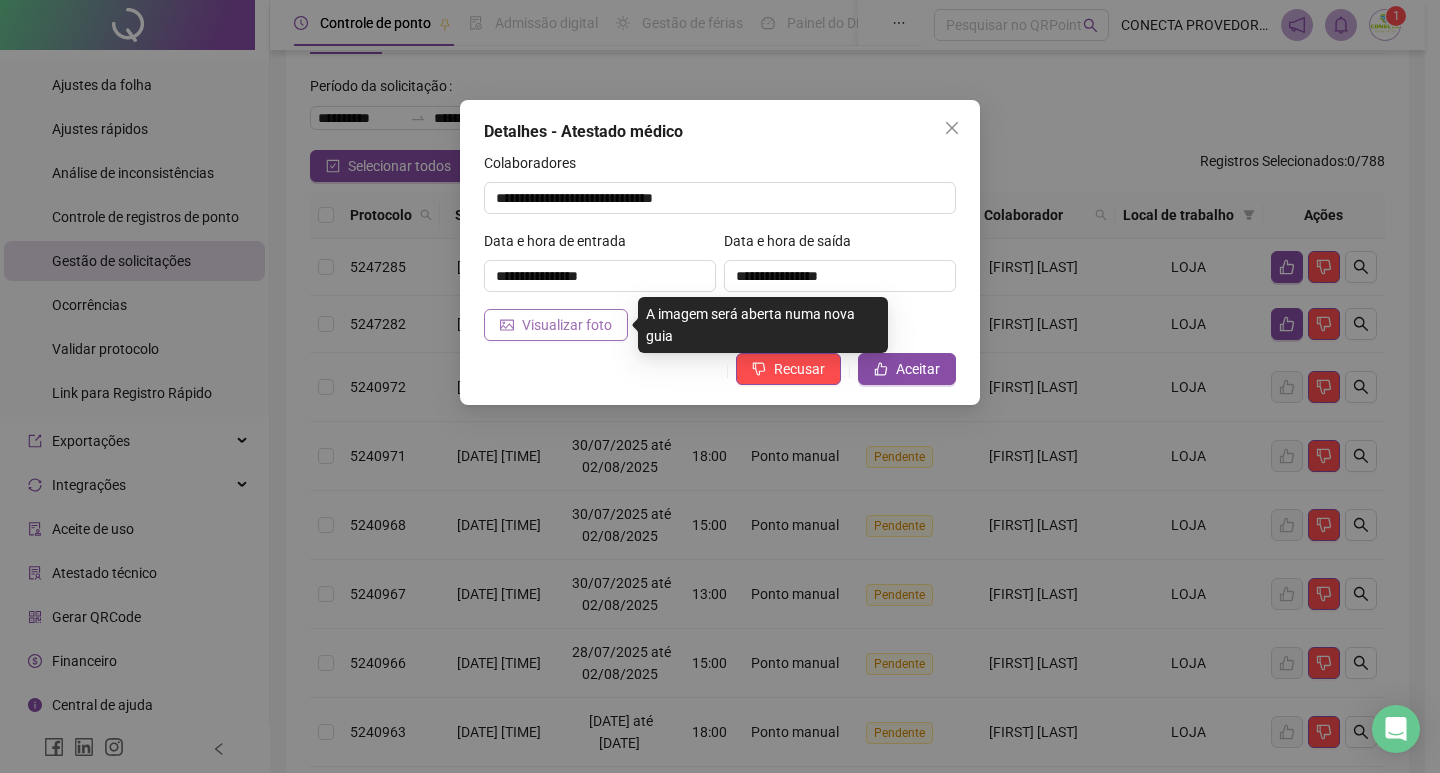 click on "Visualizar foto" at bounding box center (567, 325) 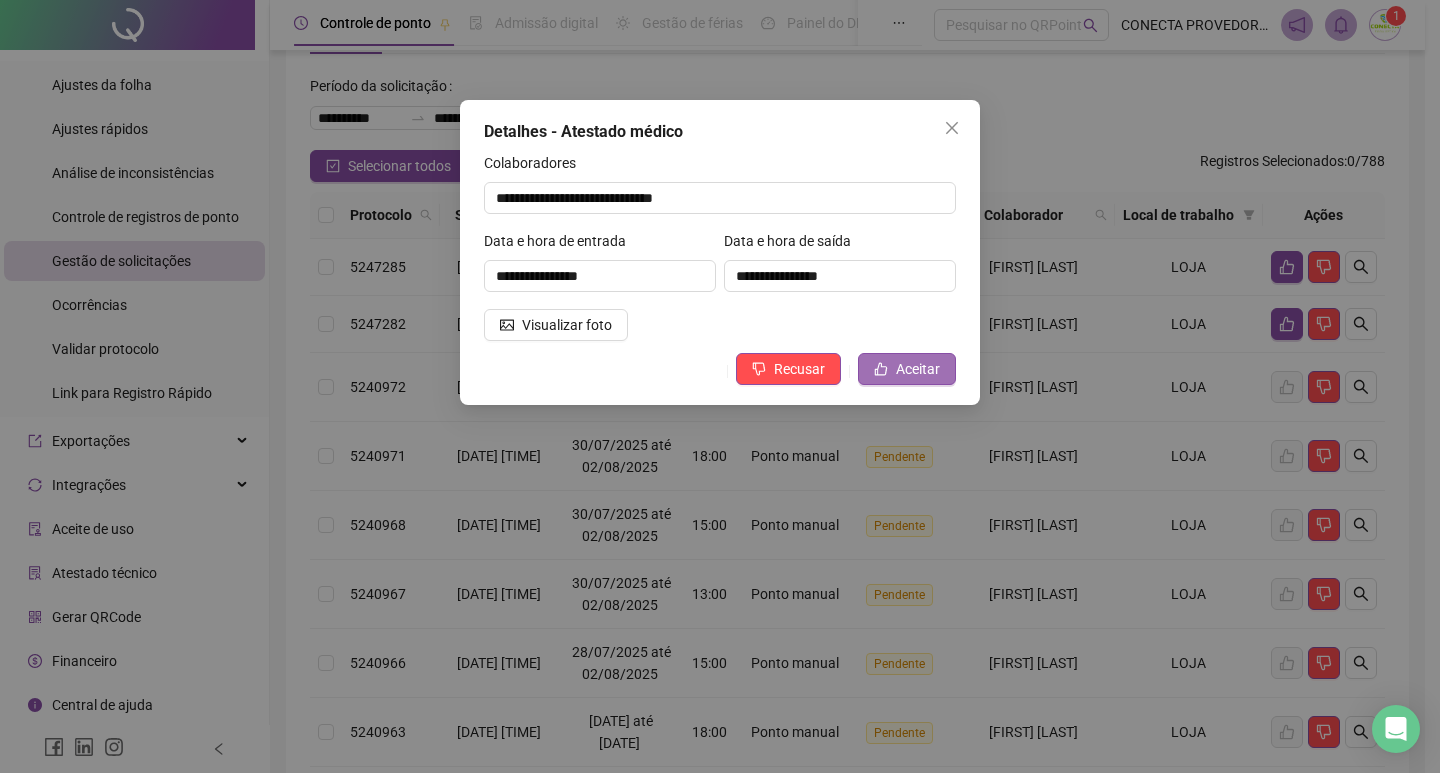 click on "Aceitar" at bounding box center (918, 369) 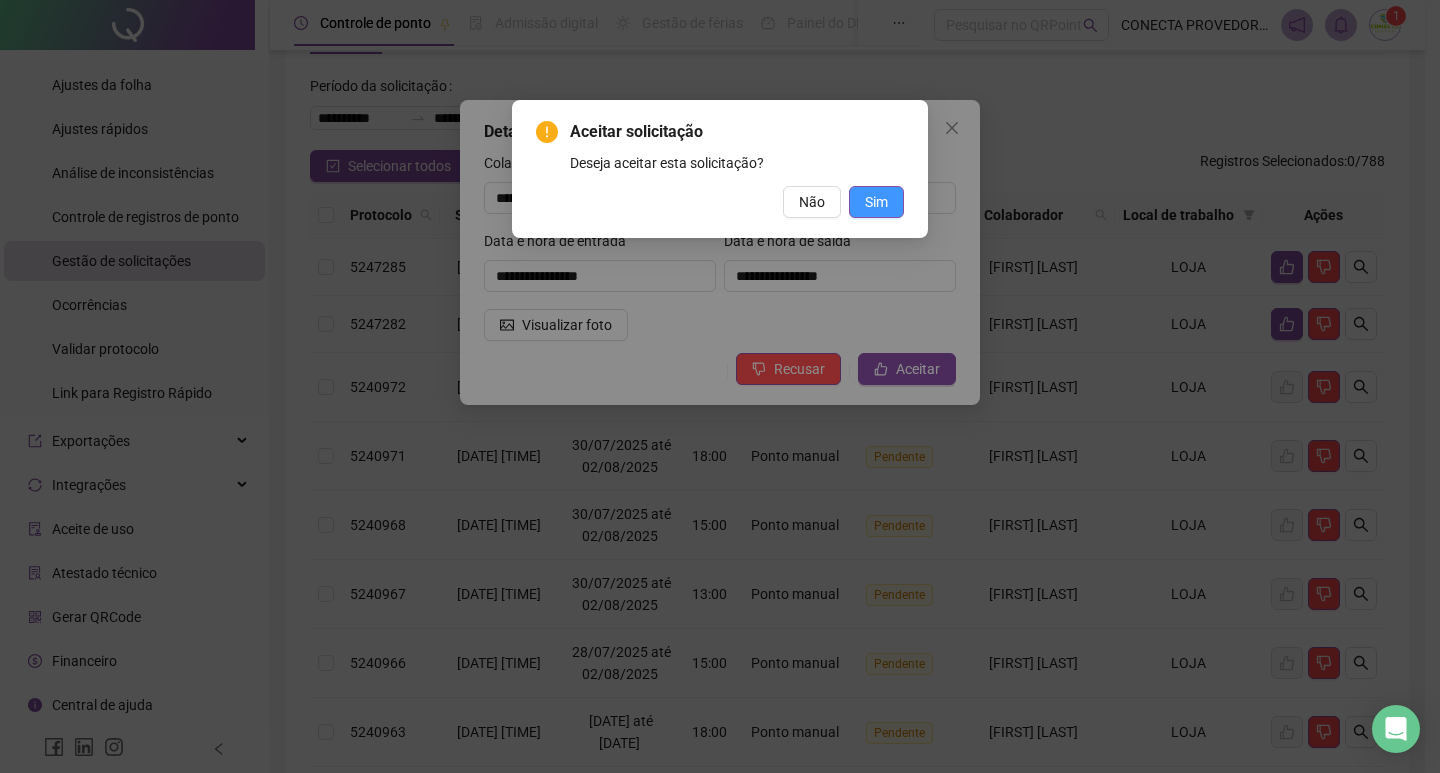 click on "Sim" at bounding box center [876, 202] 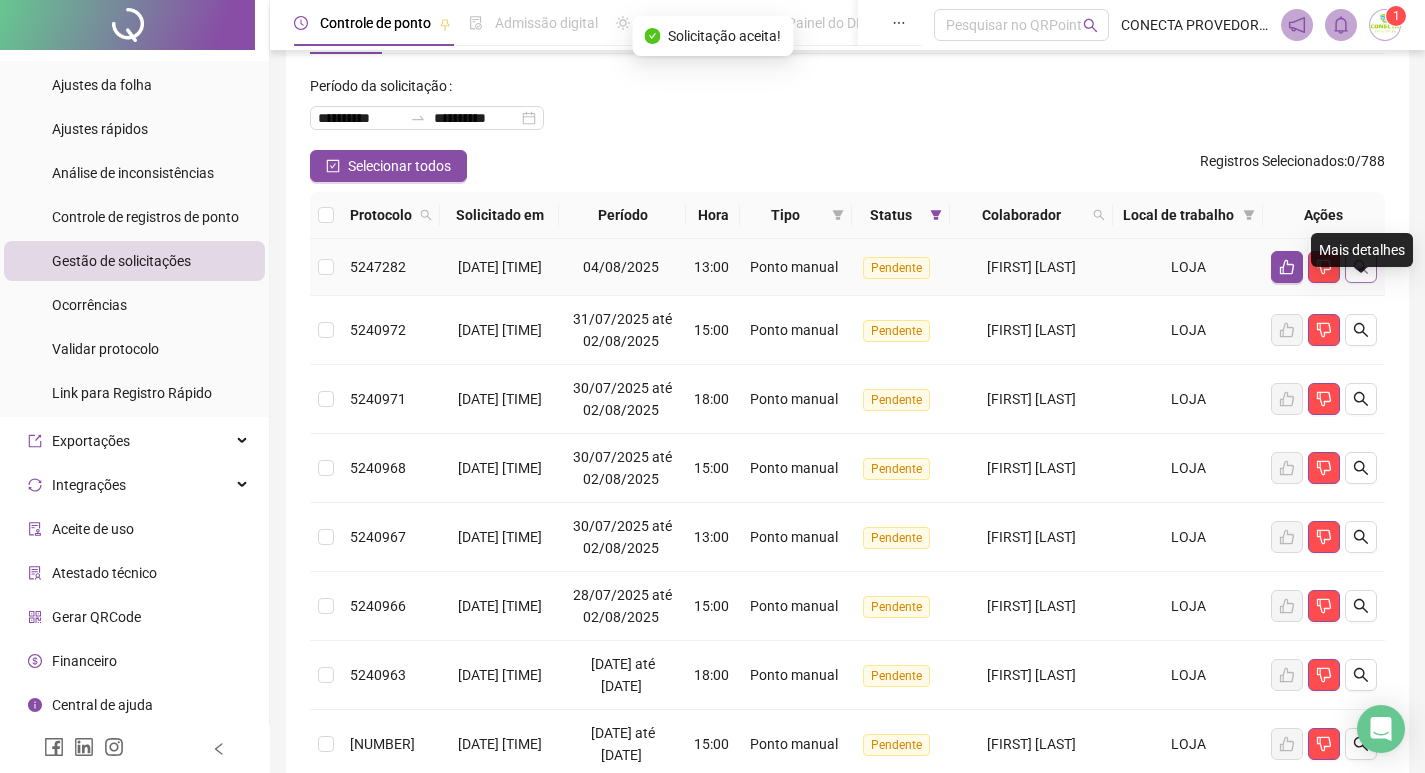 click at bounding box center [1361, 267] 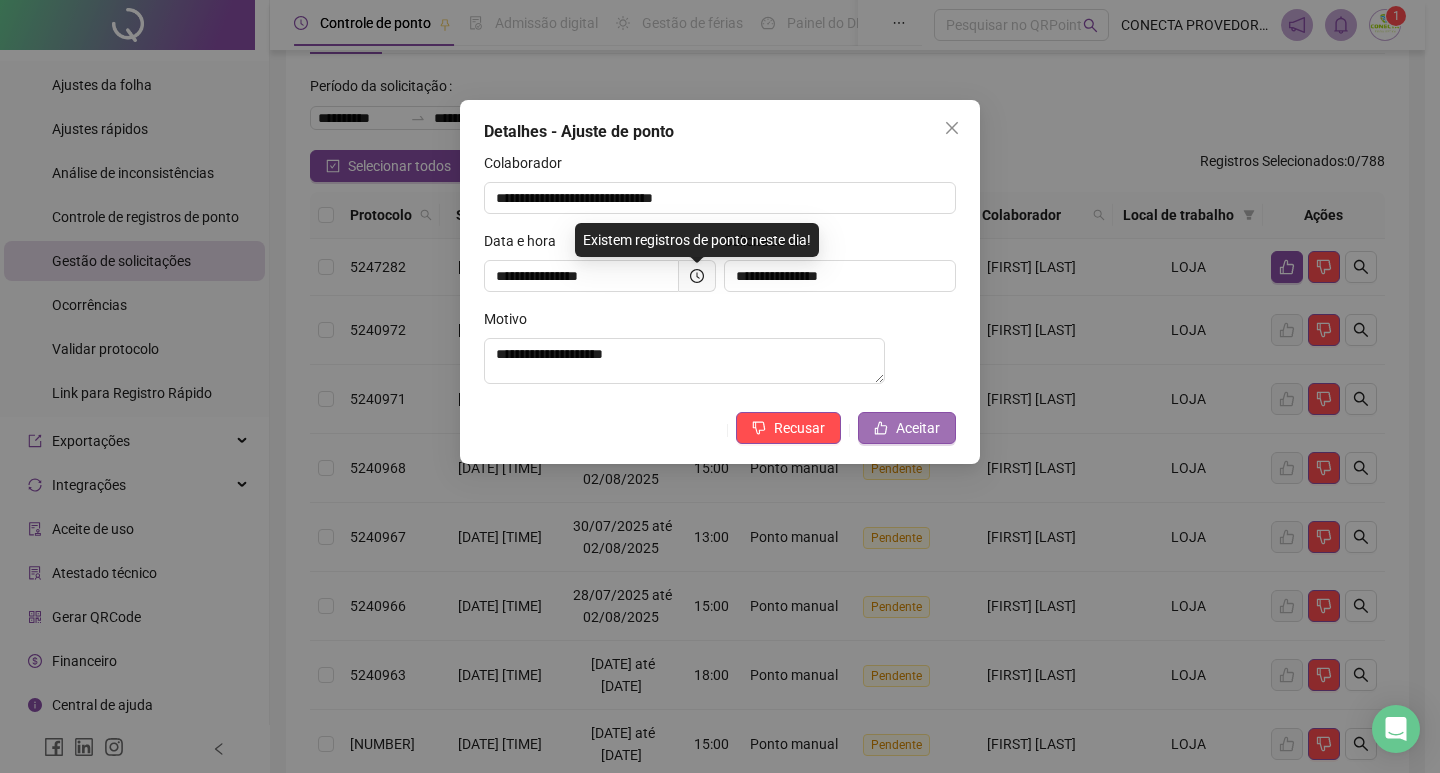 click on "Aceitar" at bounding box center [918, 428] 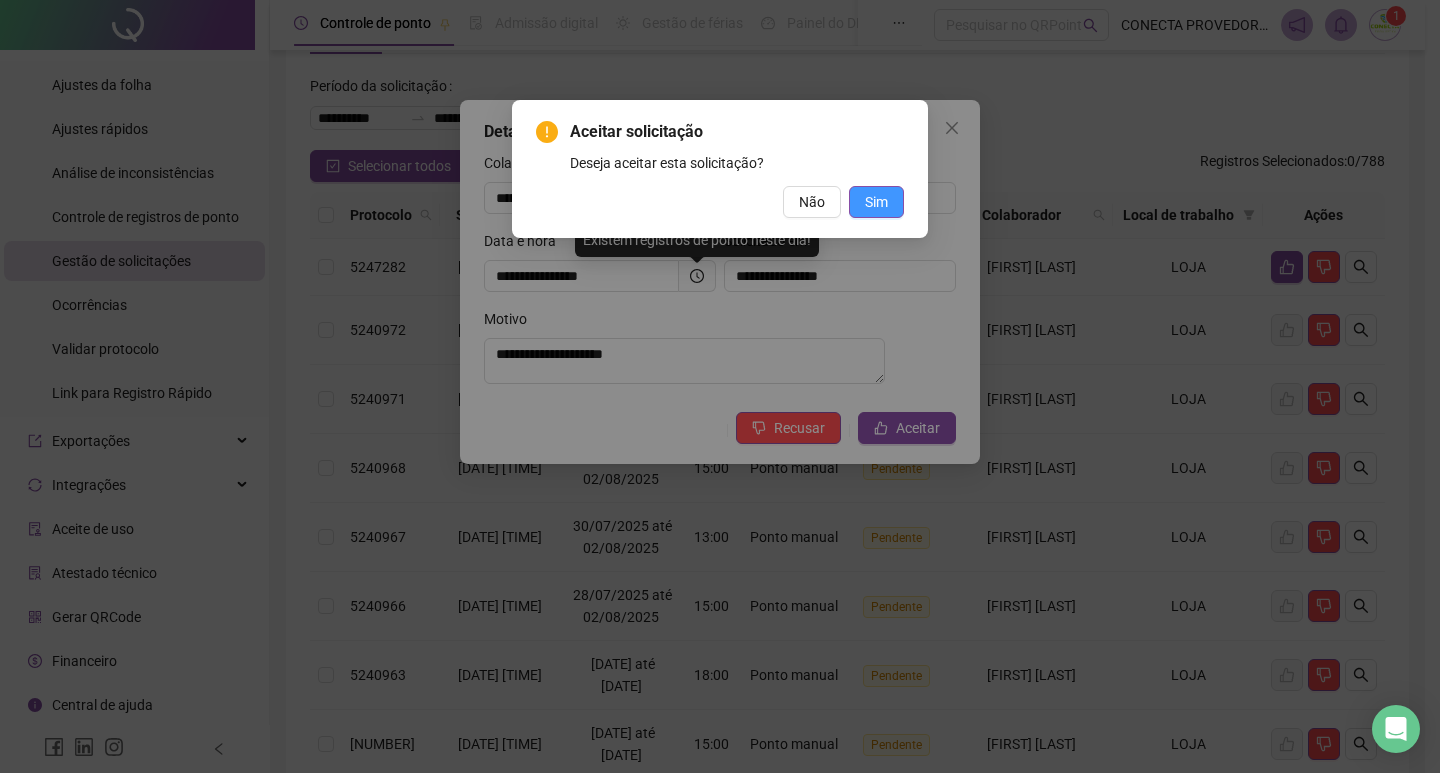 click on "Sim" at bounding box center [876, 202] 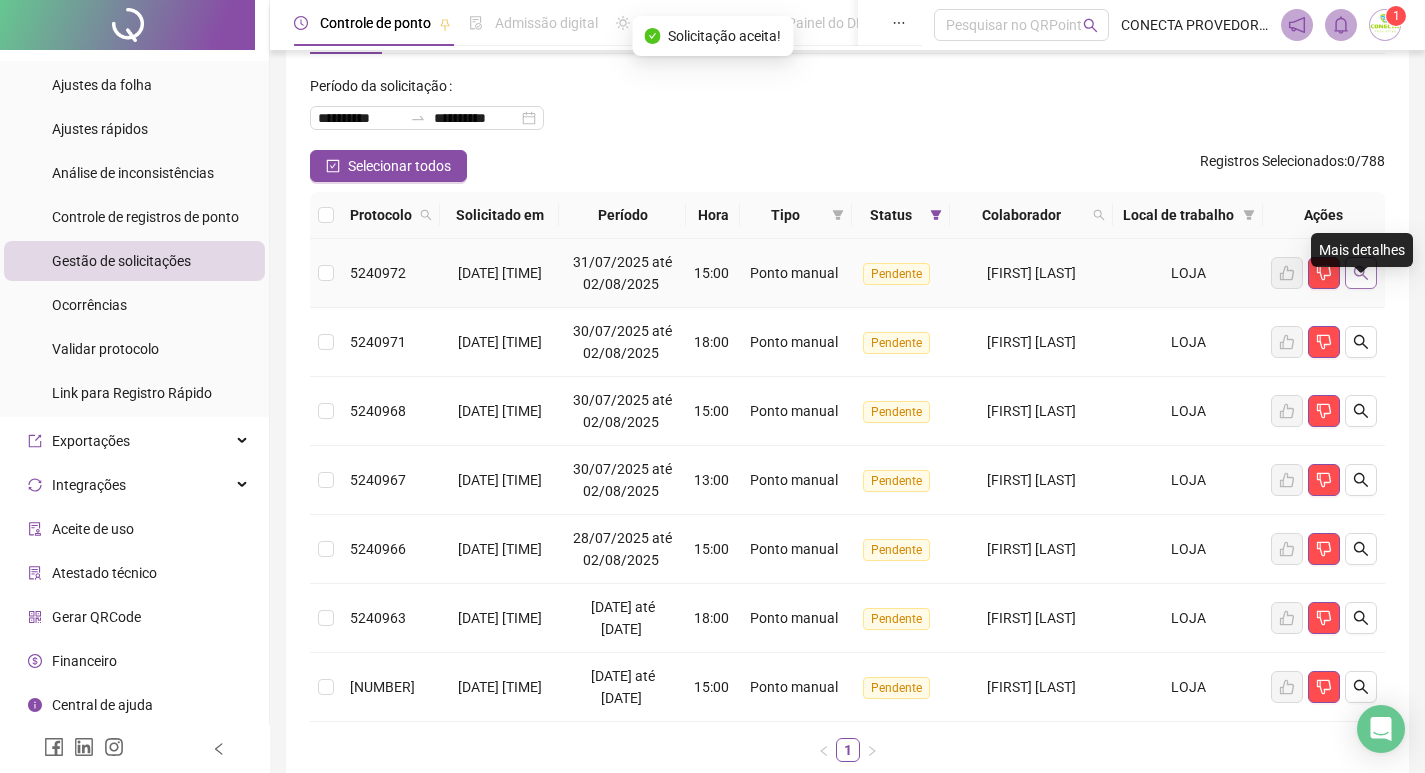 click 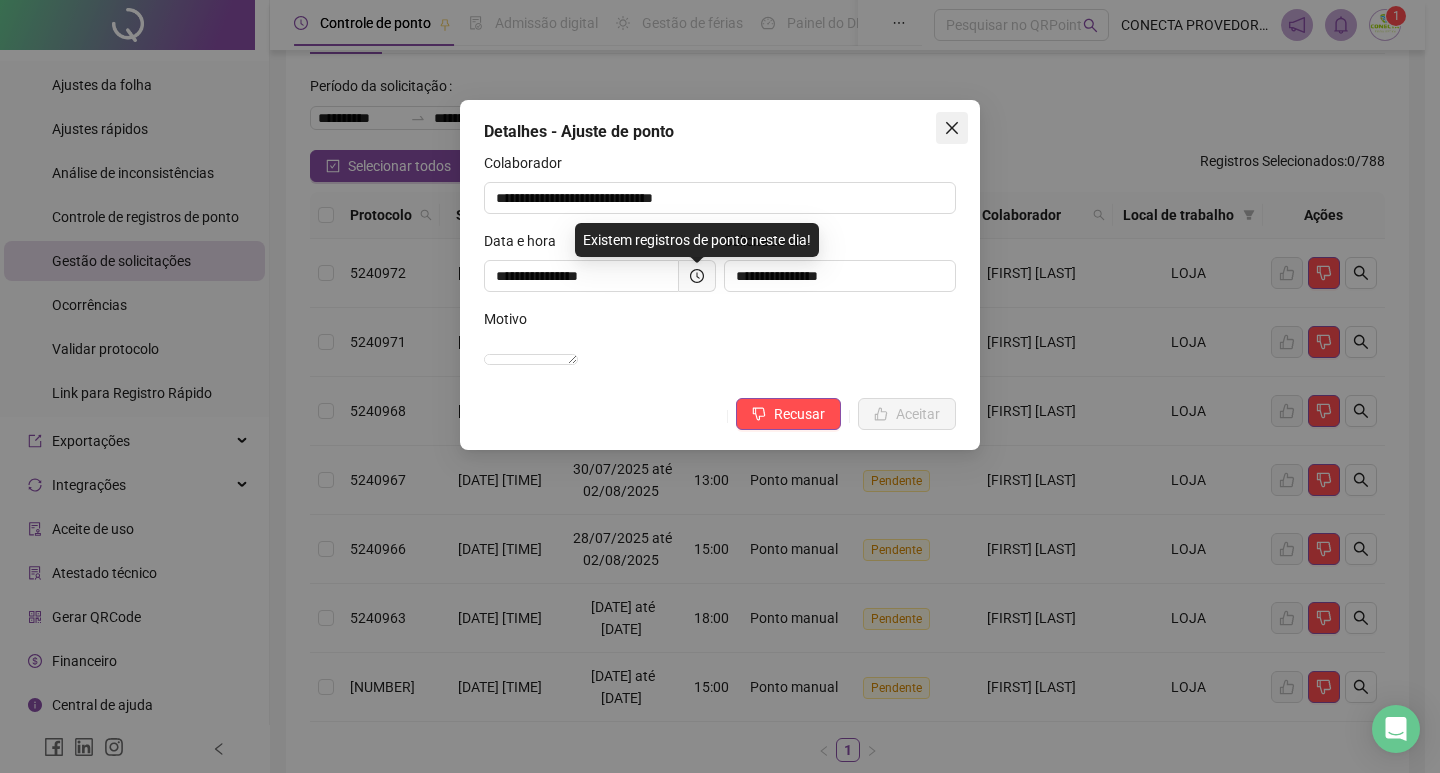 click 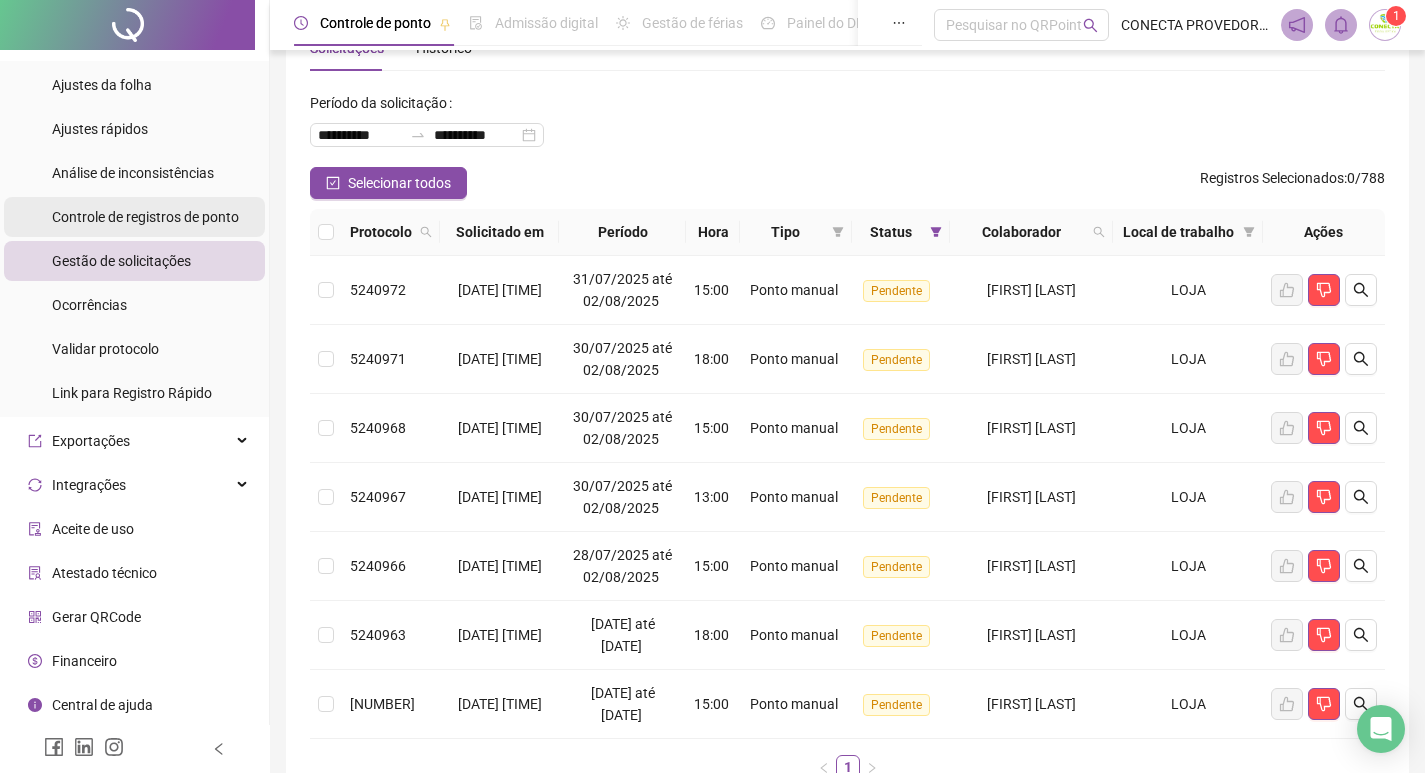 scroll, scrollTop: 0, scrollLeft: 0, axis: both 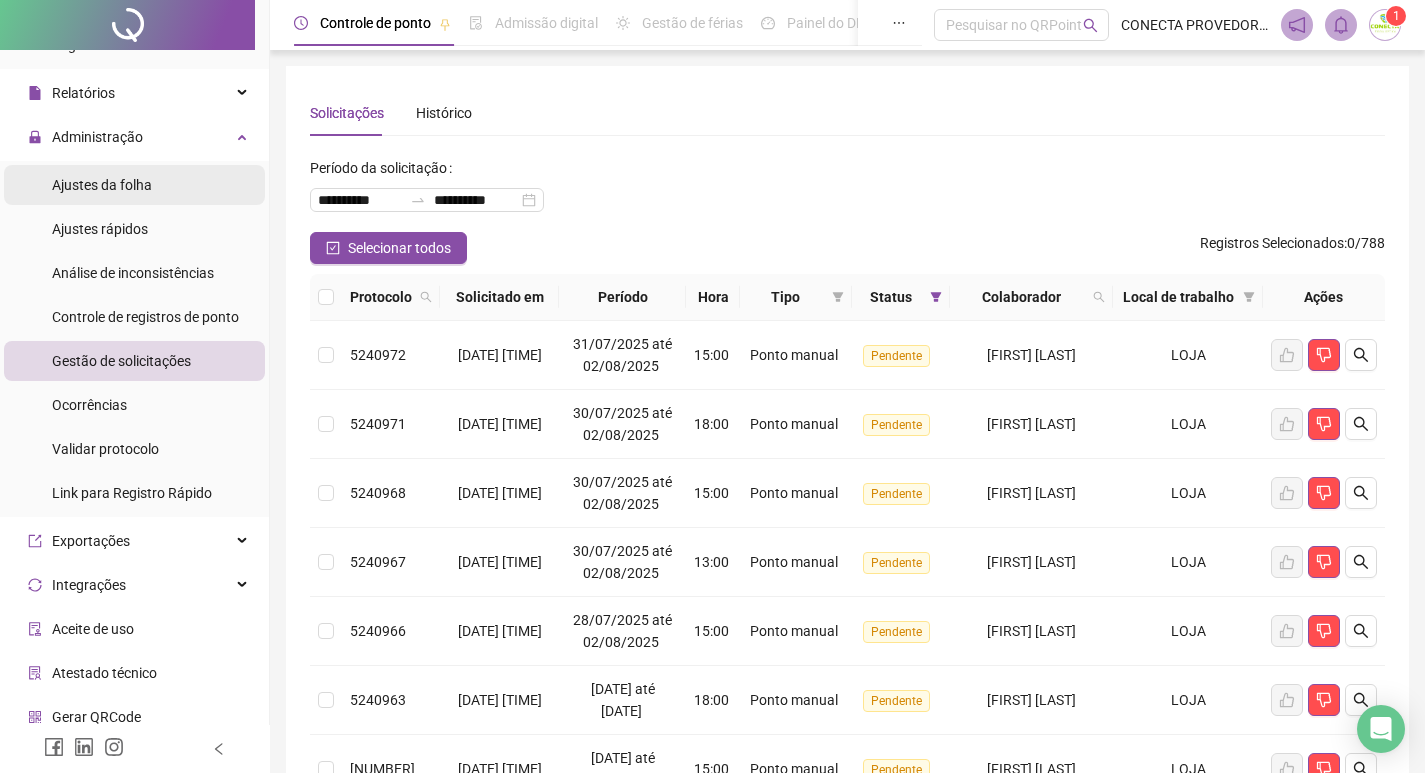 click on "Ajustes da folha" at bounding box center (102, 185) 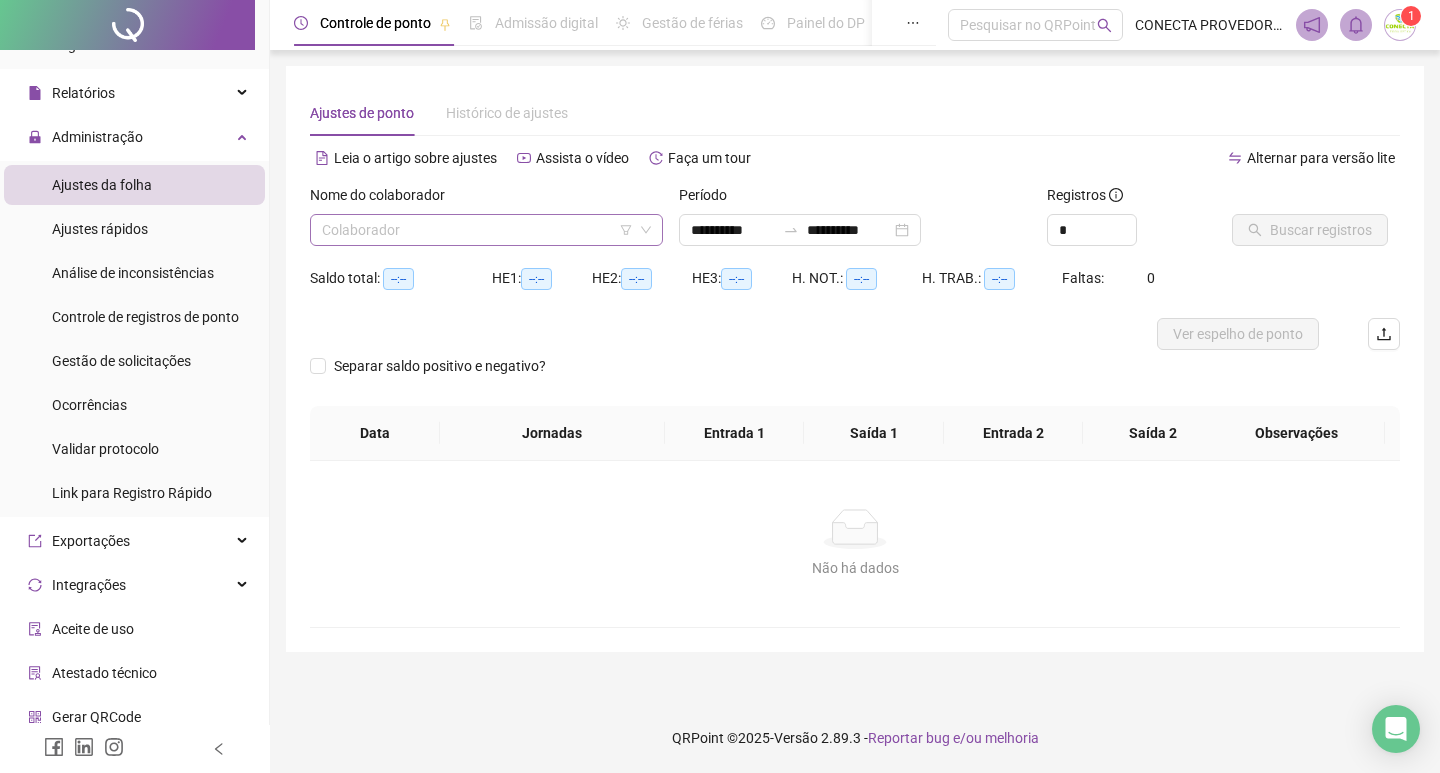 click at bounding box center (477, 230) 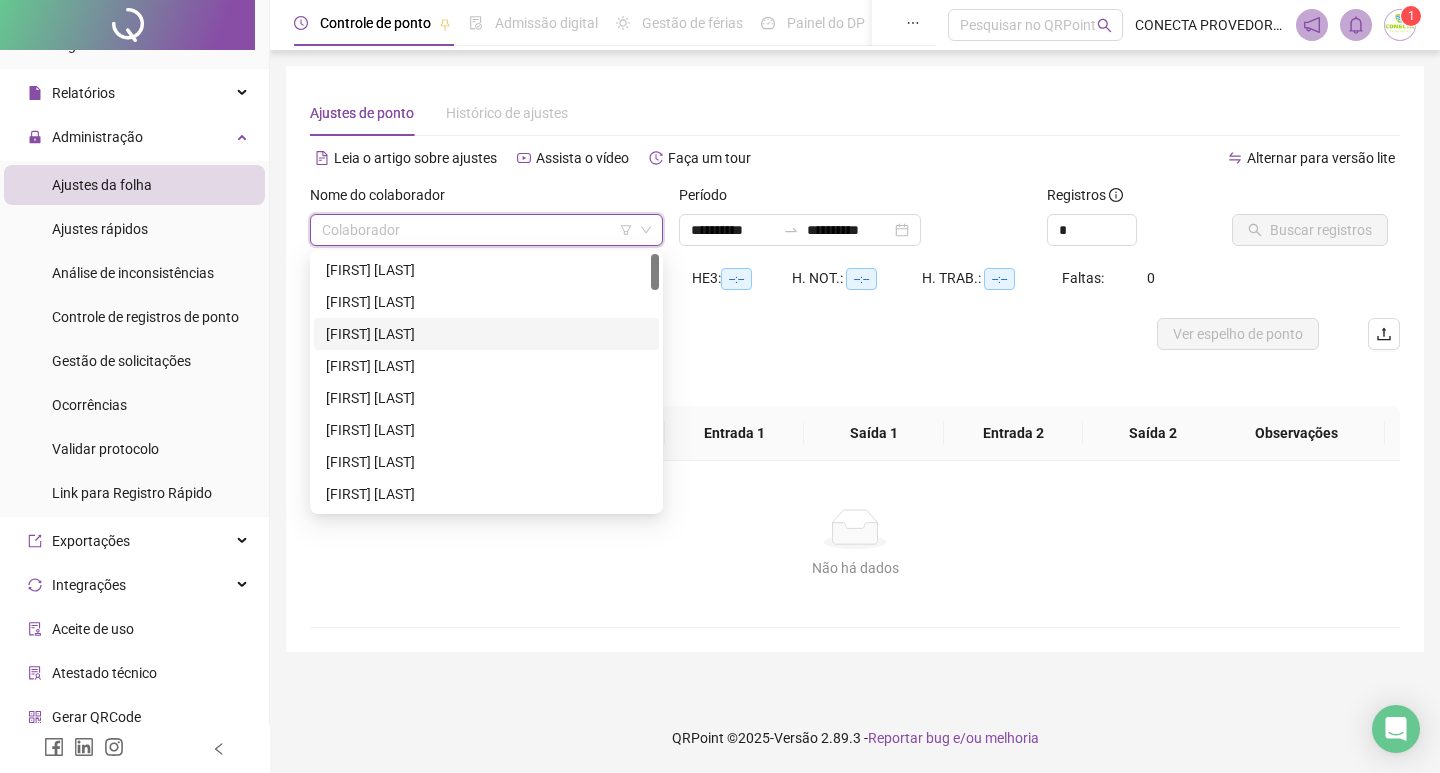 click on "[FIRST] [LAST]" at bounding box center (486, 334) 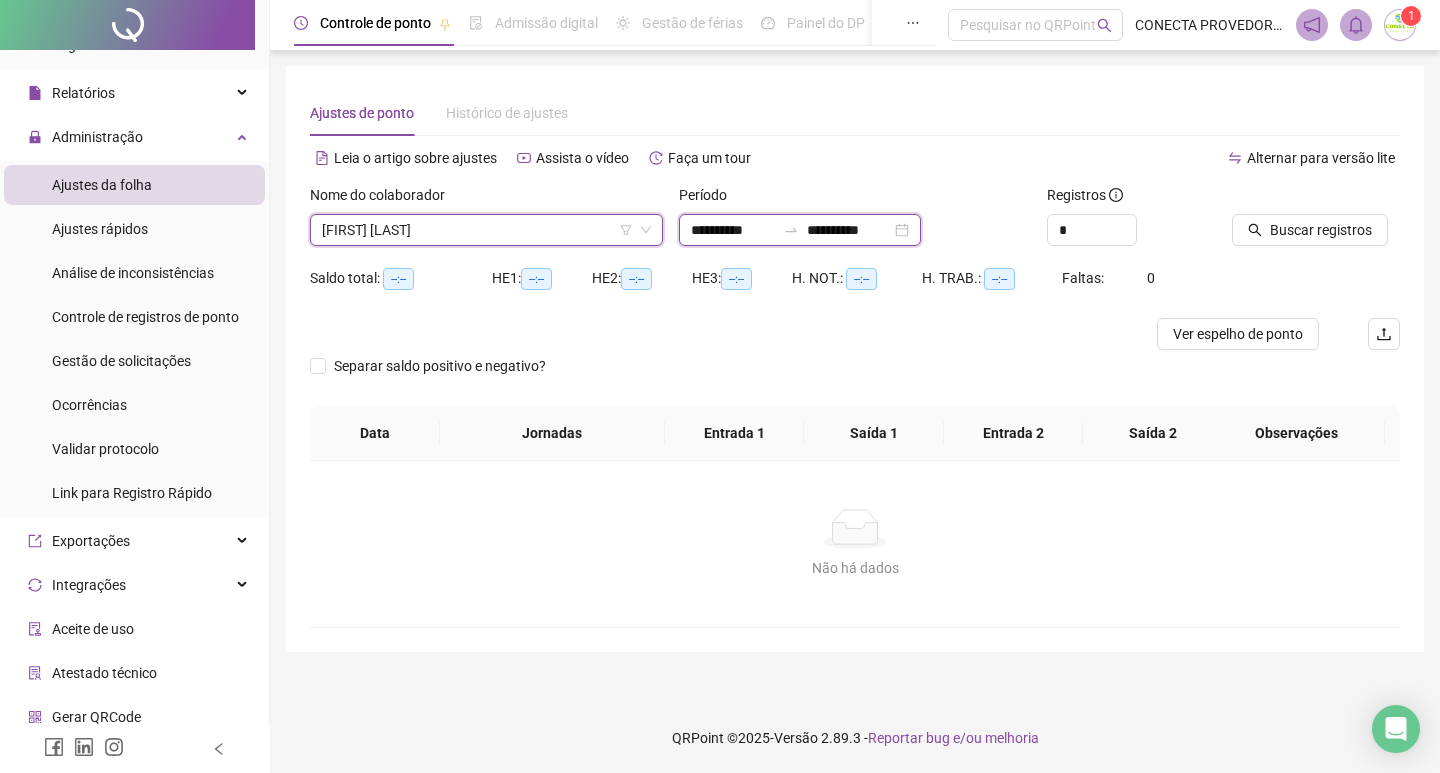 click on "**********" at bounding box center [849, 230] 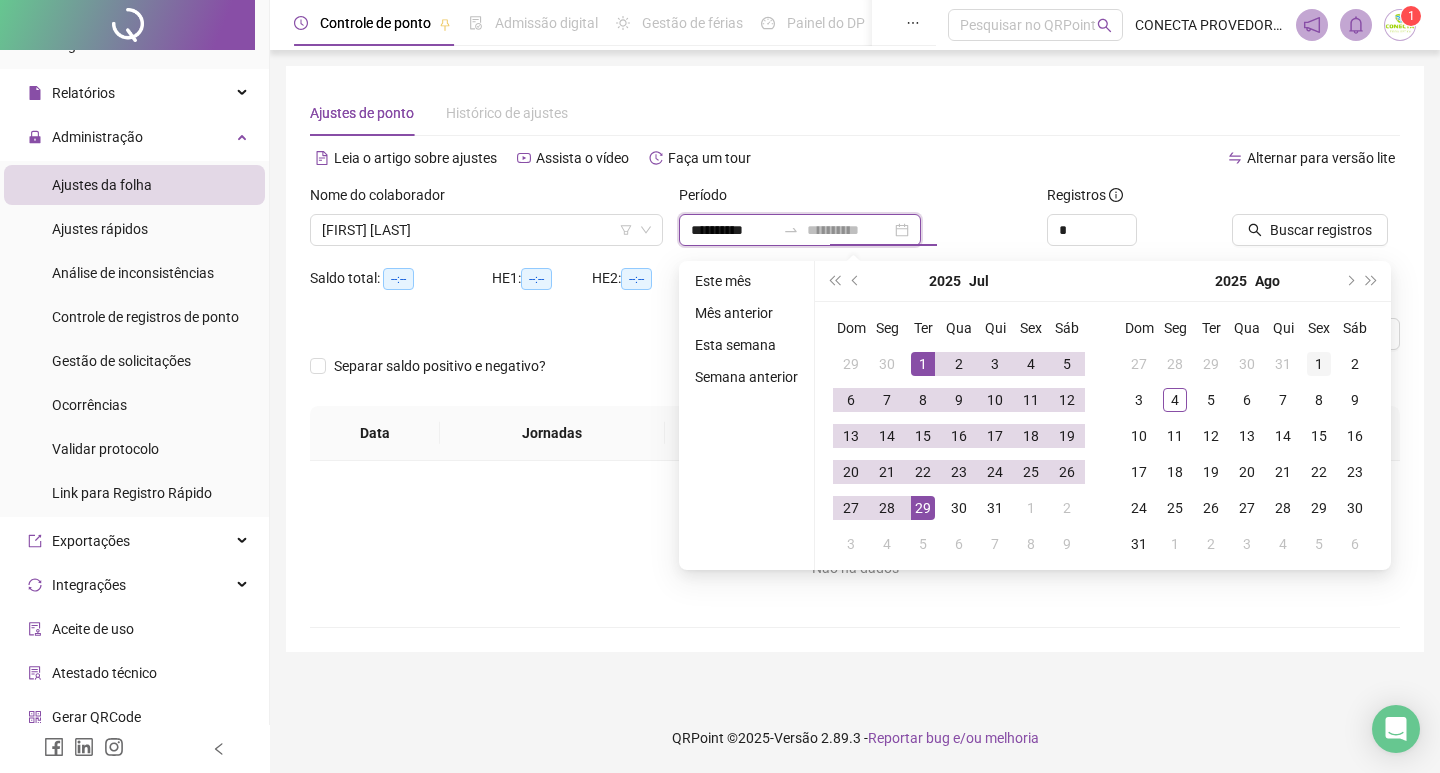 type on "**********" 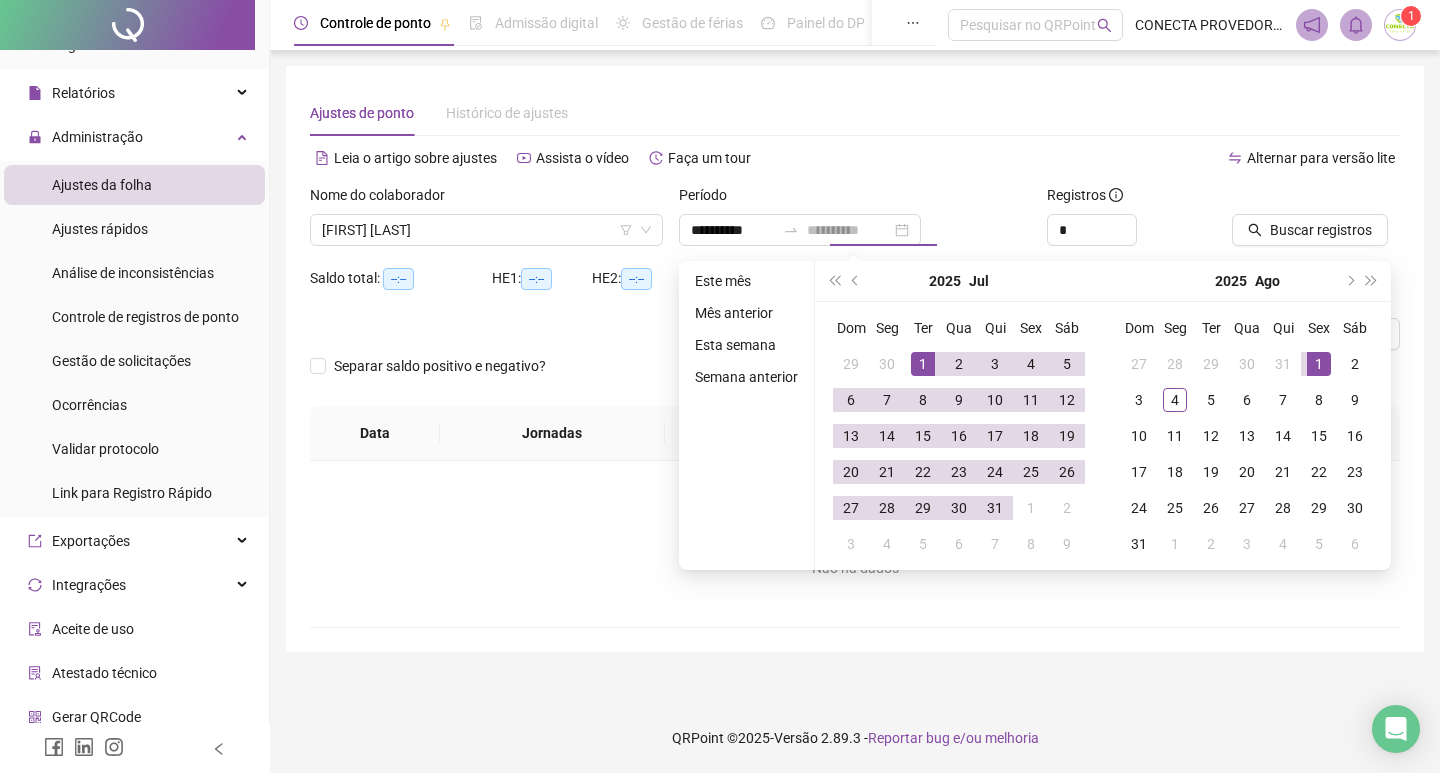 click on "1" at bounding box center [1319, 364] 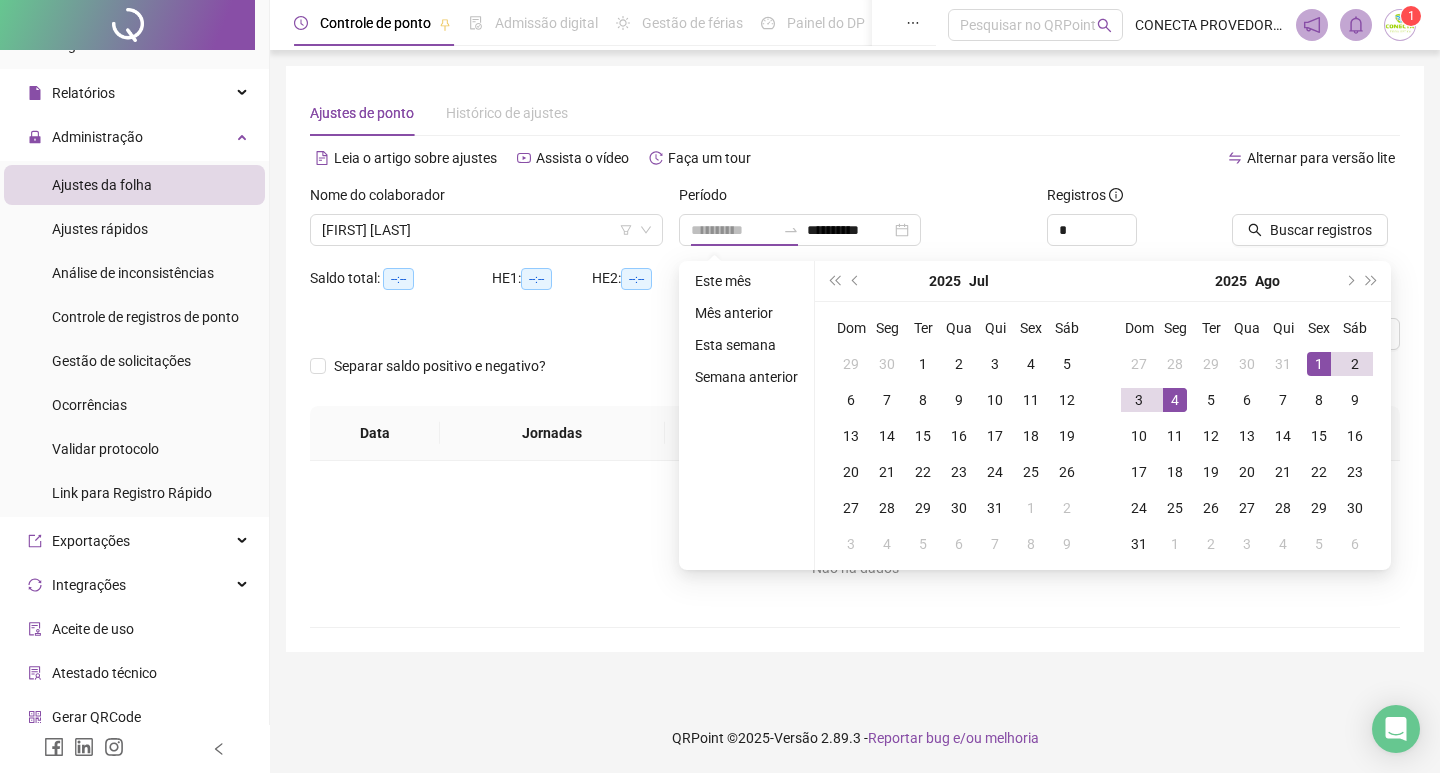 click on "4" at bounding box center [1175, 400] 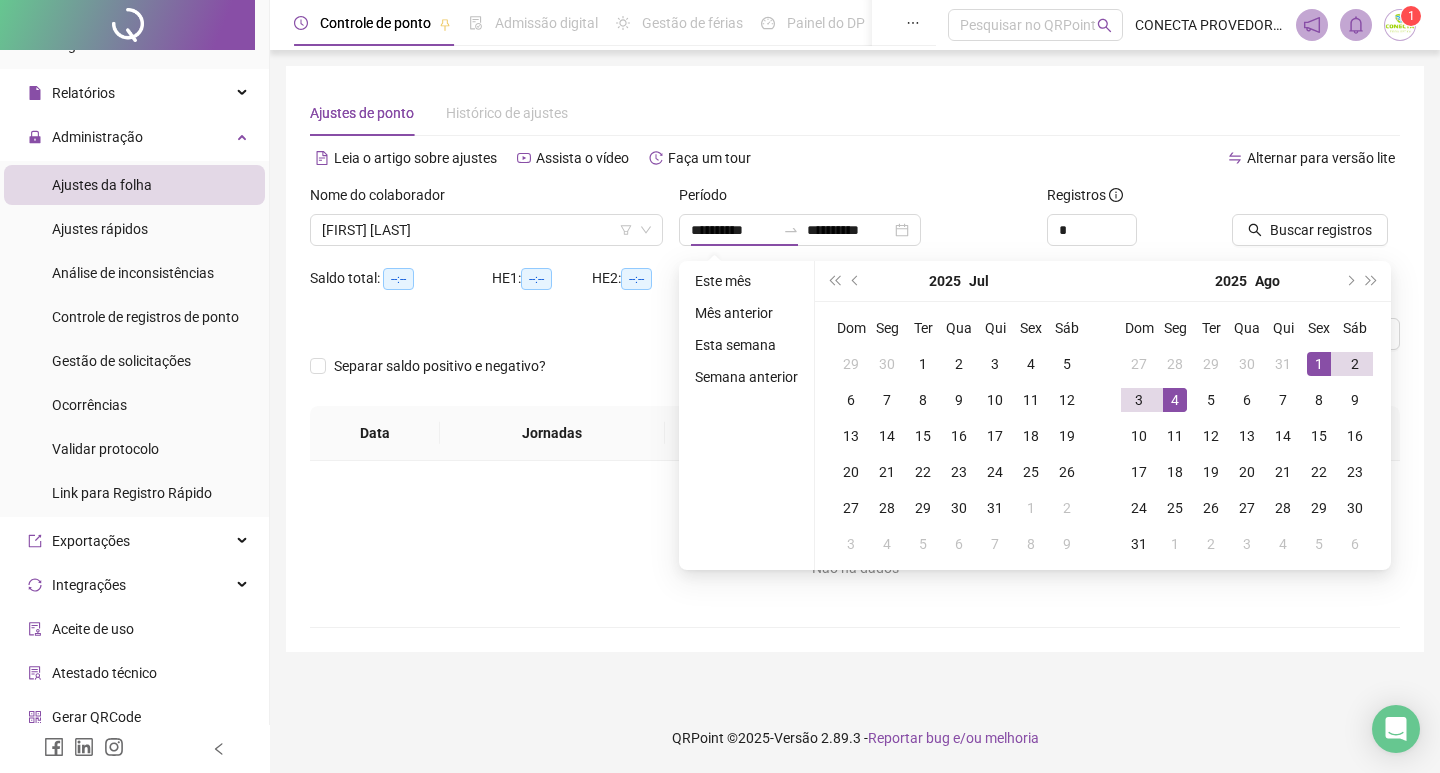 type on "**********" 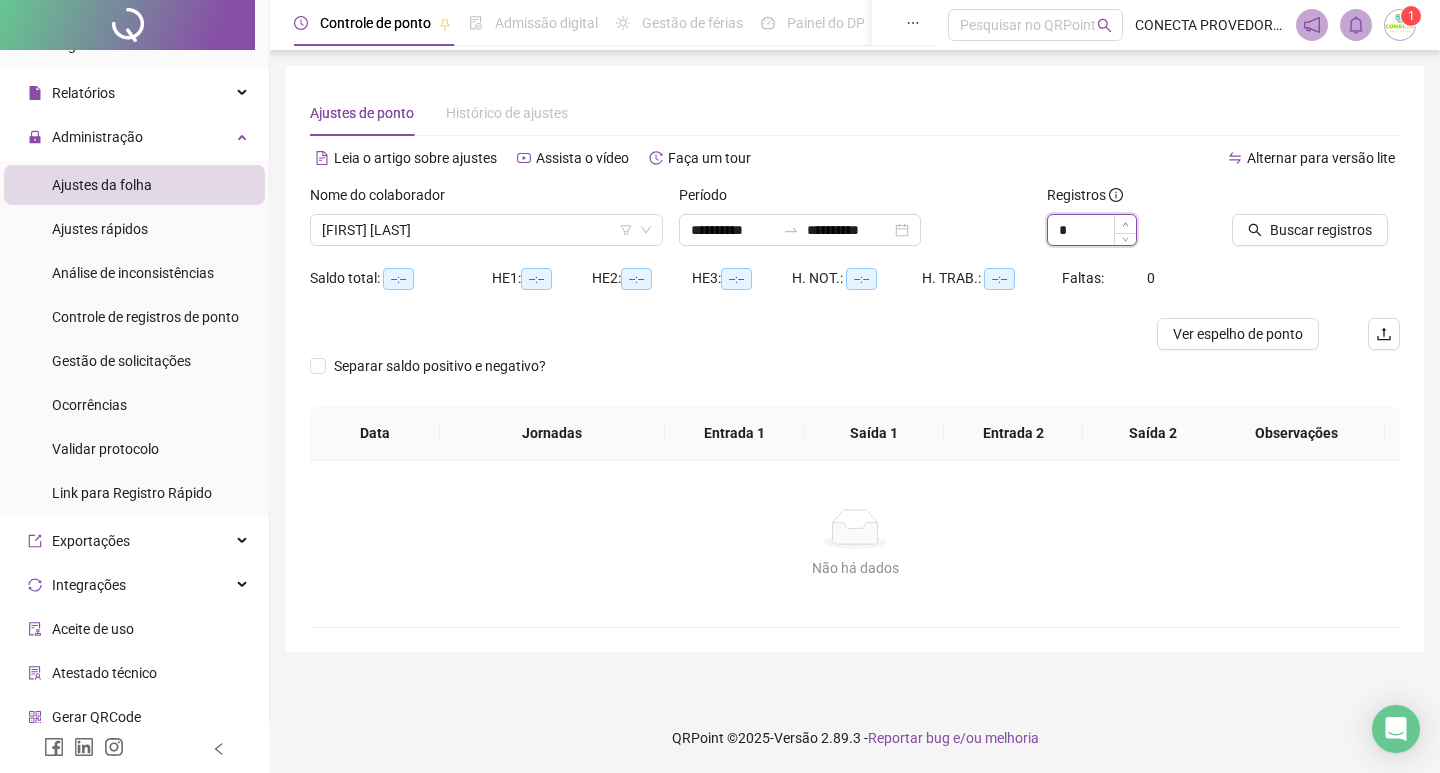 type on "*" 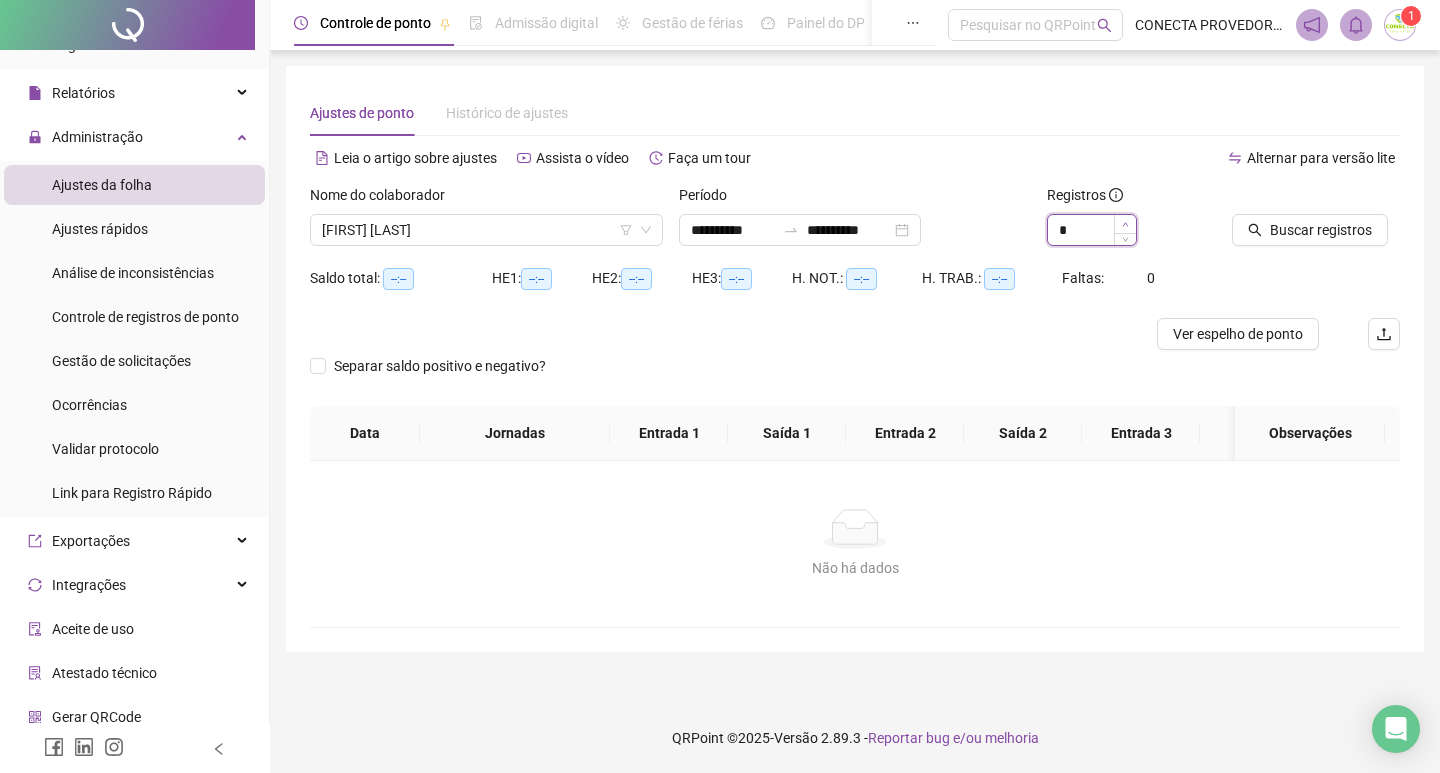 click 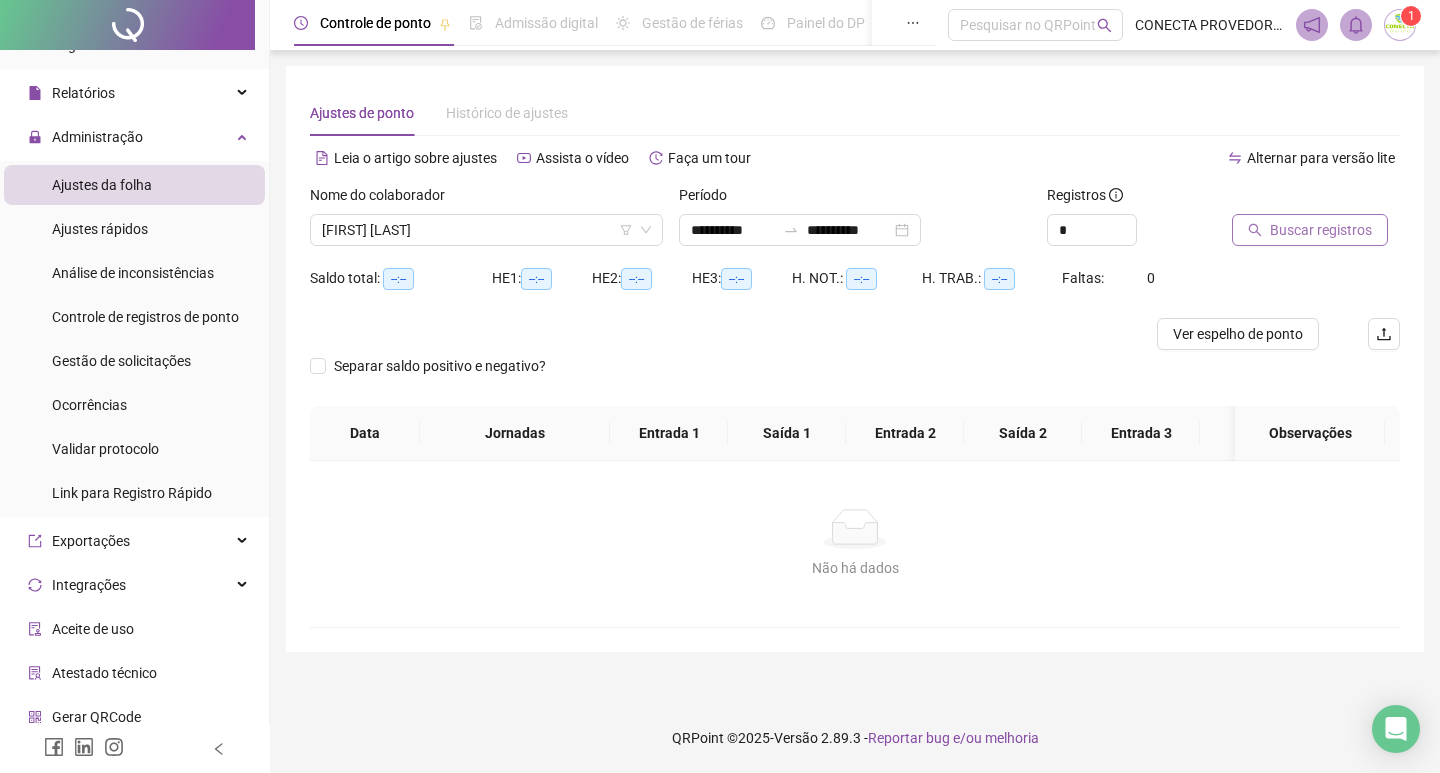 click on "Buscar registros" at bounding box center [1321, 230] 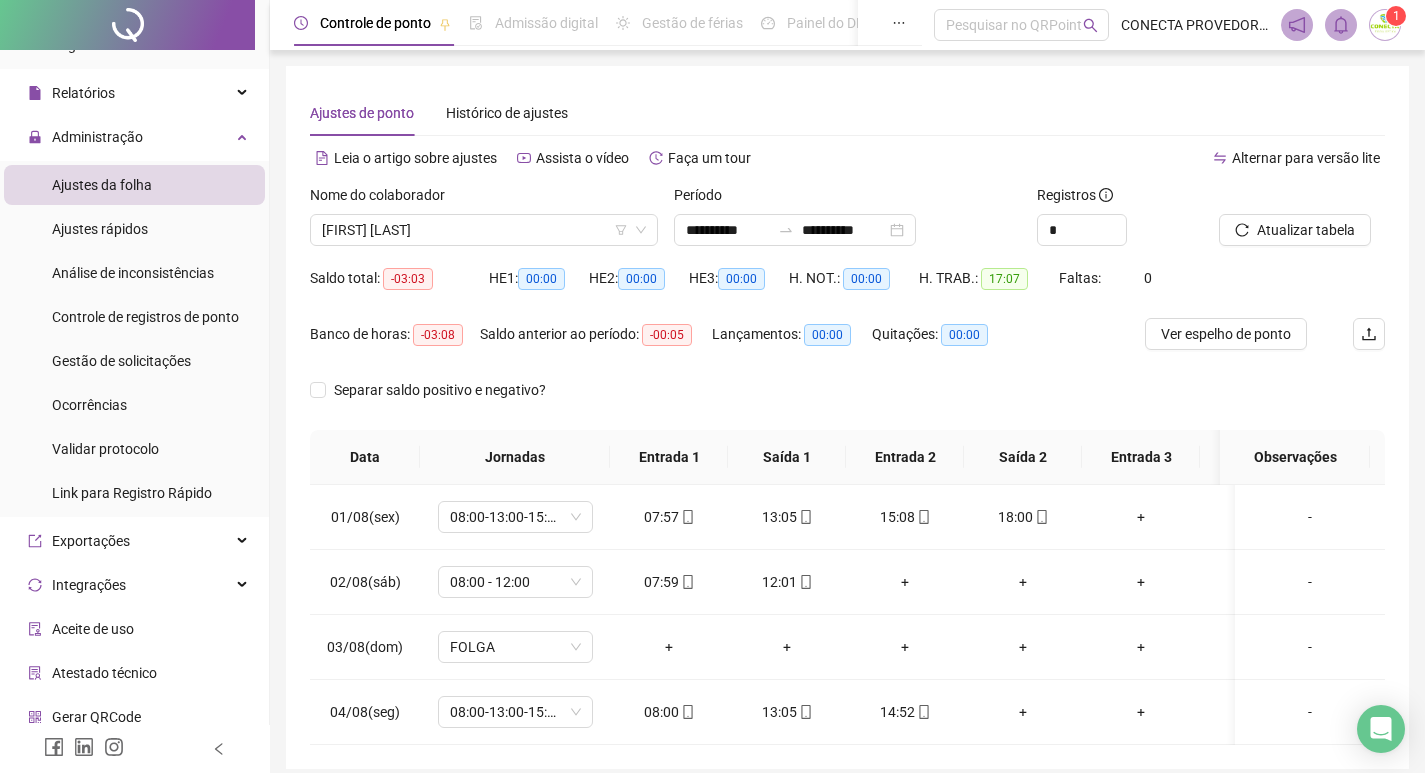 scroll, scrollTop: 97, scrollLeft: 0, axis: vertical 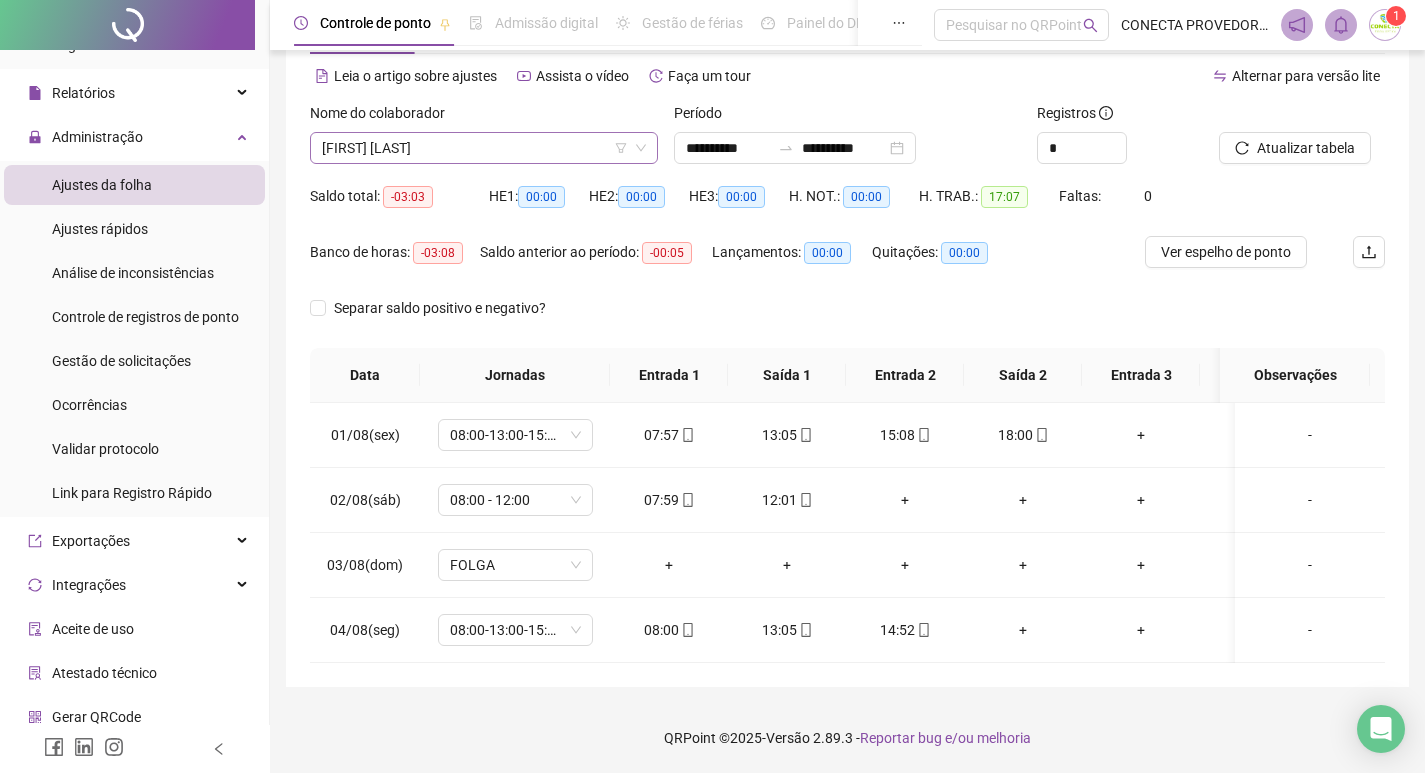 click on "[FIRST] [LAST]" at bounding box center [484, 148] 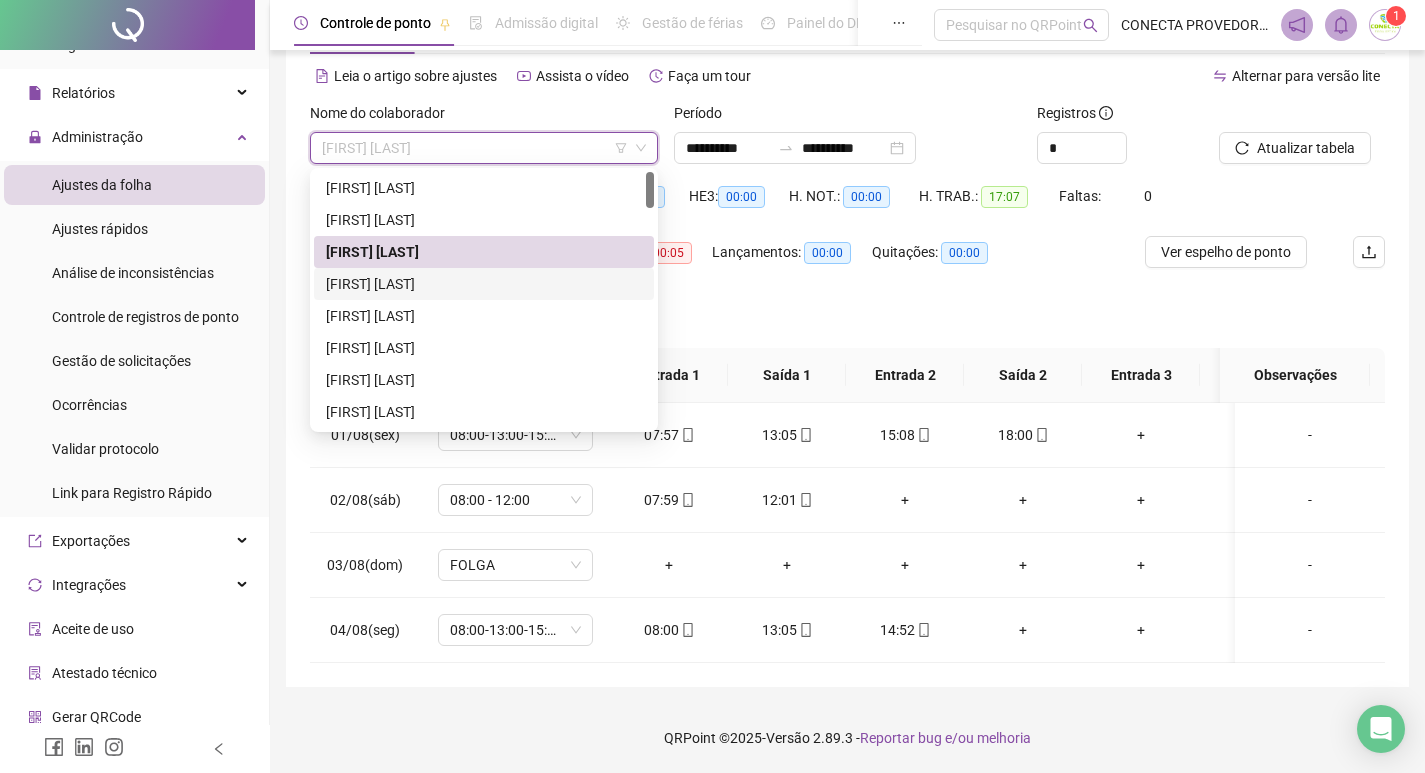 click on "[FIRST] [LAST]" at bounding box center (484, 284) 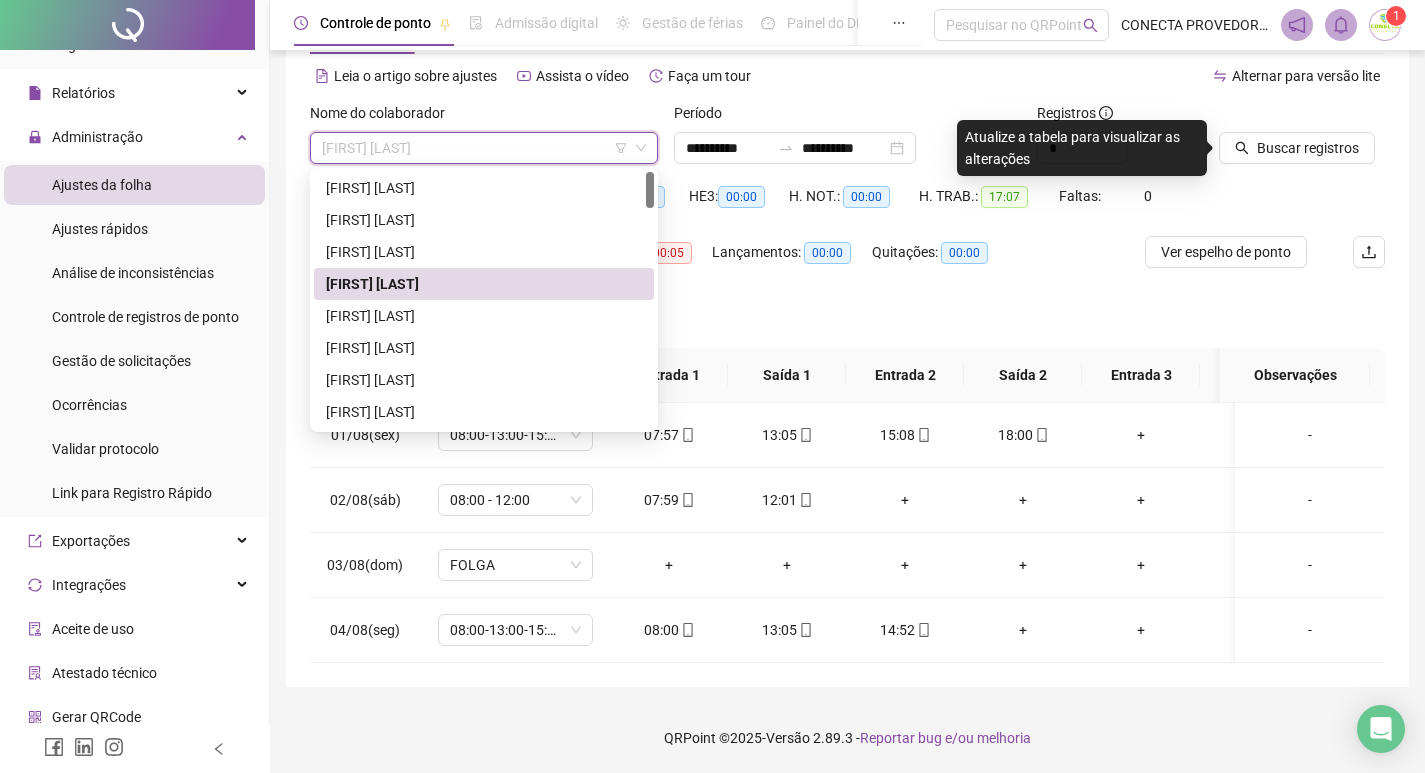 click on "[FIRST] [LAST]" at bounding box center [484, 148] 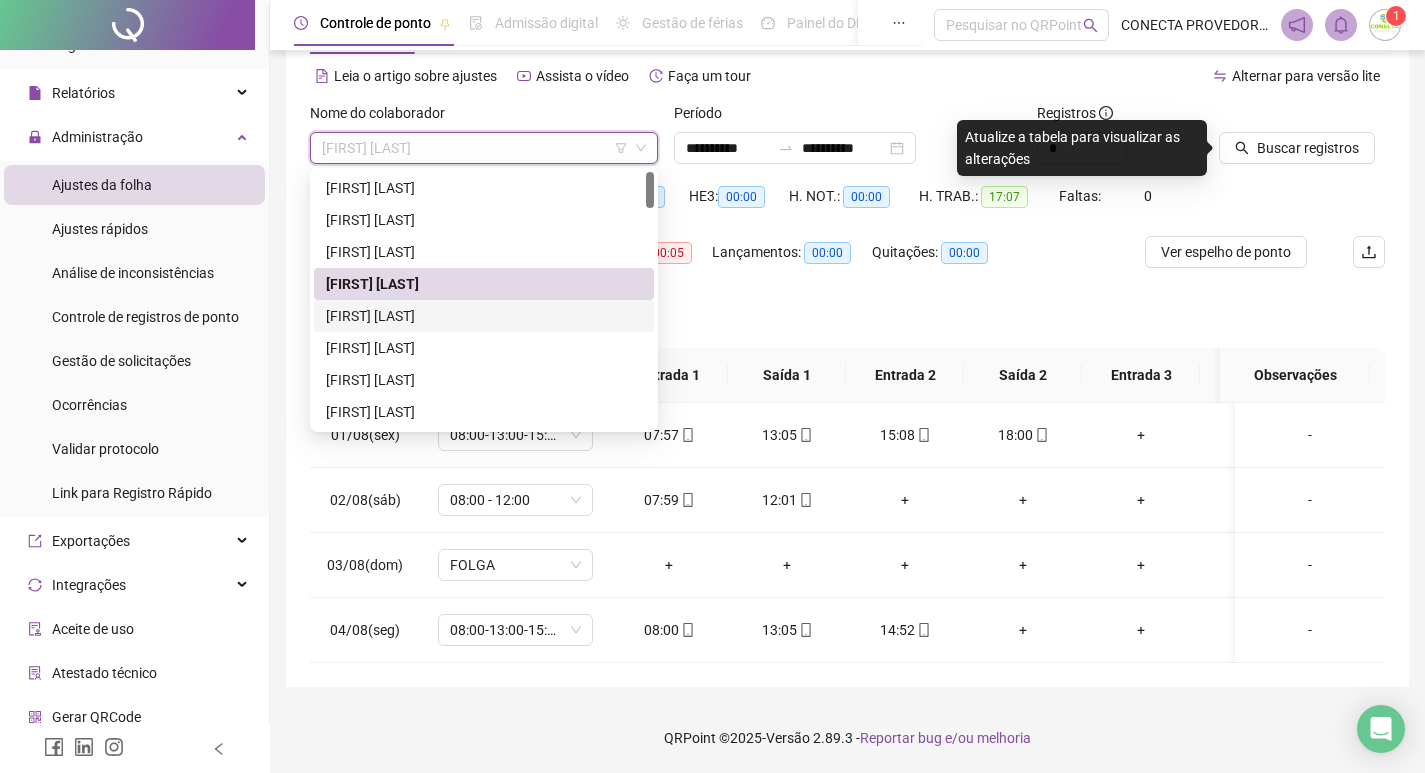 click on "[FIRST] [LAST]" at bounding box center (484, 316) 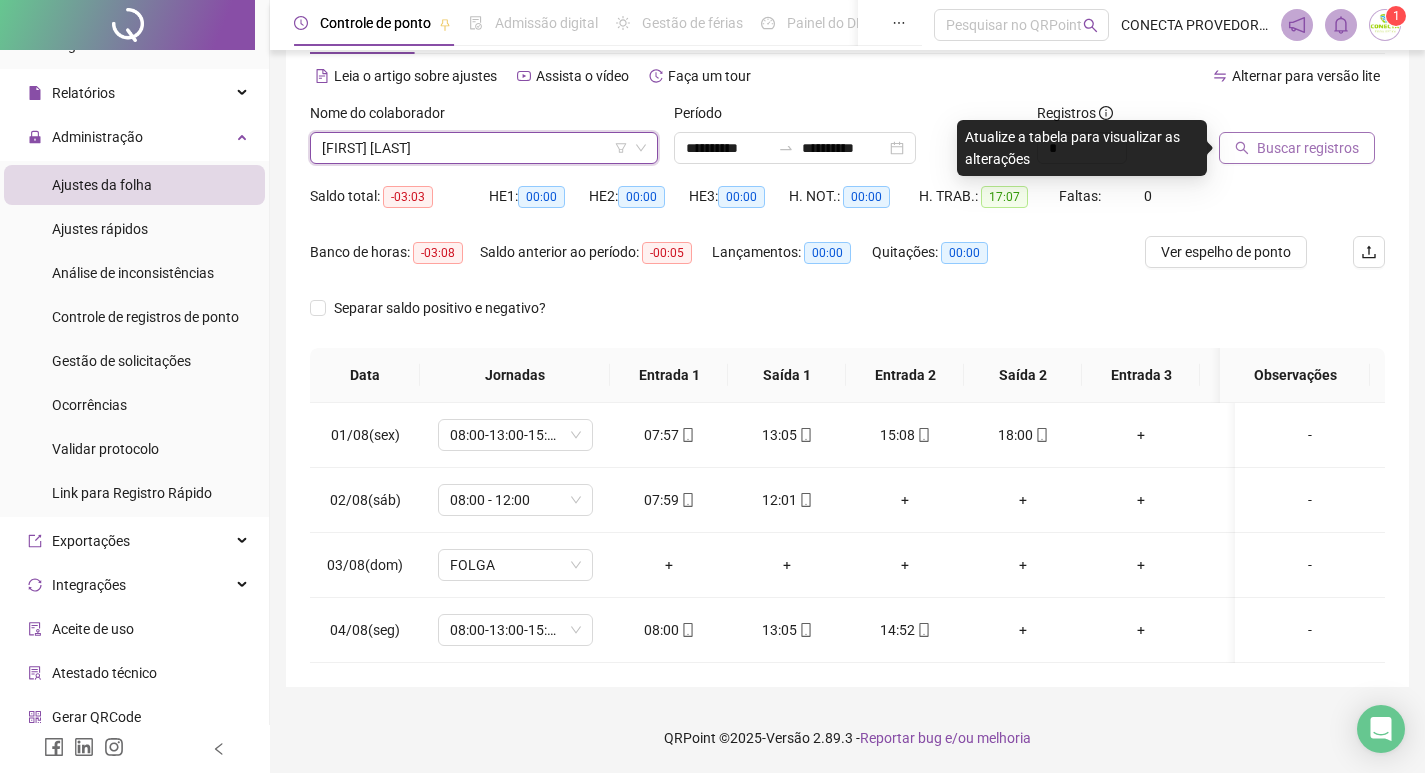 click on "Buscar registros" at bounding box center [1308, 148] 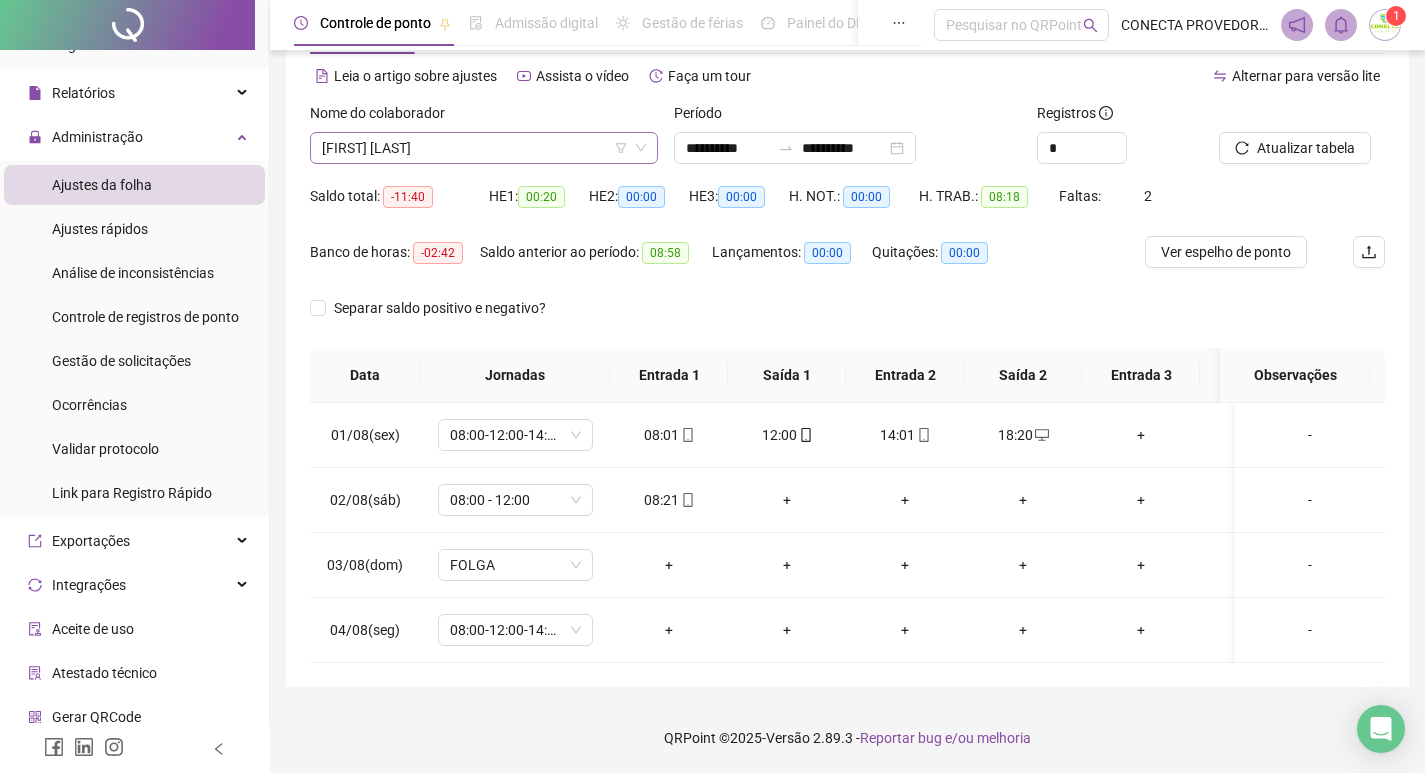 click on "[FIRST] [LAST]" at bounding box center [484, 148] 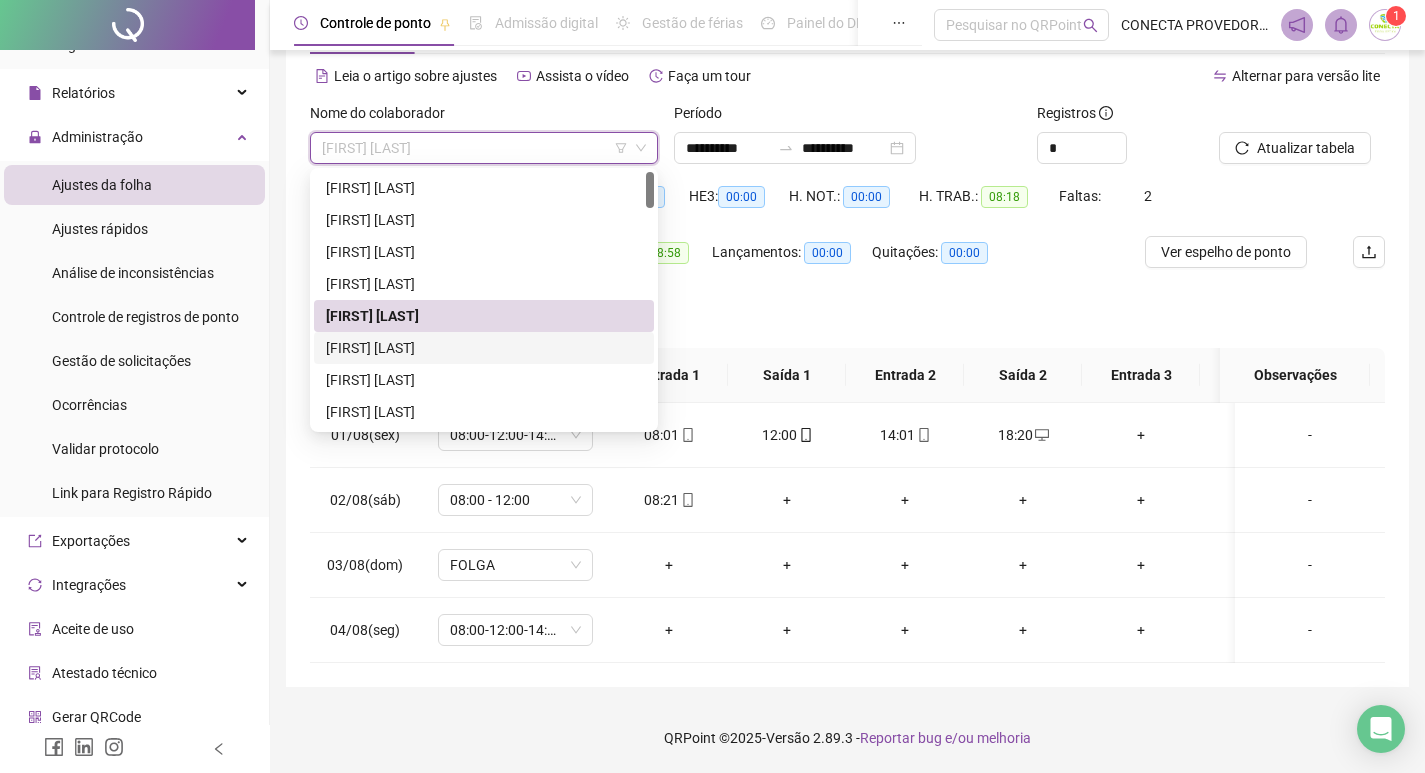 click on "[FIRST] [LAST]" at bounding box center [484, 348] 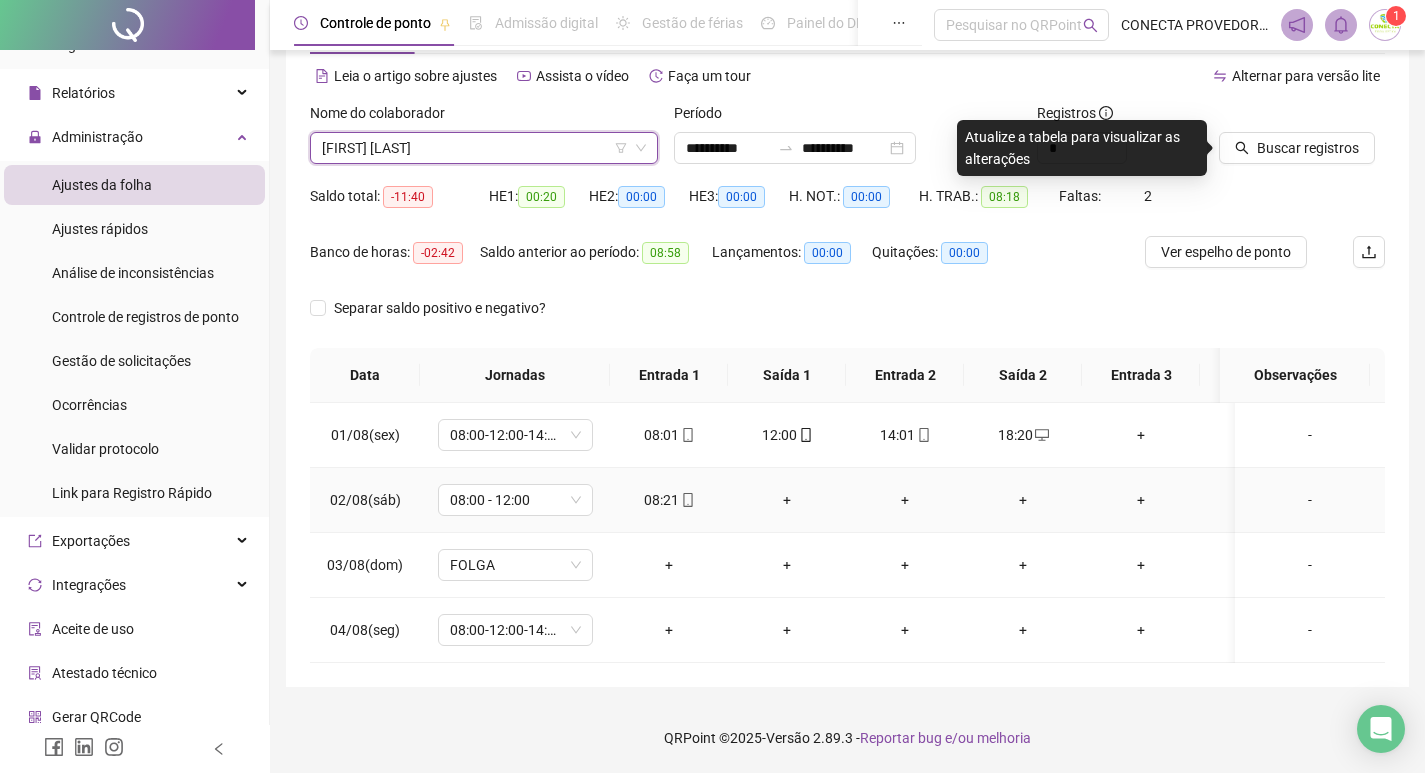 scroll, scrollTop: 0, scrollLeft: 0, axis: both 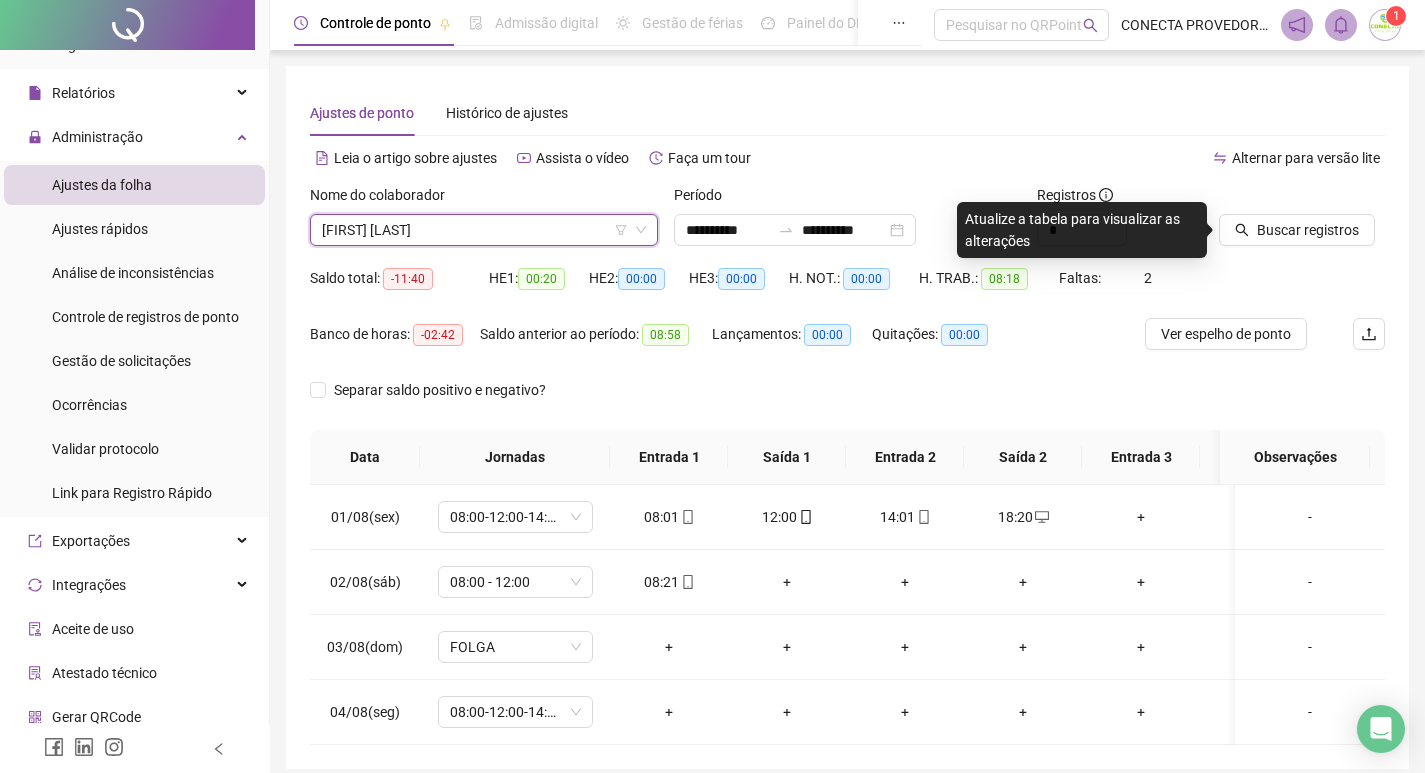 click on "[FIRST] [LAST]" at bounding box center [484, 230] 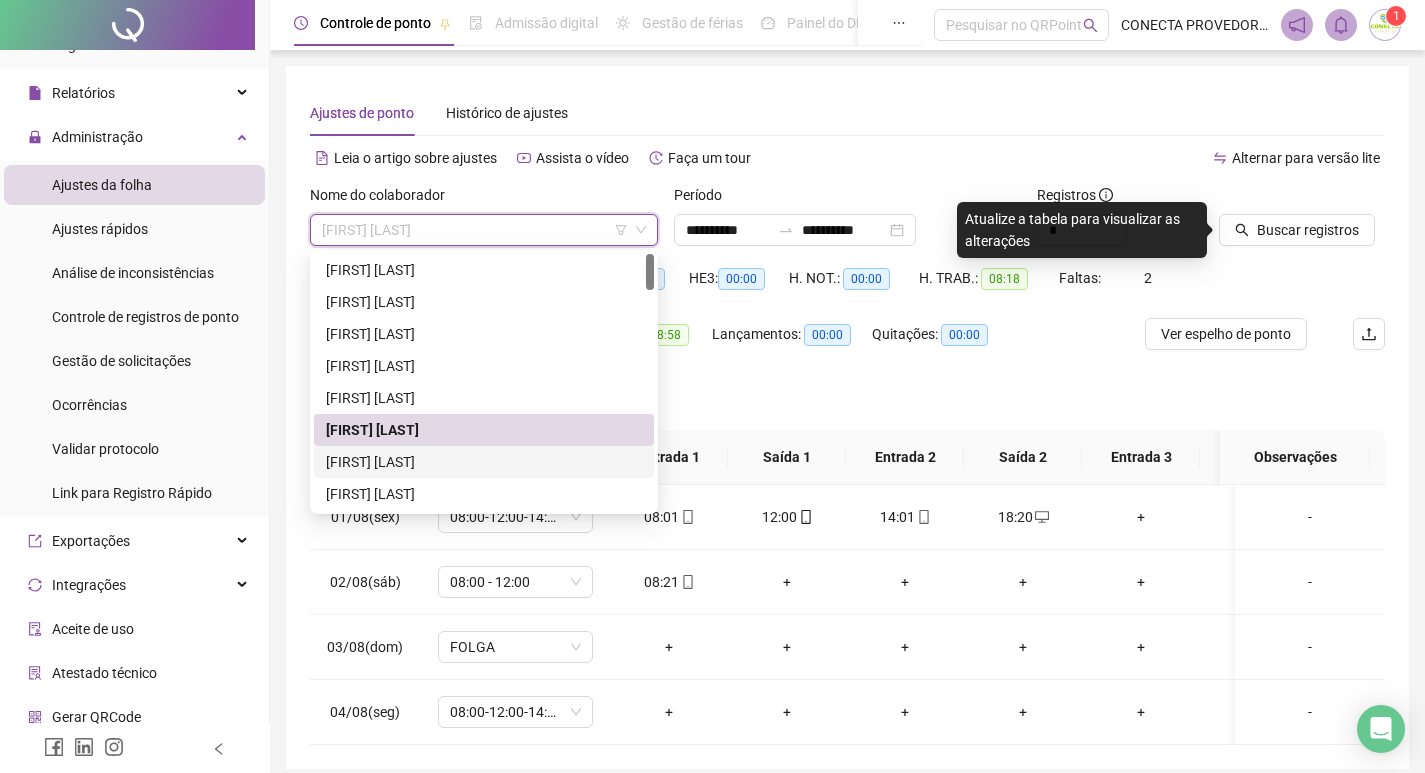 click on "[FIRST] [LAST]" at bounding box center [484, 462] 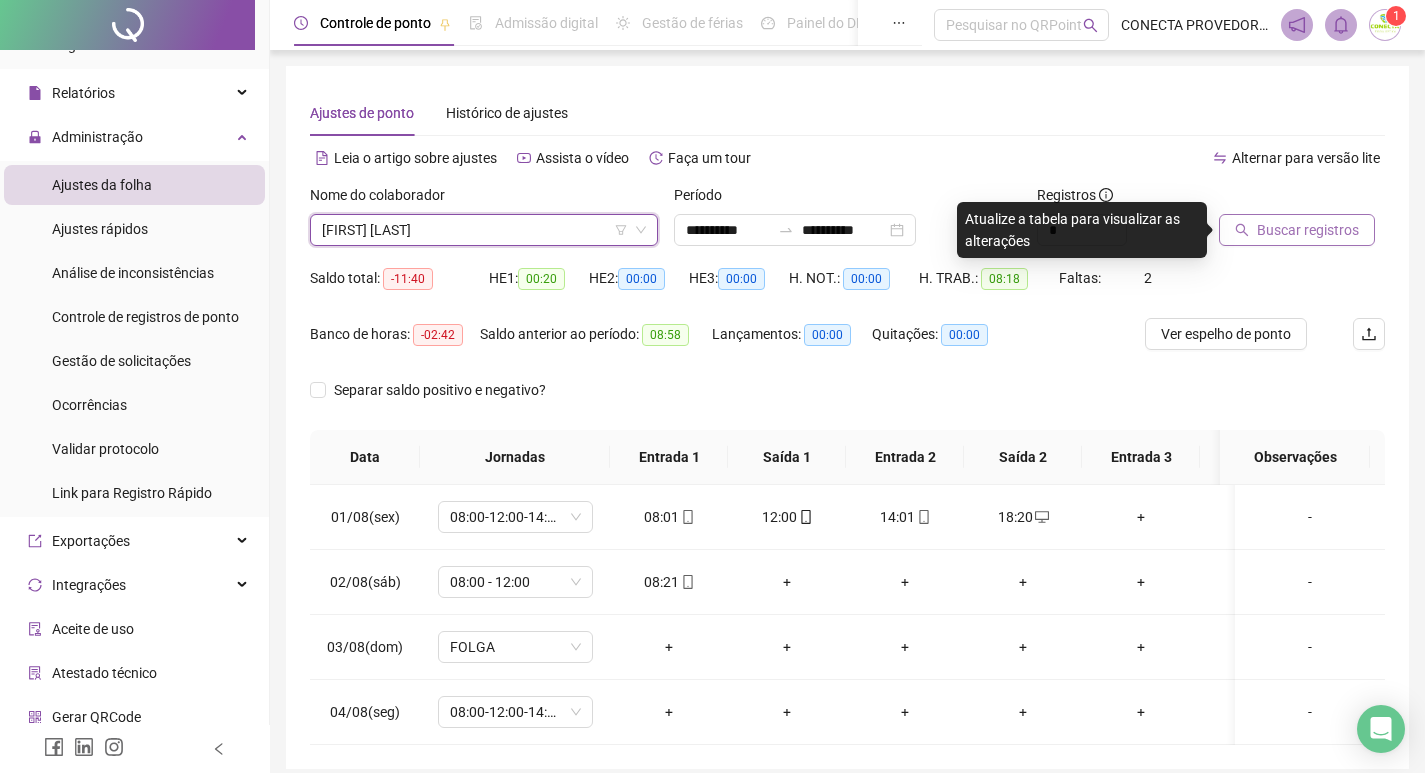 click on "Buscar registros" at bounding box center [1308, 230] 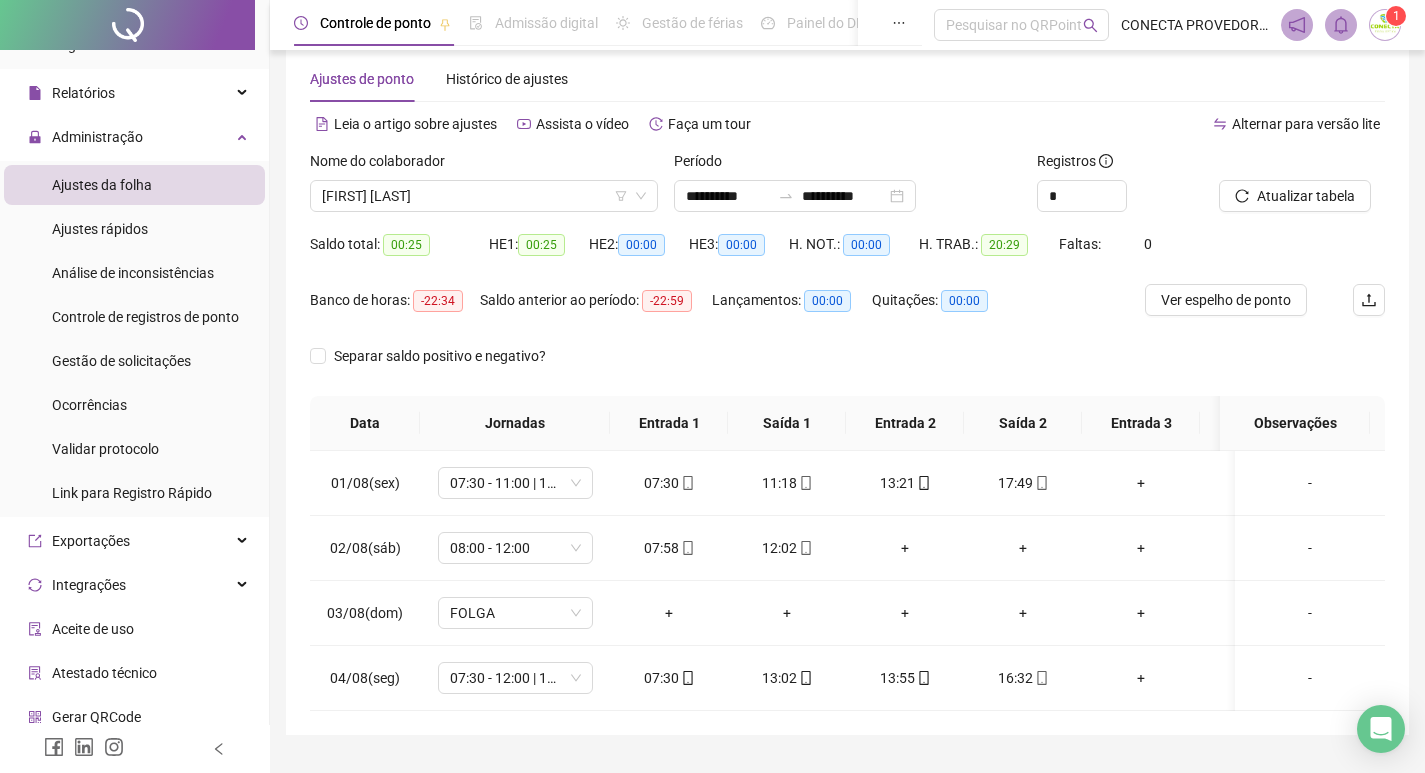scroll, scrollTop: 0, scrollLeft: 0, axis: both 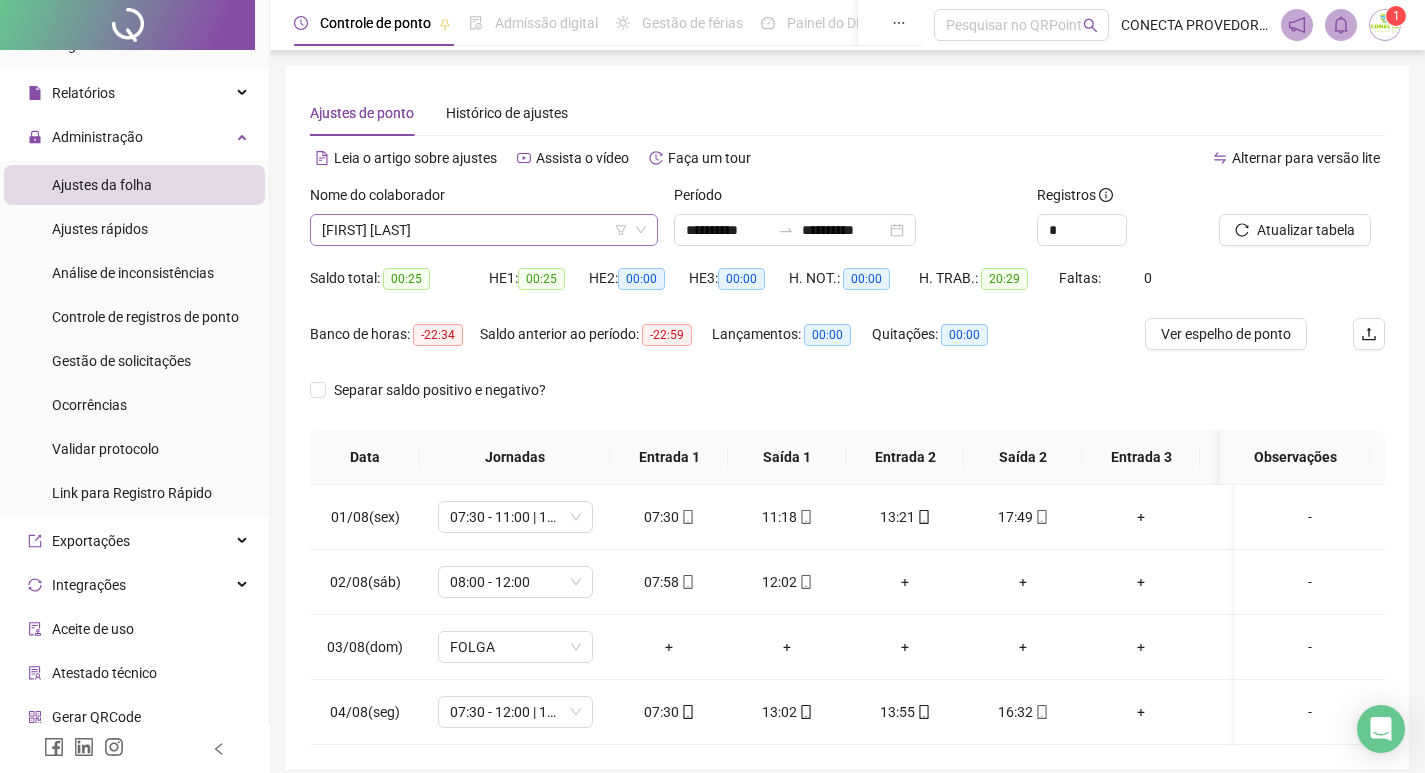 click on "[FIRST] [LAST]" at bounding box center [484, 230] 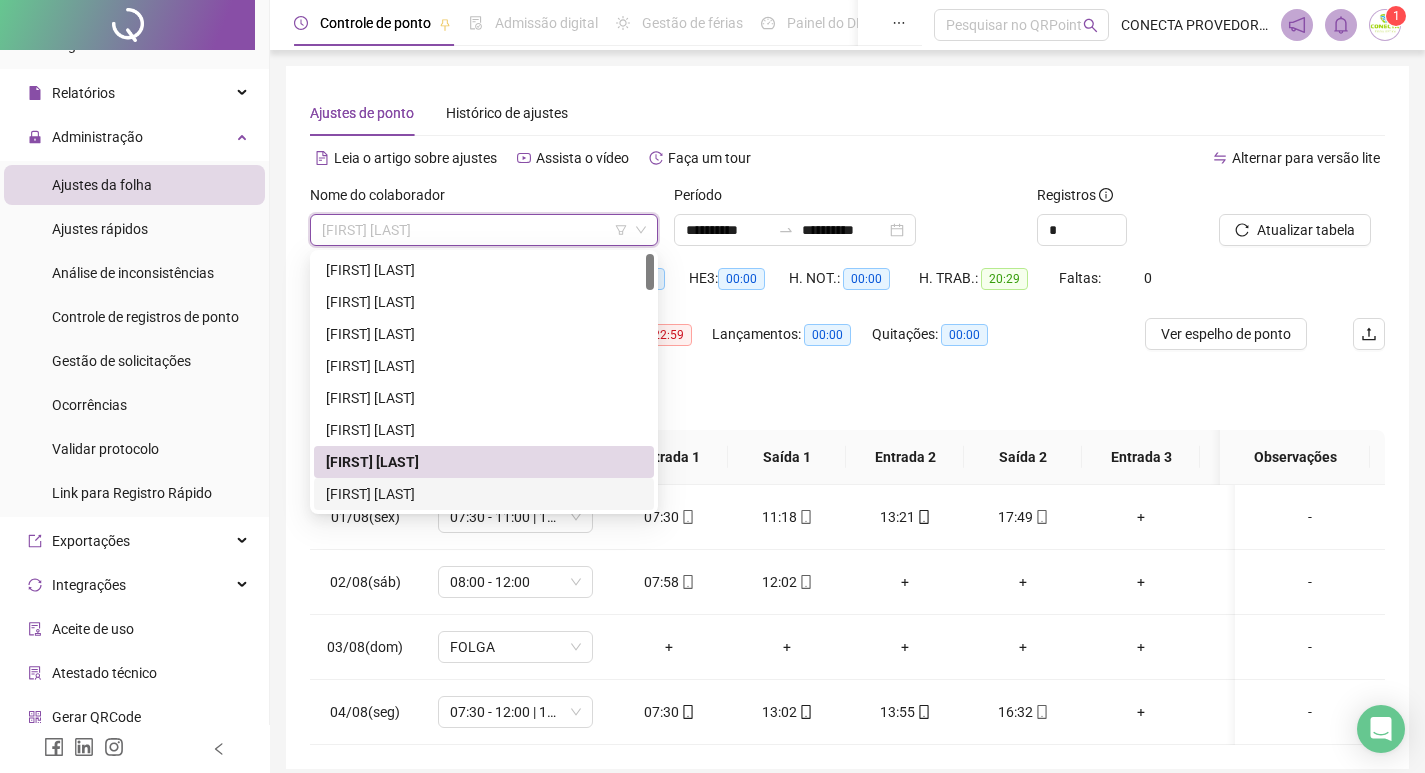 click on "[FIRST] [LAST]" at bounding box center [484, 494] 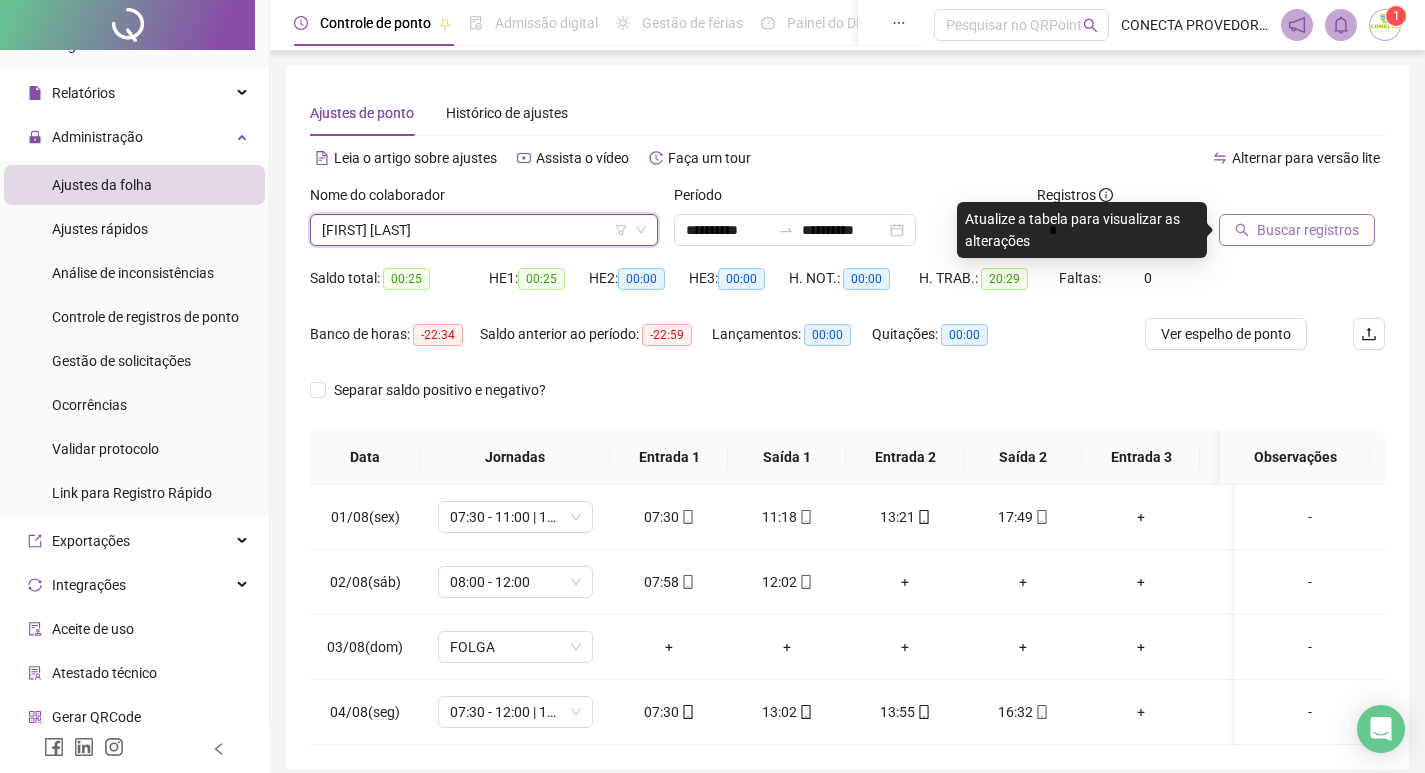 click on "Buscar registros" at bounding box center [1297, 230] 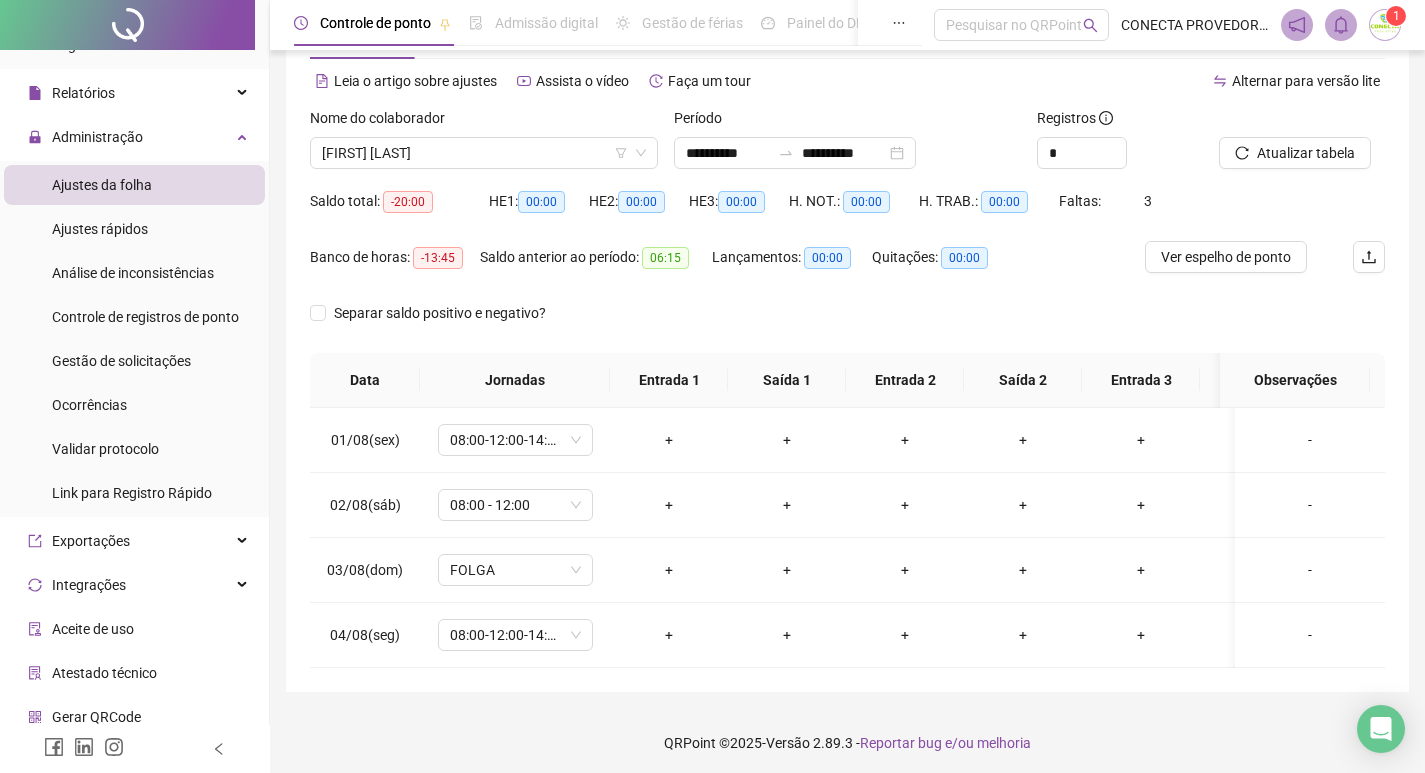 scroll, scrollTop: 97, scrollLeft: 0, axis: vertical 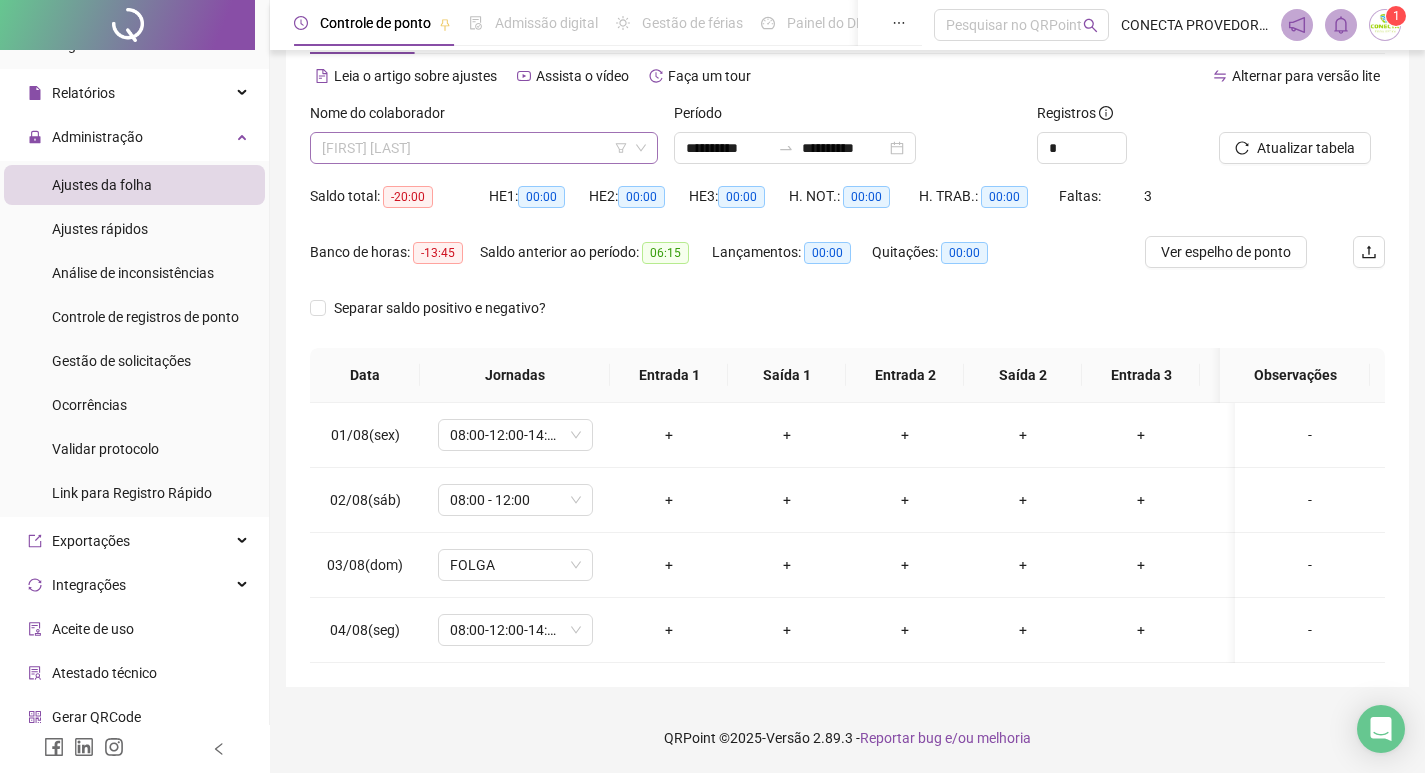click on "[FIRST] [LAST]" at bounding box center (484, 148) 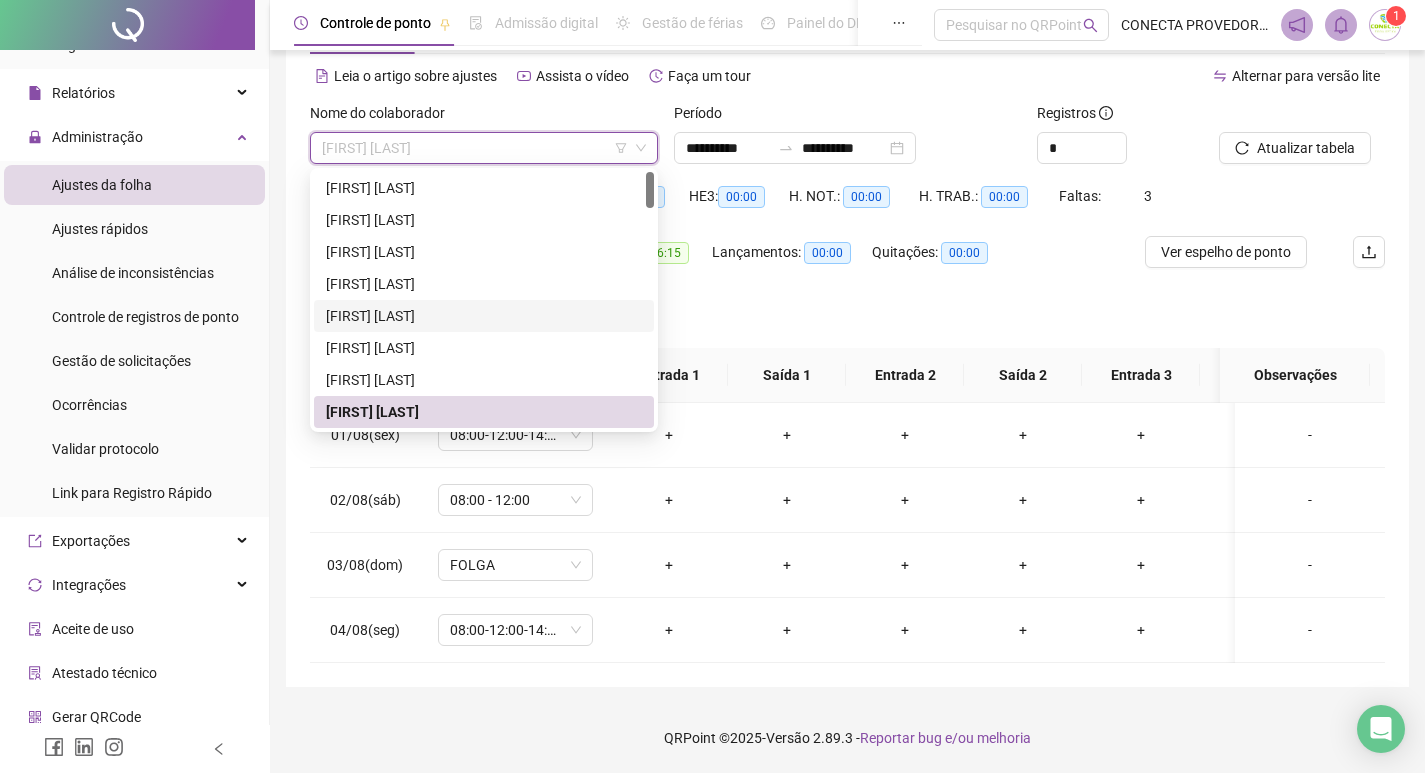 click on "[FIRST] [LAST]" at bounding box center [484, 316] 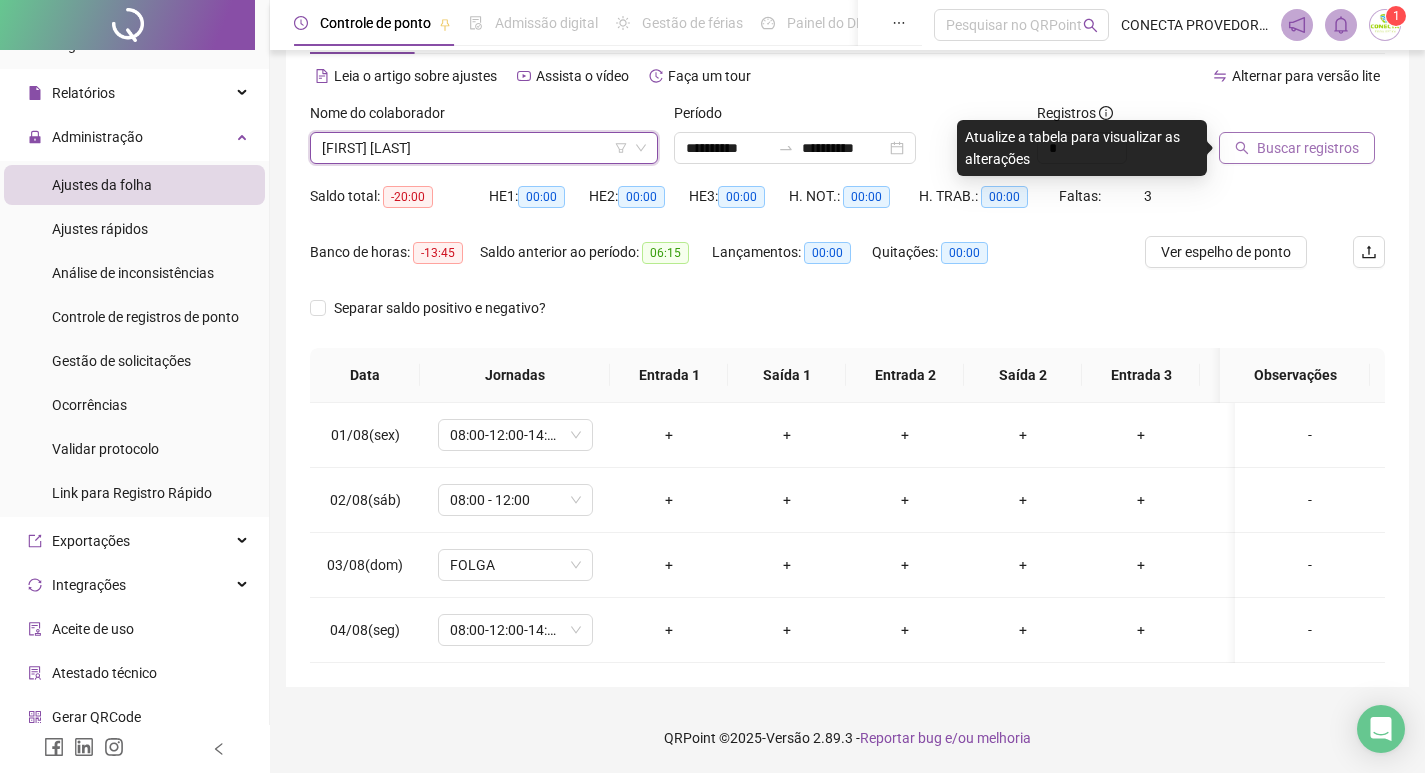 click on "Buscar registros" at bounding box center [1297, 148] 